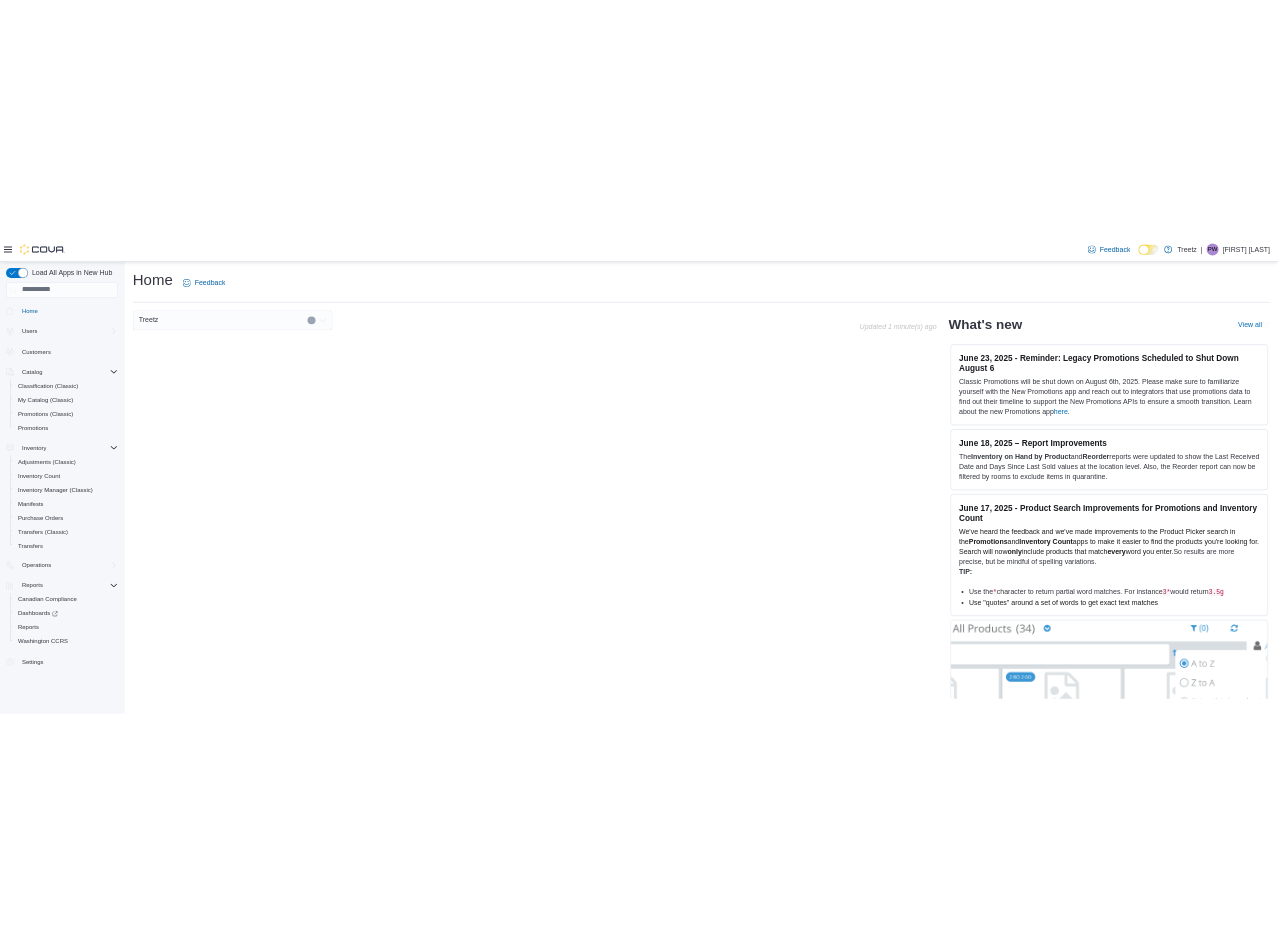 scroll, scrollTop: 0, scrollLeft: 0, axis: both 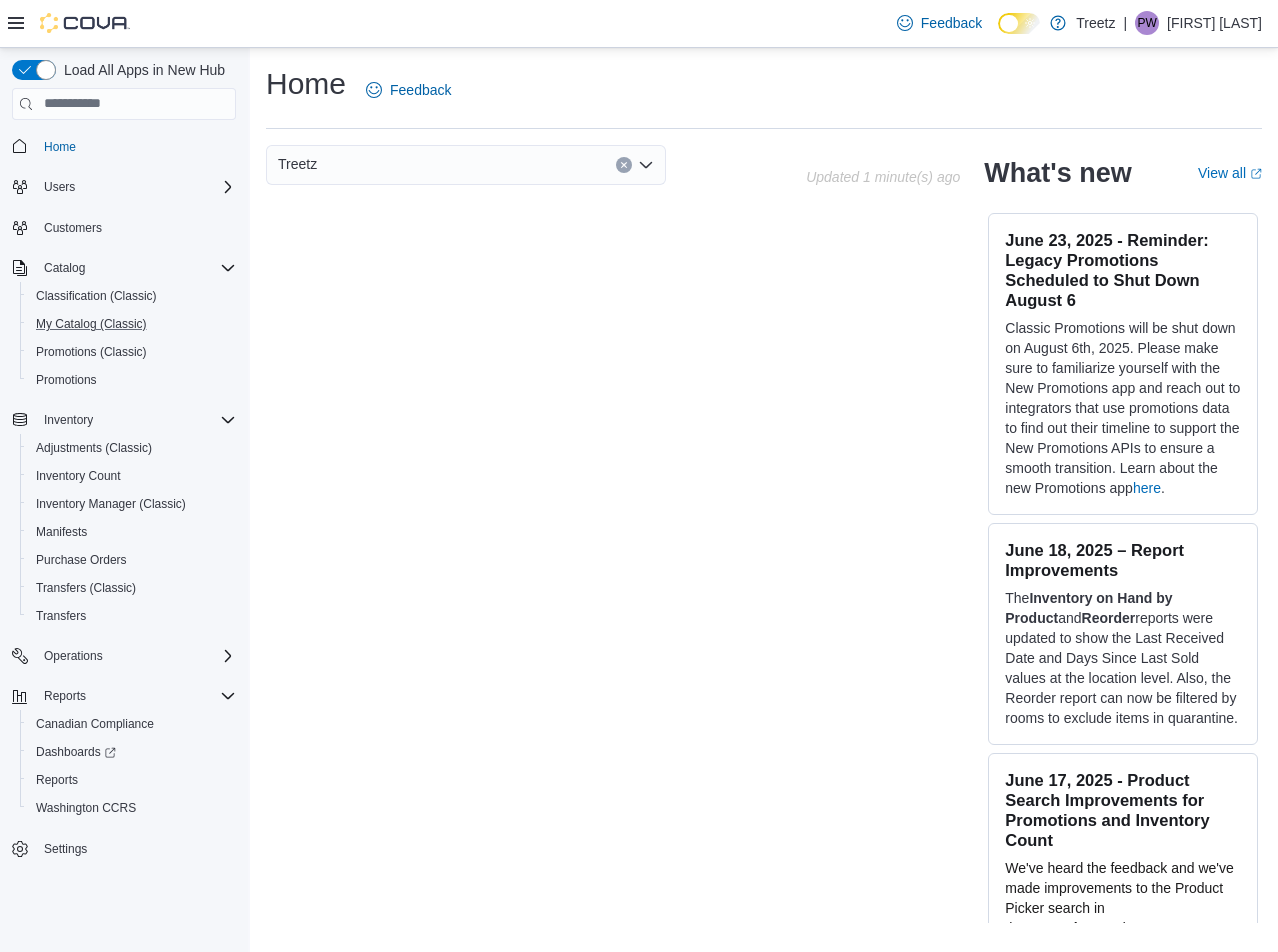 click on "My Catalog (Classic)" at bounding box center (132, 324) 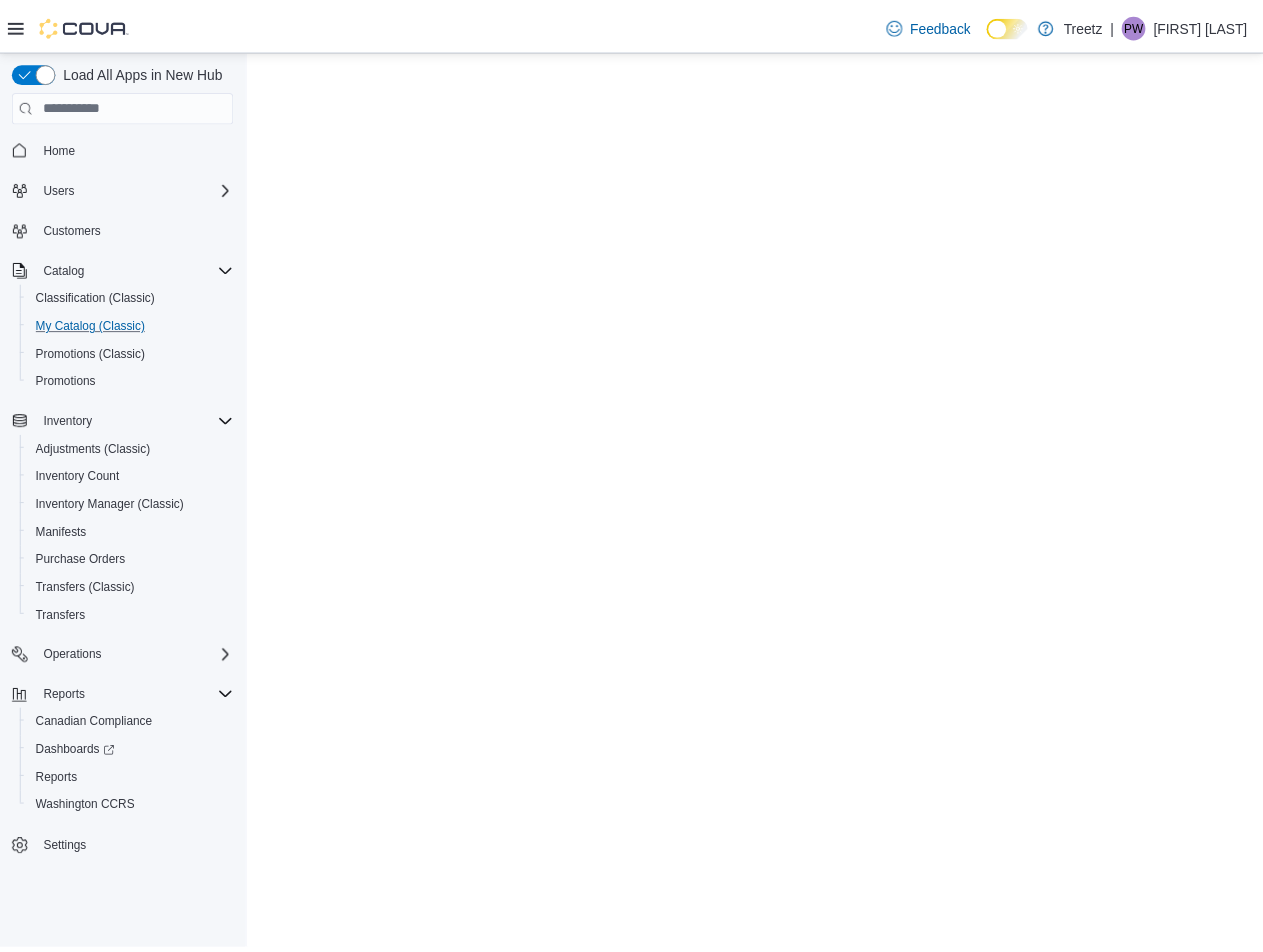 scroll, scrollTop: 0, scrollLeft: 0, axis: both 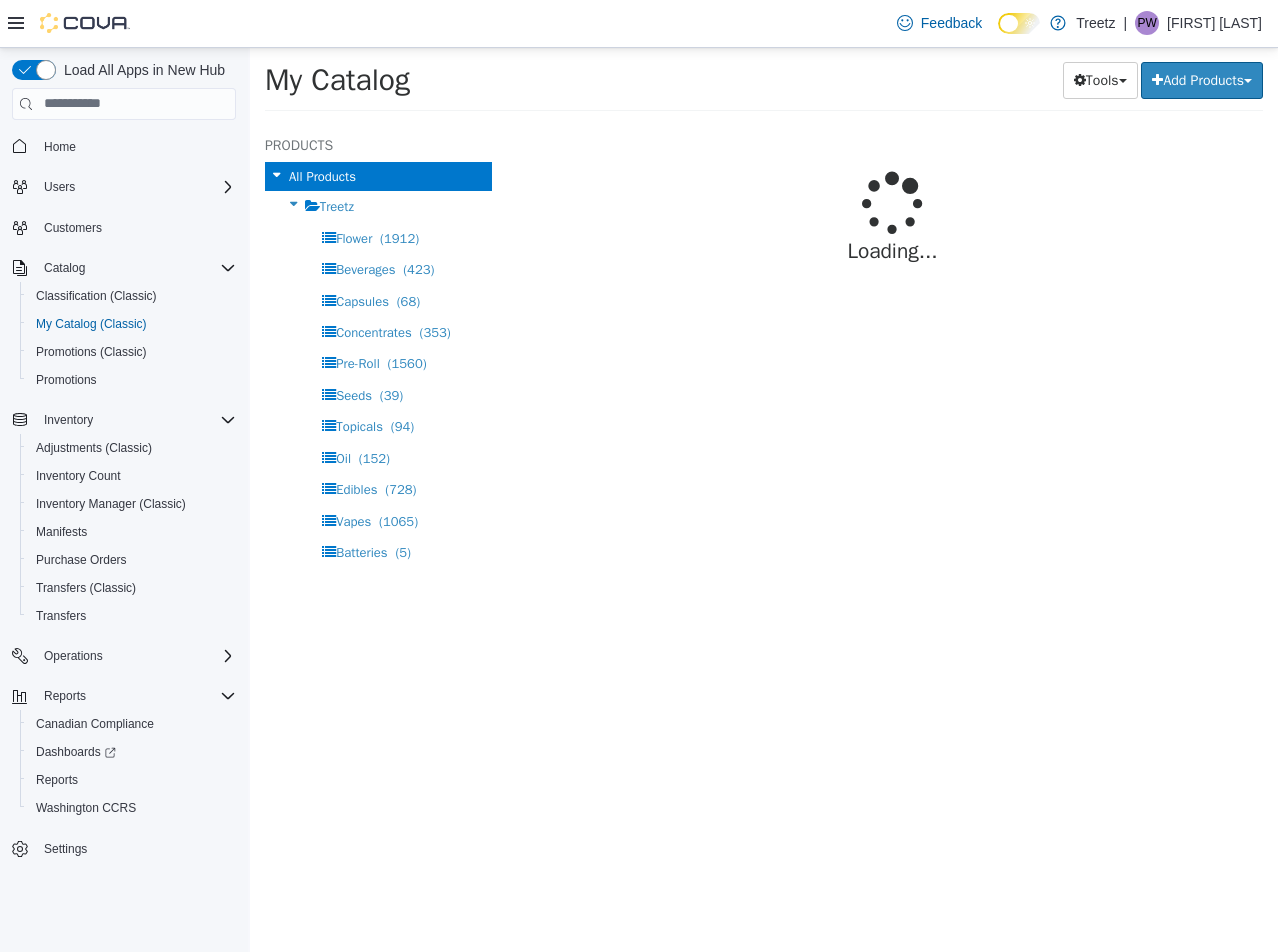 select on "**********" 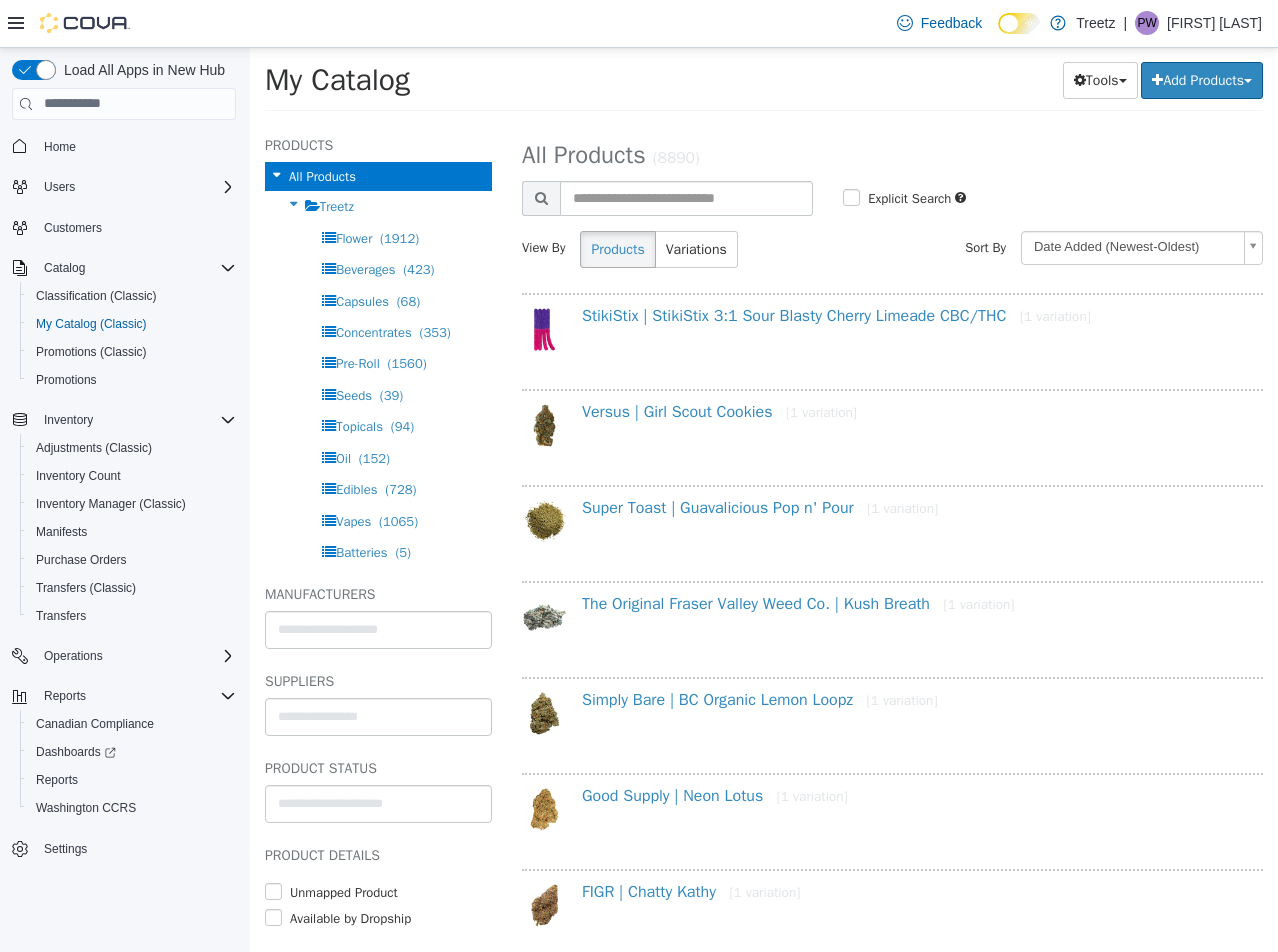 click 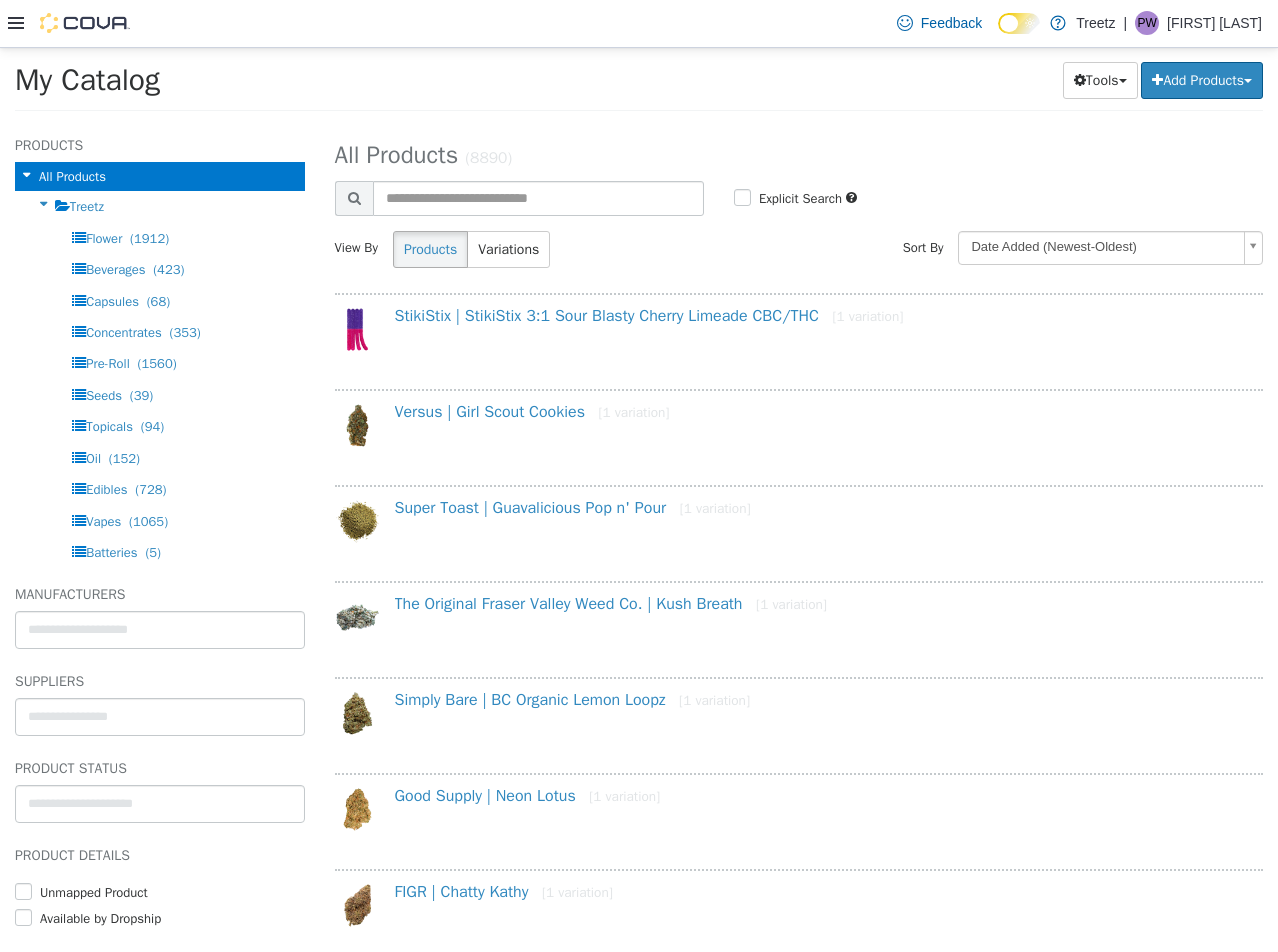 click 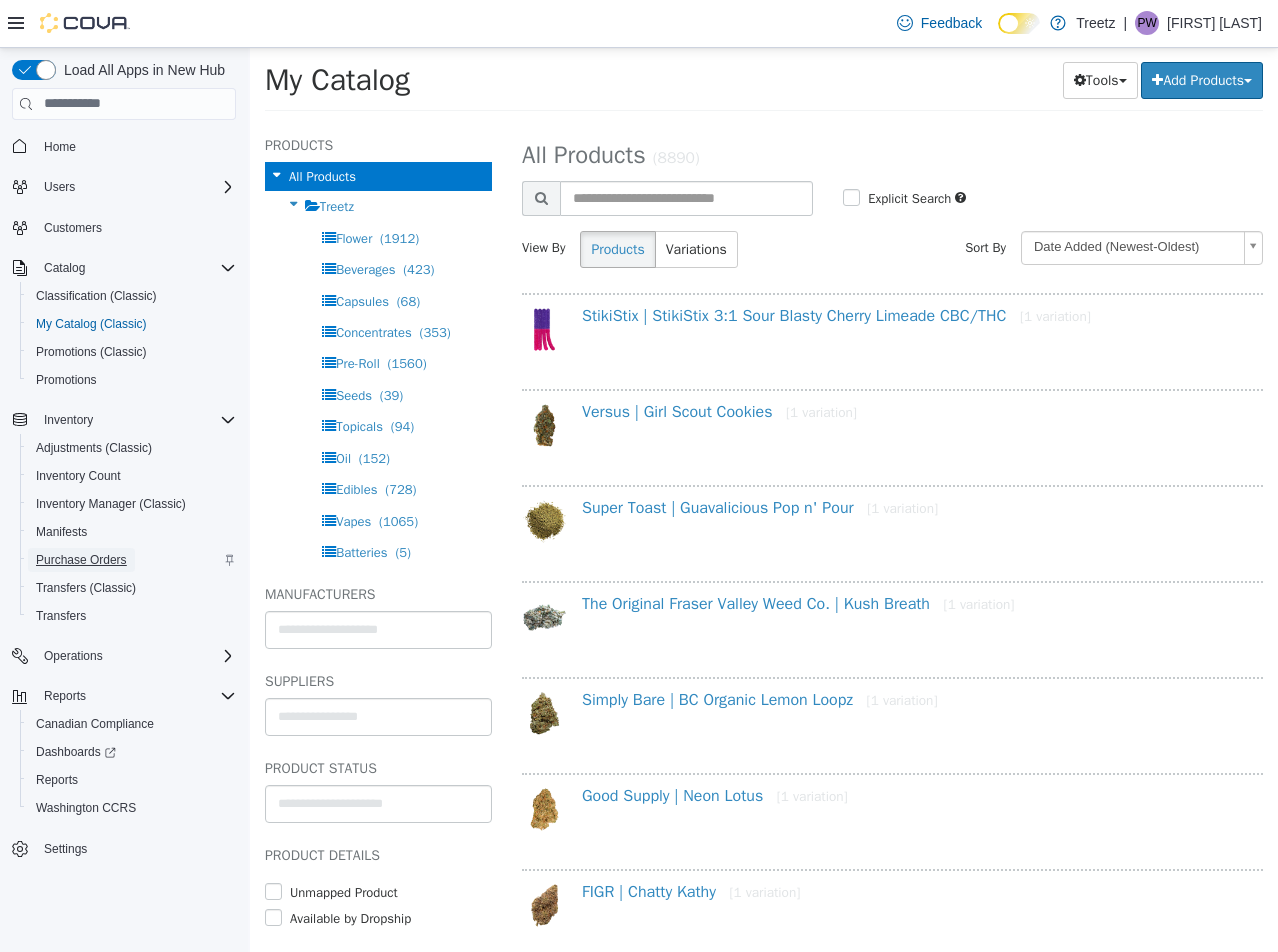 click on "Purchase Orders" at bounding box center (81, 560) 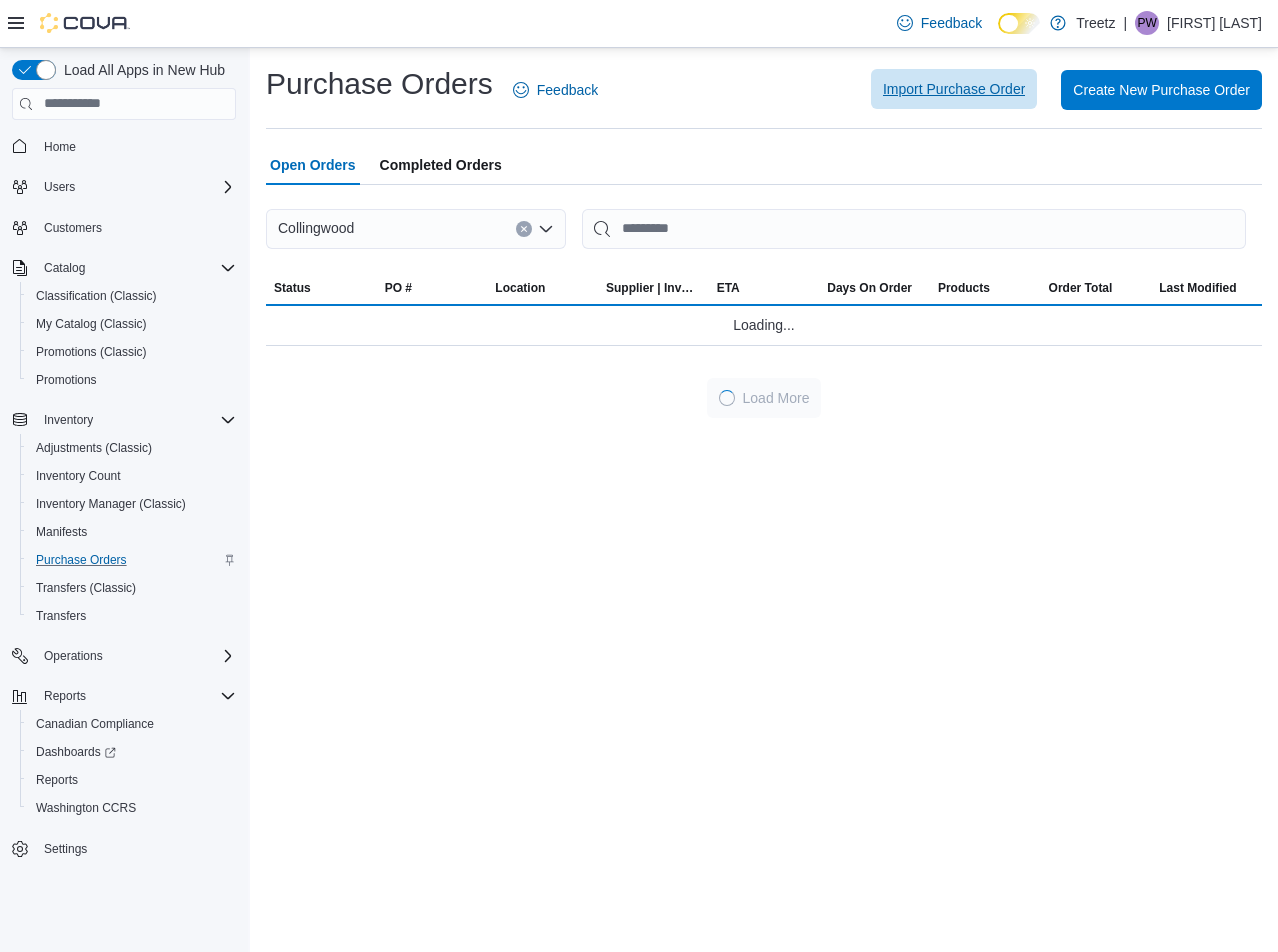 click on "Import Purchase Order" at bounding box center (954, 89) 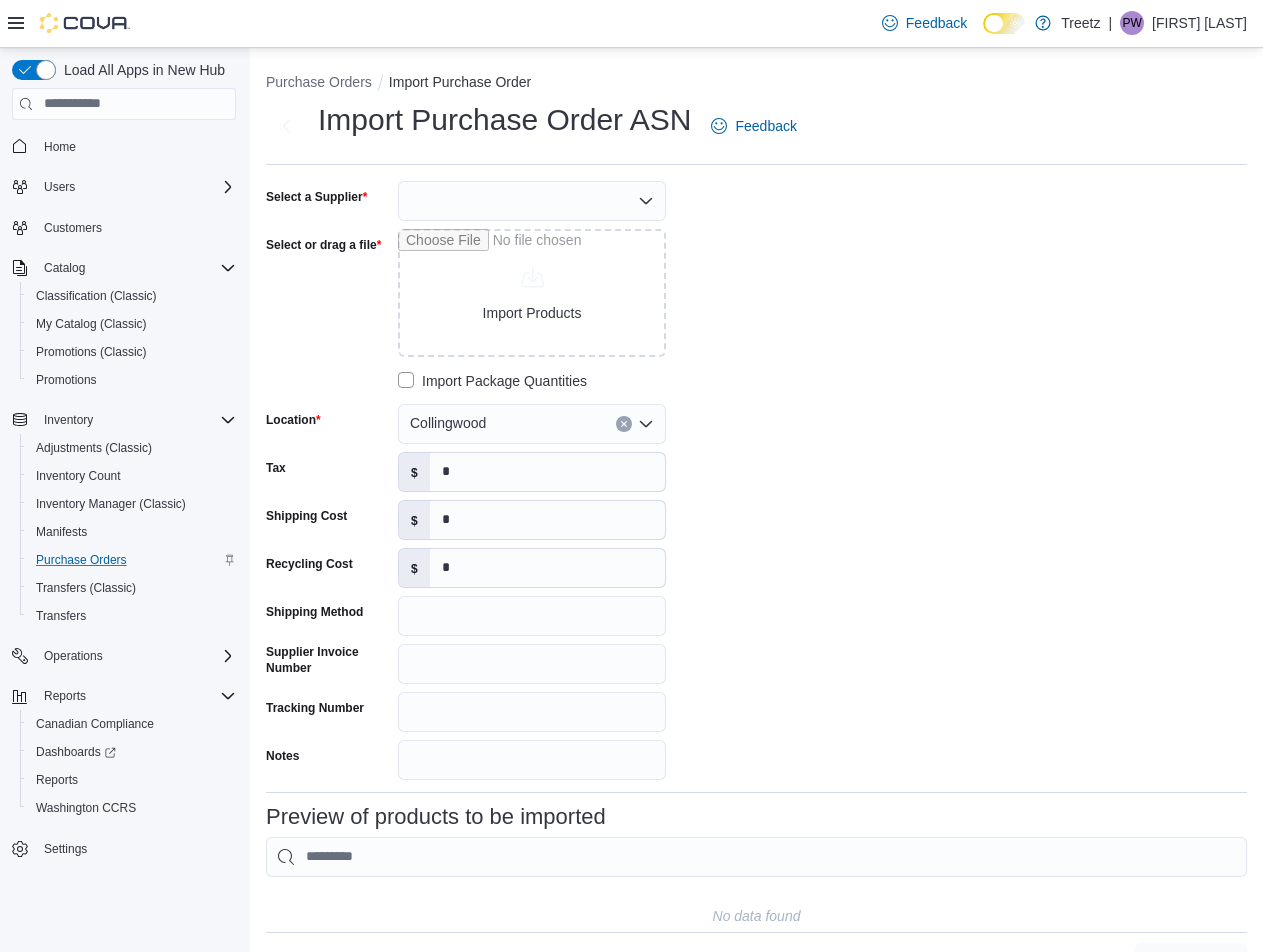 click at bounding box center [532, 201] 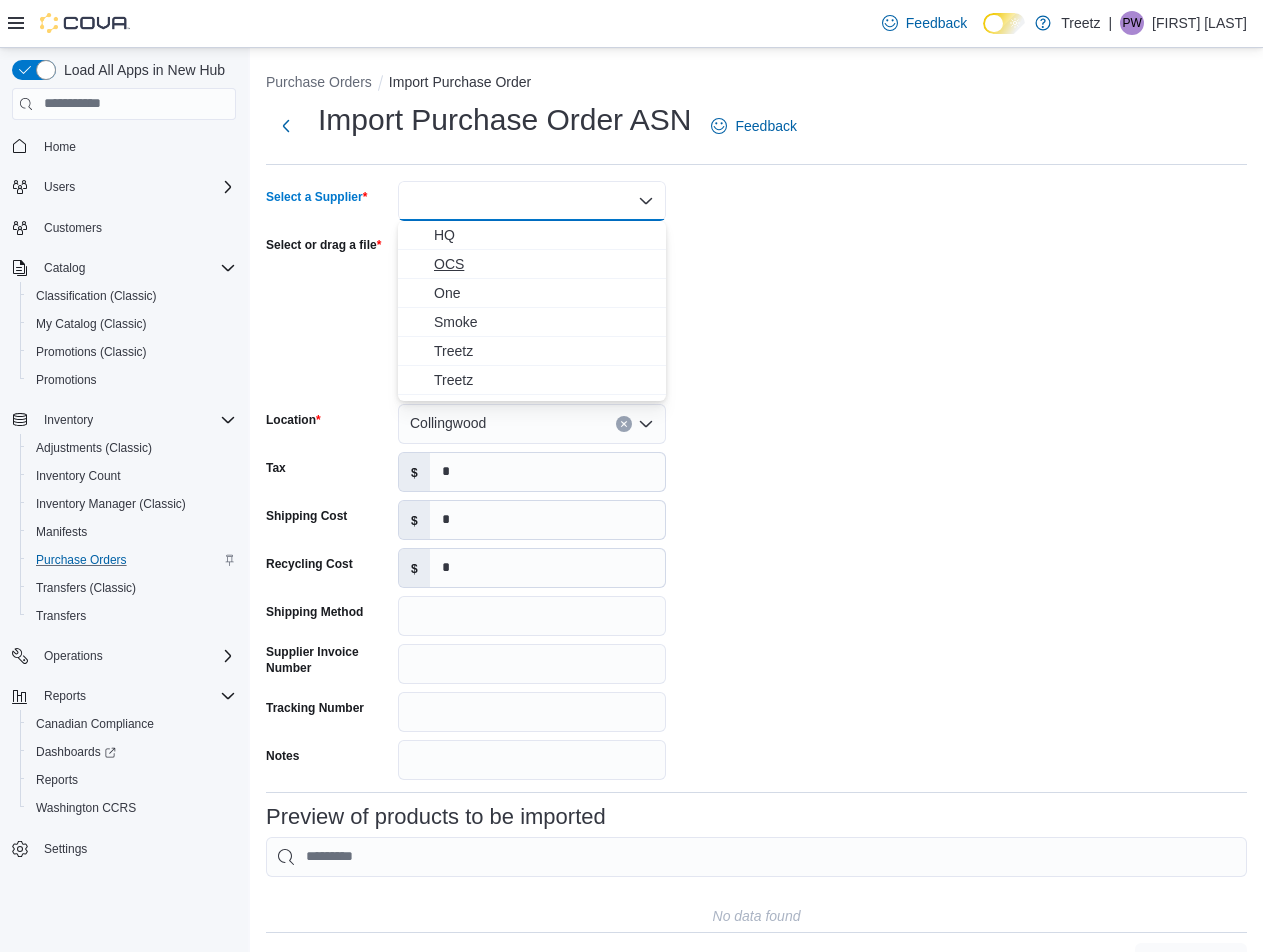 click on "OCS" at bounding box center [544, 264] 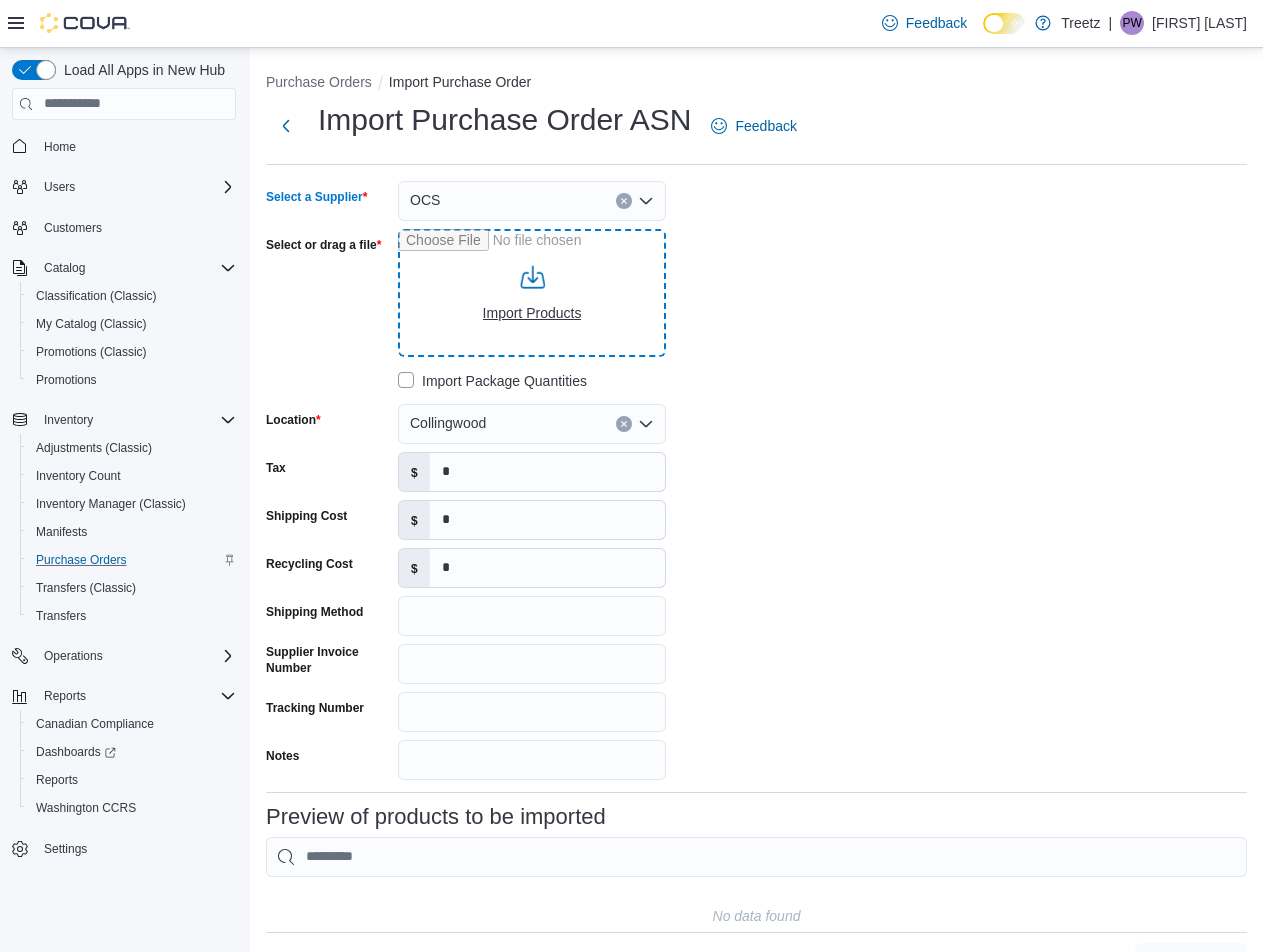 click on "Select or drag a file" at bounding box center [532, 293] 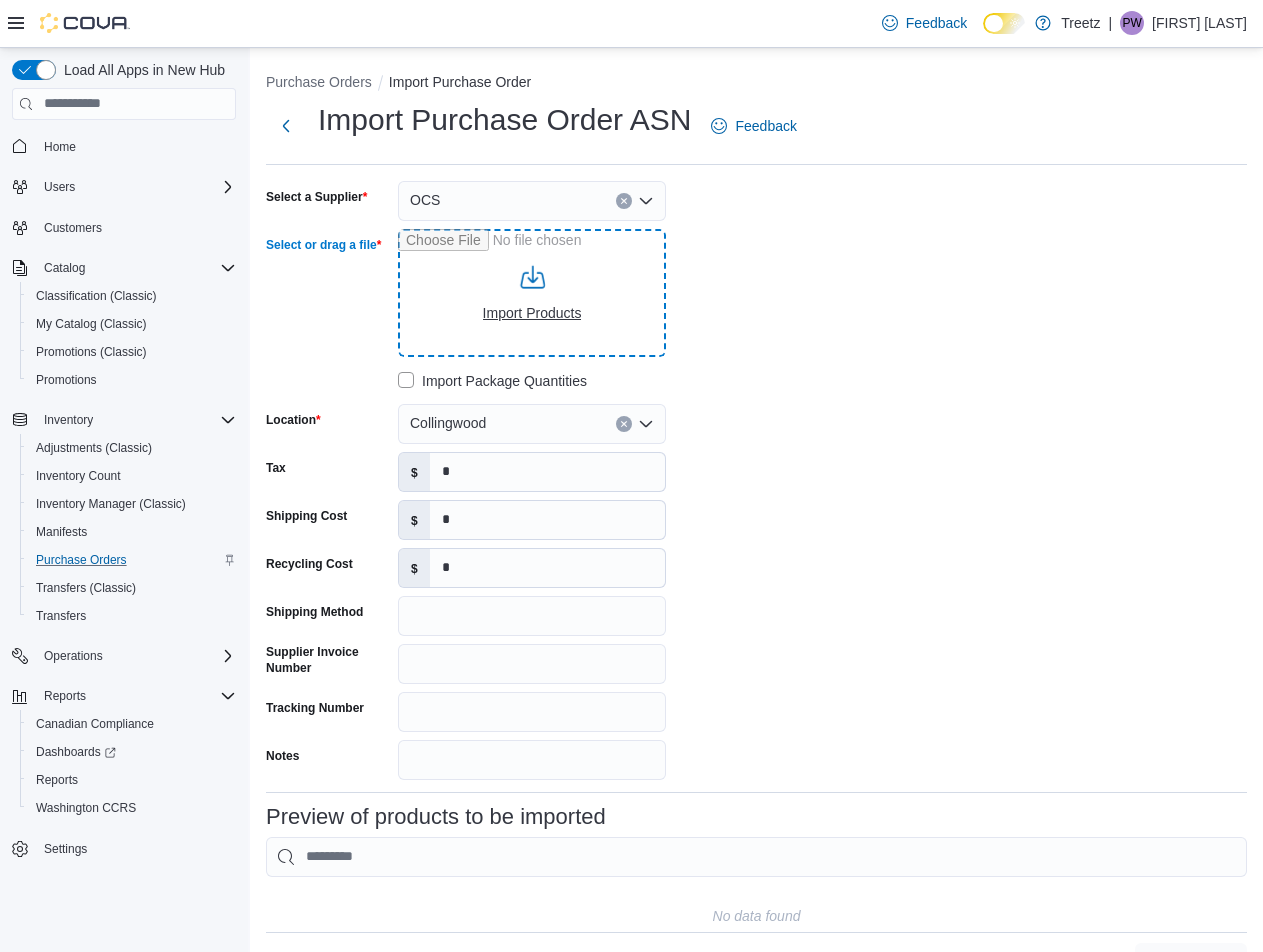 type on "**********" 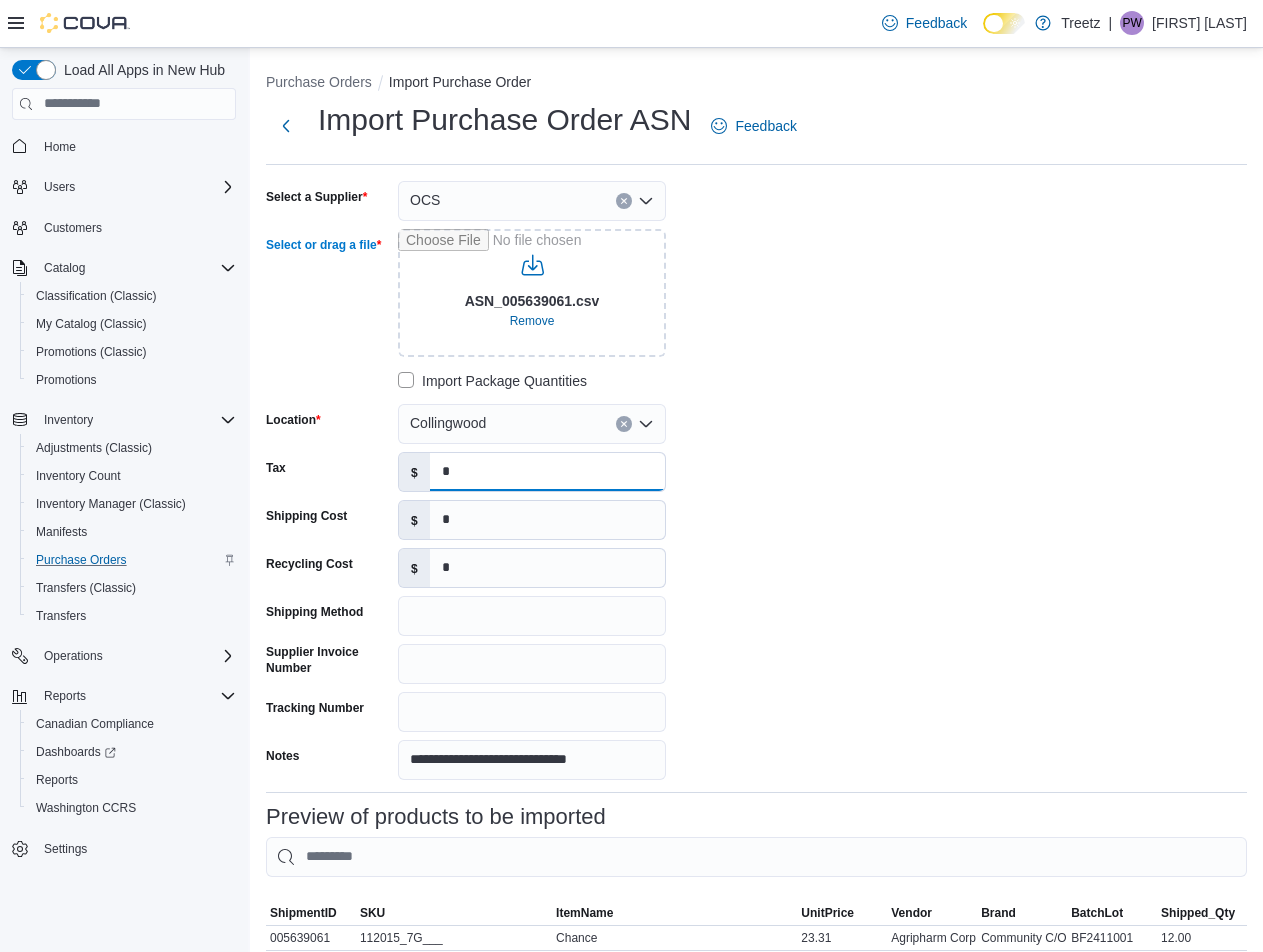click on "*" at bounding box center (547, 472) 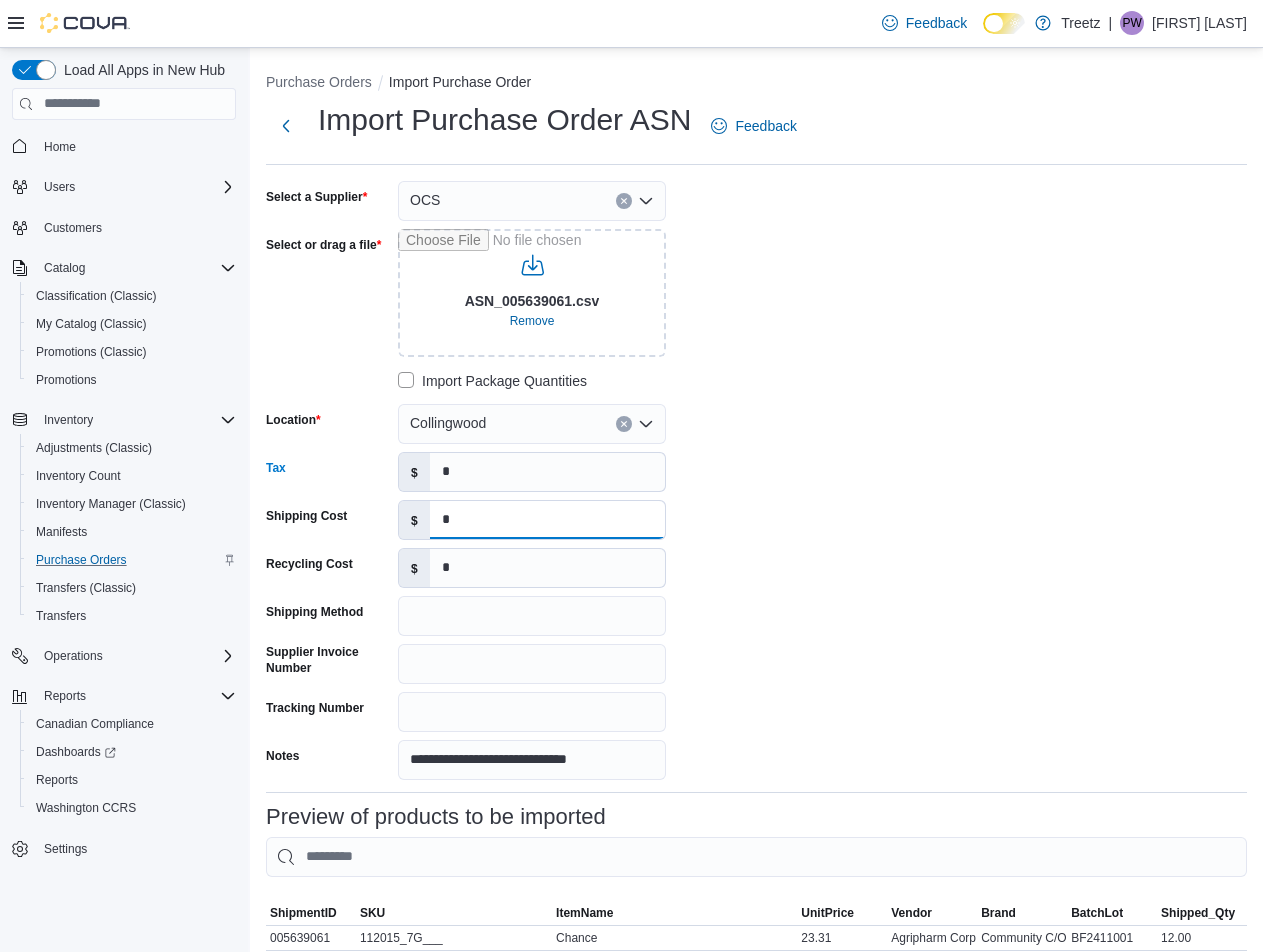 click on "*" at bounding box center [547, 520] 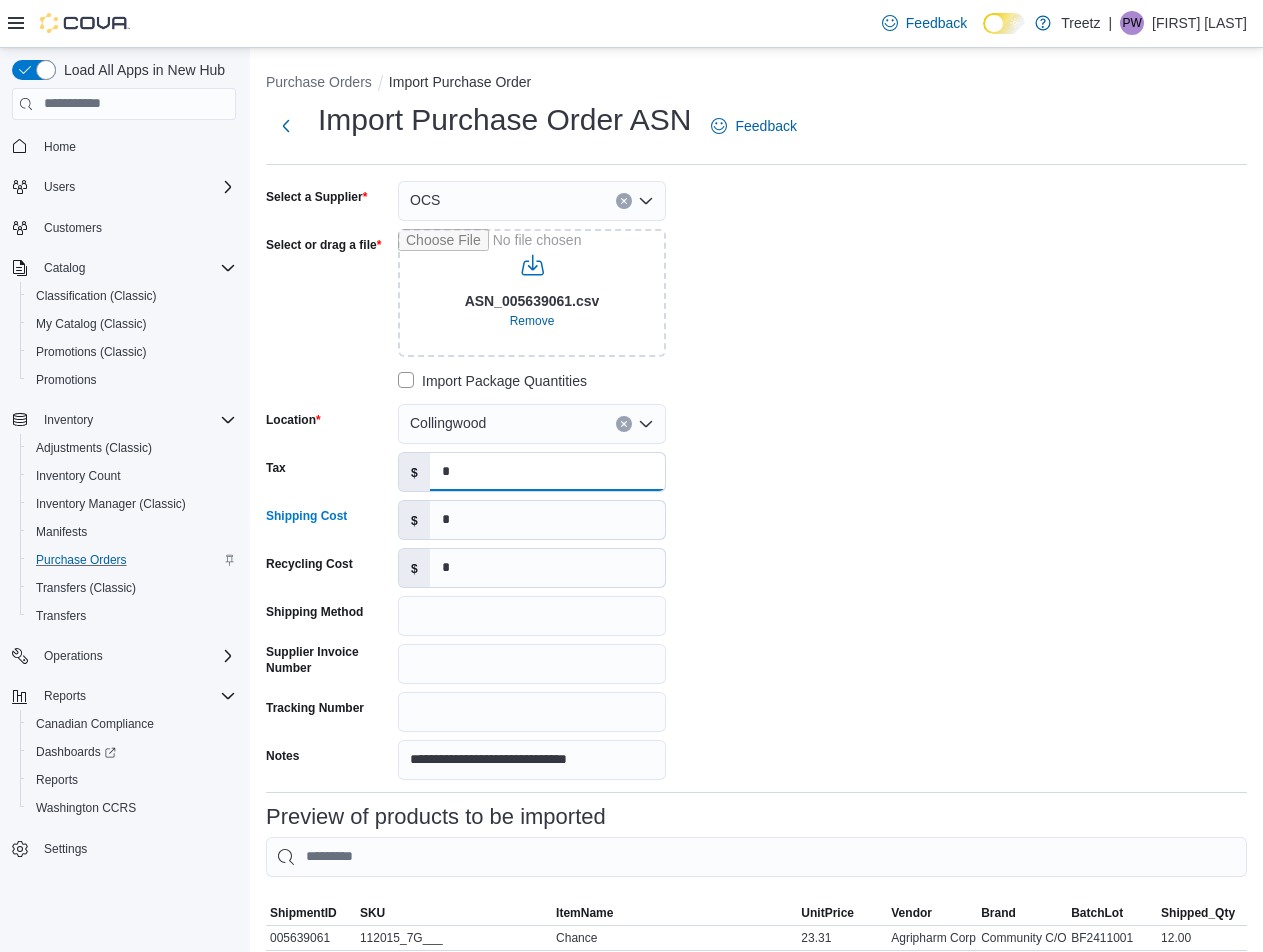 click on "*" at bounding box center (547, 472) 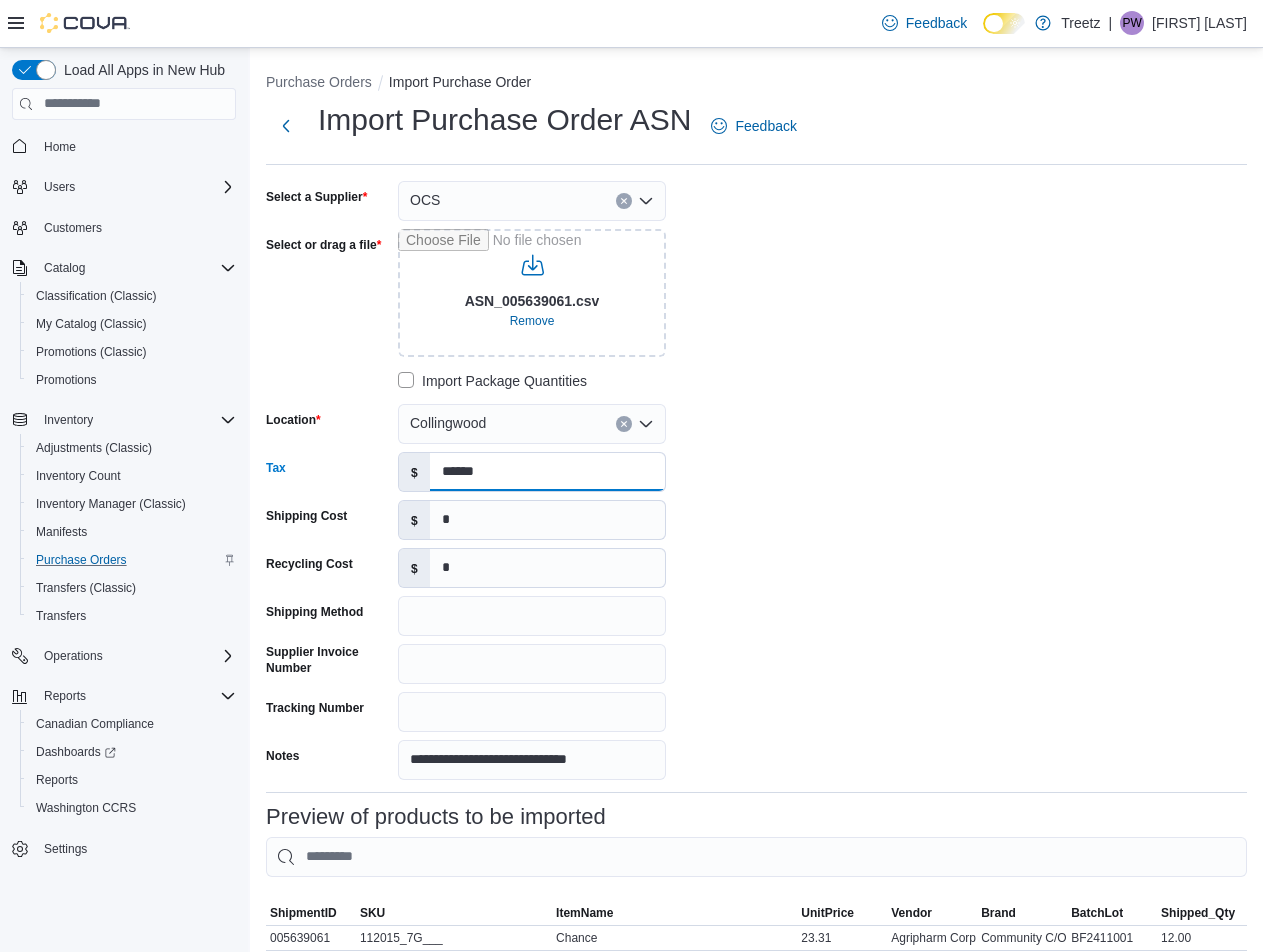 type on "******" 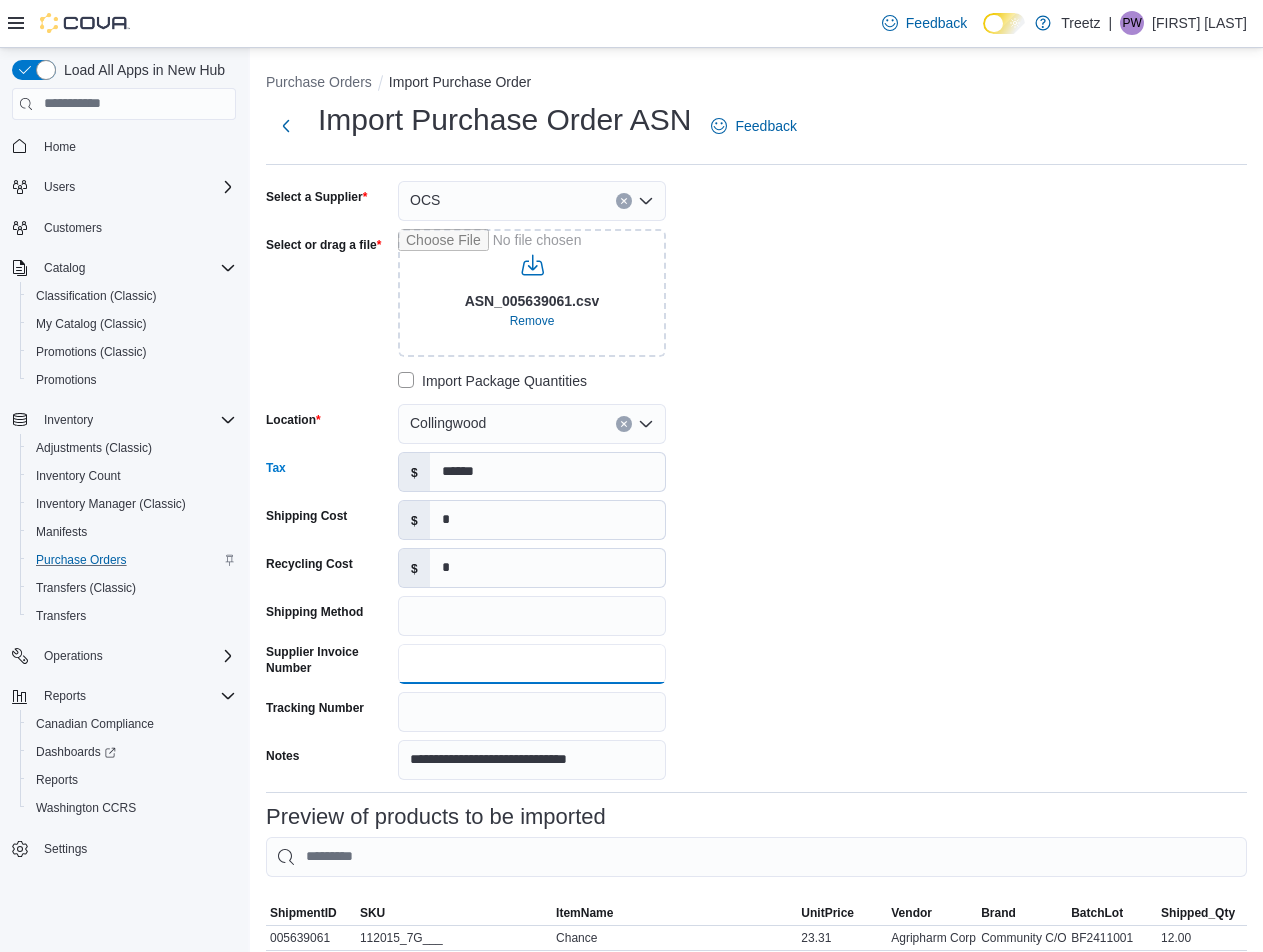 click on "Supplier Invoice Number" at bounding box center (532, 664) 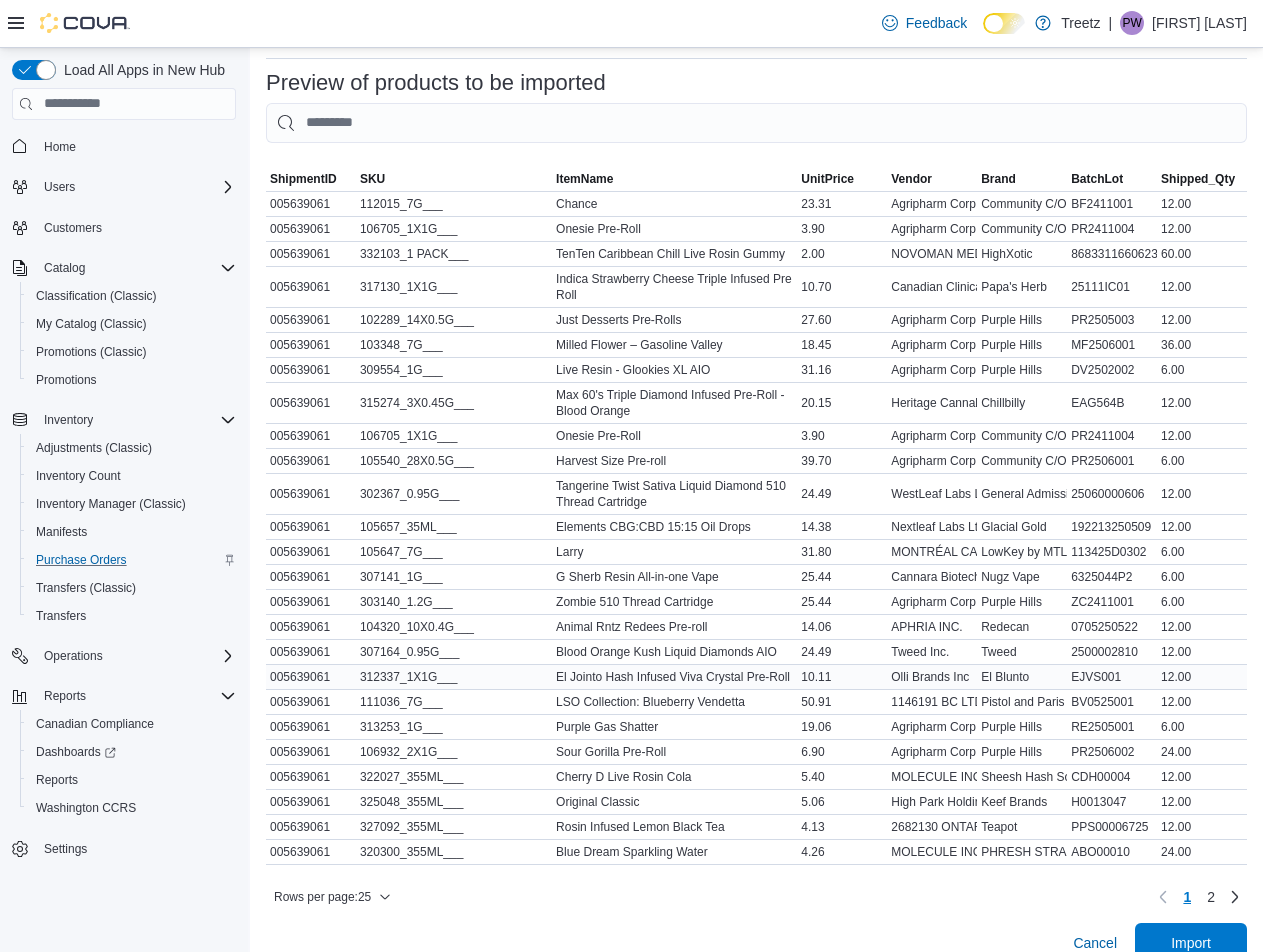 scroll, scrollTop: 776, scrollLeft: 0, axis: vertical 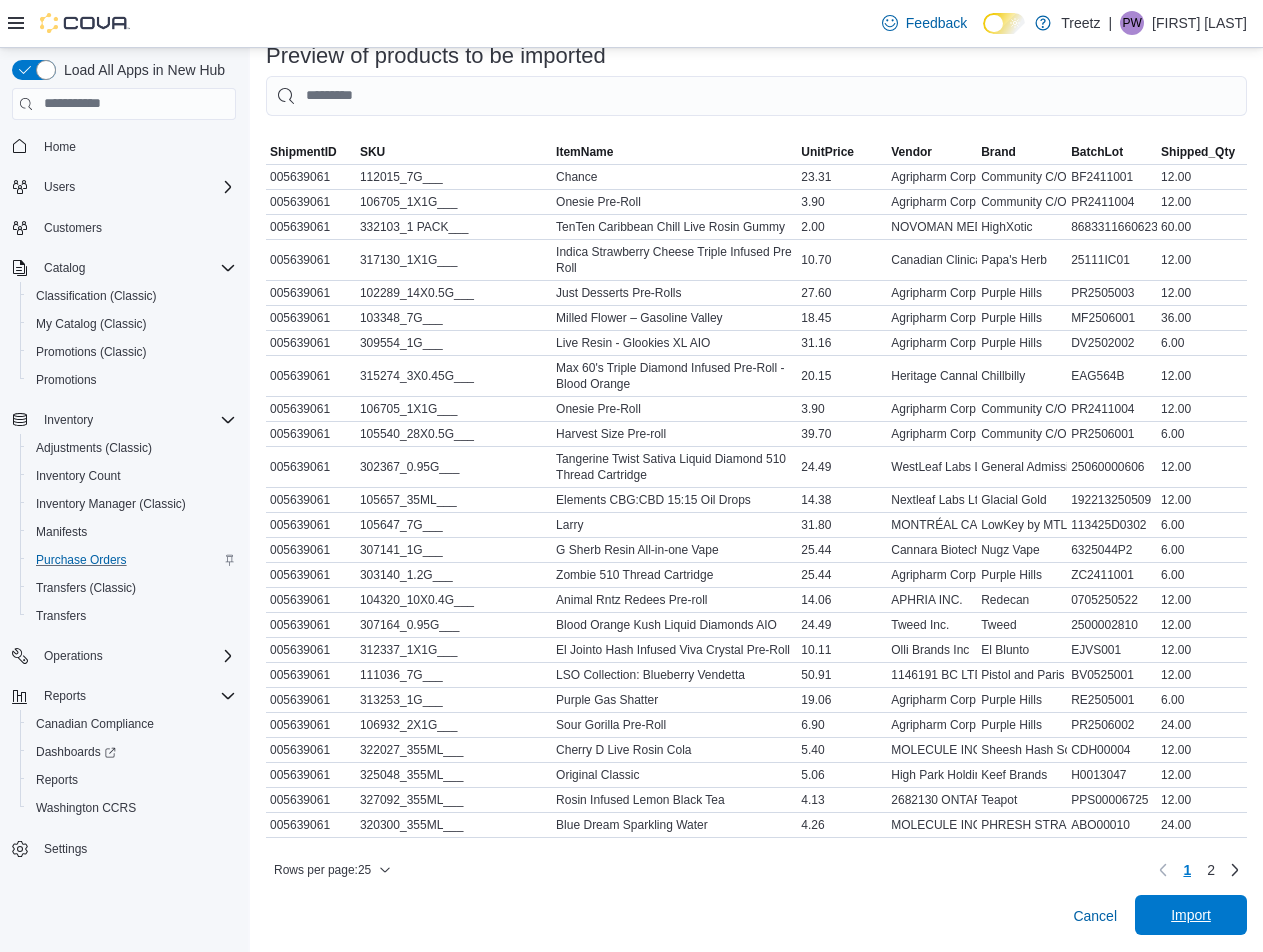 type on "**********" 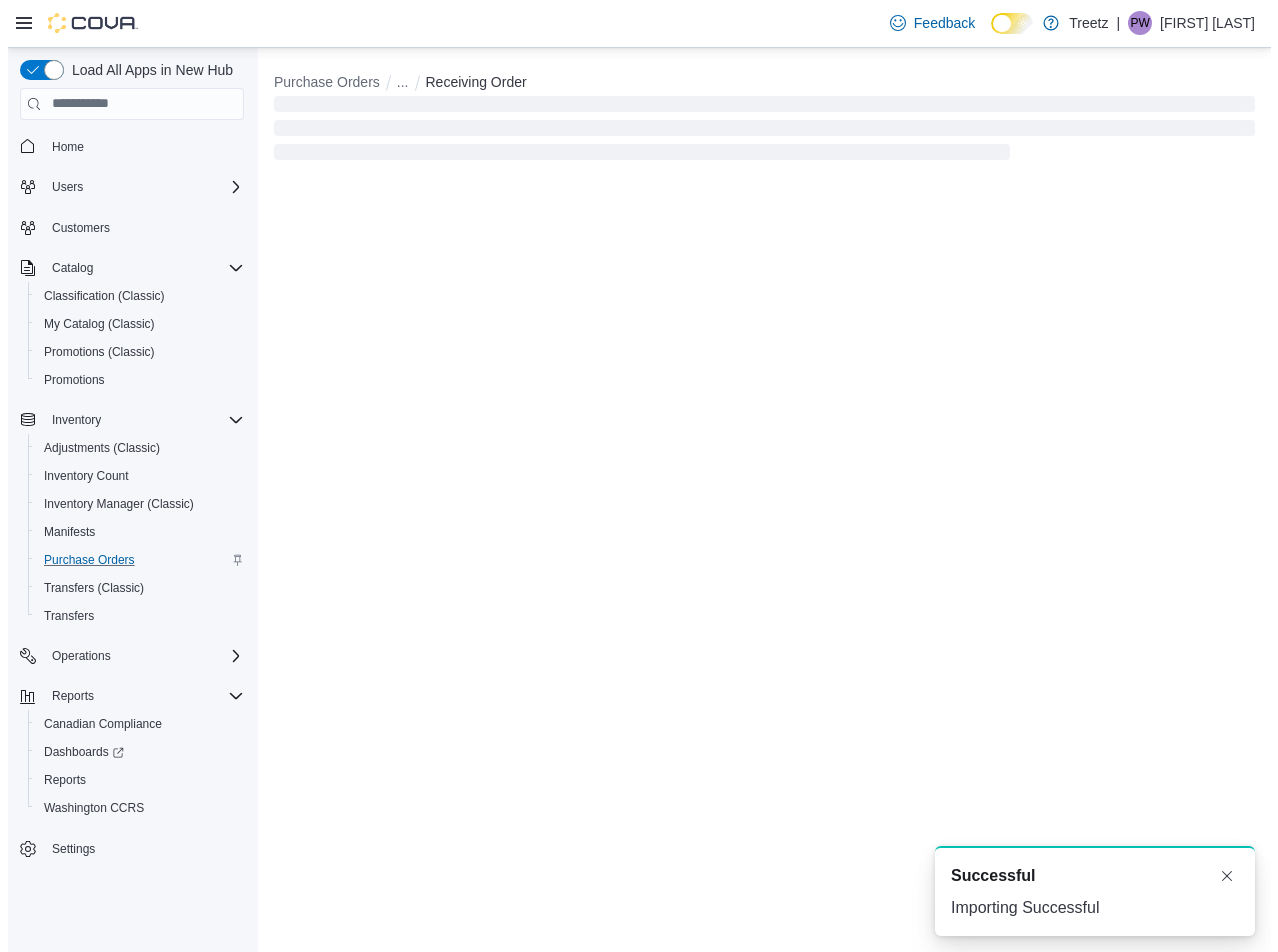 scroll, scrollTop: 0, scrollLeft: 0, axis: both 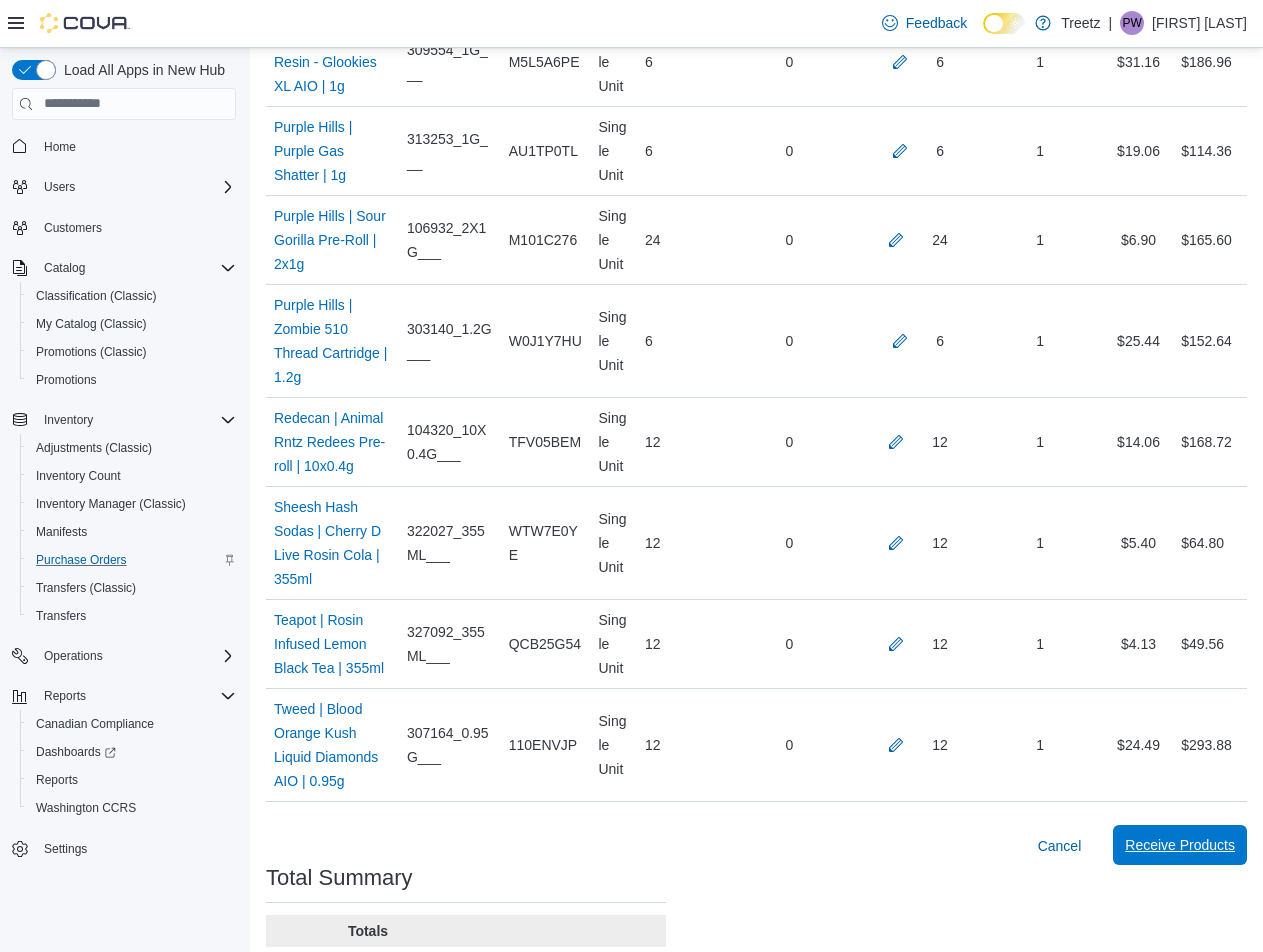 click on "Receive Products" at bounding box center [1180, 845] 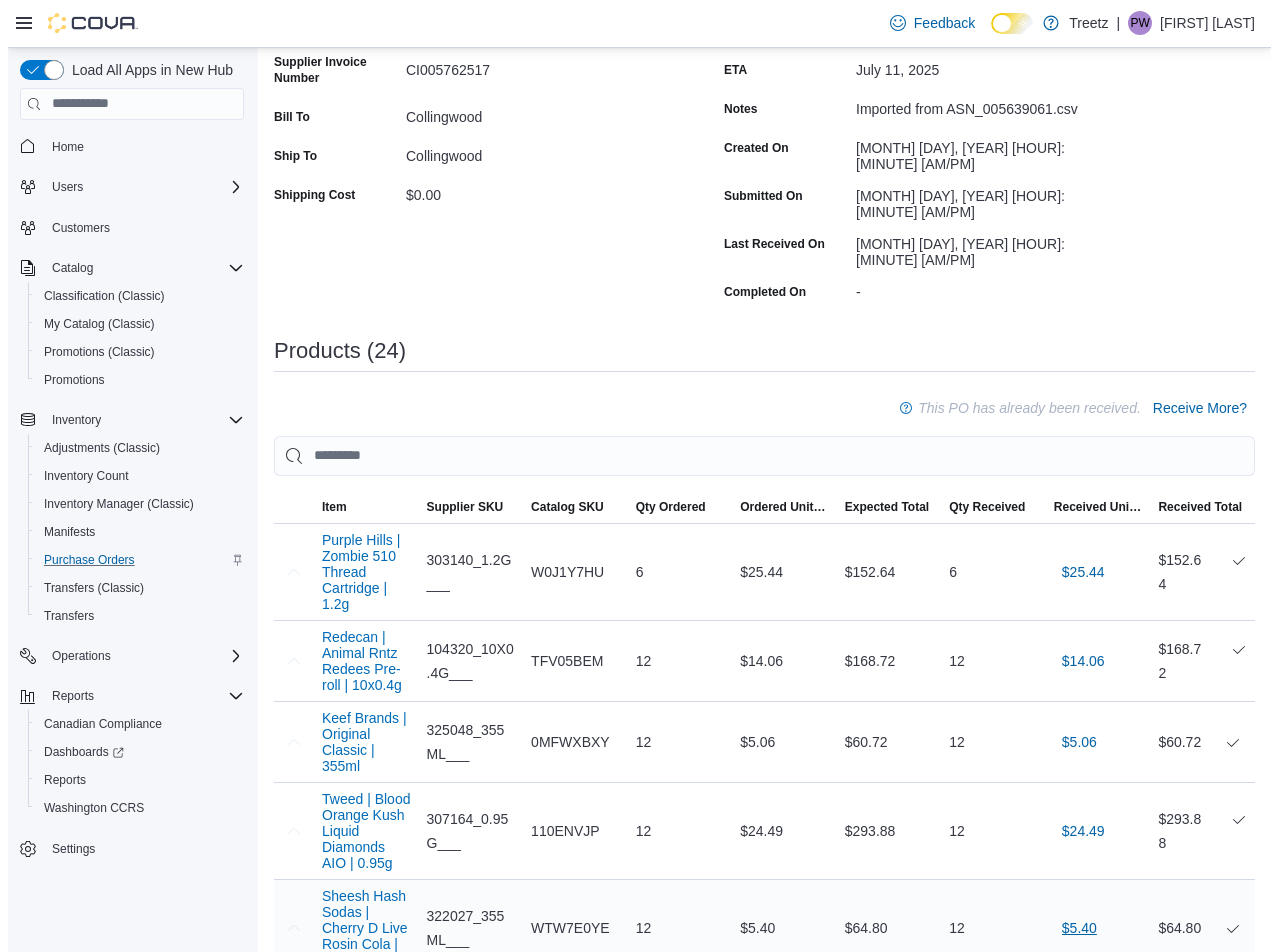 scroll, scrollTop: 0, scrollLeft: 0, axis: both 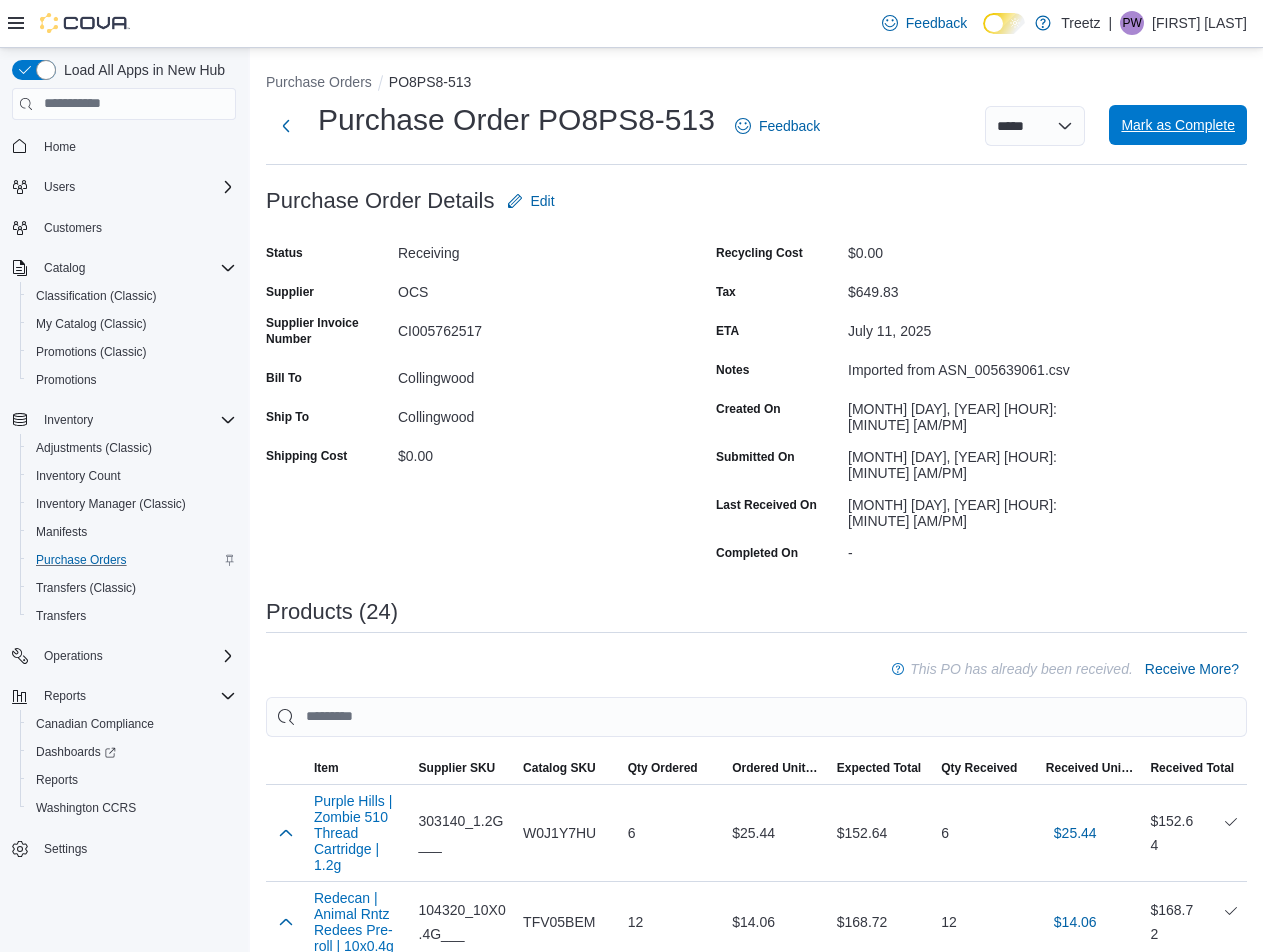 click on "Mark as Complete" at bounding box center (1178, 125) 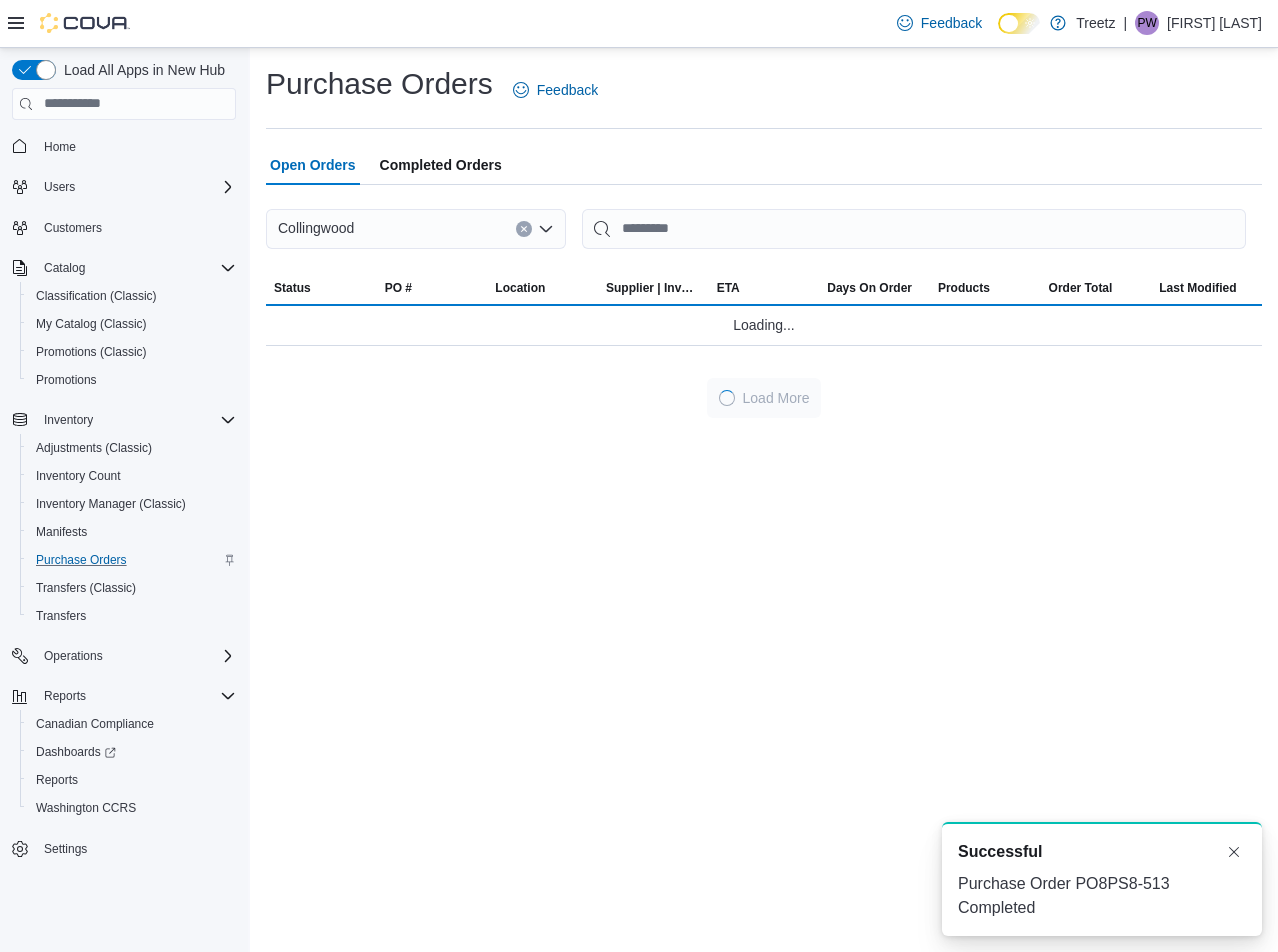 scroll, scrollTop: 0, scrollLeft: 0, axis: both 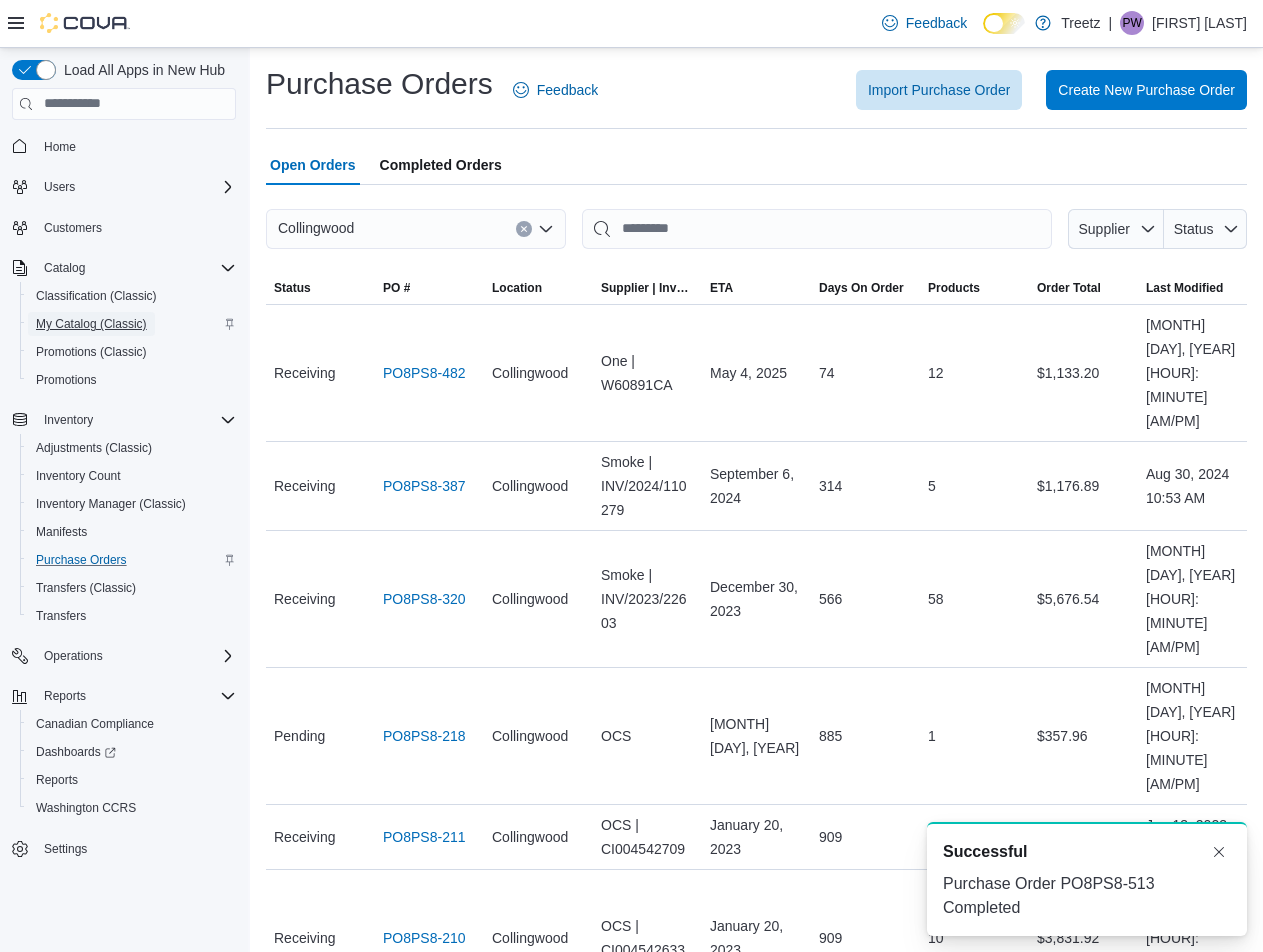 click on "My Catalog (Classic)" at bounding box center (91, 324) 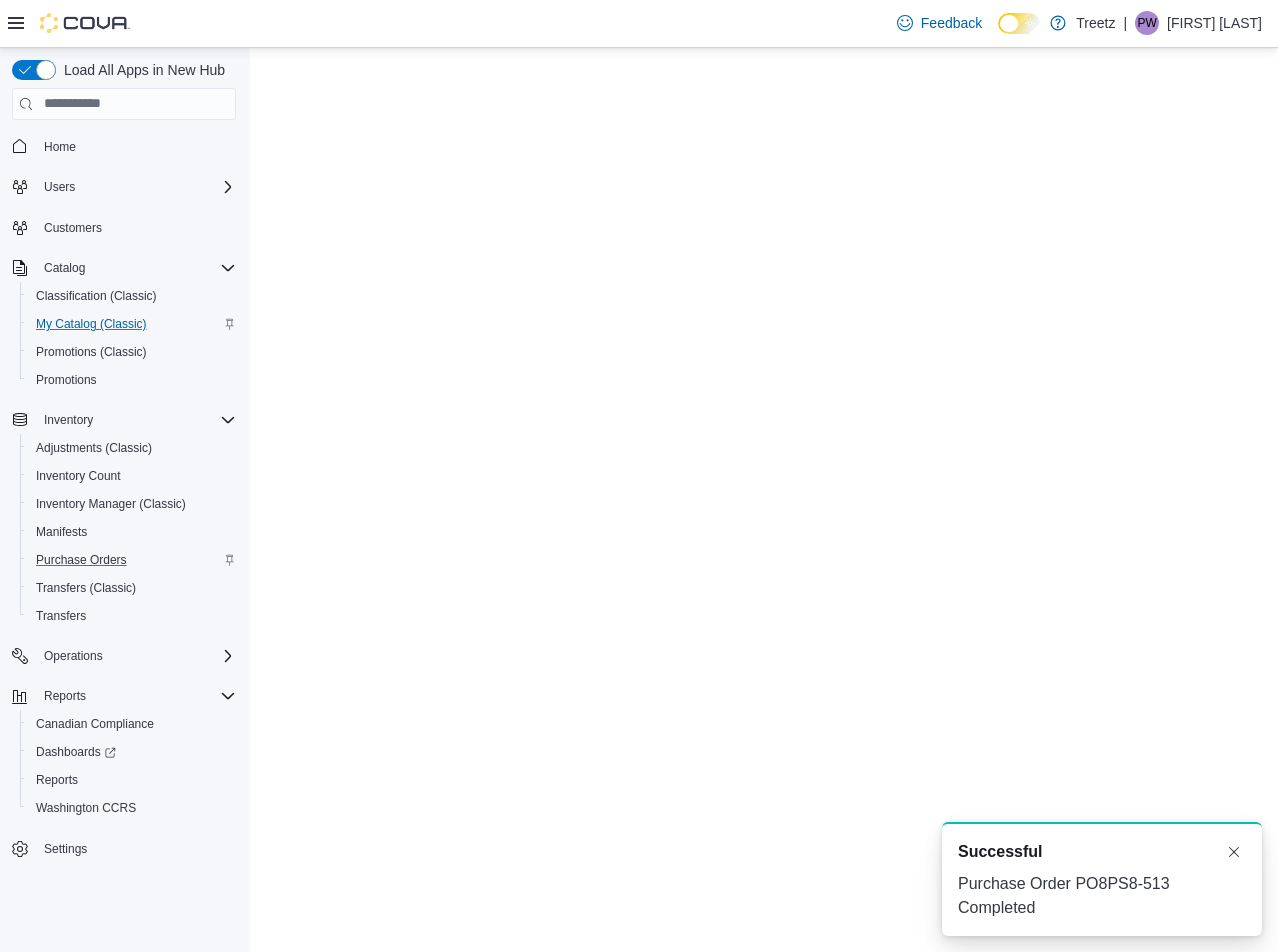 scroll, scrollTop: 0, scrollLeft: 0, axis: both 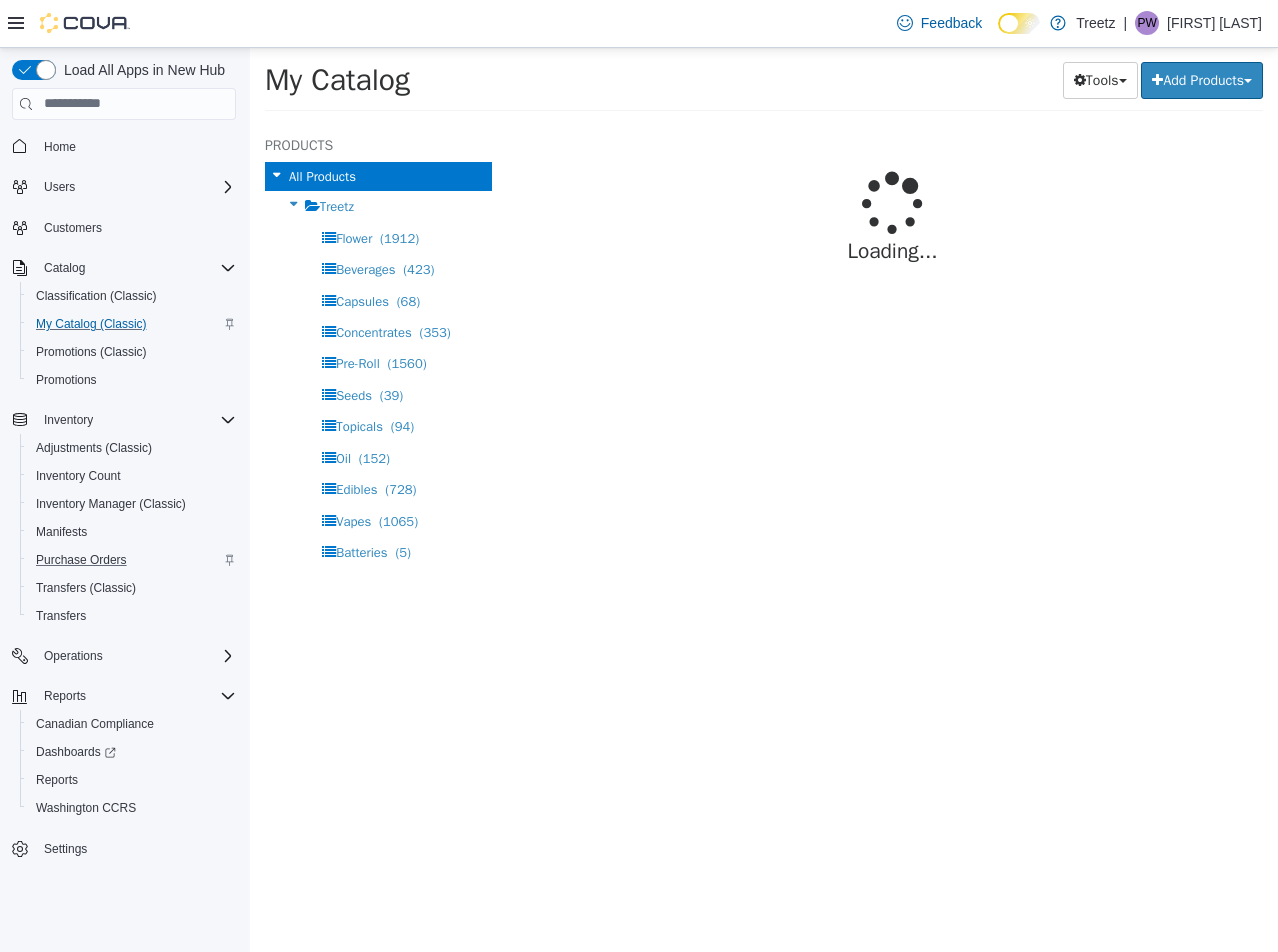 select on "**********" 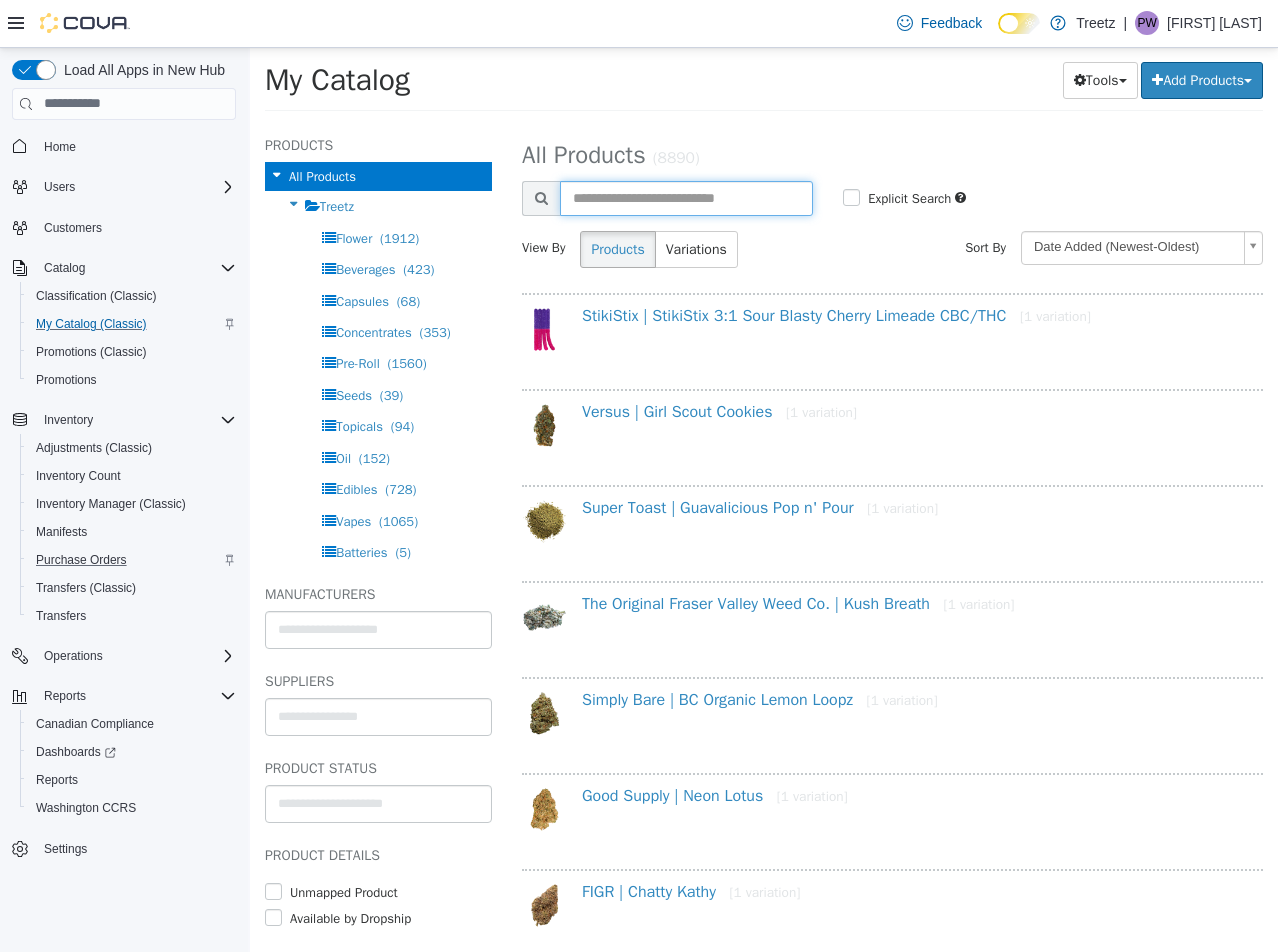 click at bounding box center (686, 197) 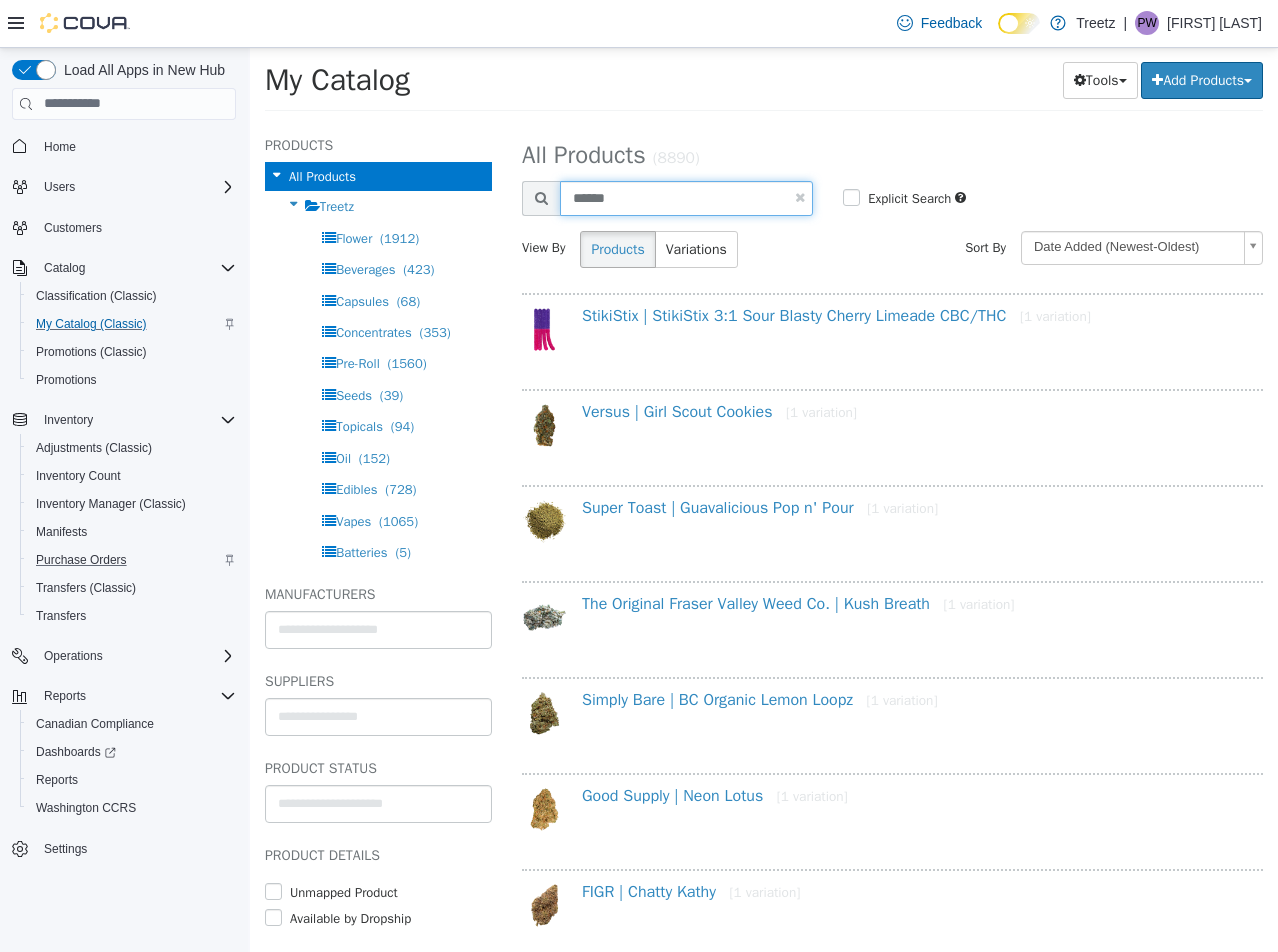 type on "******" 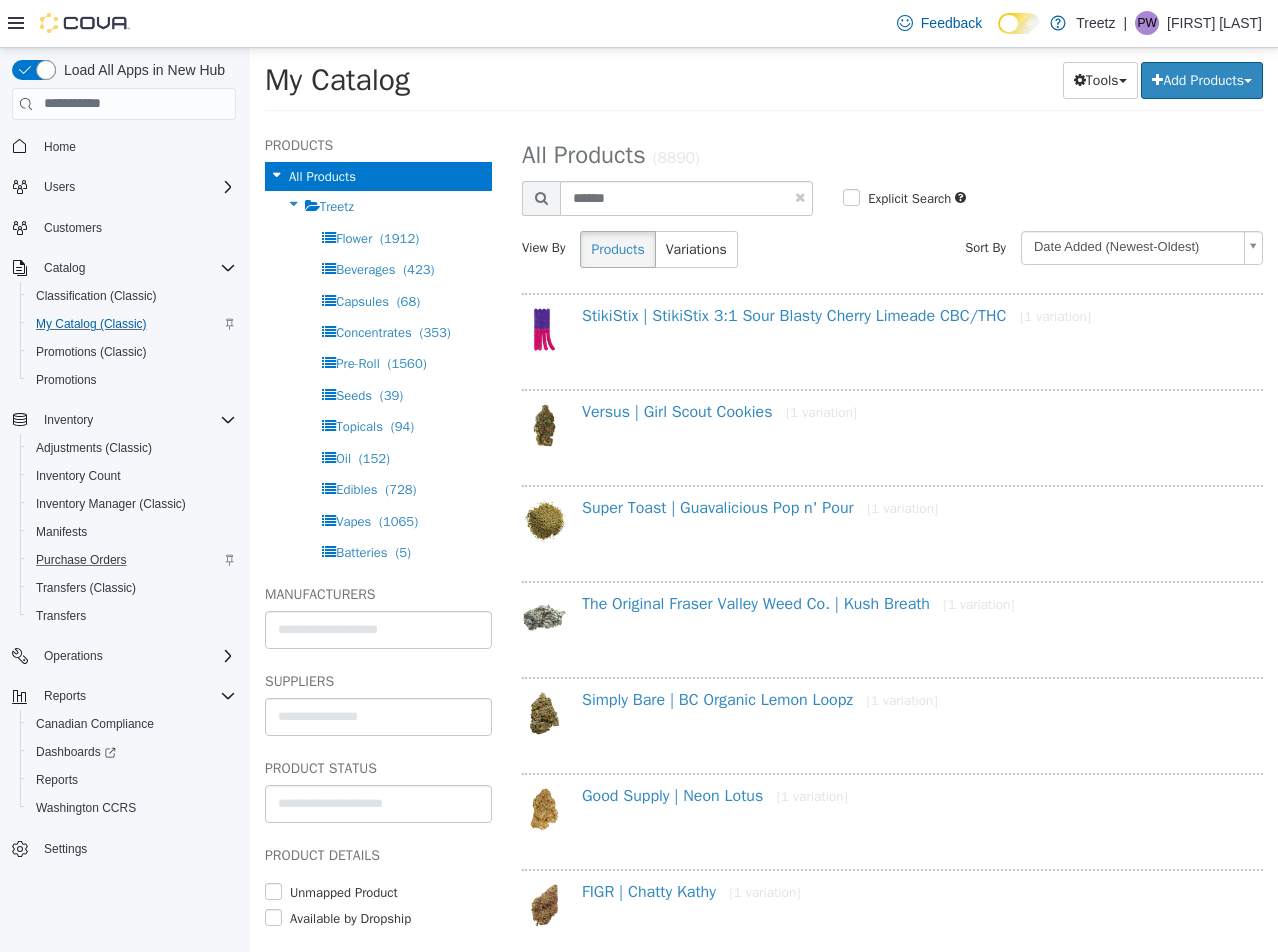 select on "**********" 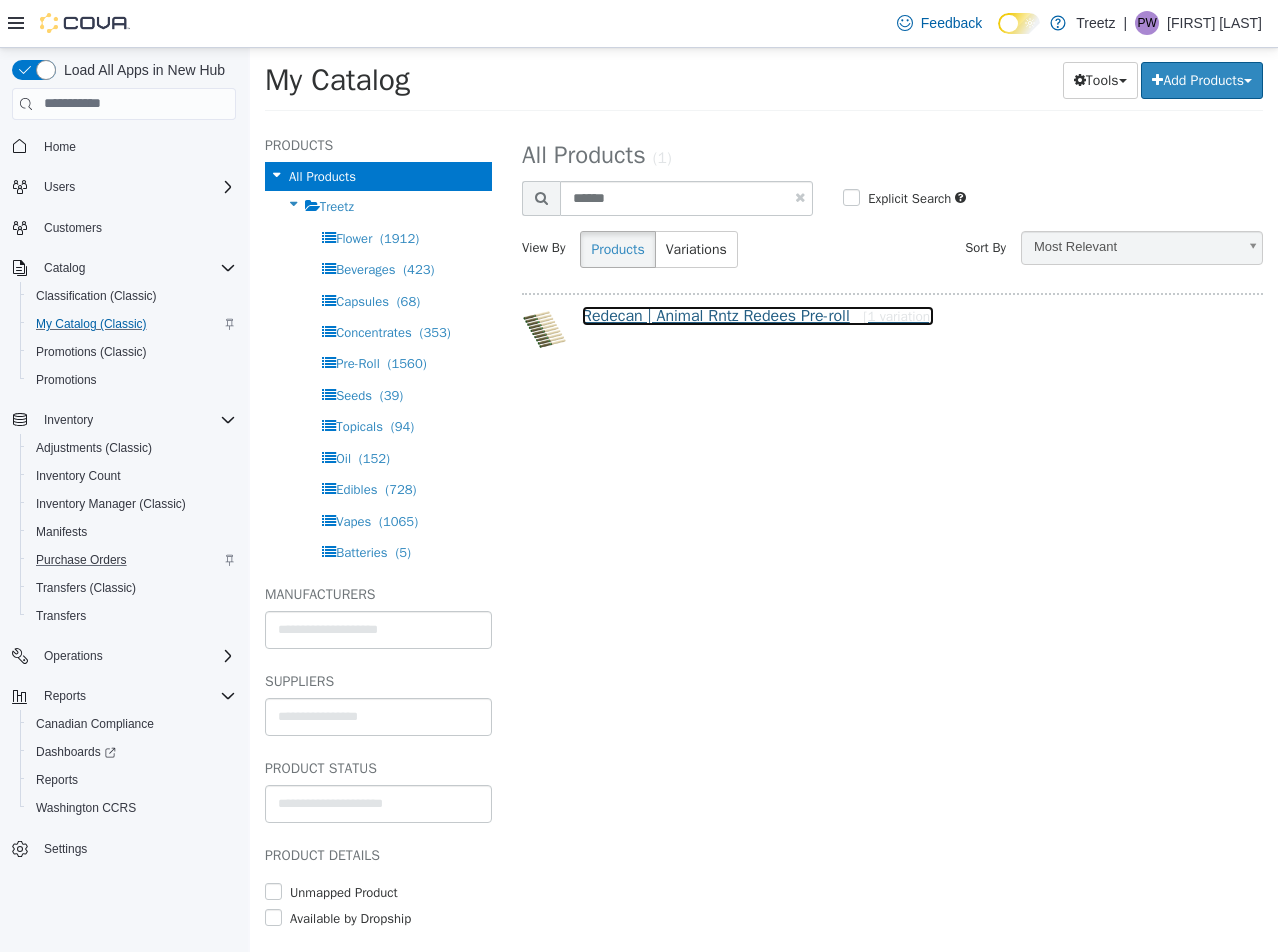 click on "Redecan | Animal Rntz Redees Pre-roll
[1 variation]" at bounding box center (758, 315) 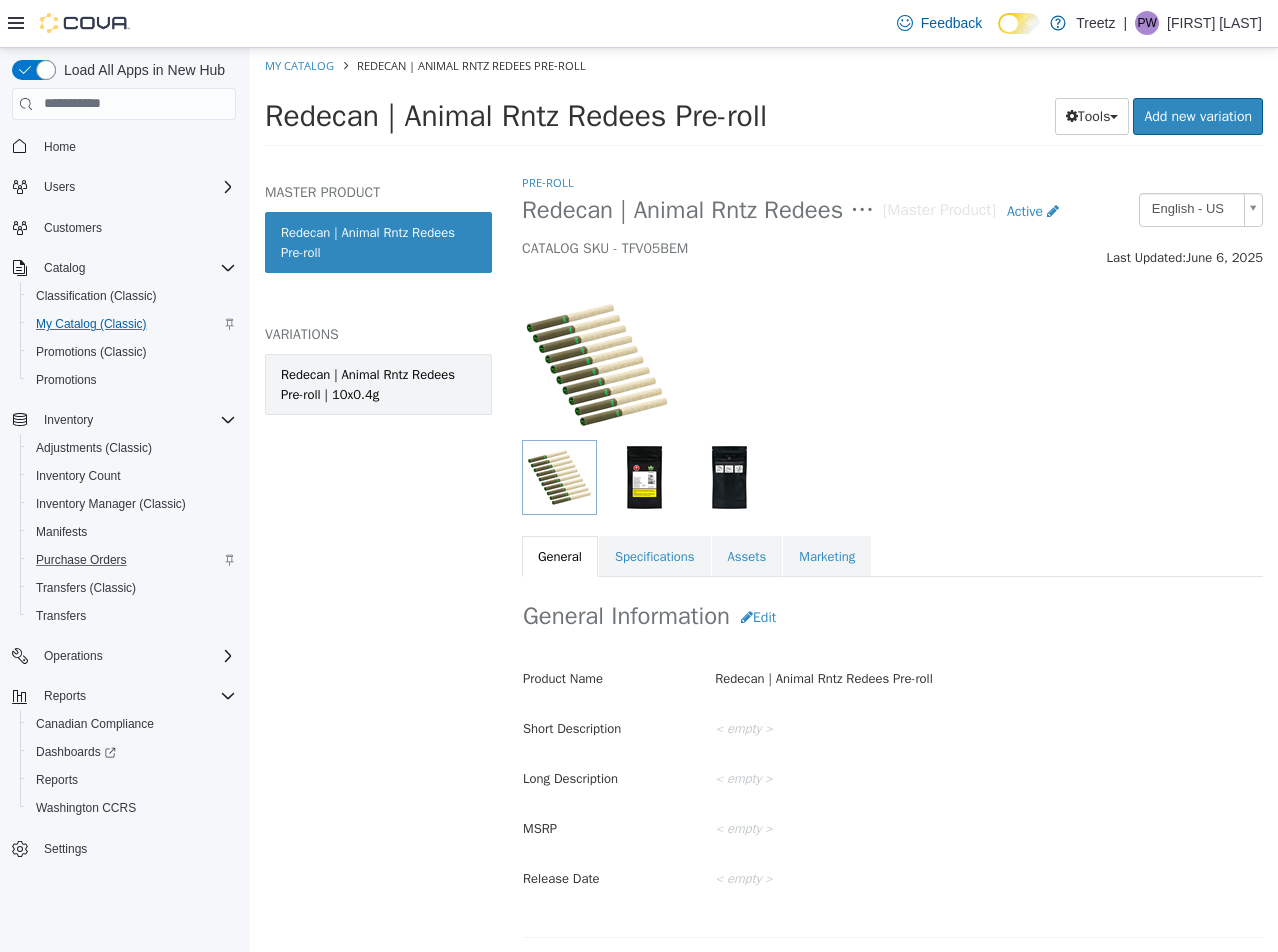 click on "Redecan | Animal Rntz Redees Pre-roll | 10x0.4g" at bounding box center [378, 383] 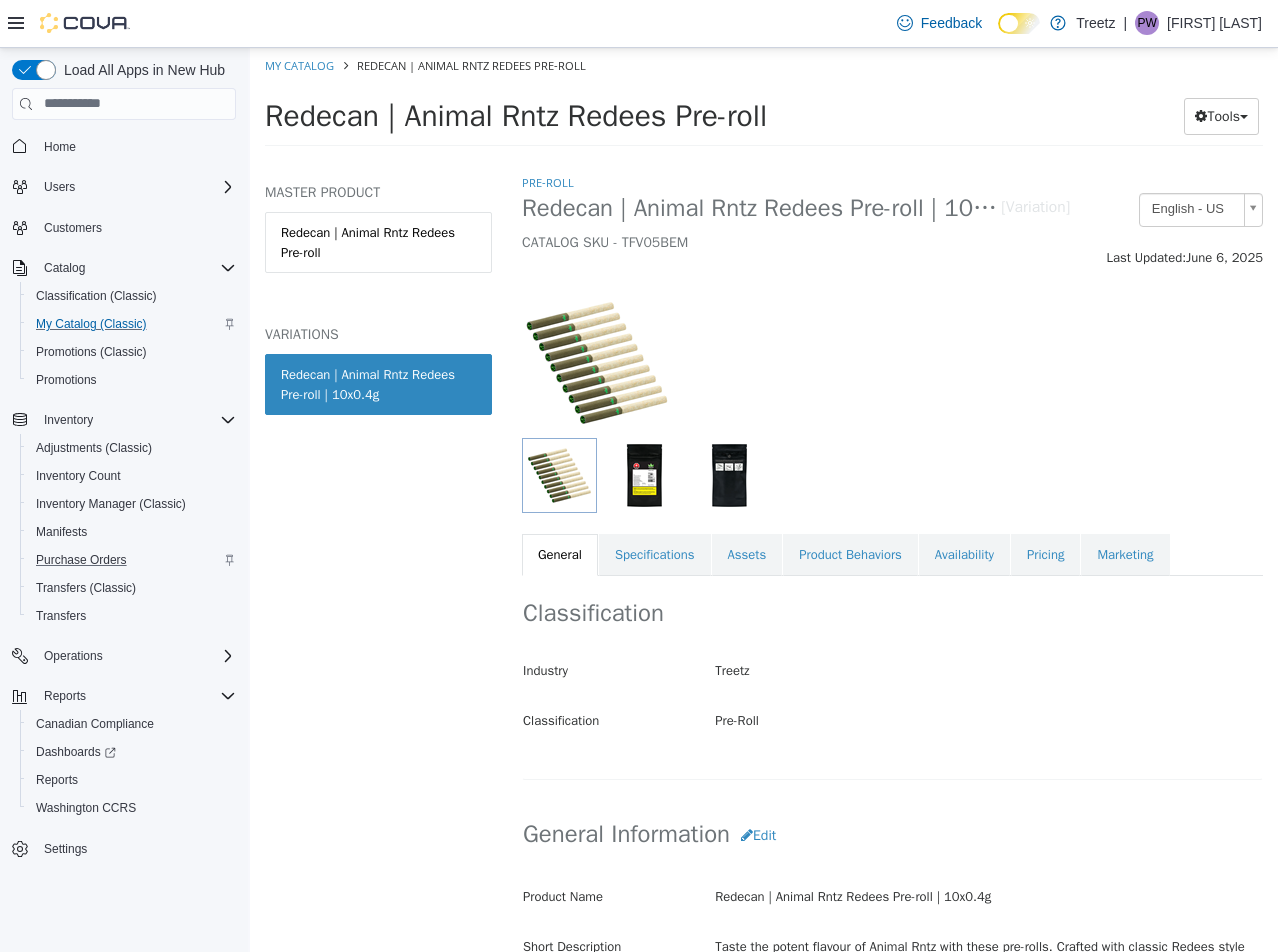 click on "Specifications" at bounding box center [655, 554] 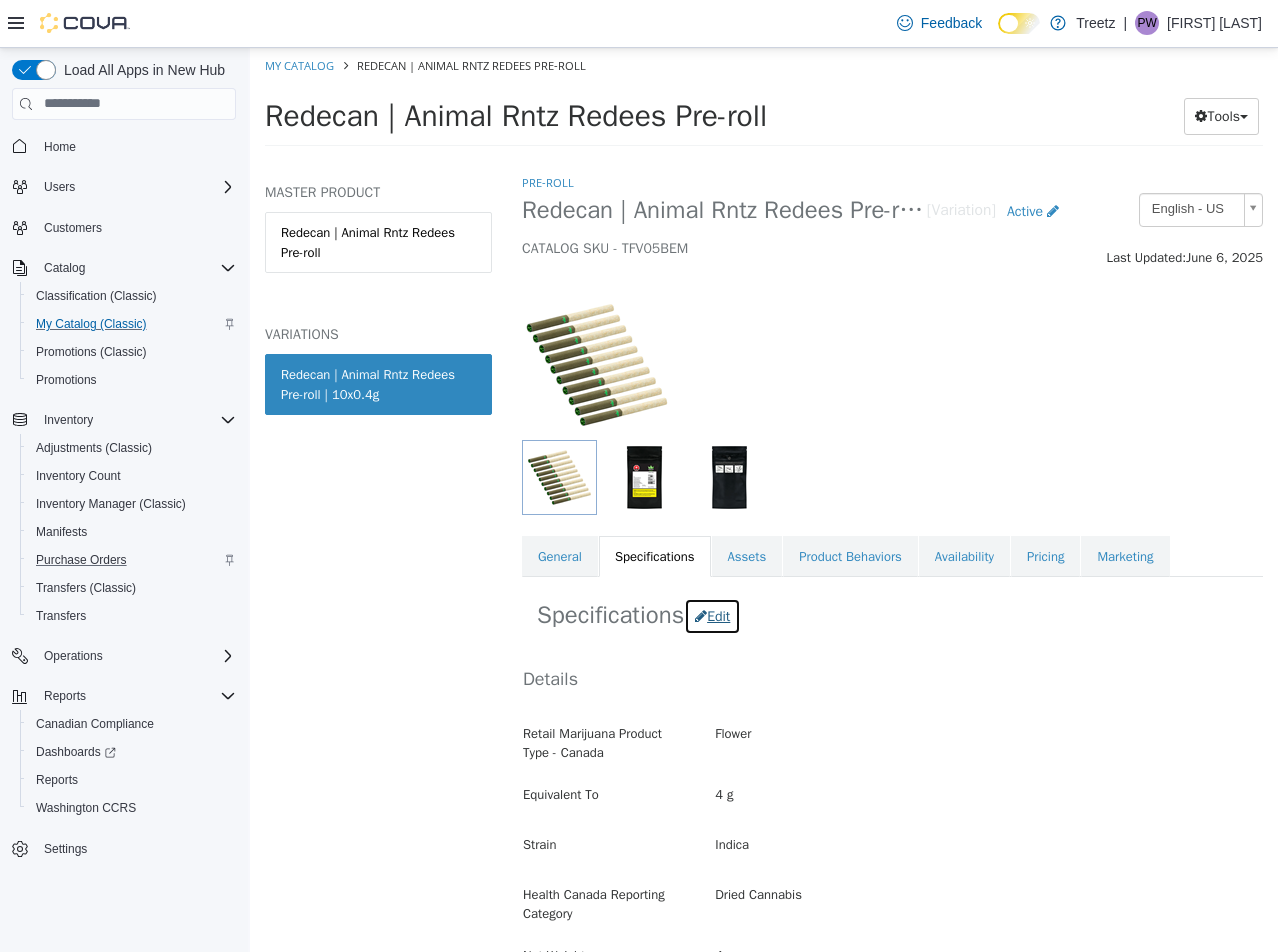 click at bounding box center (701, 615) 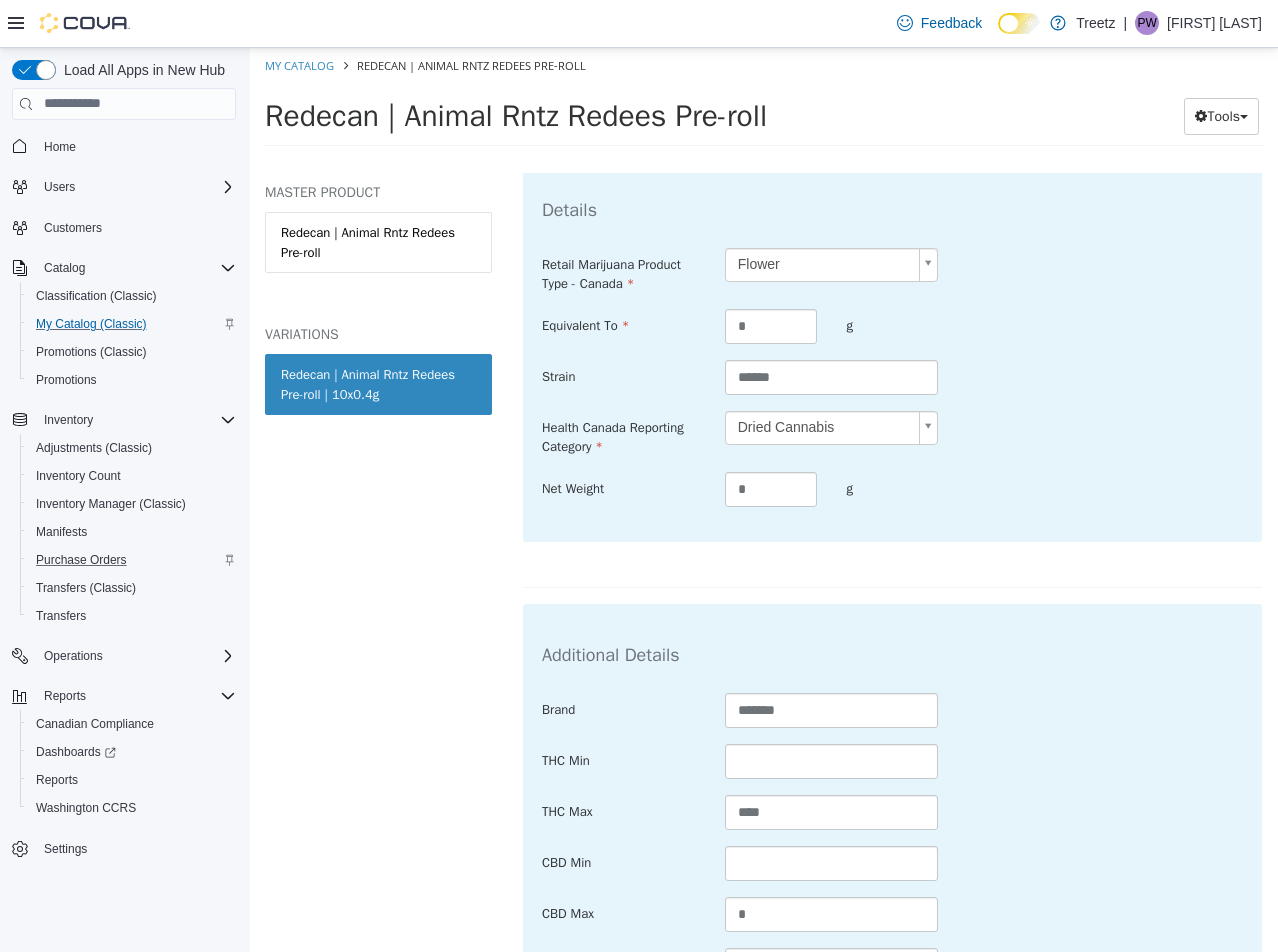 scroll, scrollTop: 500, scrollLeft: 0, axis: vertical 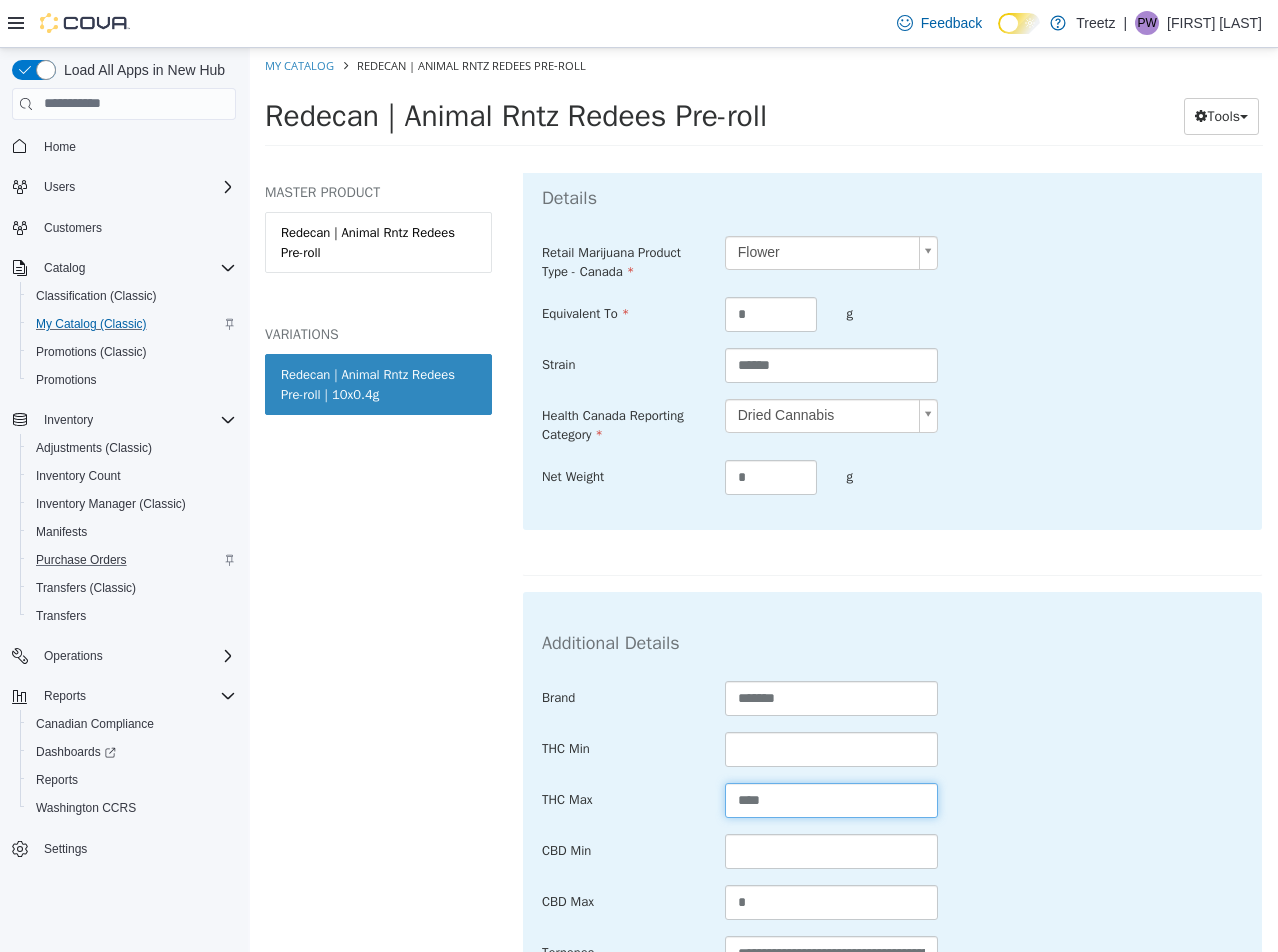 click on "****" at bounding box center (832, 799) 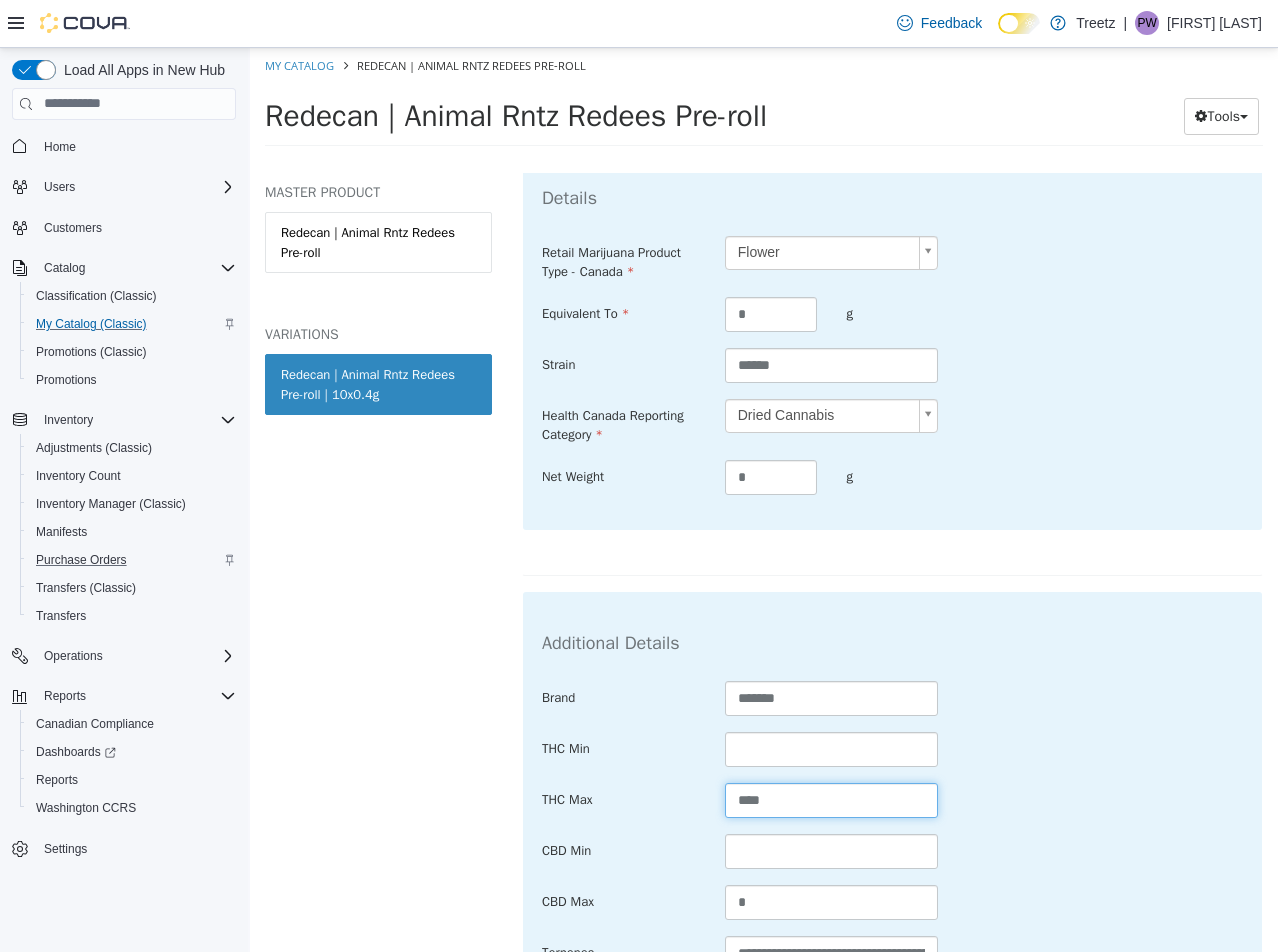 type on "****" 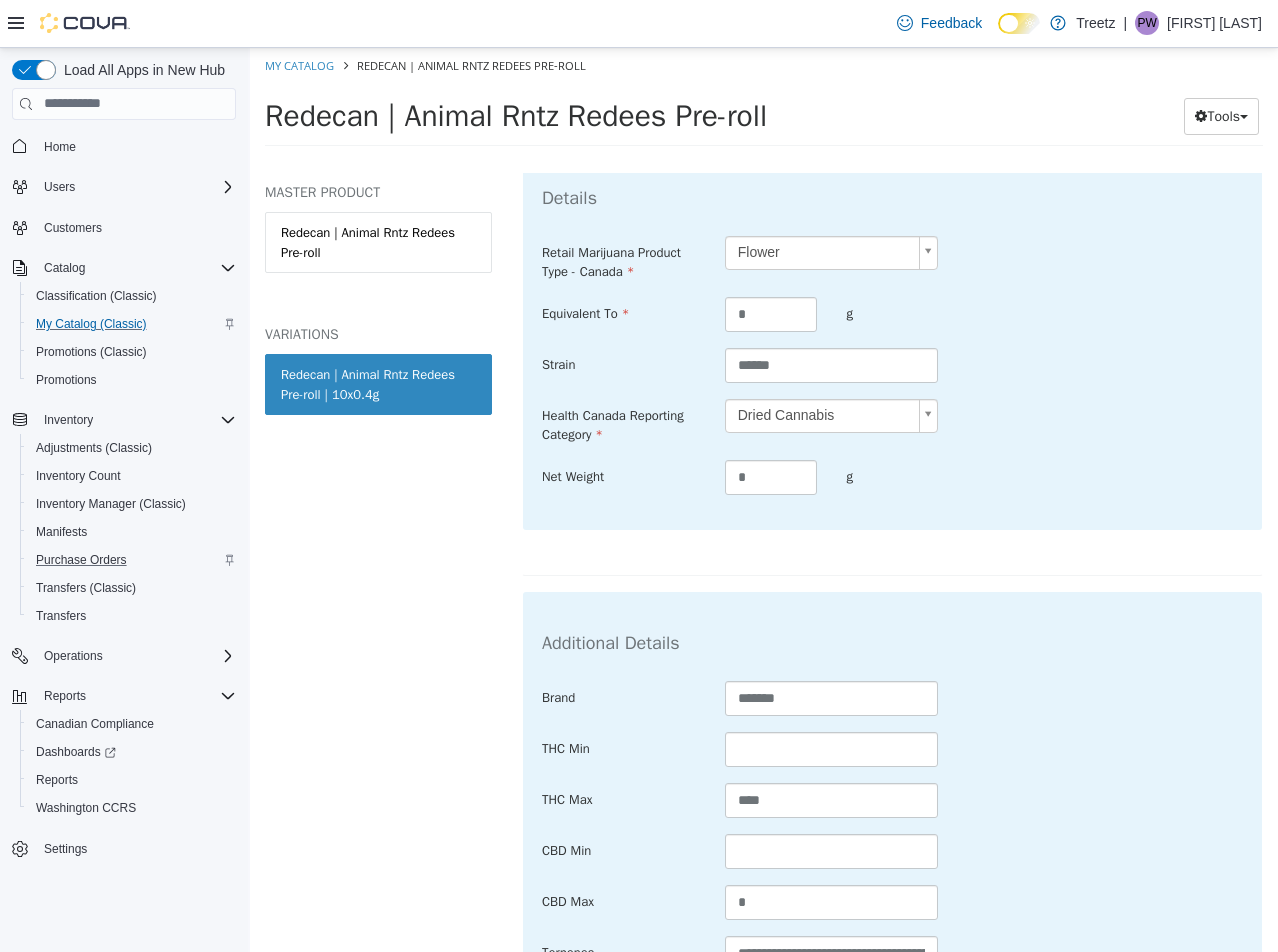 click on "THC Min" at bounding box center [892, 749] 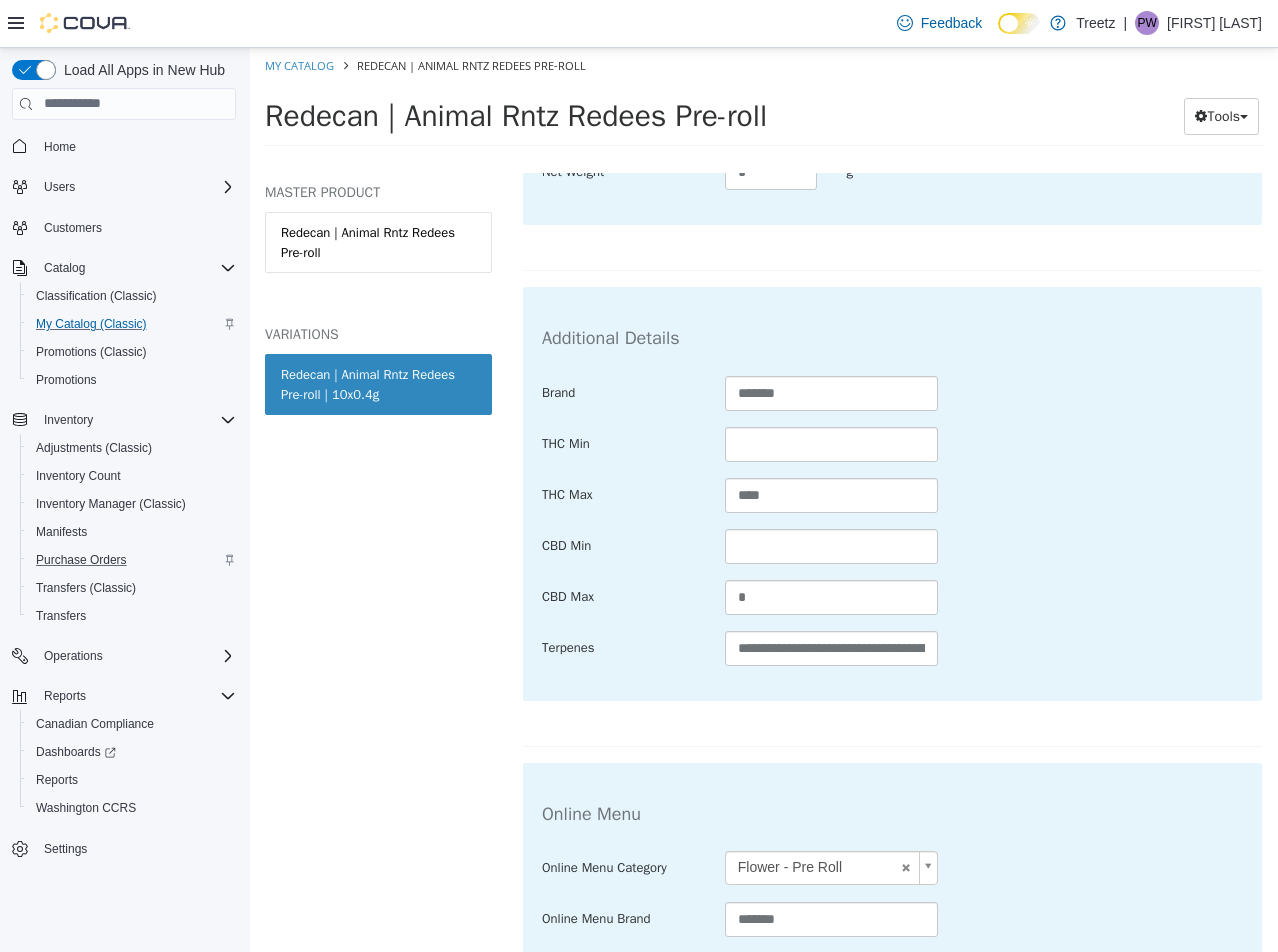 scroll, scrollTop: 975, scrollLeft: 0, axis: vertical 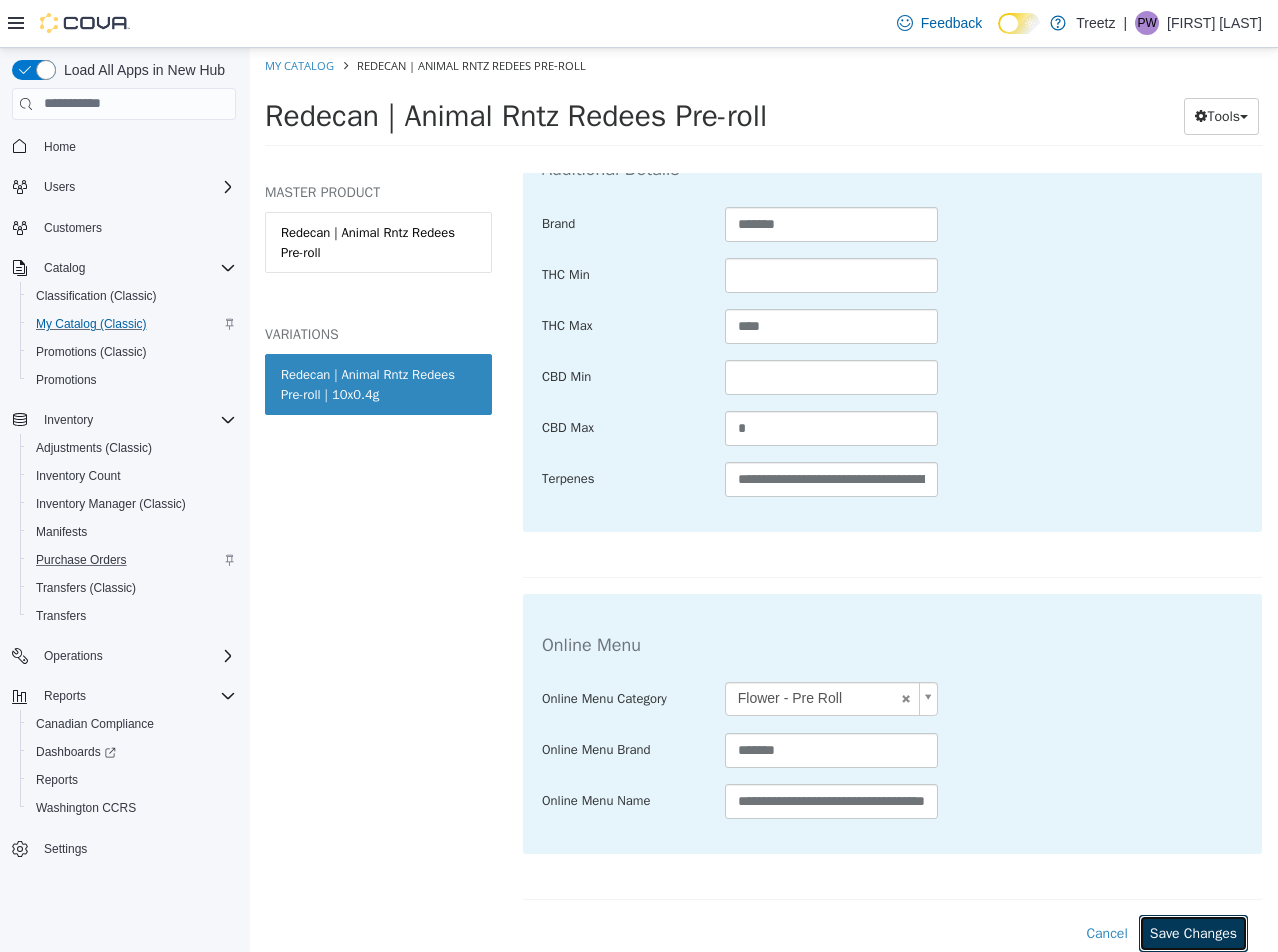 click on "Save Changes" at bounding box center (1193, 932) 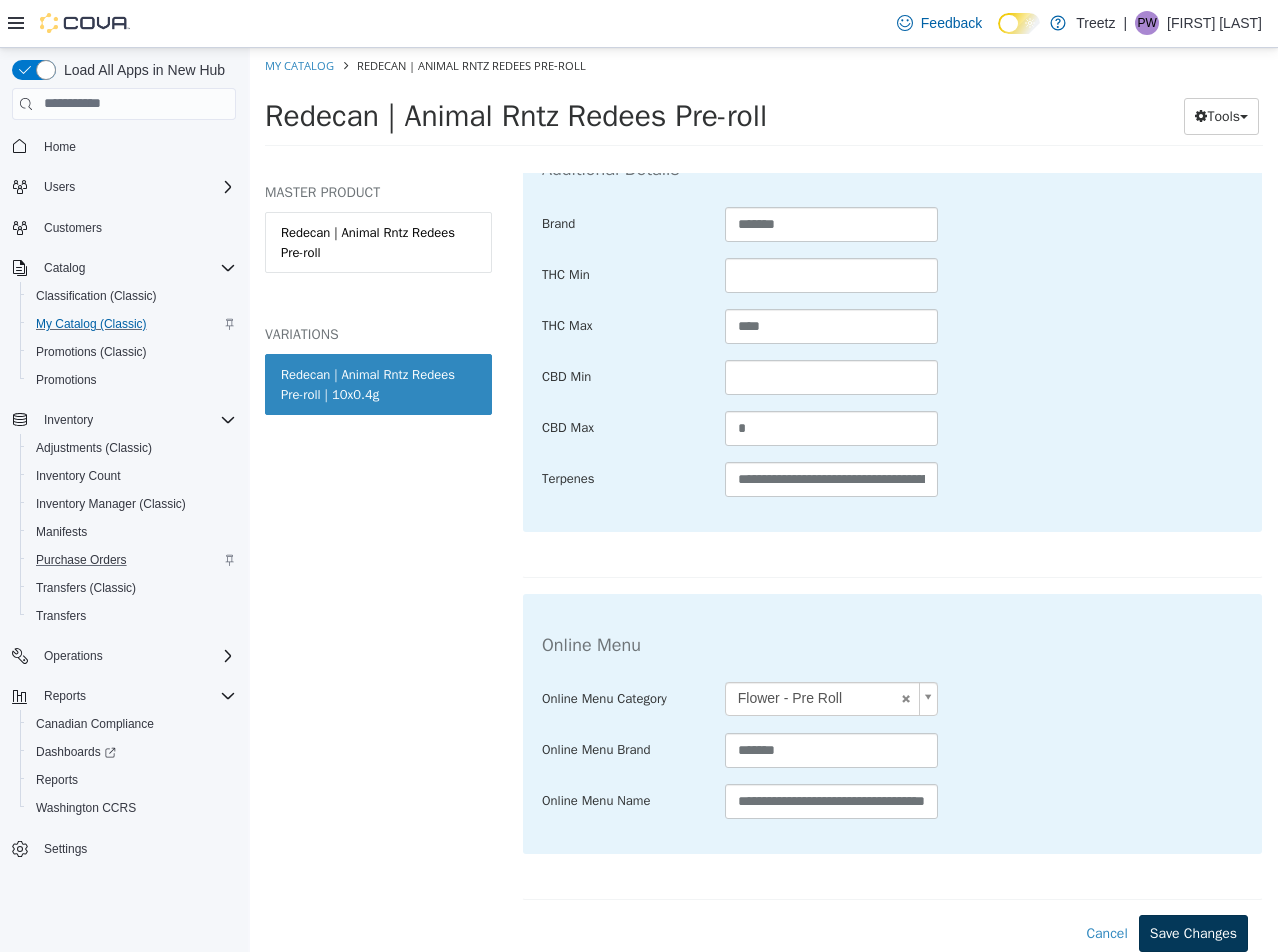 scroll, scrollTop: 752, scrollLeft: 0, axis: vertical 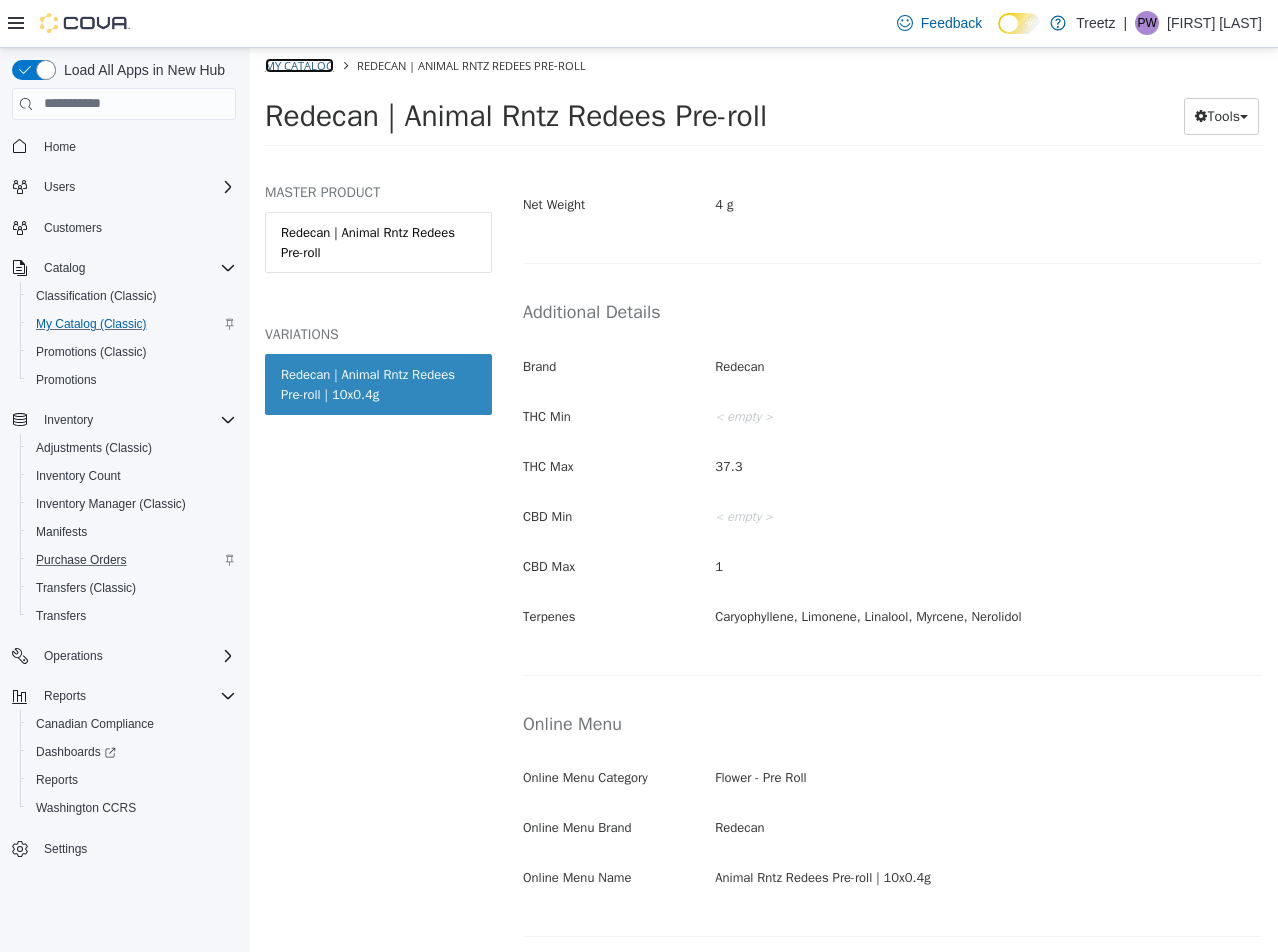 click on "My Catalog" at bounding box center [299, 64] 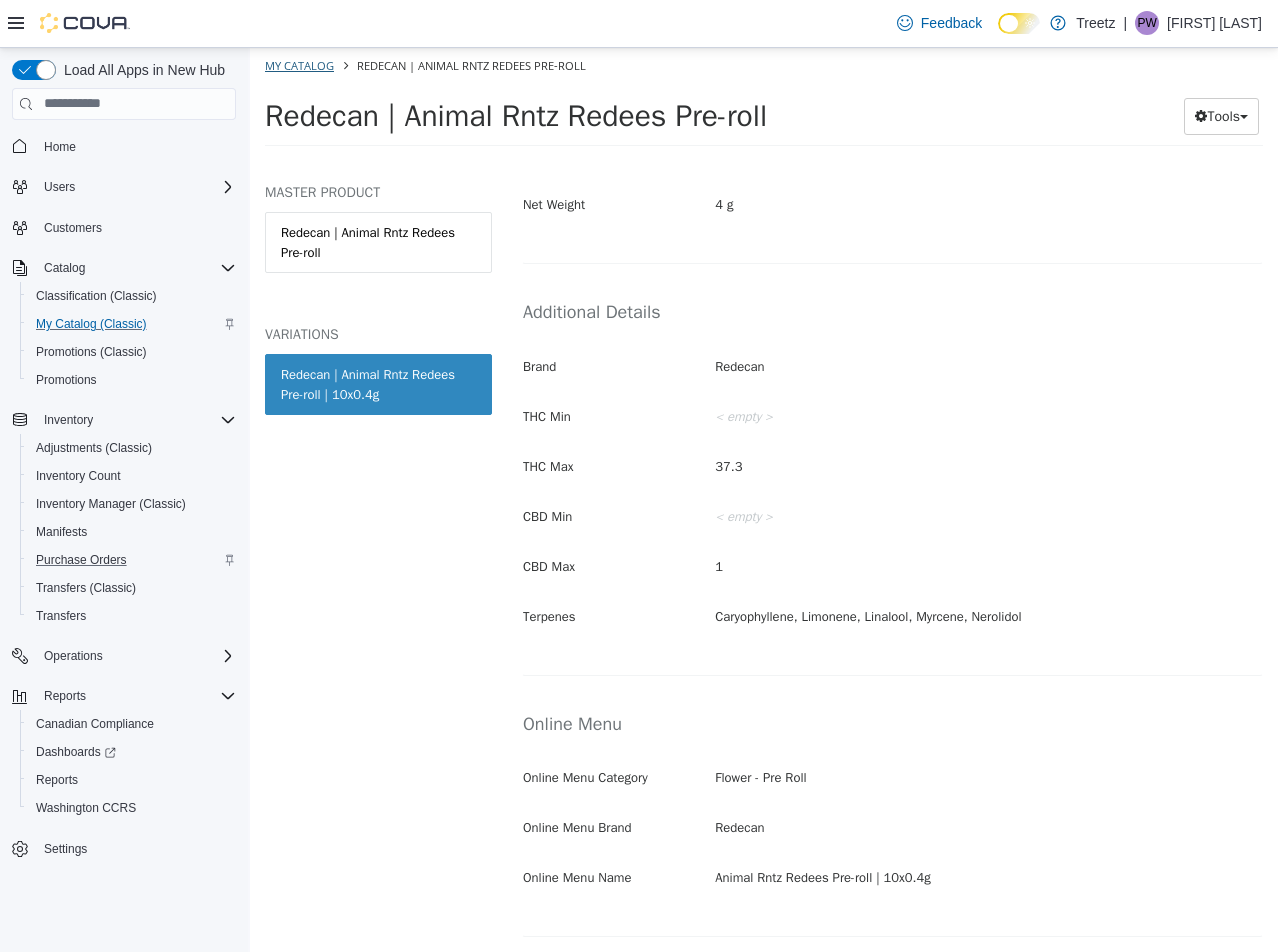 select on "**********" 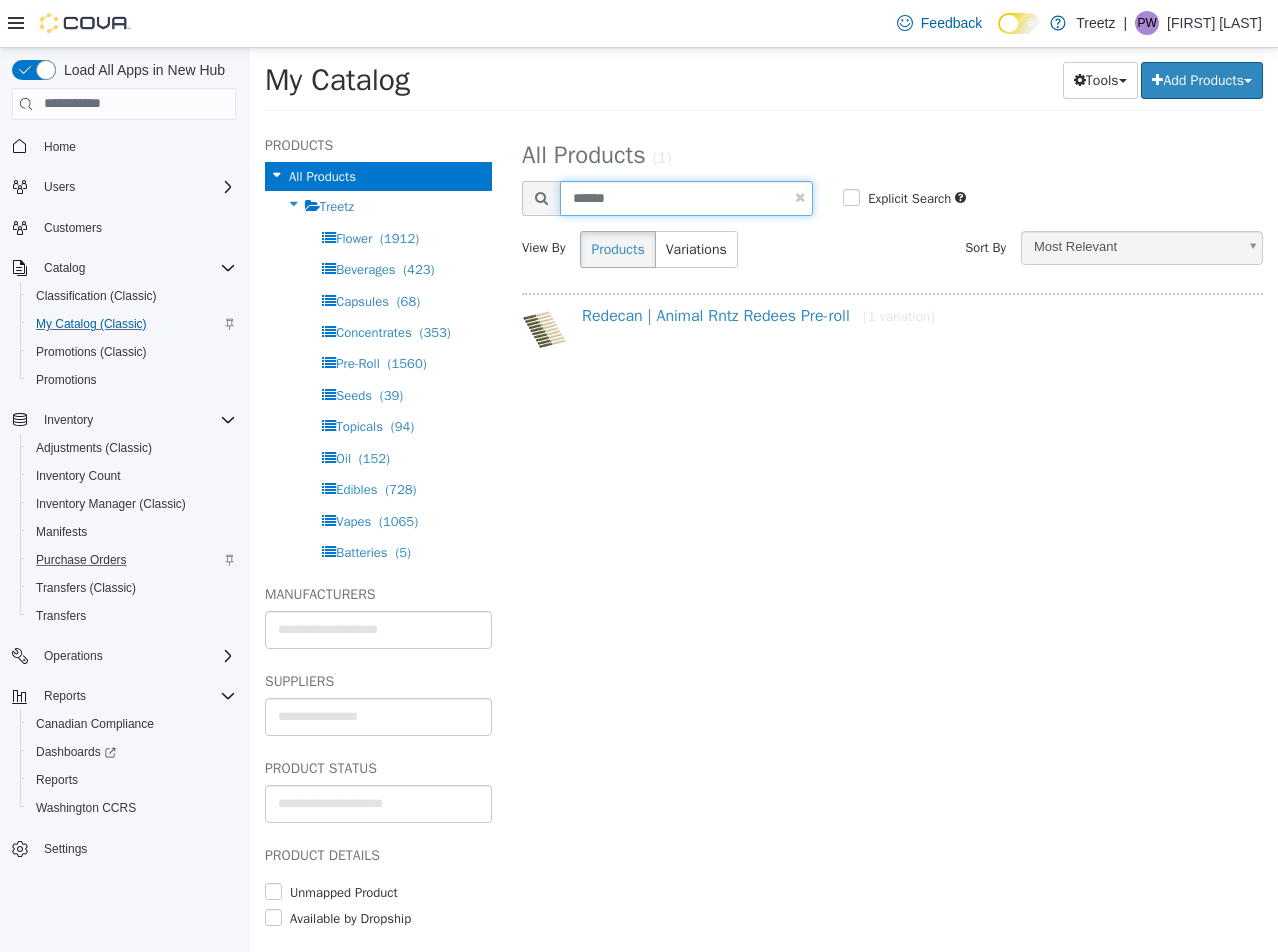click on "******" at bounding box center (686, 197) 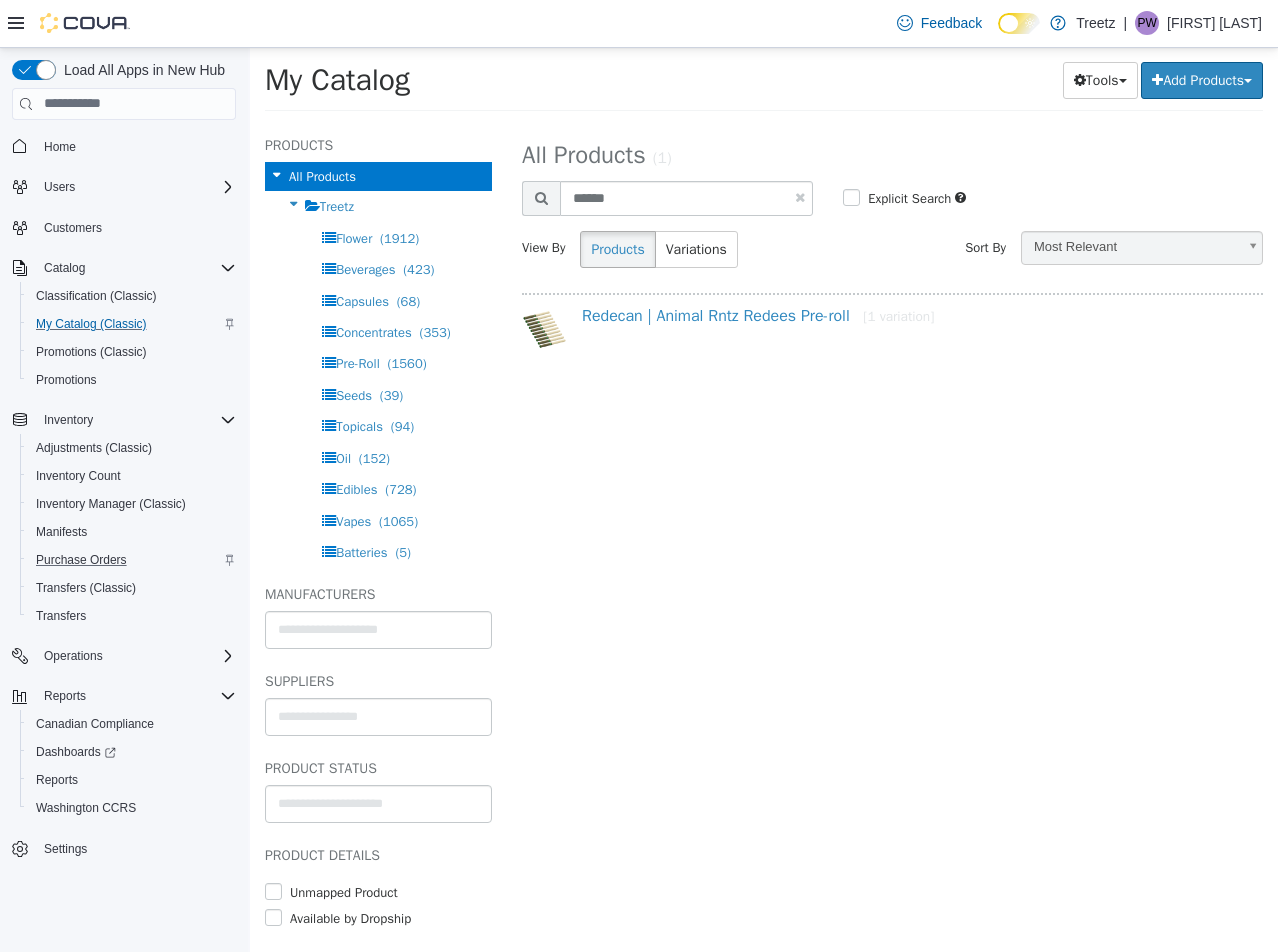 select on "**********" 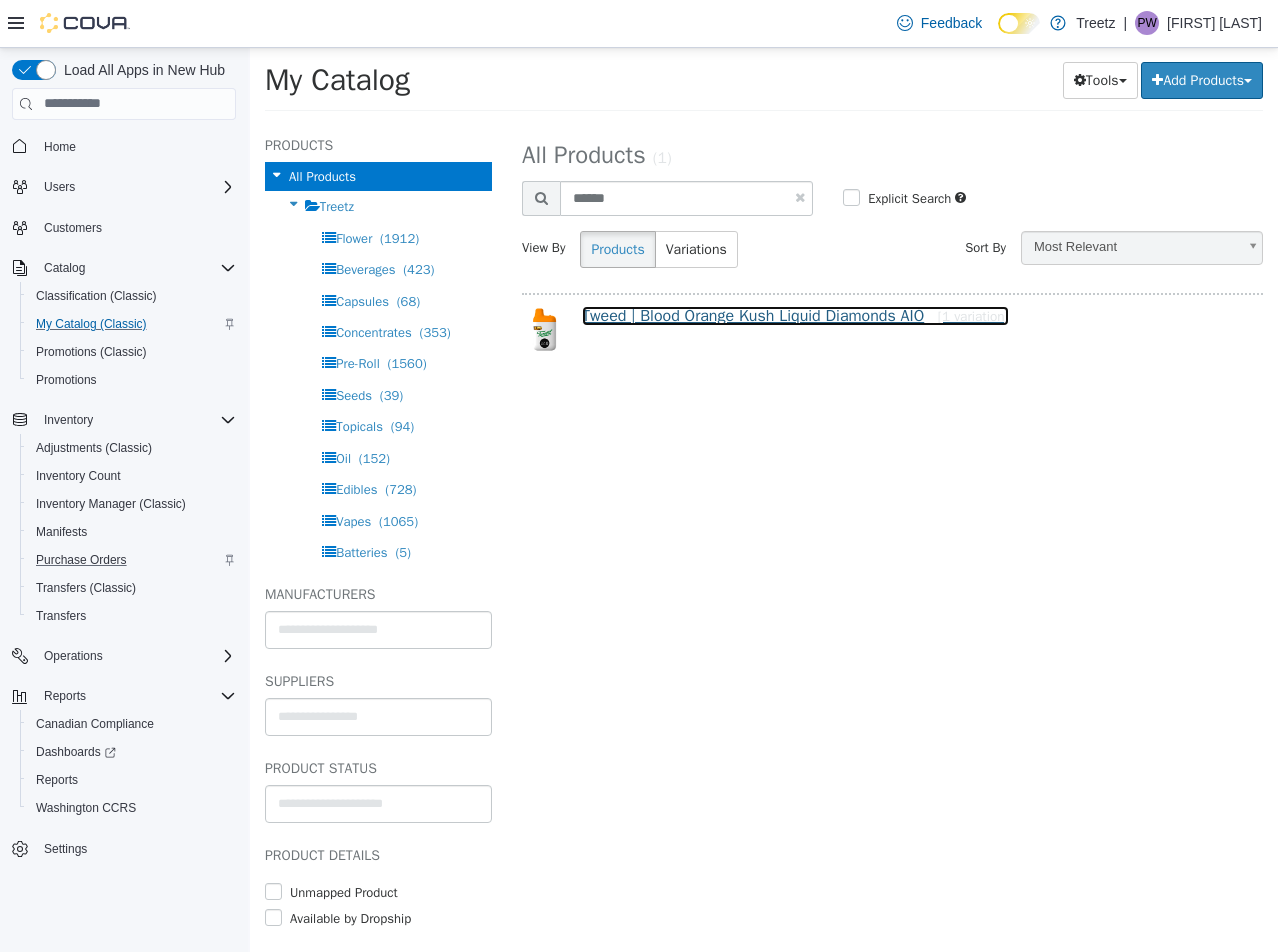 click on "Tweed | Blood Orange Kush Liquid Diamonds AIO
[1 variation]" at bounding box center [795, 315] 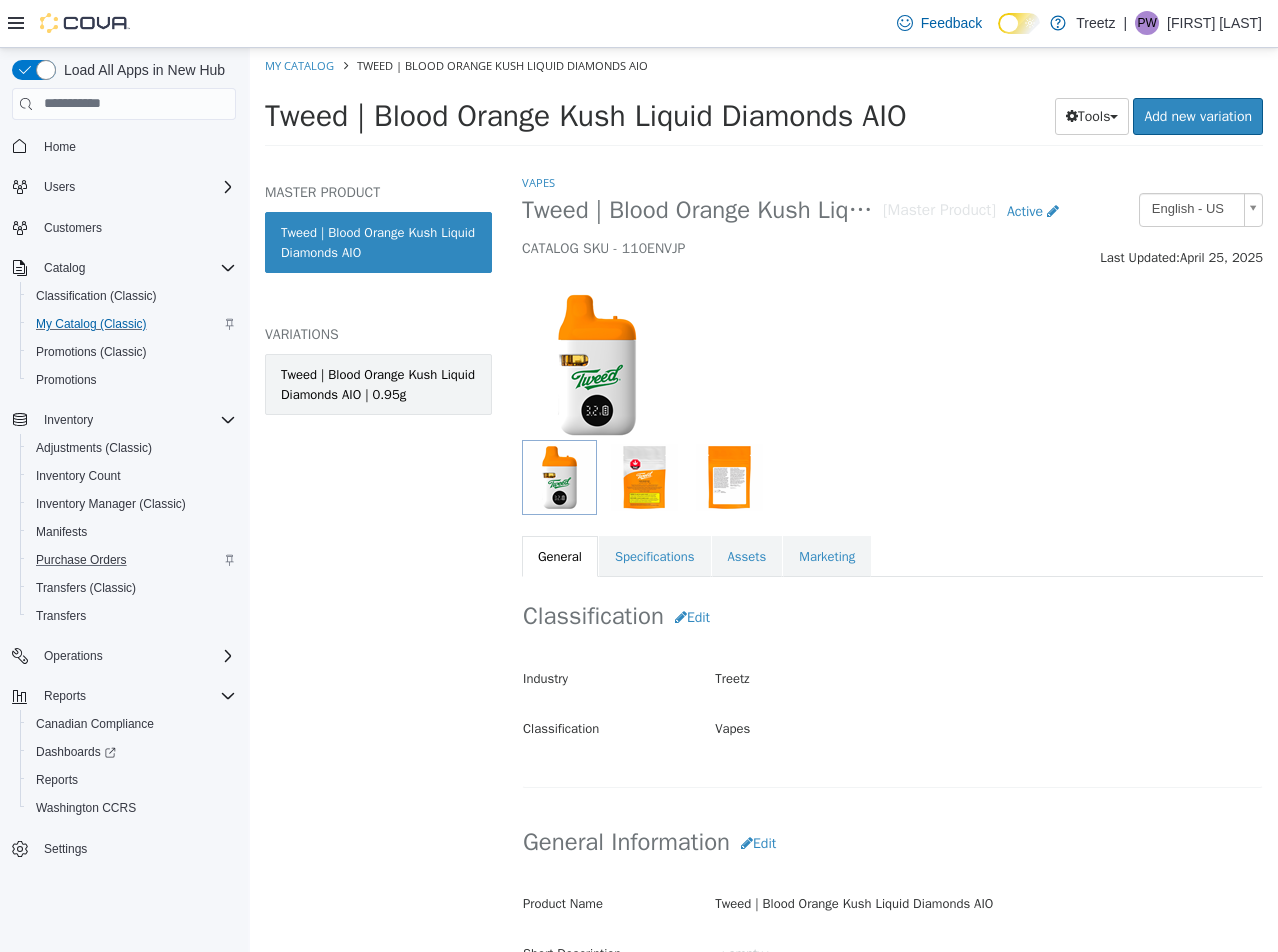 click on "Tweed | Blood Orange Kush Liquid Diamonds AIO | 0.95g" at bounding box center [378, 383] 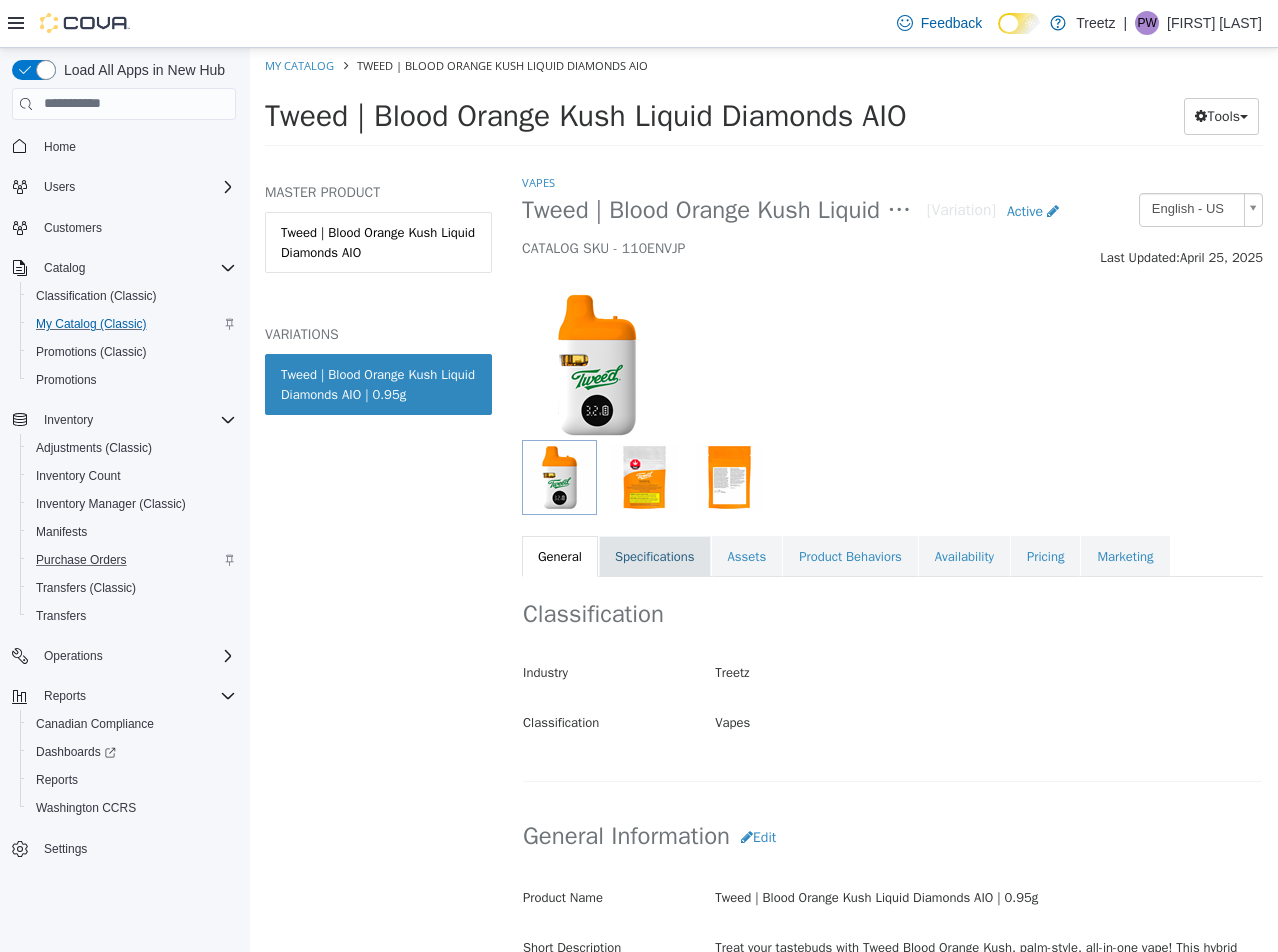 click on "Specifications" at bounding box center (655, 556) 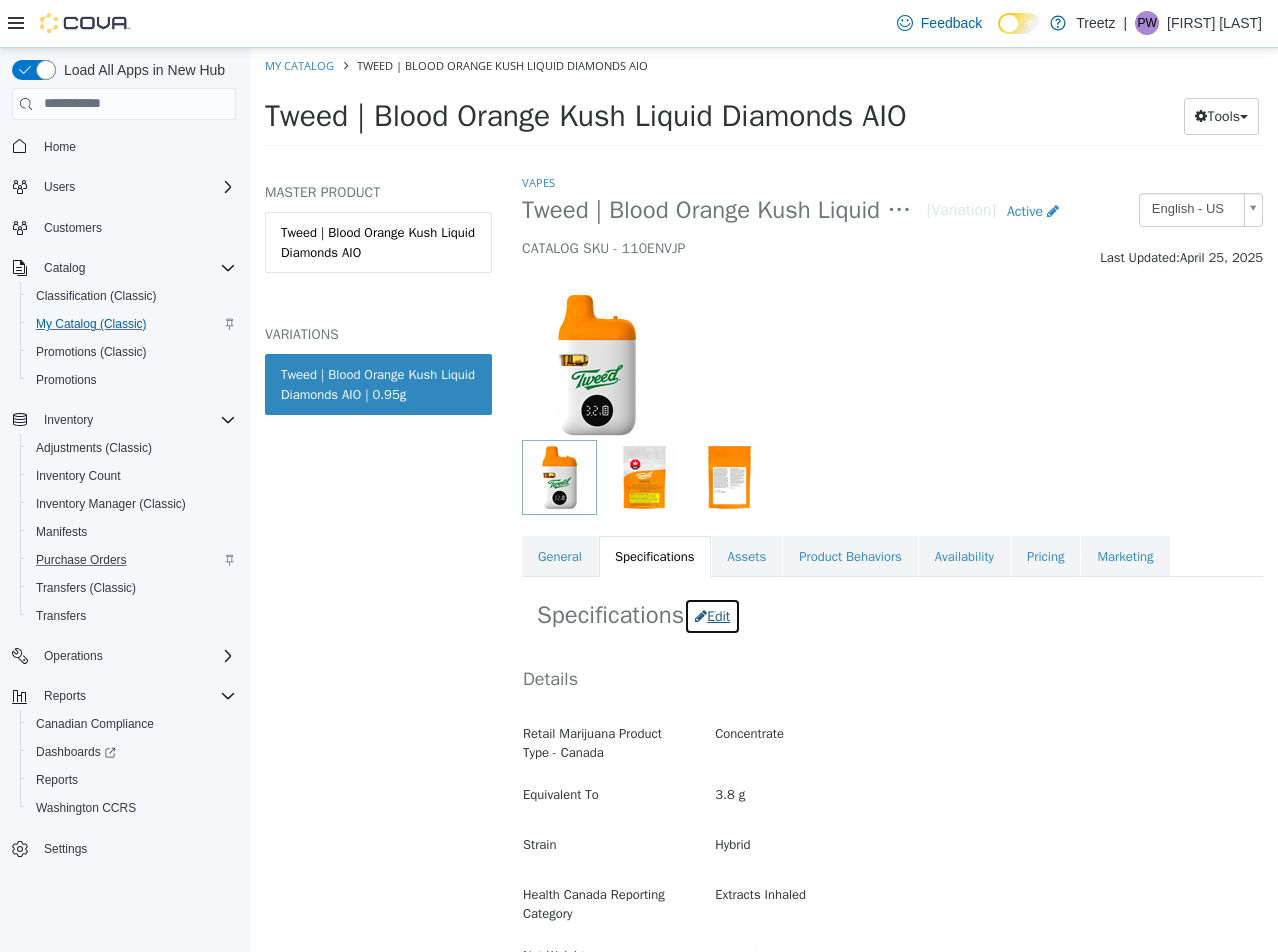 click on "Edit" at bounding box center [712, 615] 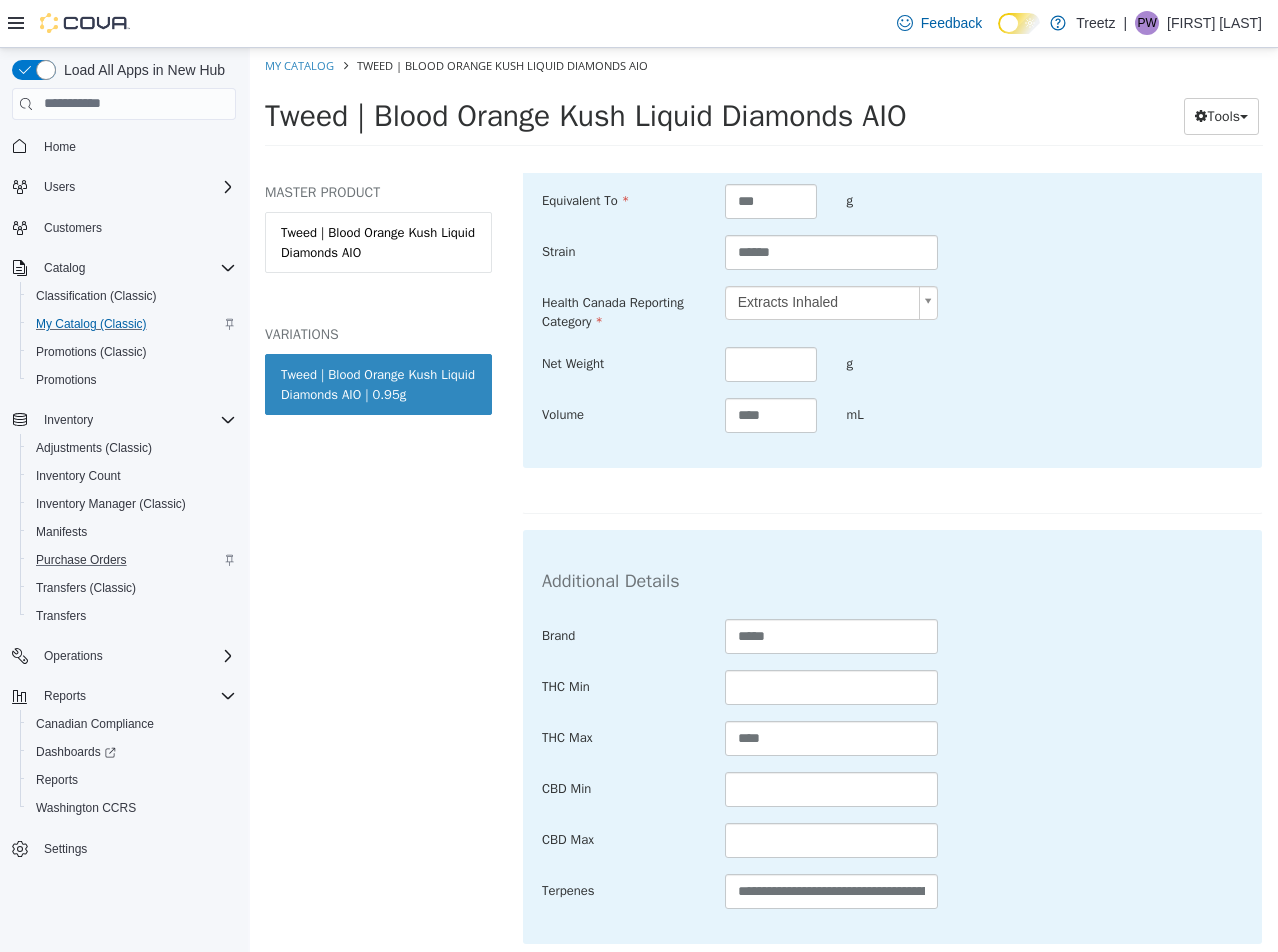 scroll, scrollTop: 700, scrollLeft: 0, axis: vertical 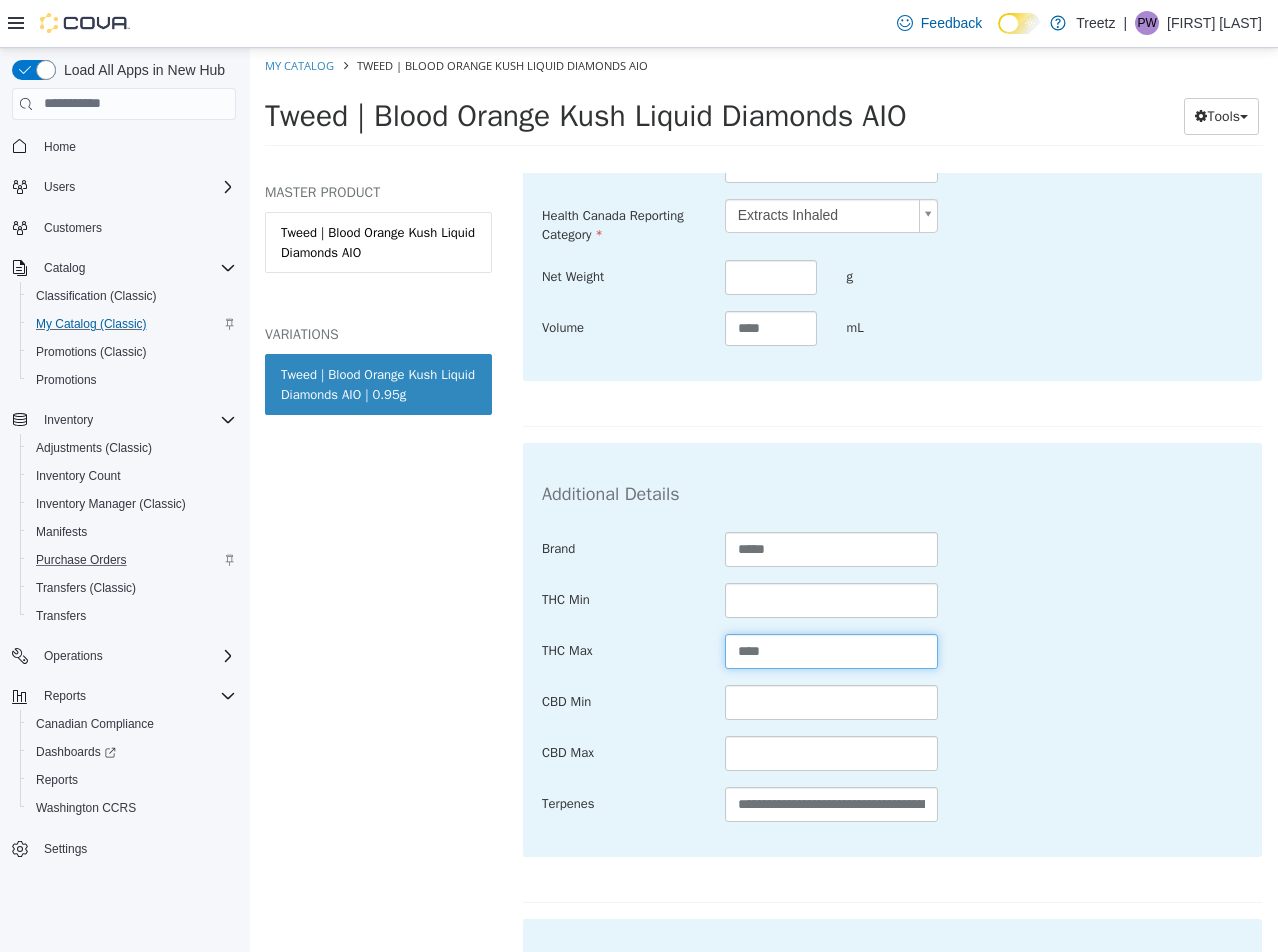 click on "****" at bounding box center [832, 650] 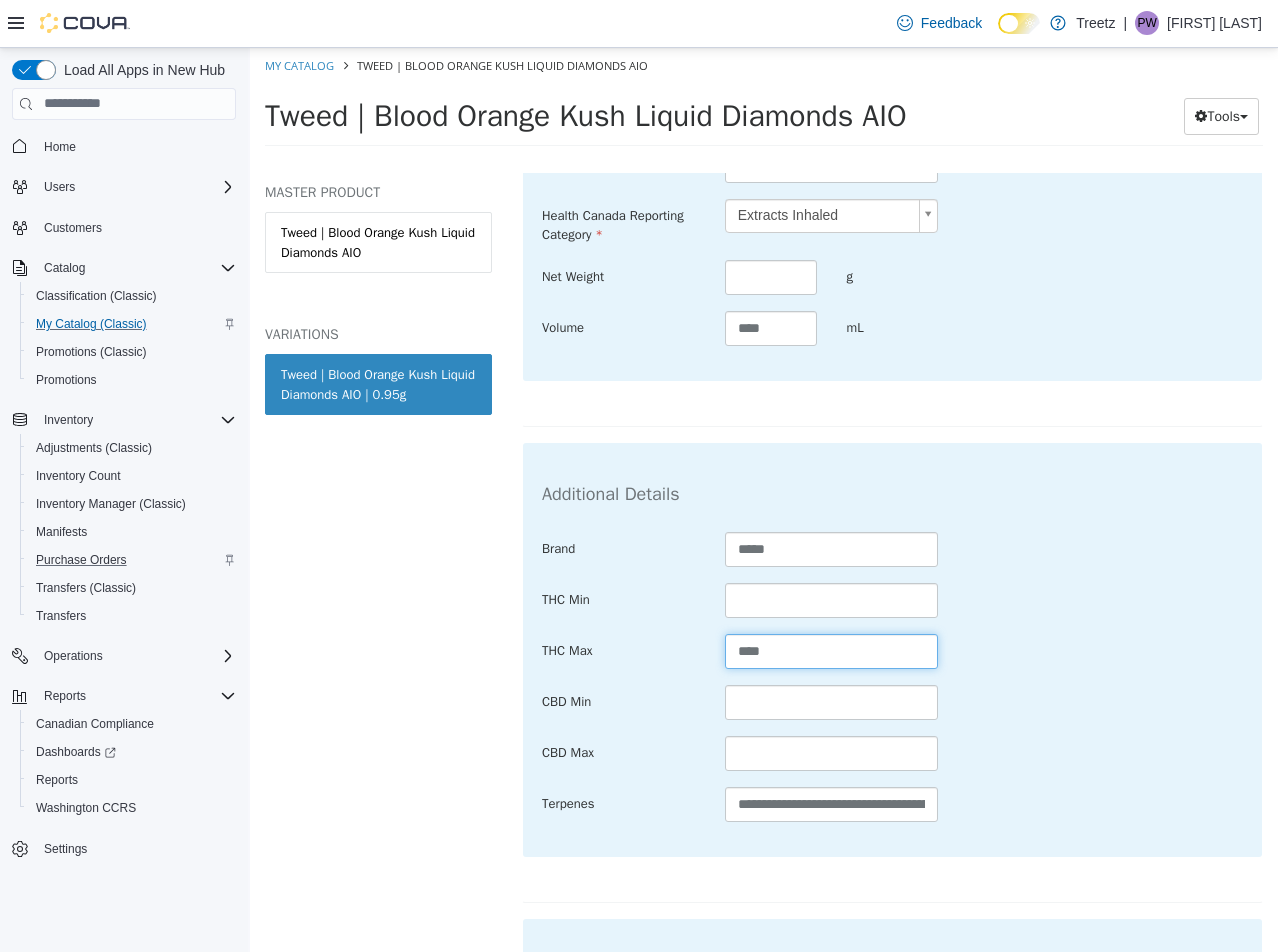 type on "****" 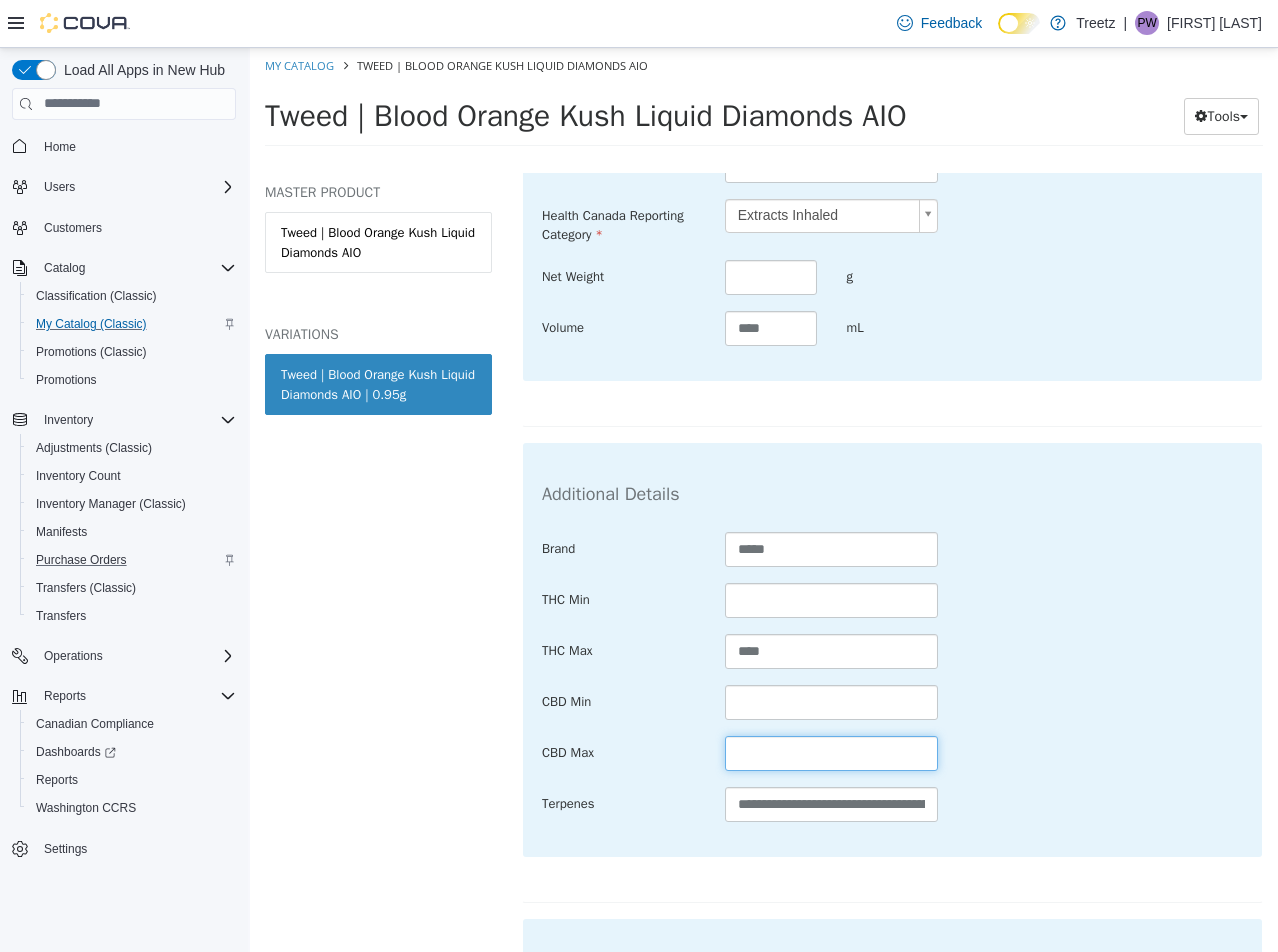 click at bounding box center [832, 752] 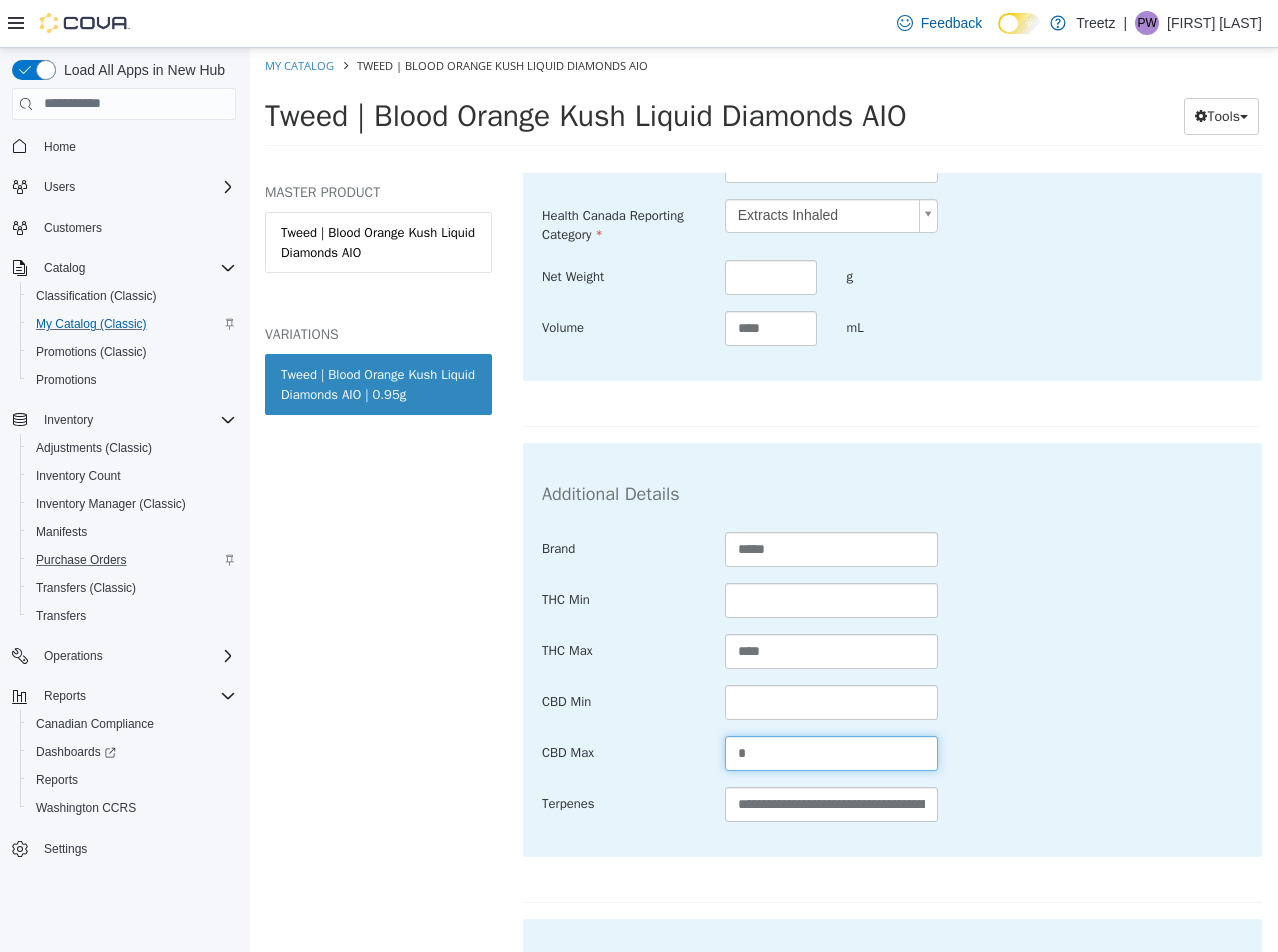 type on "*" 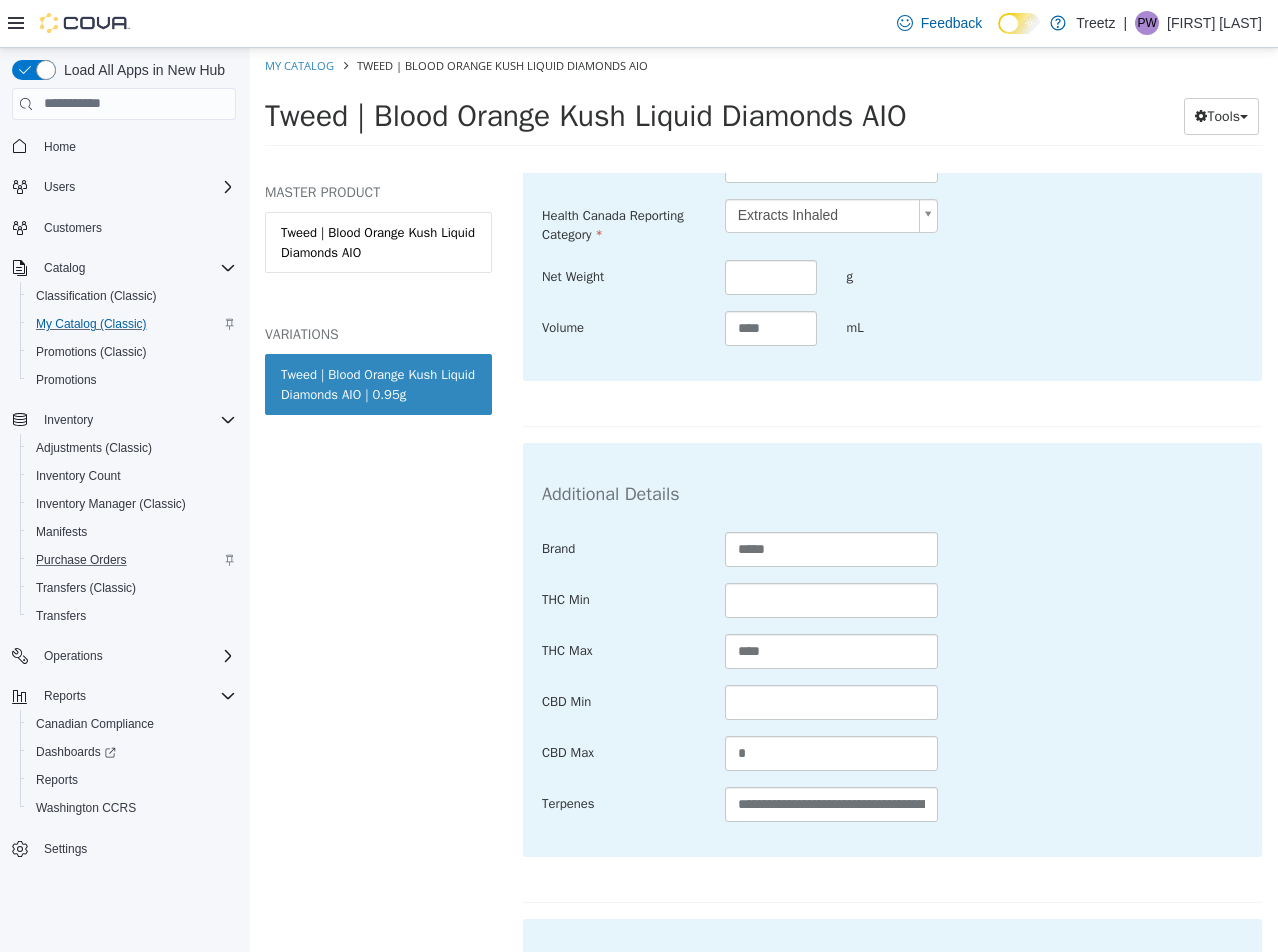 click on "THC Max
****" at bounding box center [892, 651] 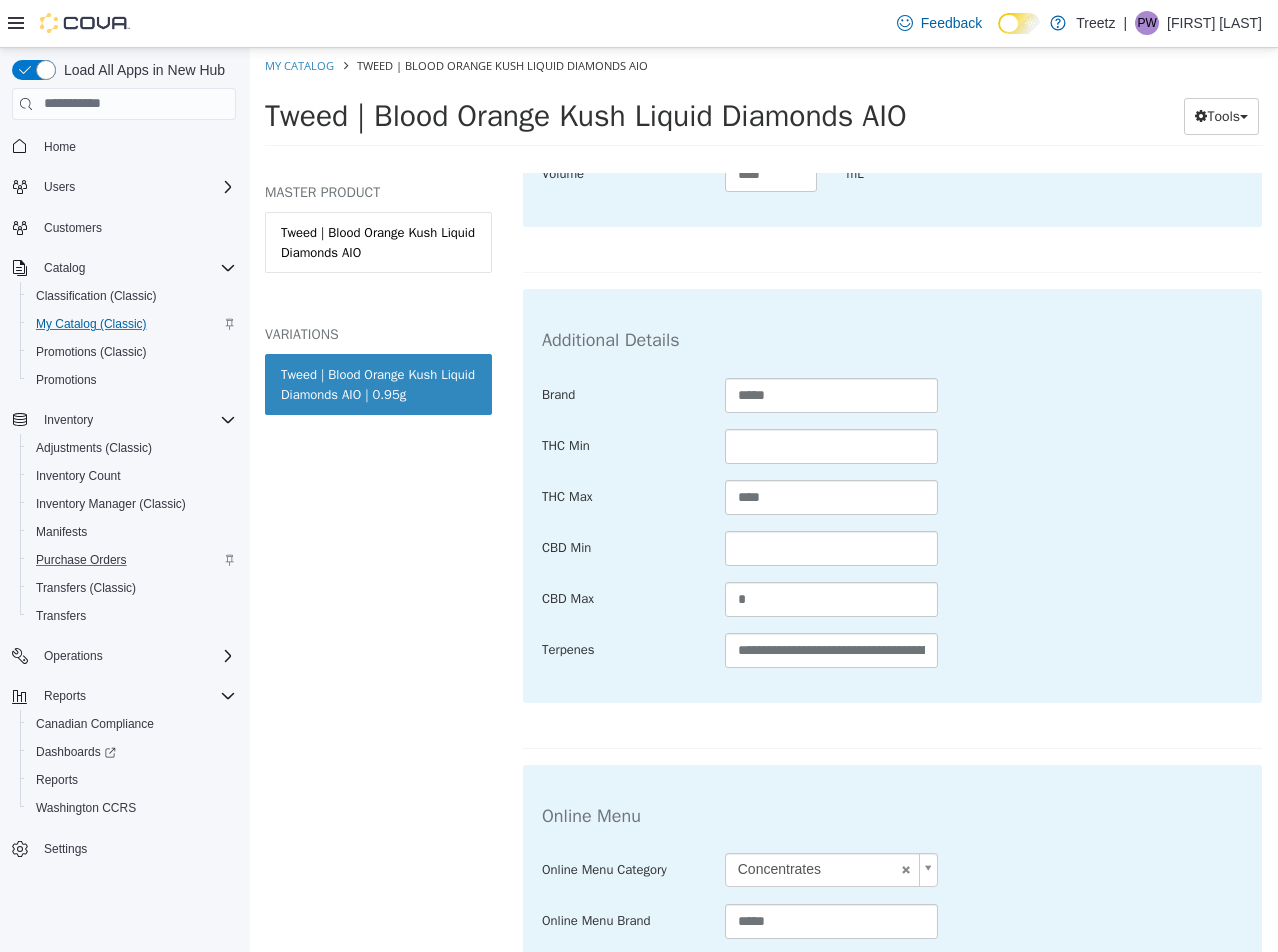 scroll, scrollTop: 1026, scrollLeft: 0, axis: vertical 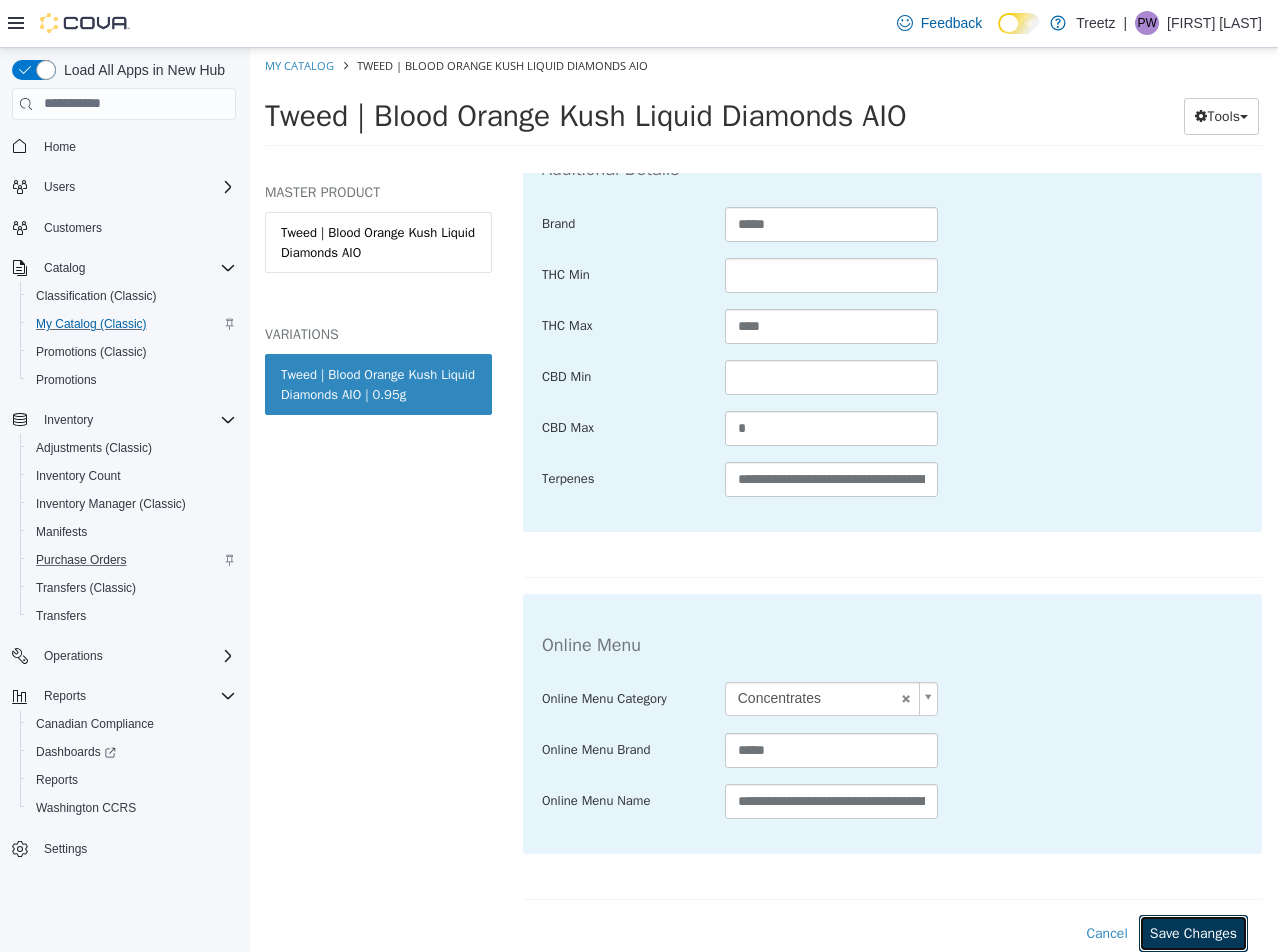 click on "Save Changes" at bounding box center [1193, 932] 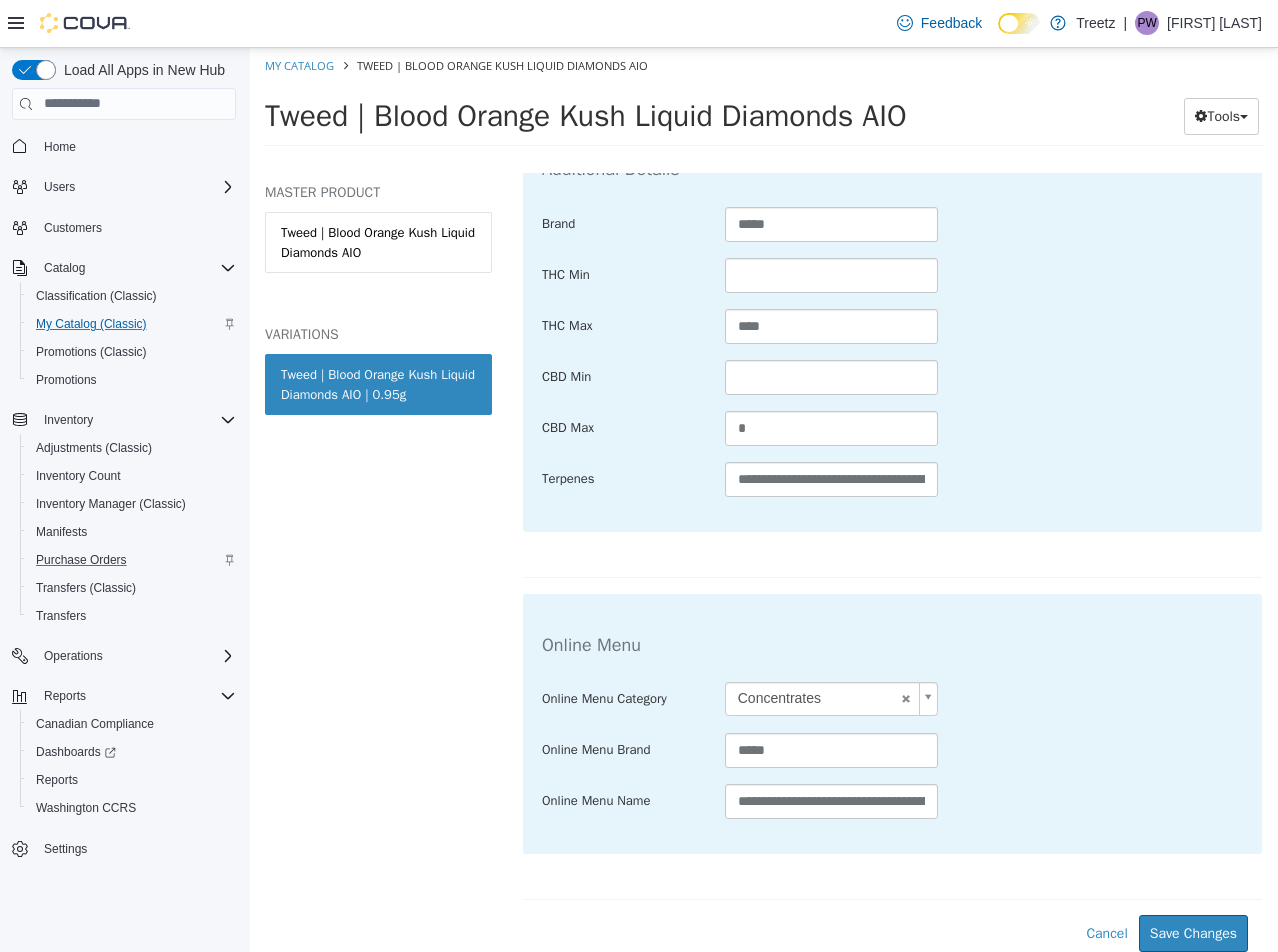 scroll, scrollTop: 802, scrollLeft: 0, axis: vertical 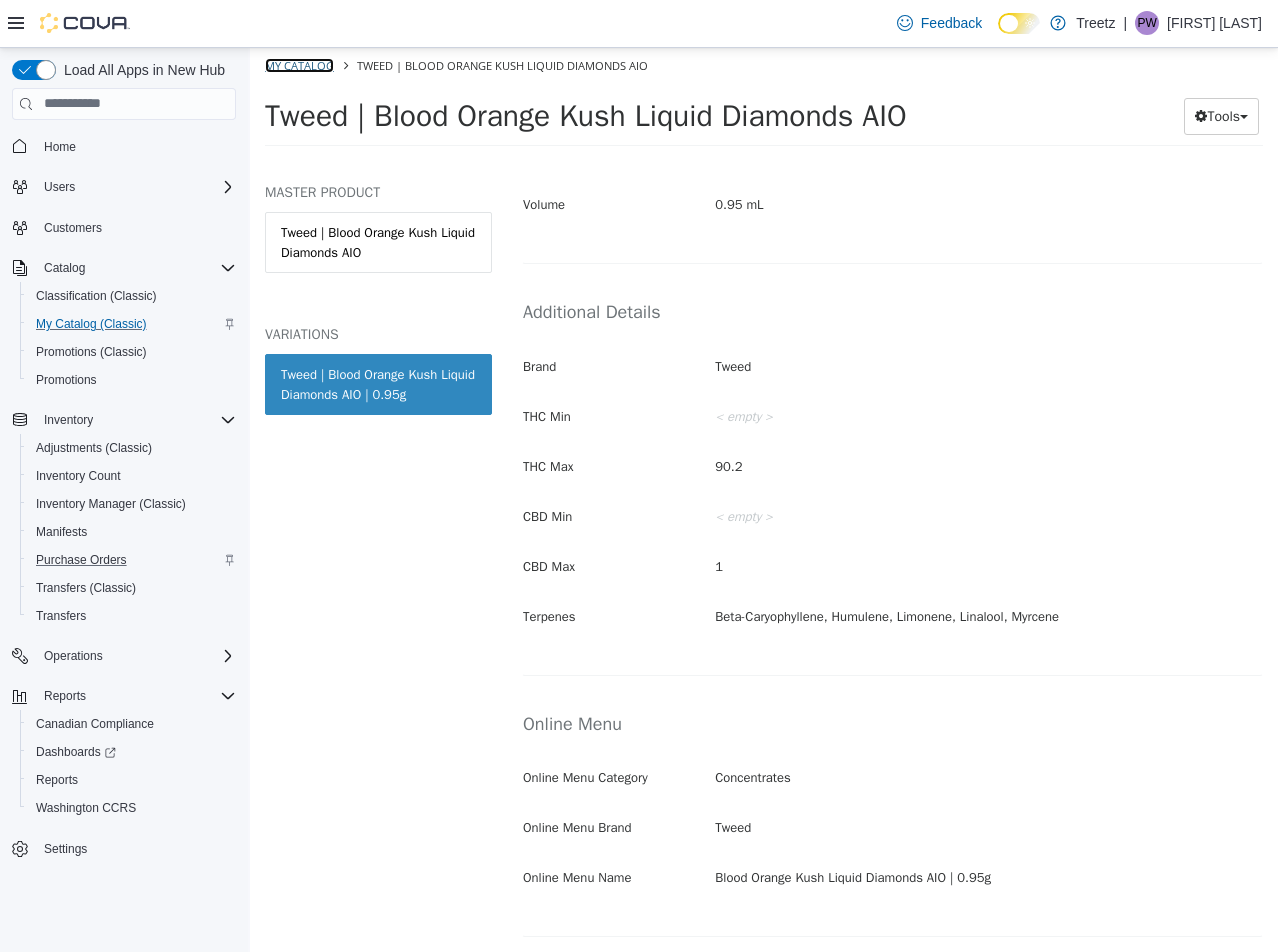 click on "My Catalog" at bounding box center (299, 64) 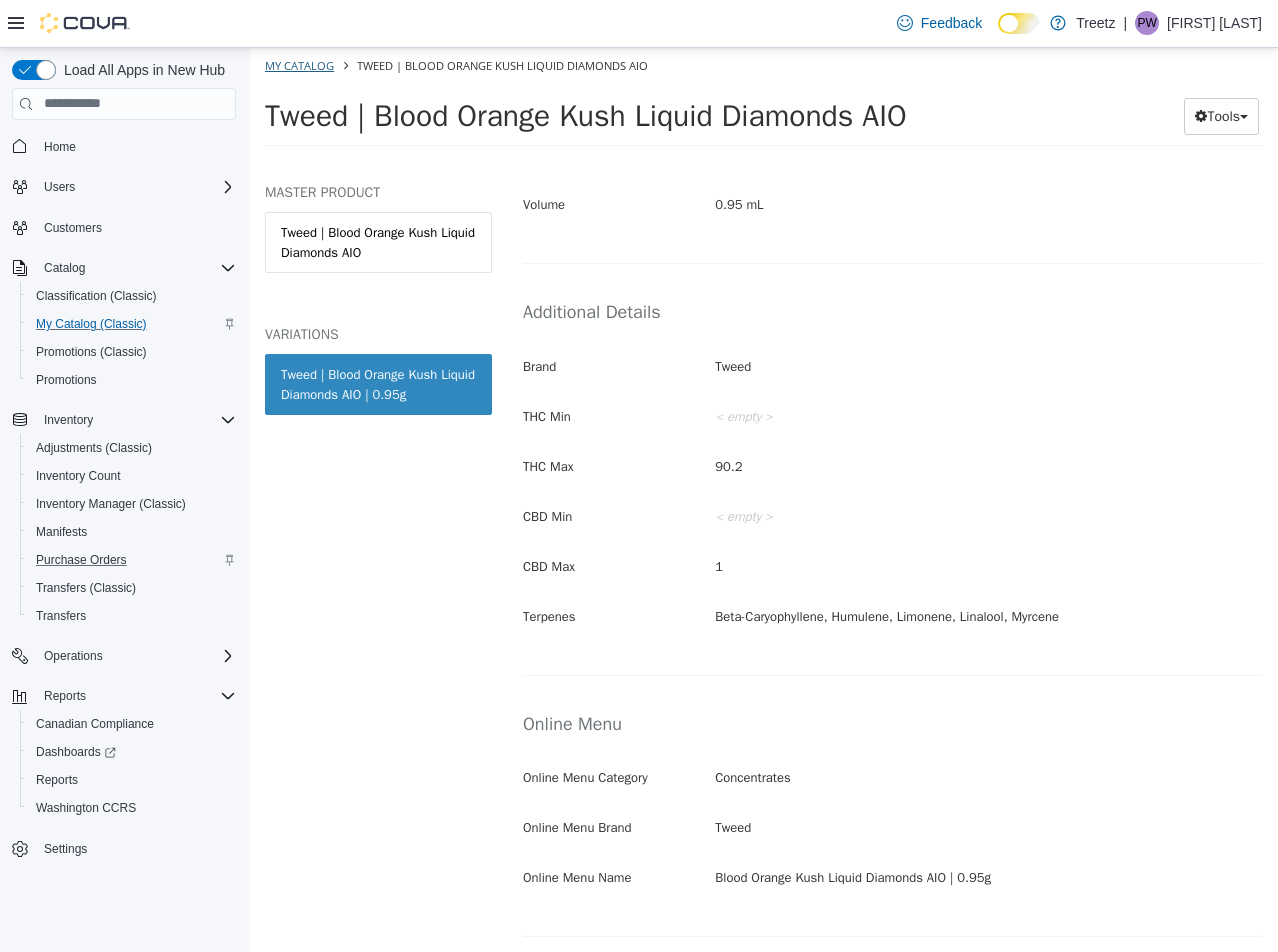 select on "**********" 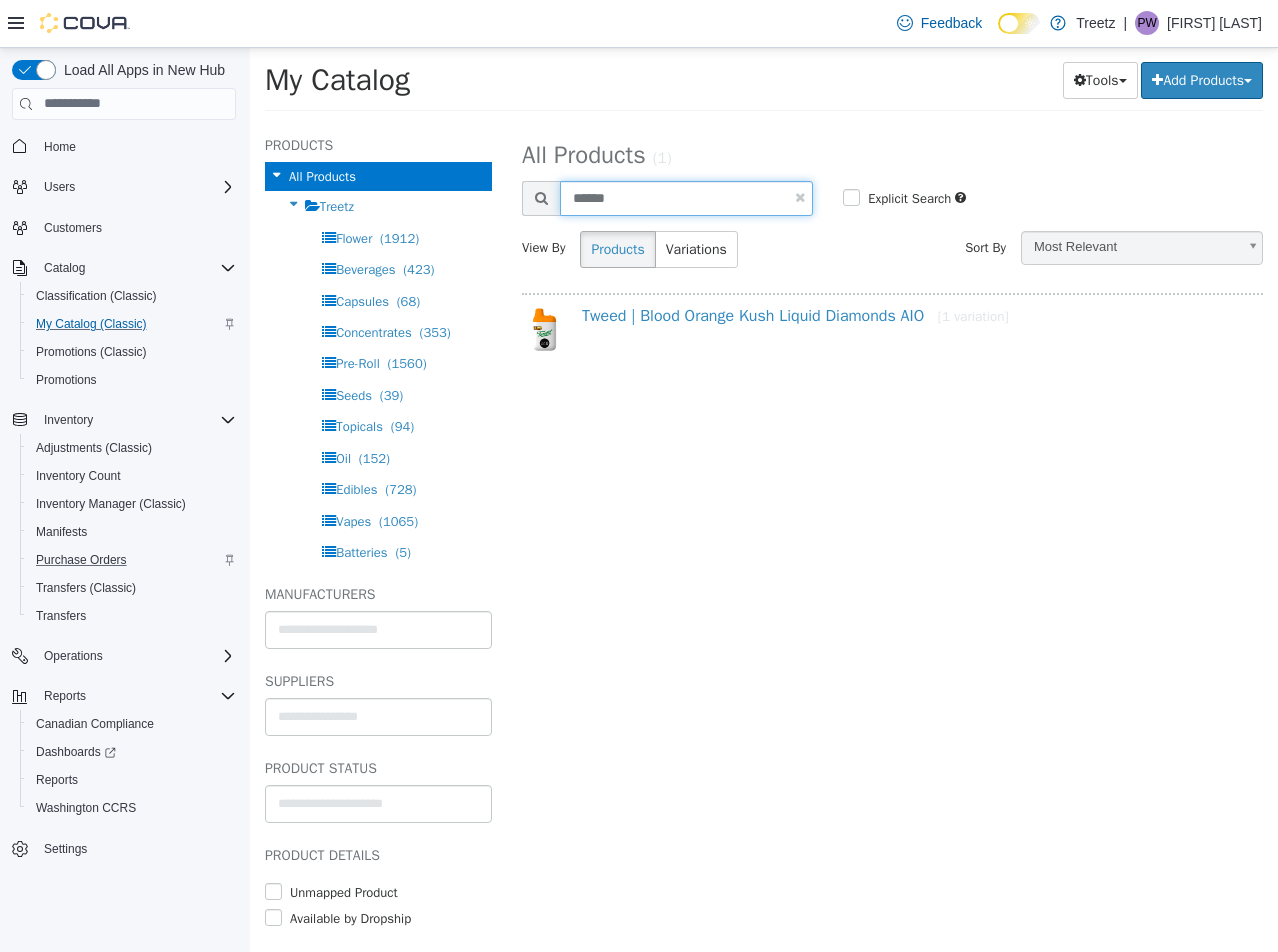 click on "******" at bounding box center [686, 197] 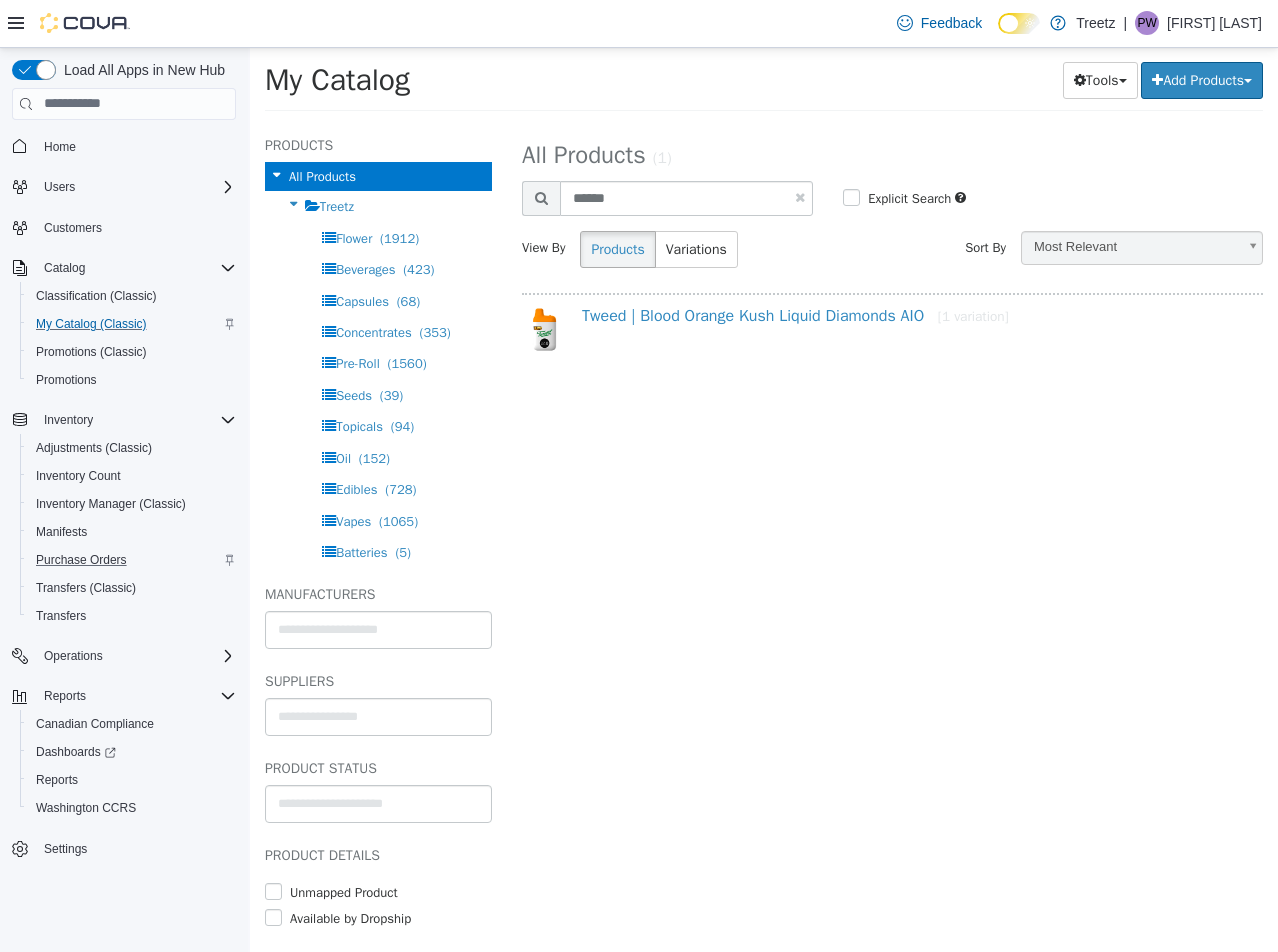 select on "**********" 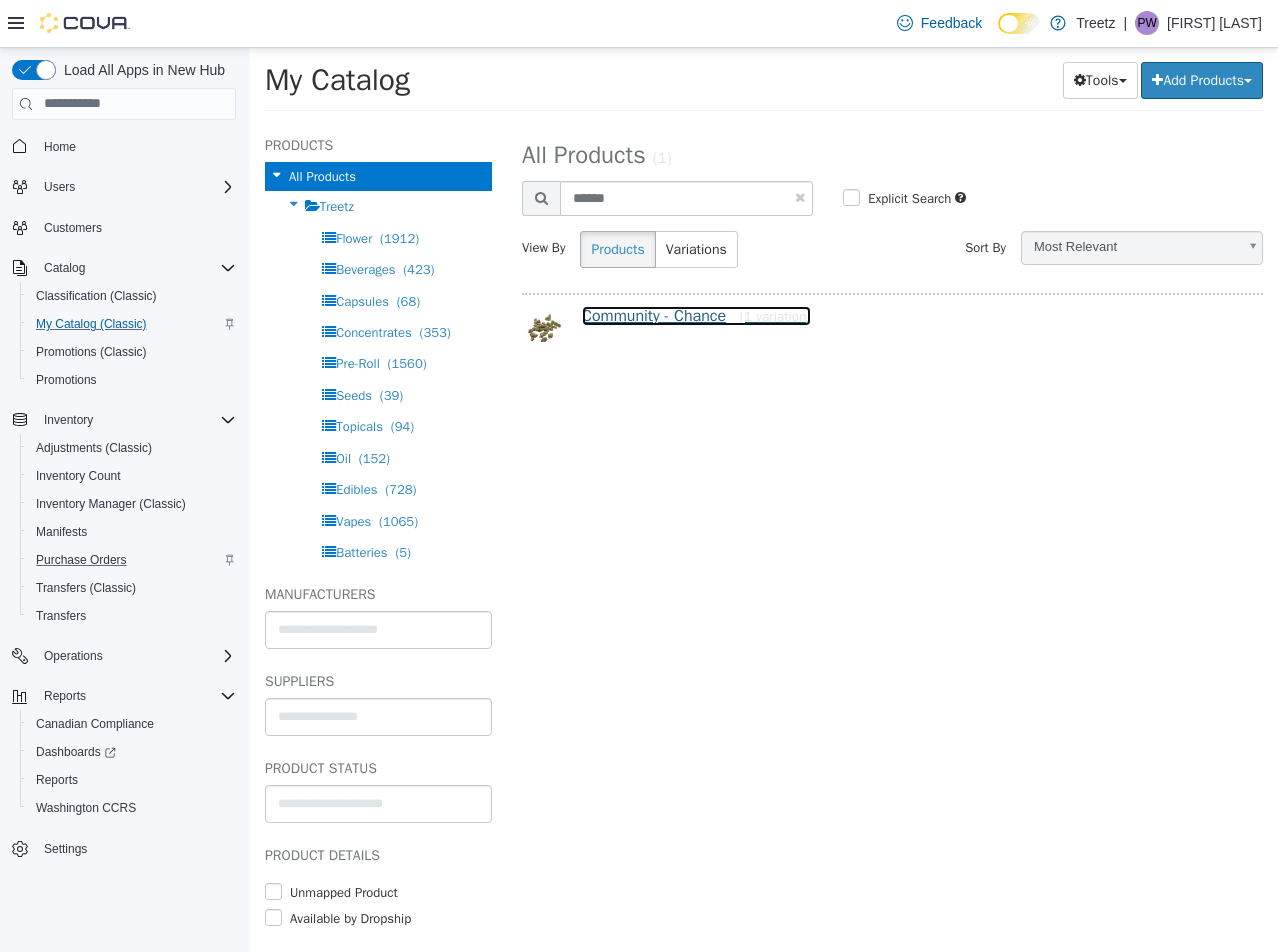click on "Community - Chance
[1 variation]" at bounding box center (696, 315) 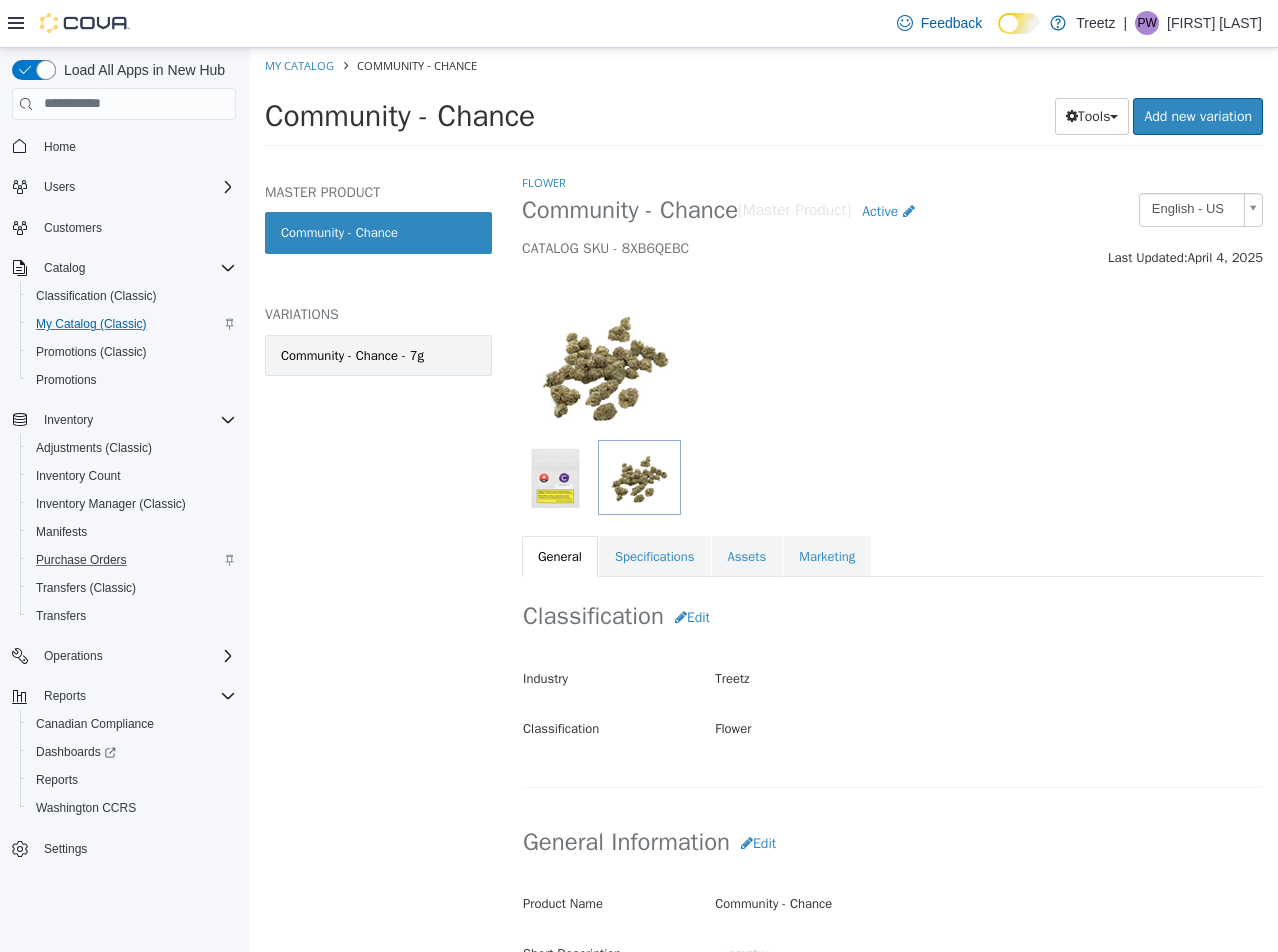 click on "Community - Chance - 7g" at bounding box center (378, 355) 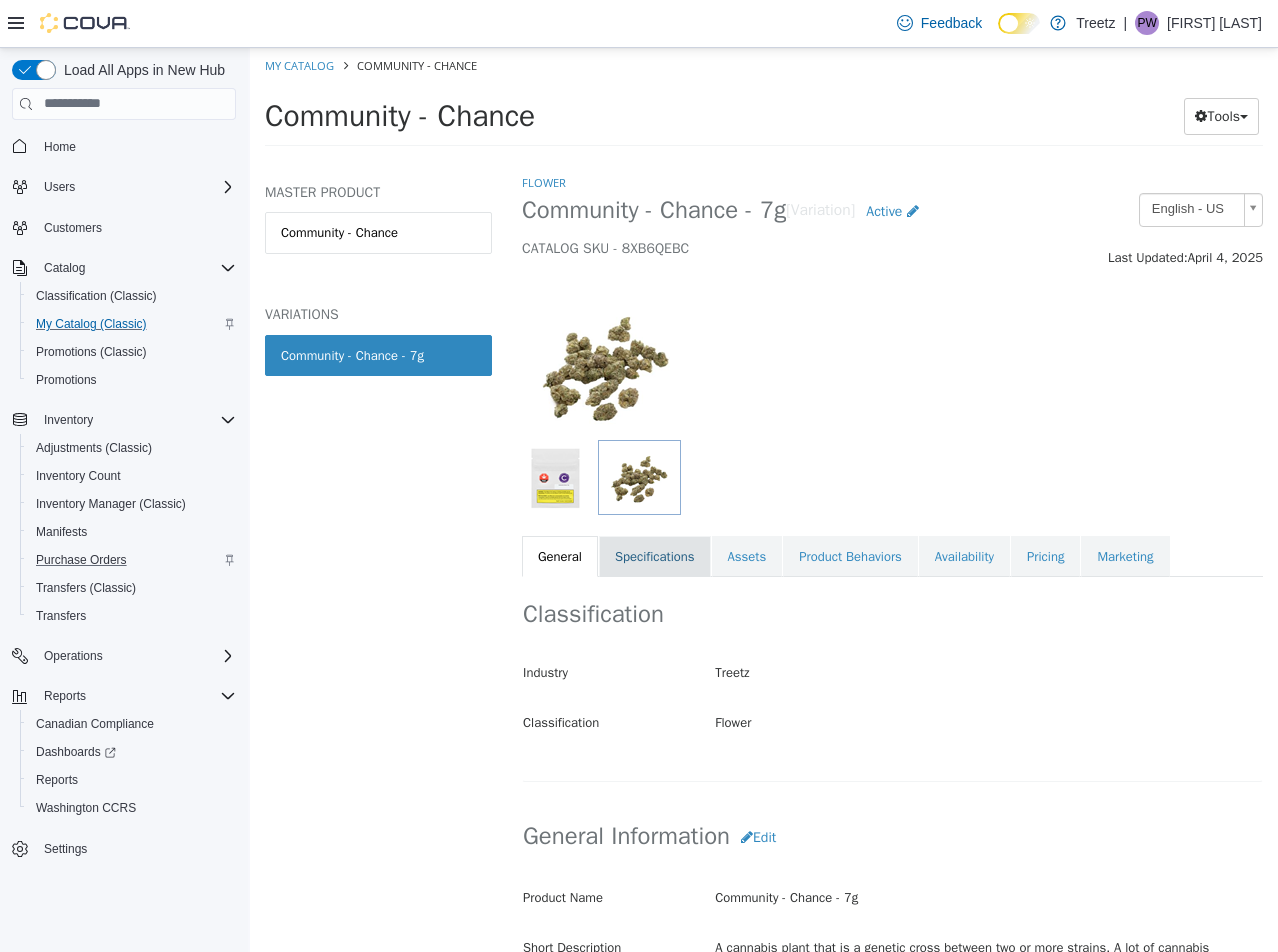click on "Specifications" at bounding box center [655, 556] 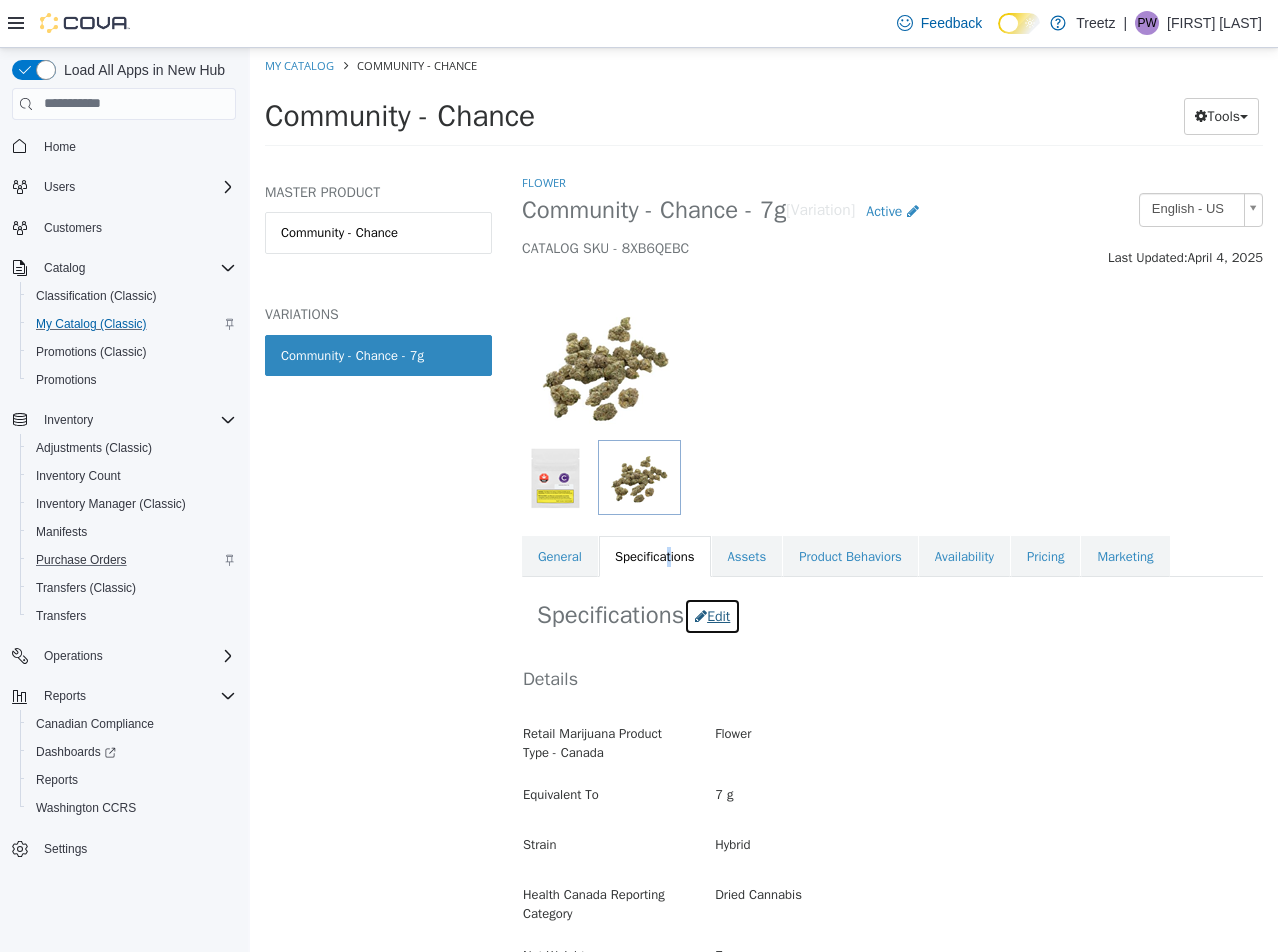 click on "Edit" at bounding box center (712, 615) 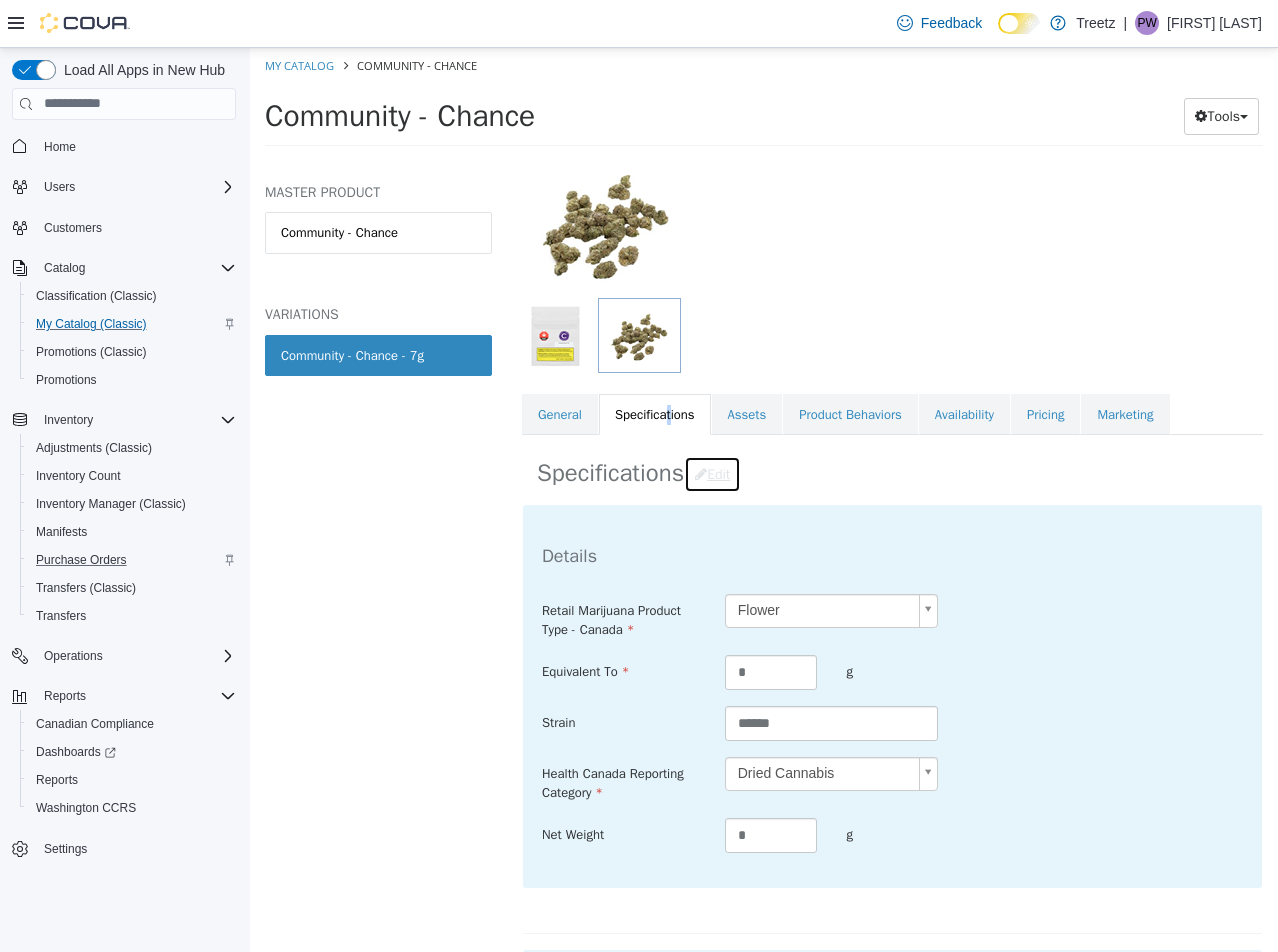 scroll, scrollTop: 600, scrollLeft: 0, axis: vertical 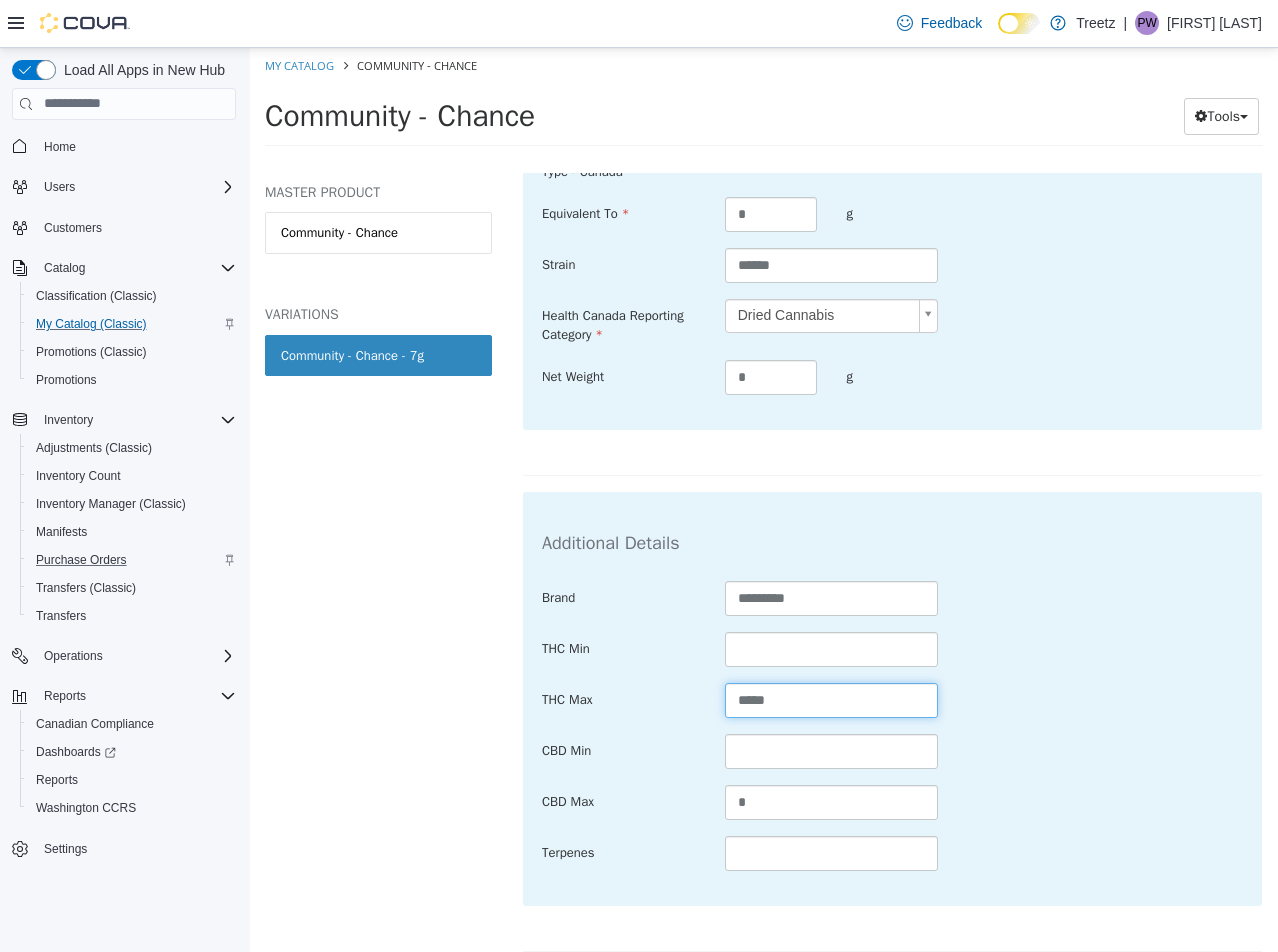 click on "*****" at bounding box center (832, 699) 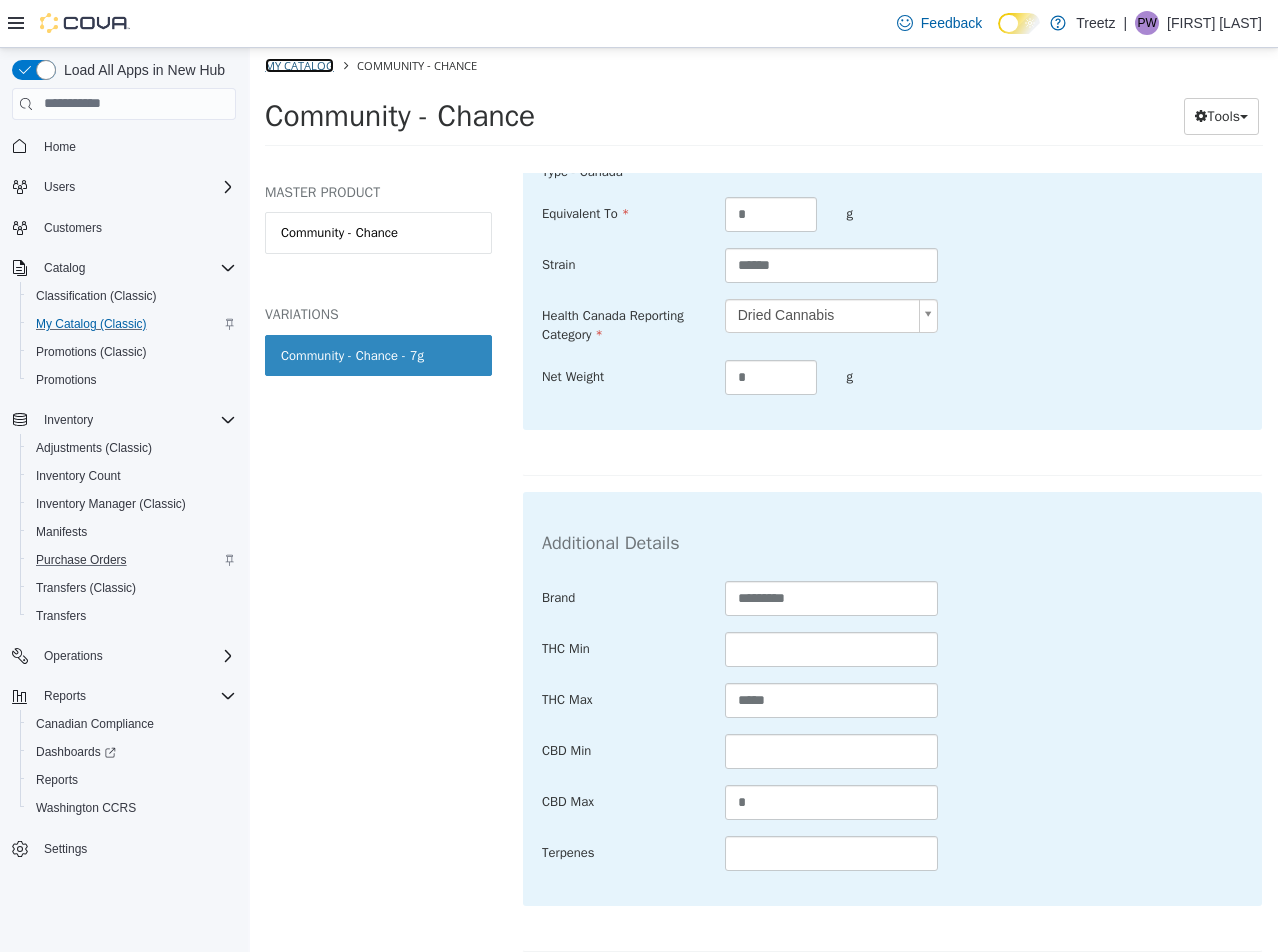 click on "My Catalog" at bounding box center [299, 64] 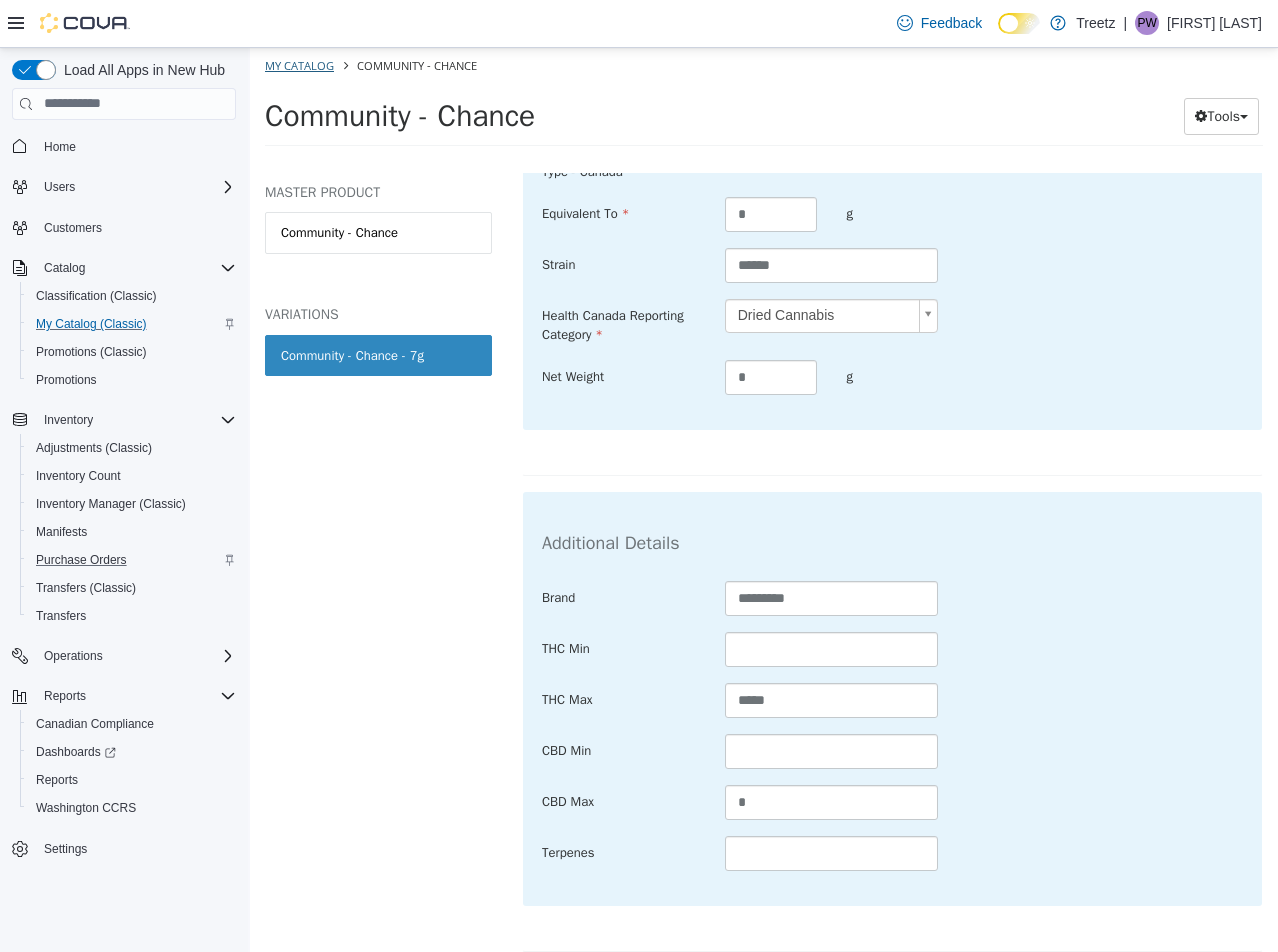 select on "**********" 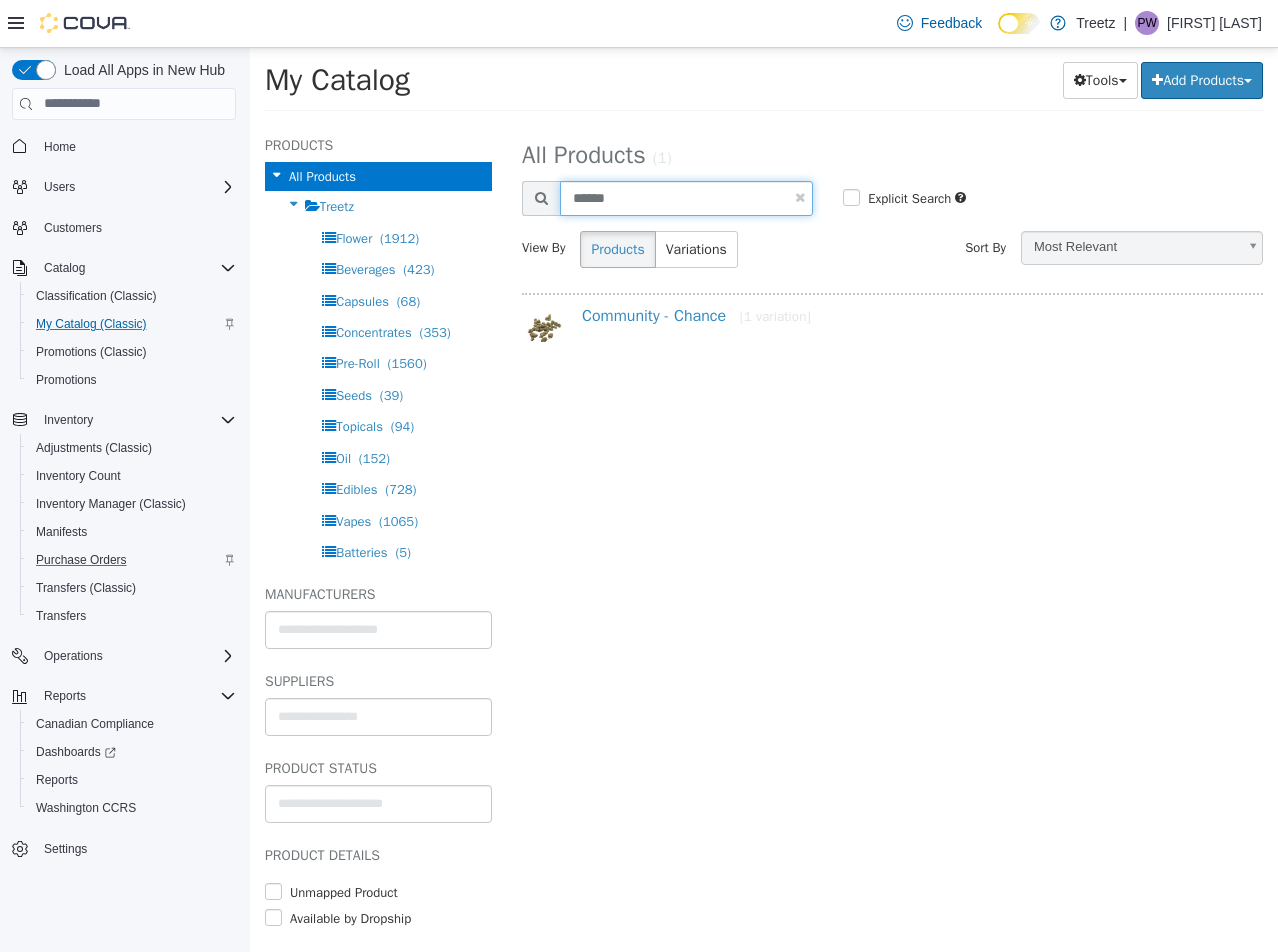 click on "******" at bounding box center [686, 197] 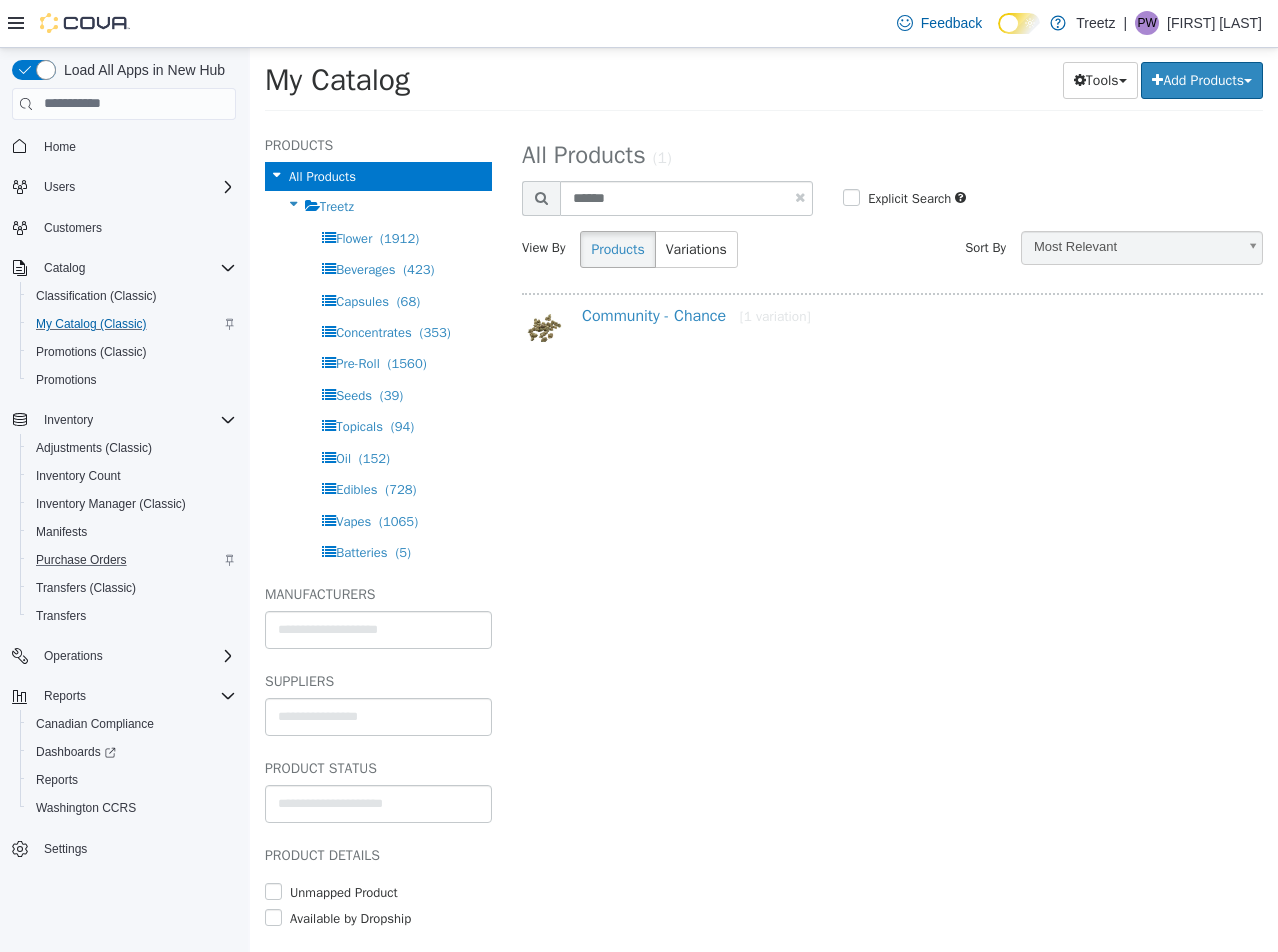 select on "**********" 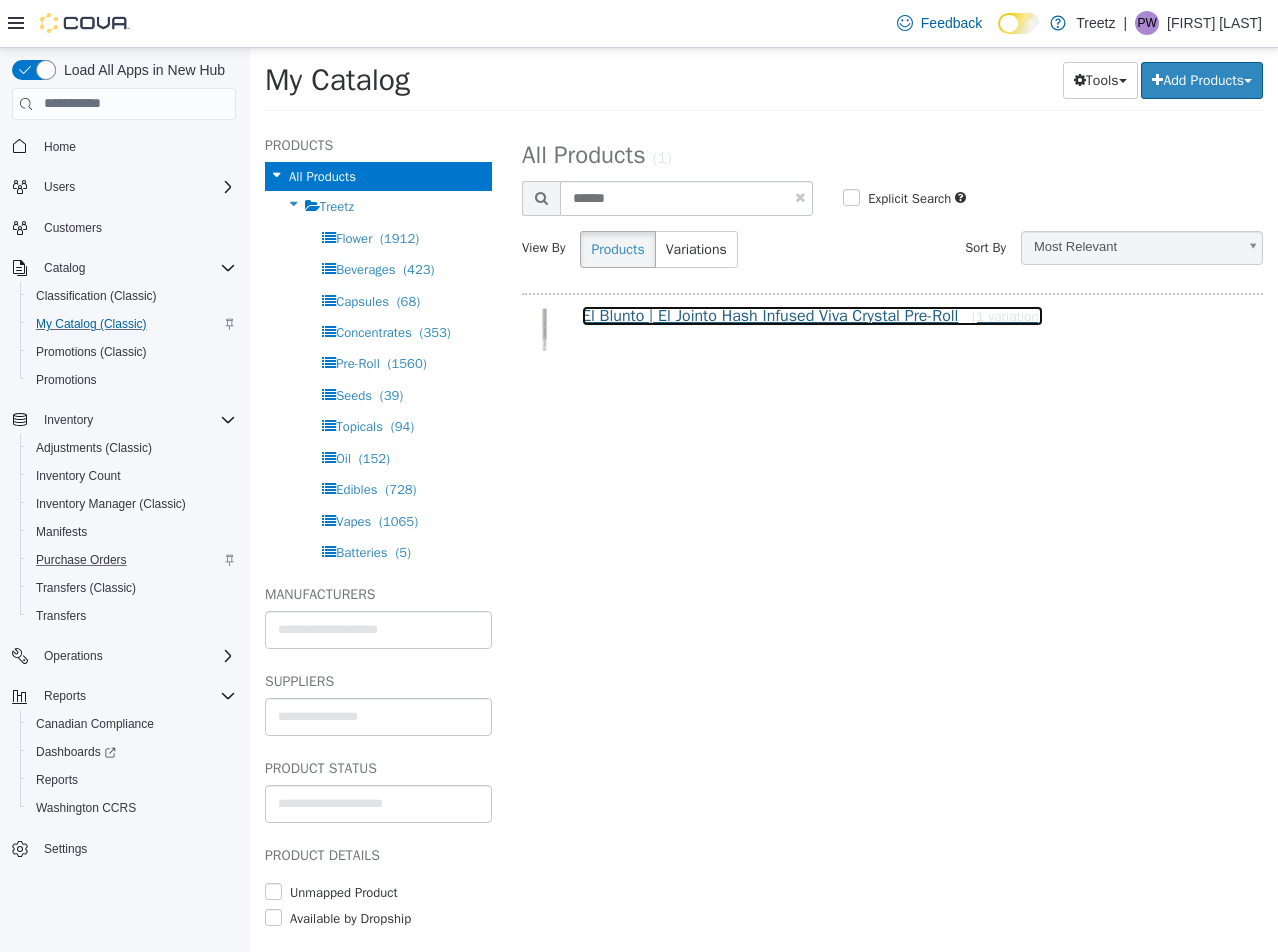 click on "El Blunto | El Jointo Hash Infused Viva Crystal Pre-Roll
[1 variation]" at bounding box center [812, 315] 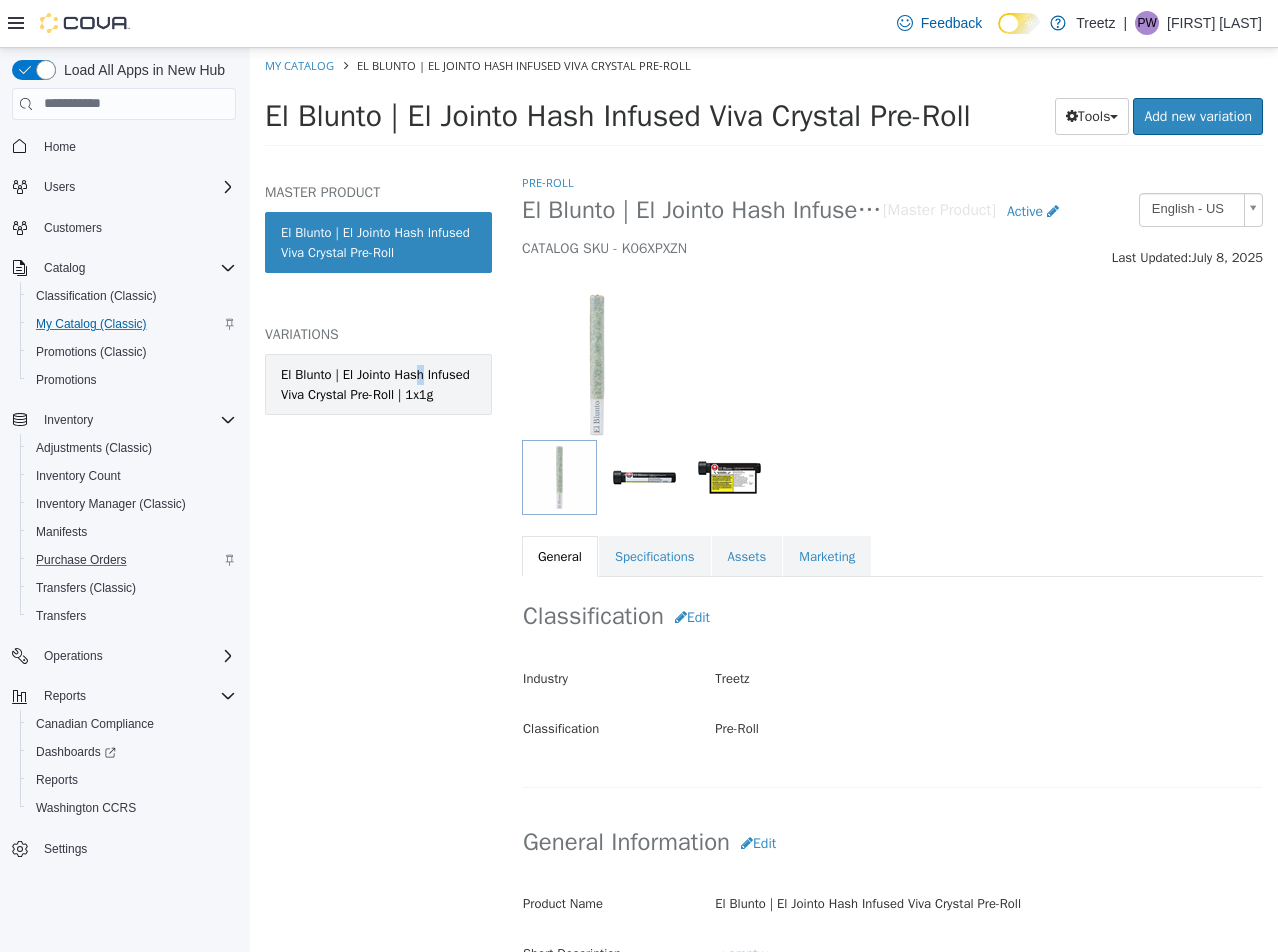click on "El Blunto | El Jointo Hash Infused Viva Crystal Pre-Roll | 1x1g" at bounding box center [378, 383] 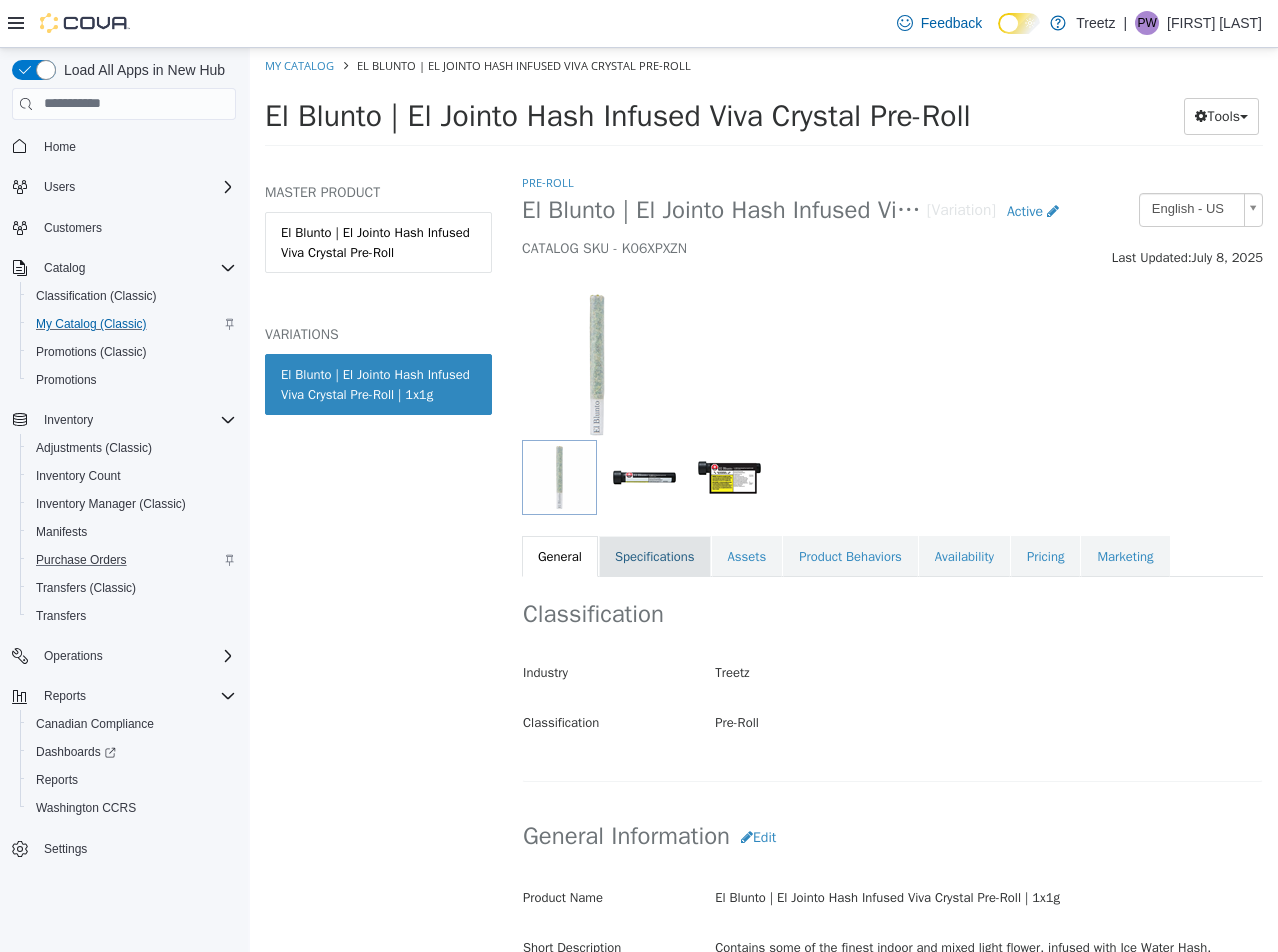 click on "Specifications" at bounding box center (655, 556) 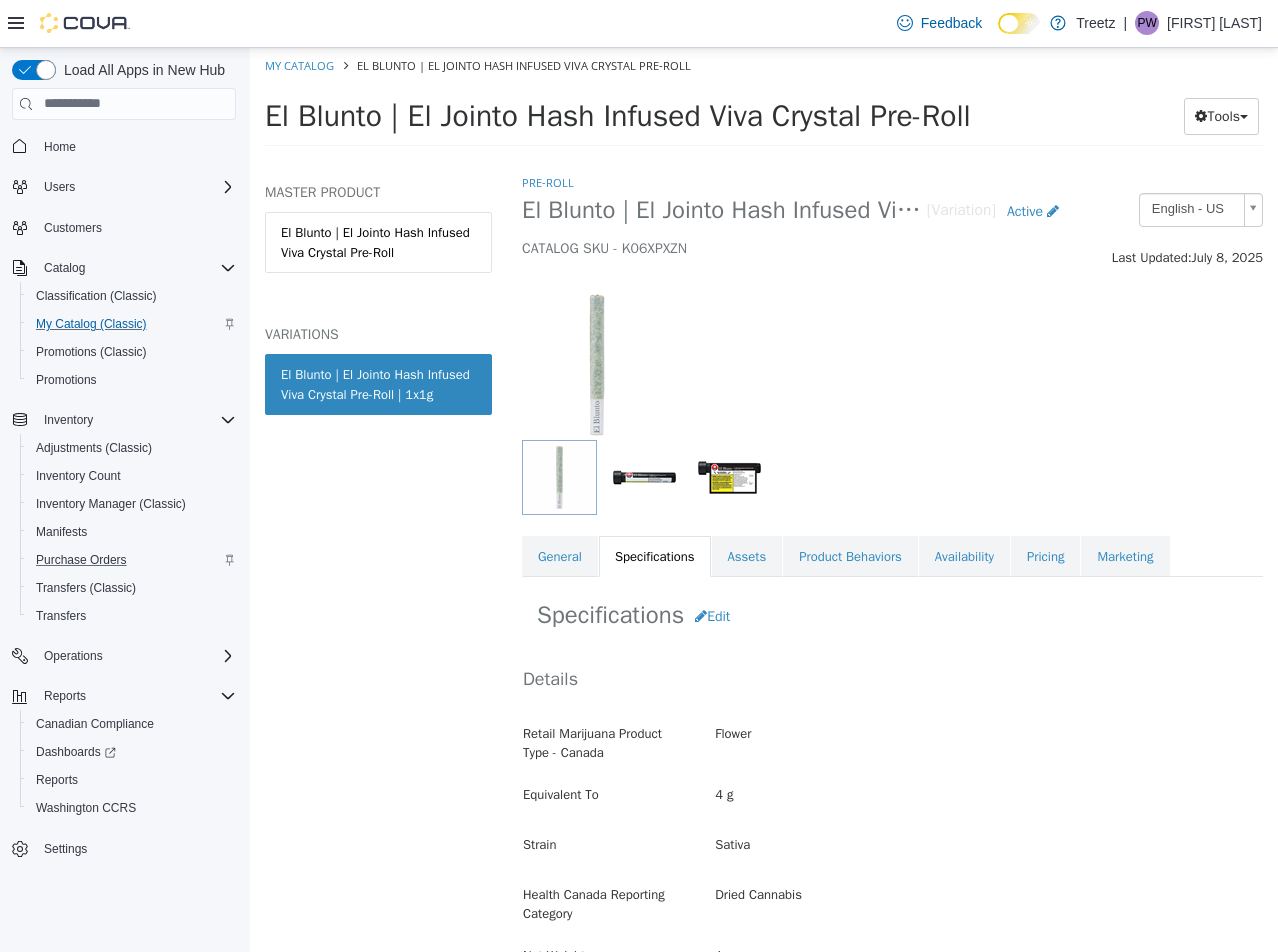 click on "Specifications  Edit Details Retail Marijuana Product Type - Canada
Flower
Equivalent To
4 g
Strain
Sativa
Health Canada Reporting Category
Dried Cannabis
Net Weight
1 g
Additional Details Brand
El Blunto
THC Min
< empty >
THC Max
< empty >
CBD Min
< empty >
CBD Max
< empty >
Terpenes
Beta-Caryophyllene, Beta-Myrcene, Farnesene, Limonene, Linalool
Online Menu Online Menu Category
Flower - Pre Roll
Online Menu Brand
El Blunto
Online Menu Name
El Jointo Hash Infused Viva Crystal Pre-Roll | 1x1g
Cancel  Save Changes" at bounding box center (892, 1139) 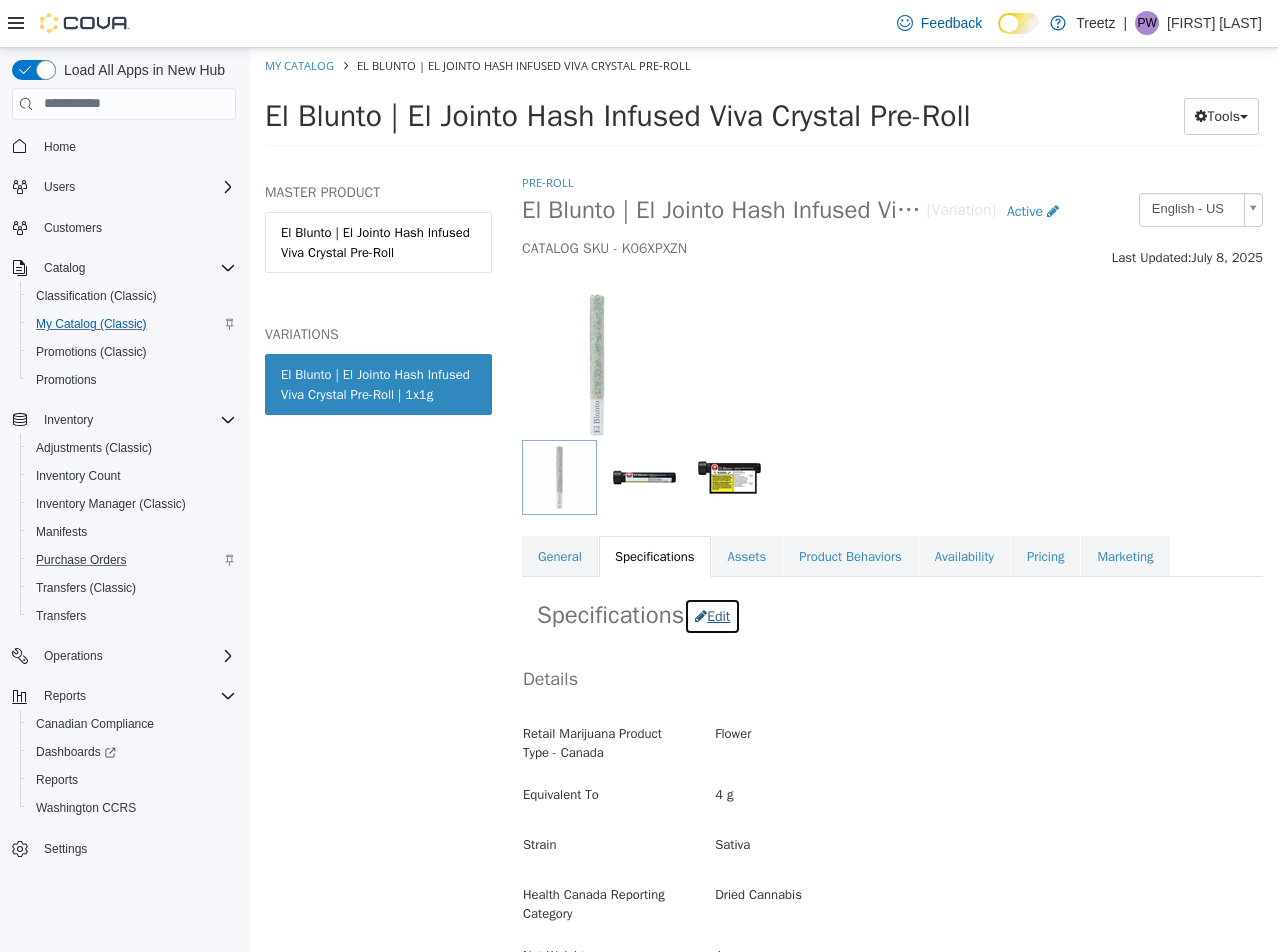 click on "Edit" at bounding box center (712, 615) 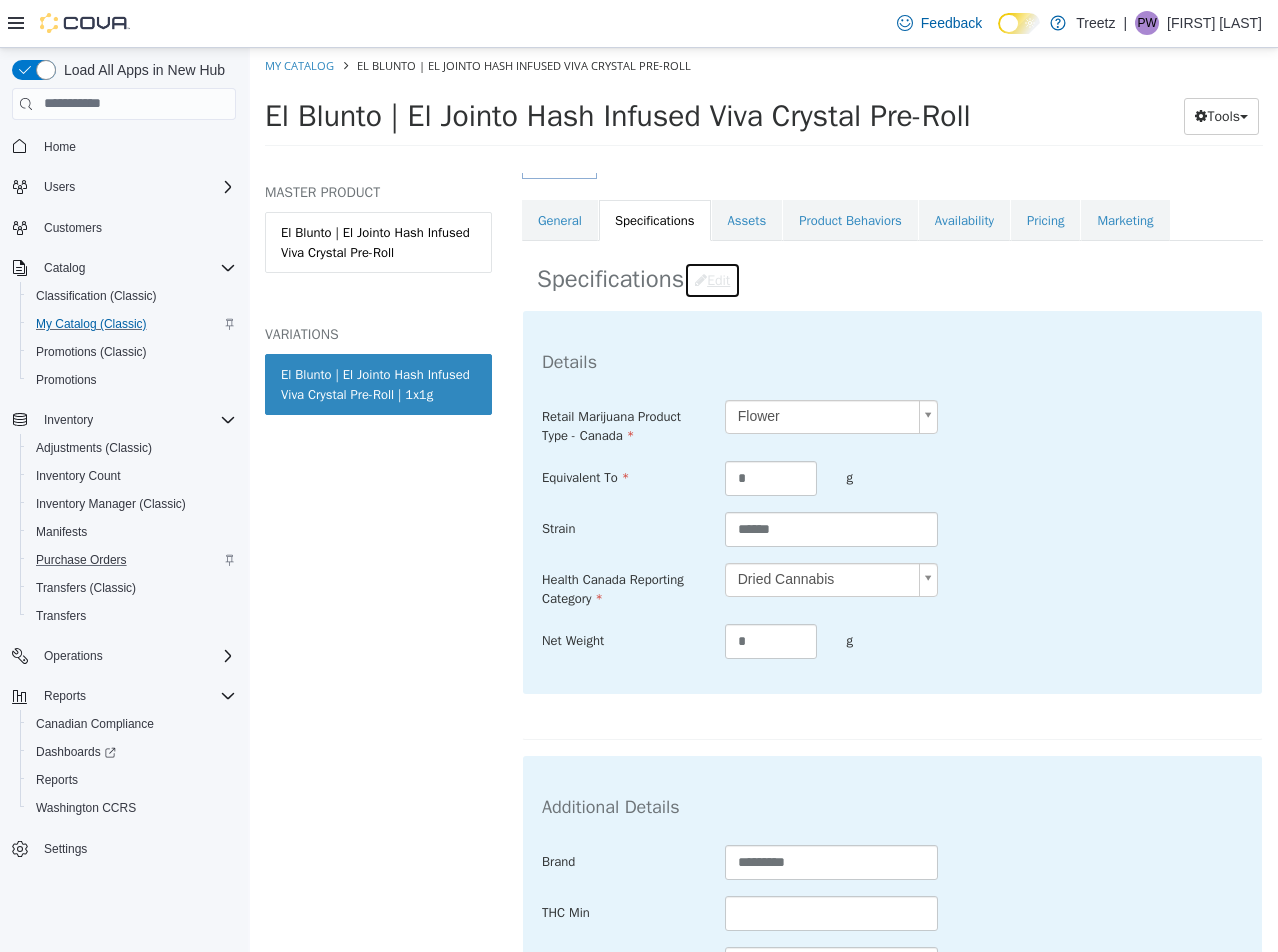 scroll, scrollTop: 600, scrollLeft: 0, axis: vertical 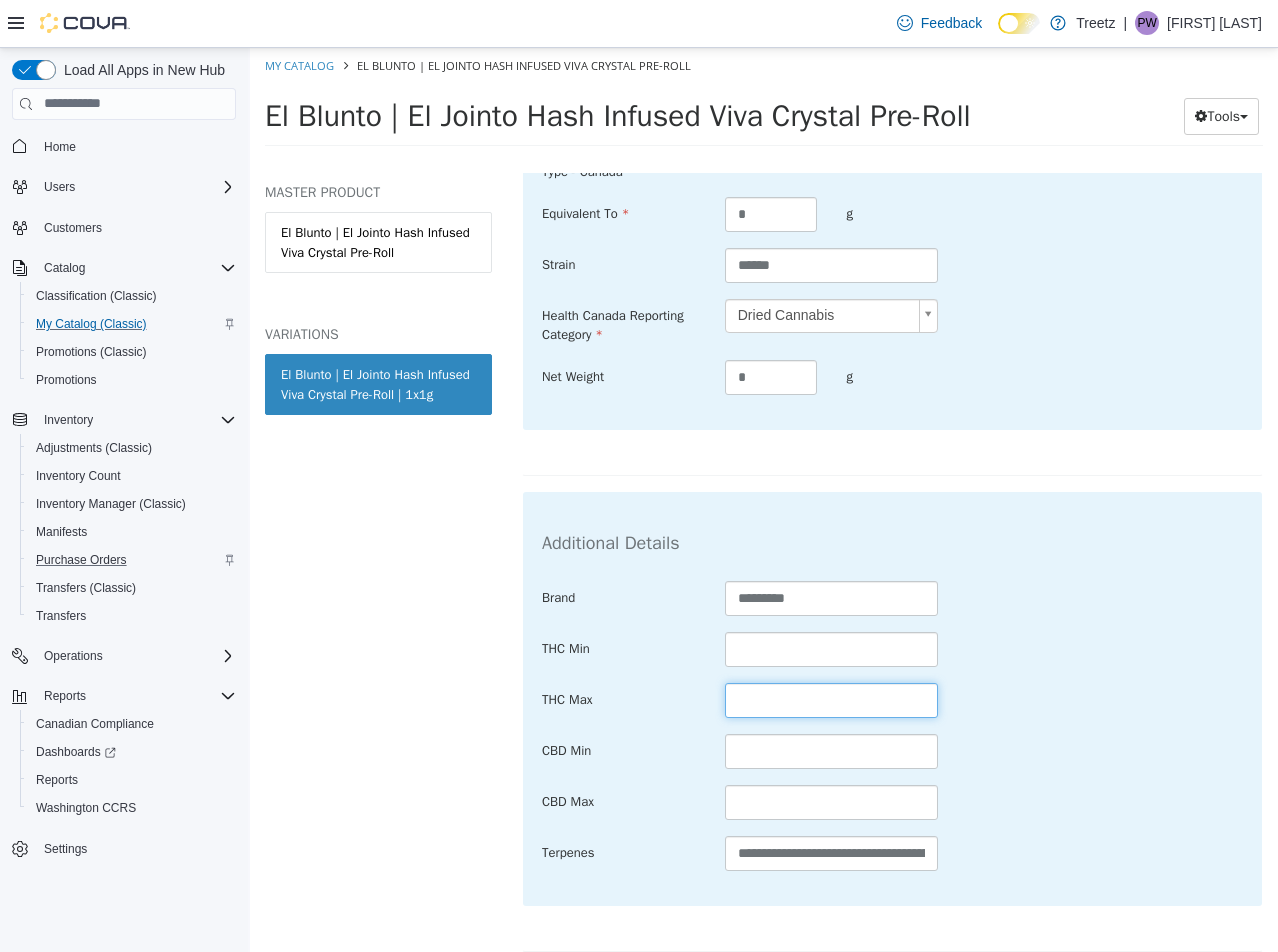 click at bounding box center [832, 699] 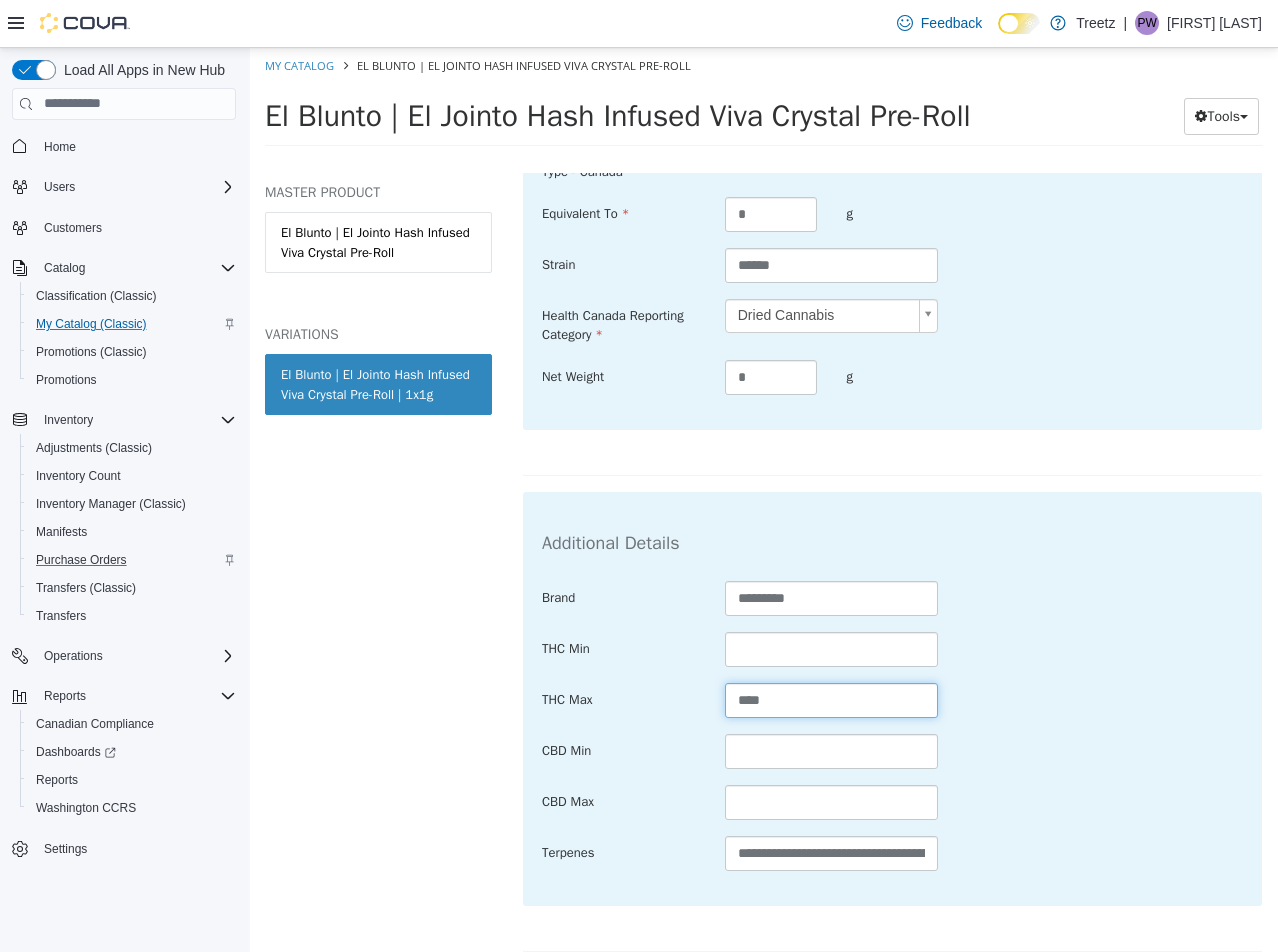 type on "****" 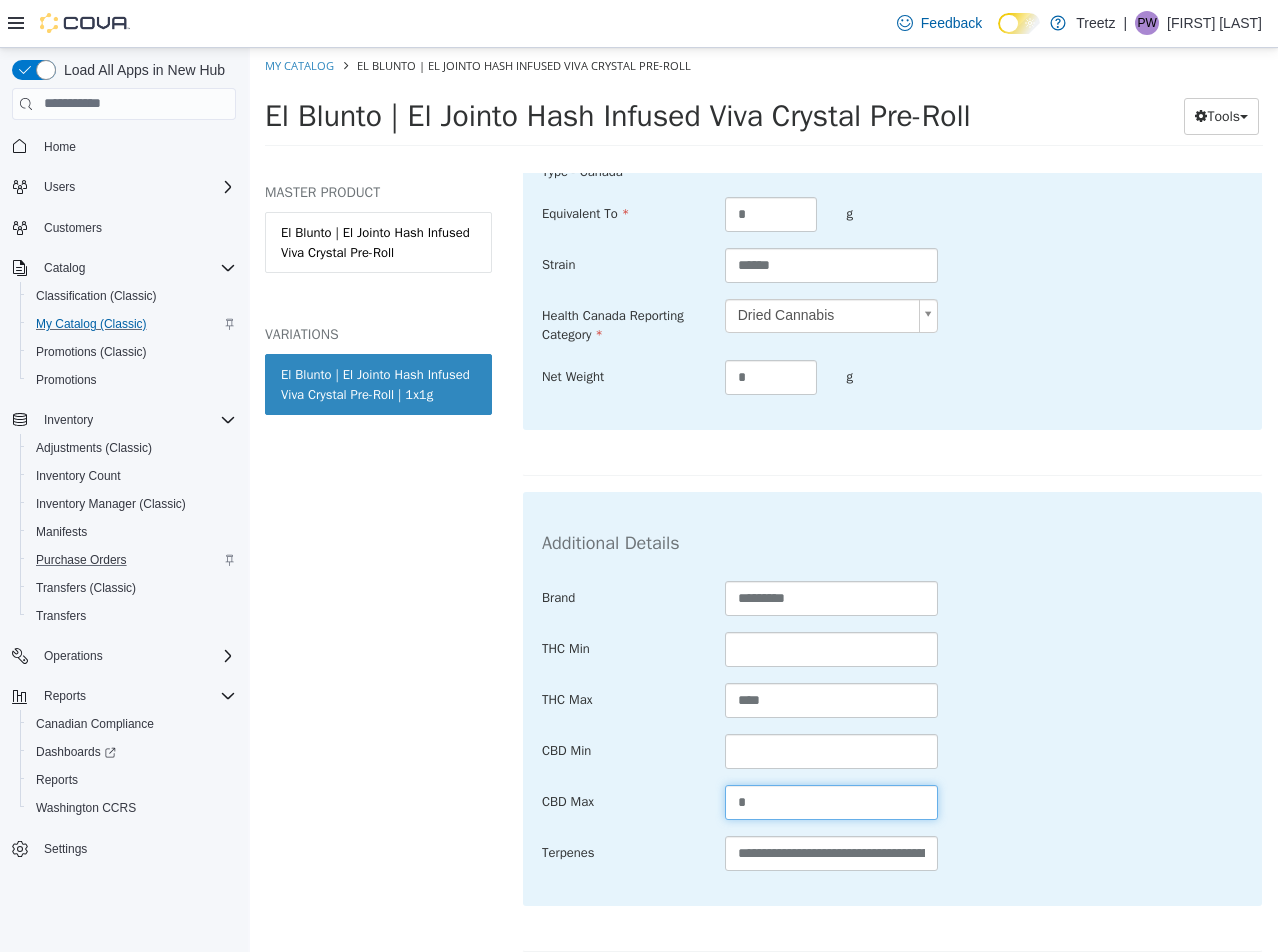 type on "*" 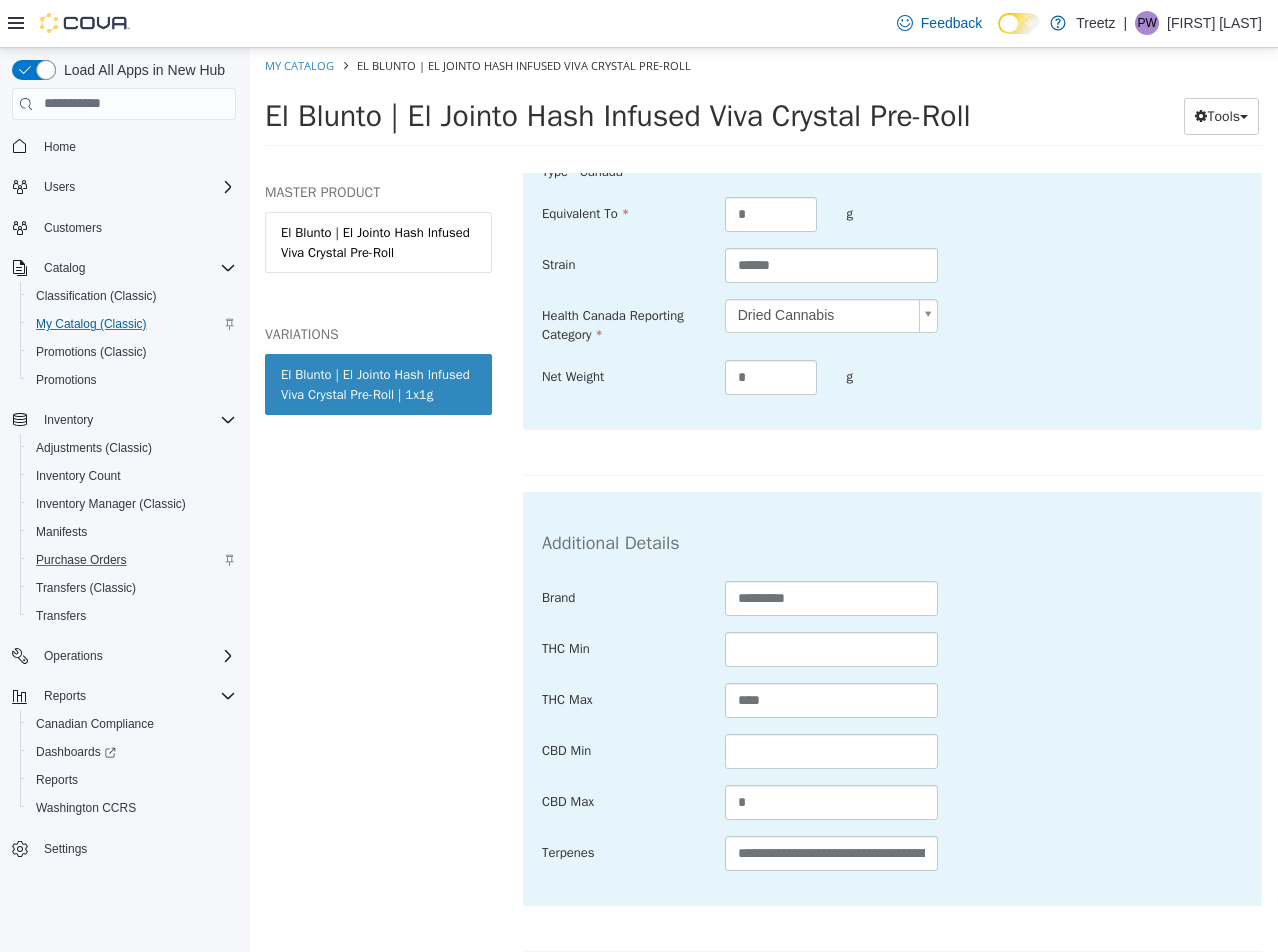 click on "Brand
*********" at bounding box center (892, 598) 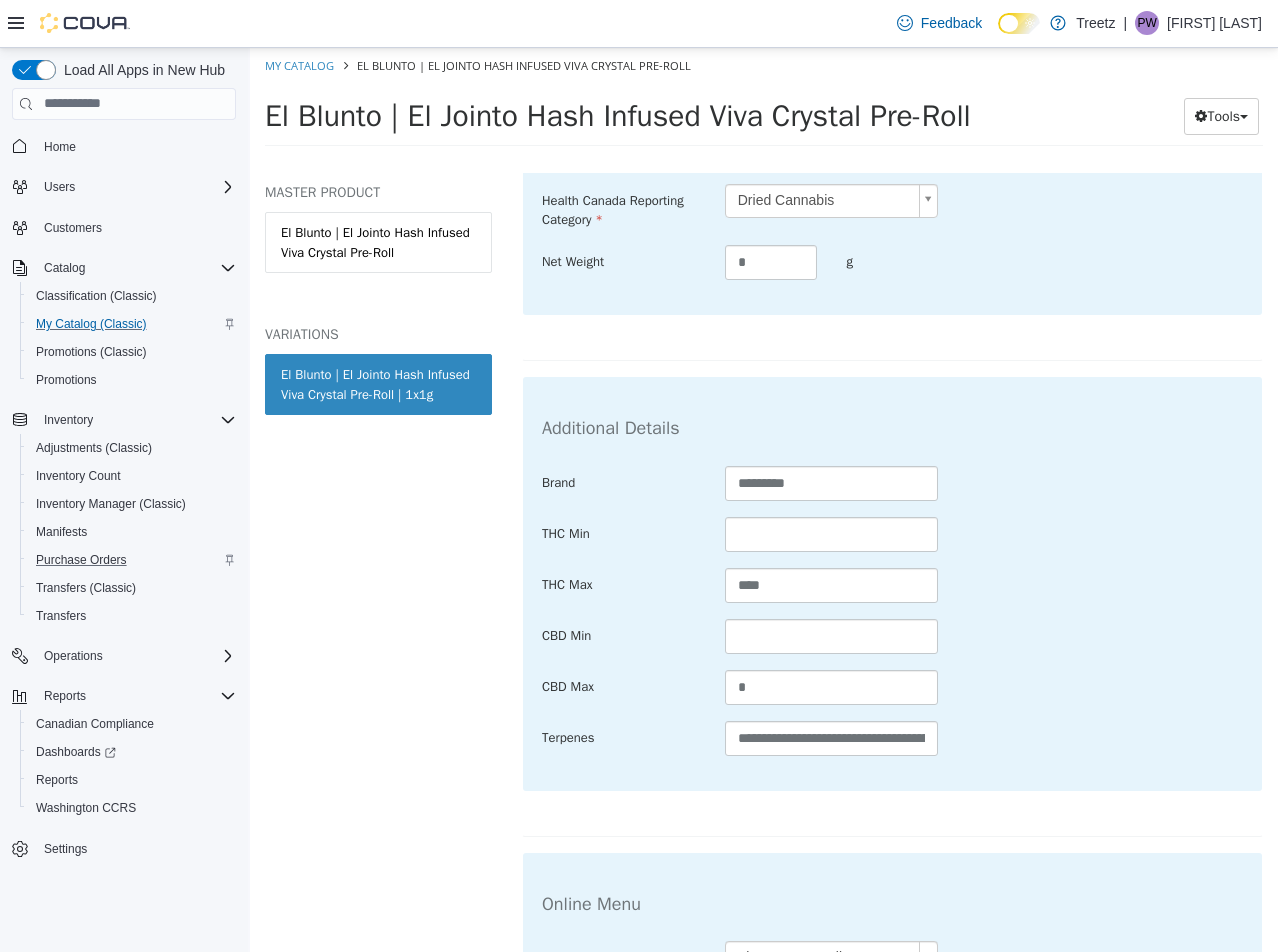 scroll, scrollTop: 975, scrollLeft: 0, axis: vertical 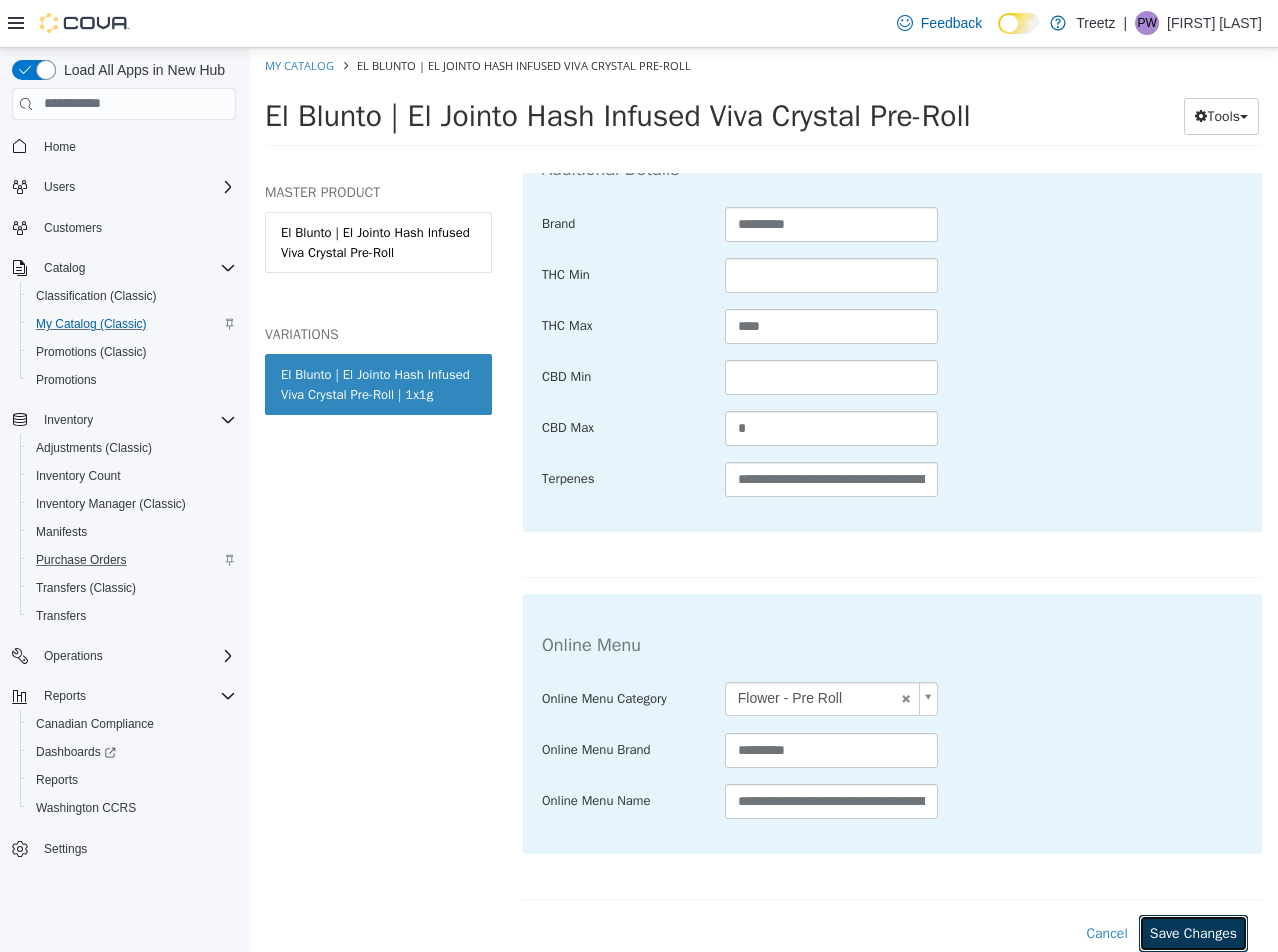 click on "Save Changes" at bounding box center [1193, 932] 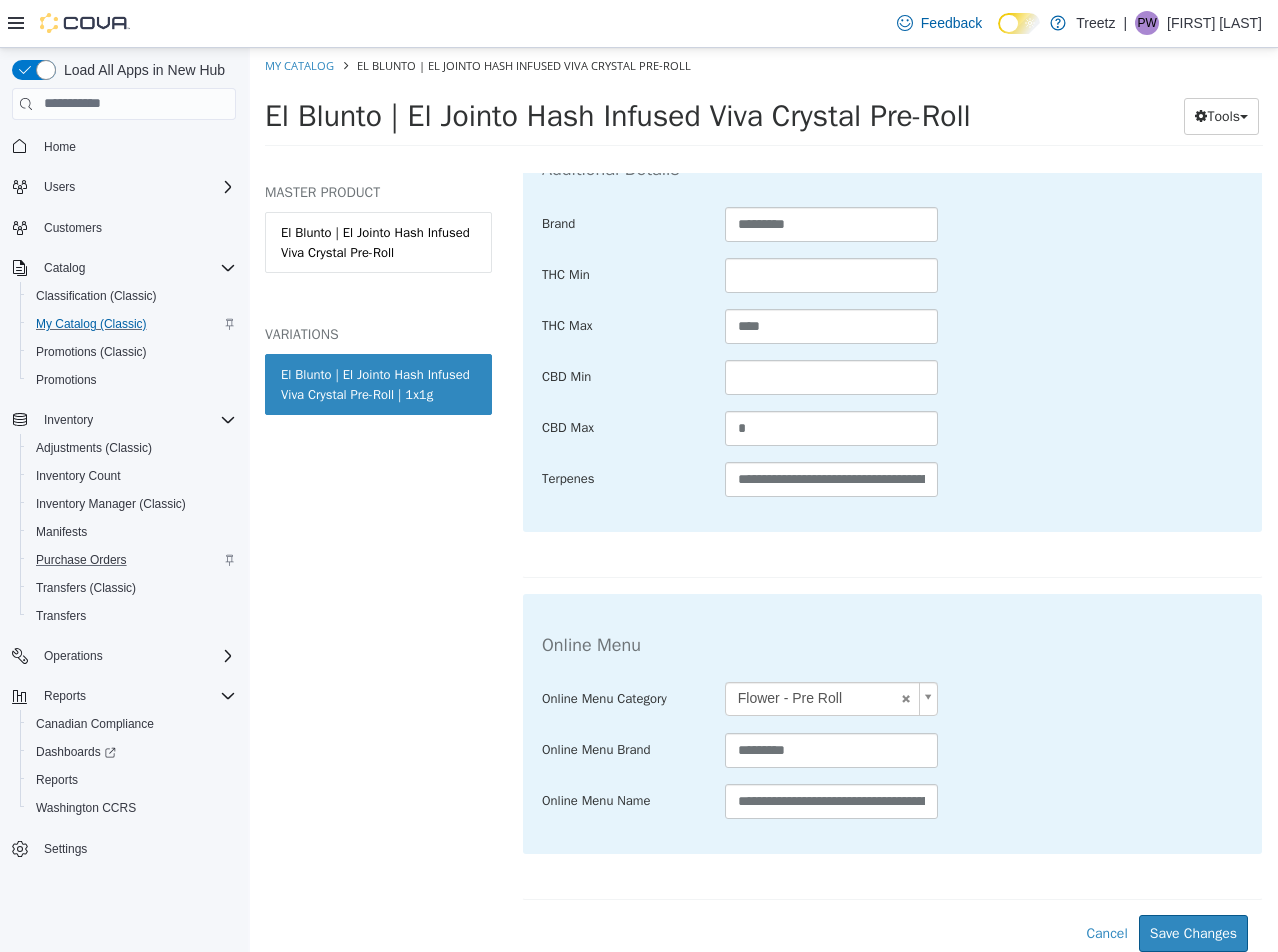 scroll, scrollTop: 752, scrollLeft: 0, axis: vertical 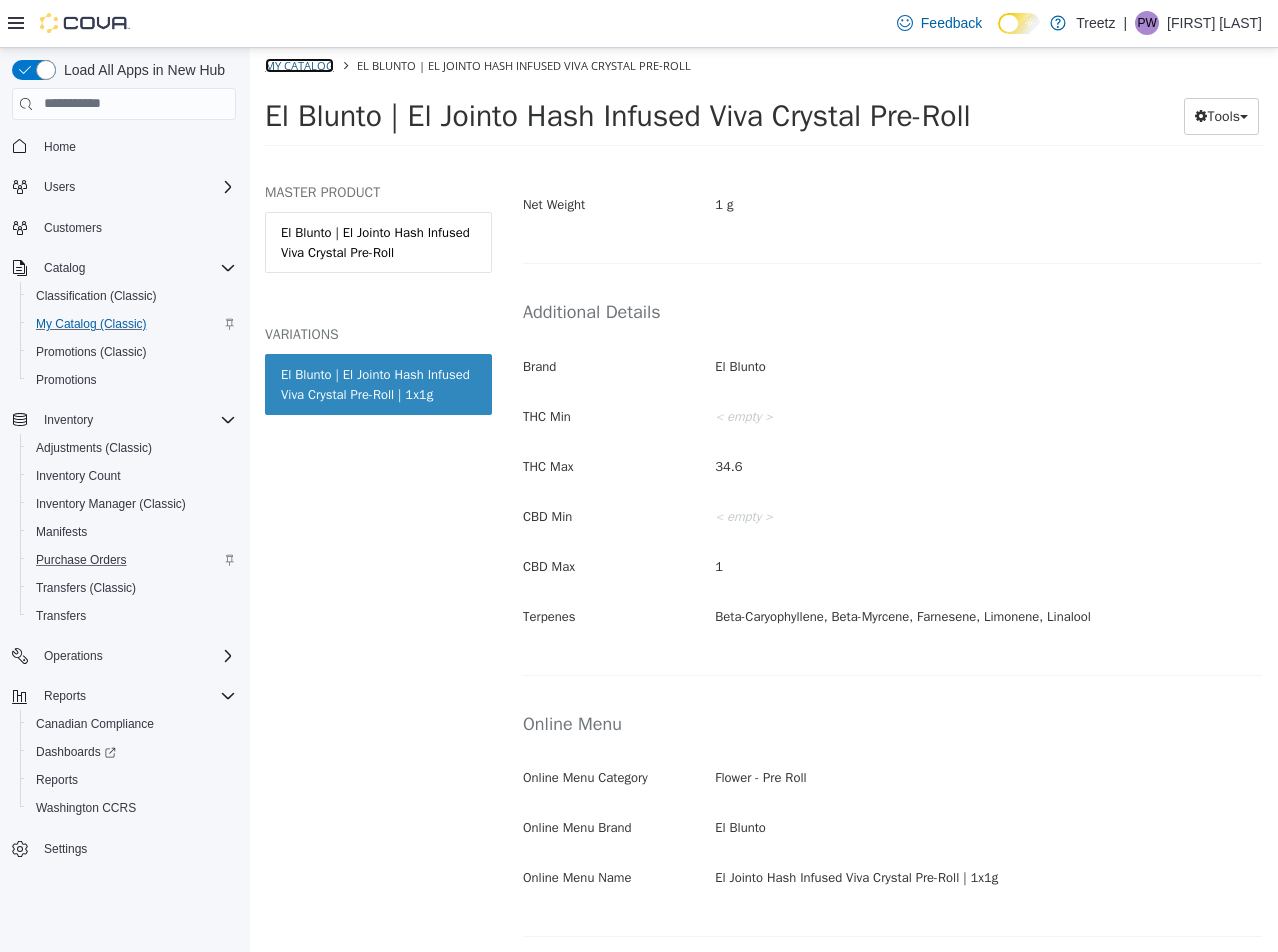 click on "My Catalog" at bounding box center [299, 64] 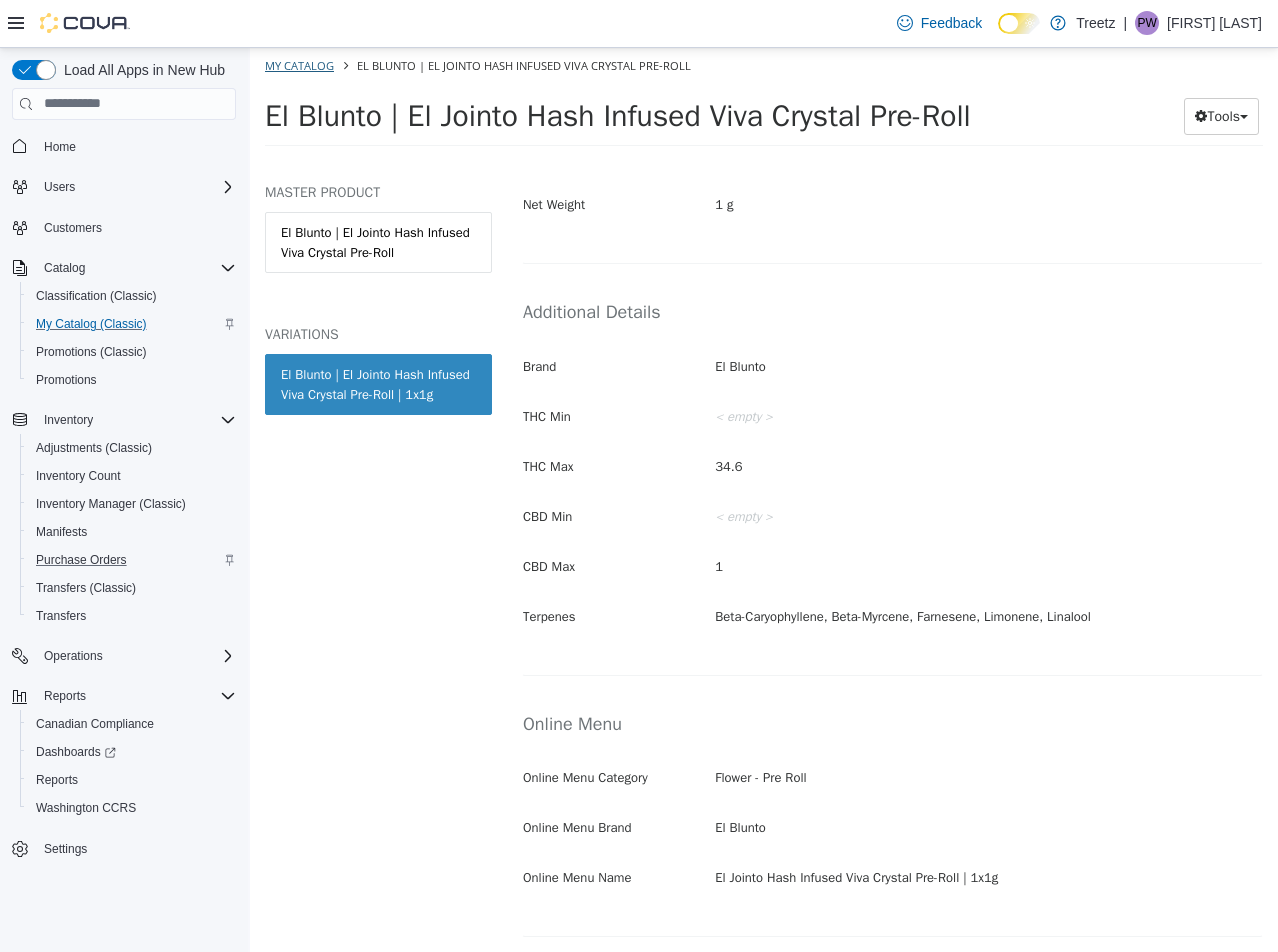 select on "**********" 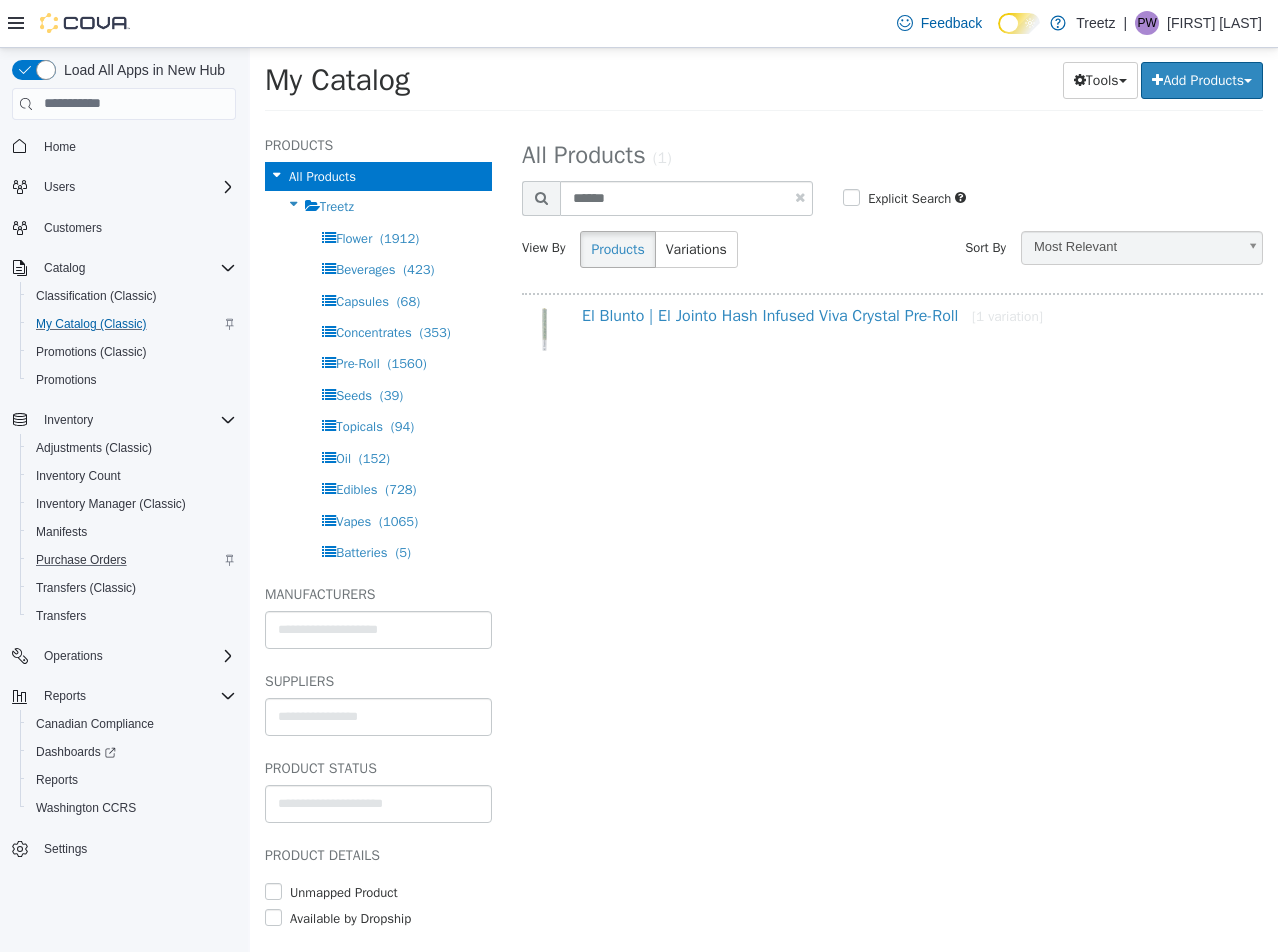 click on "**********" at bounding box center [892, 207] 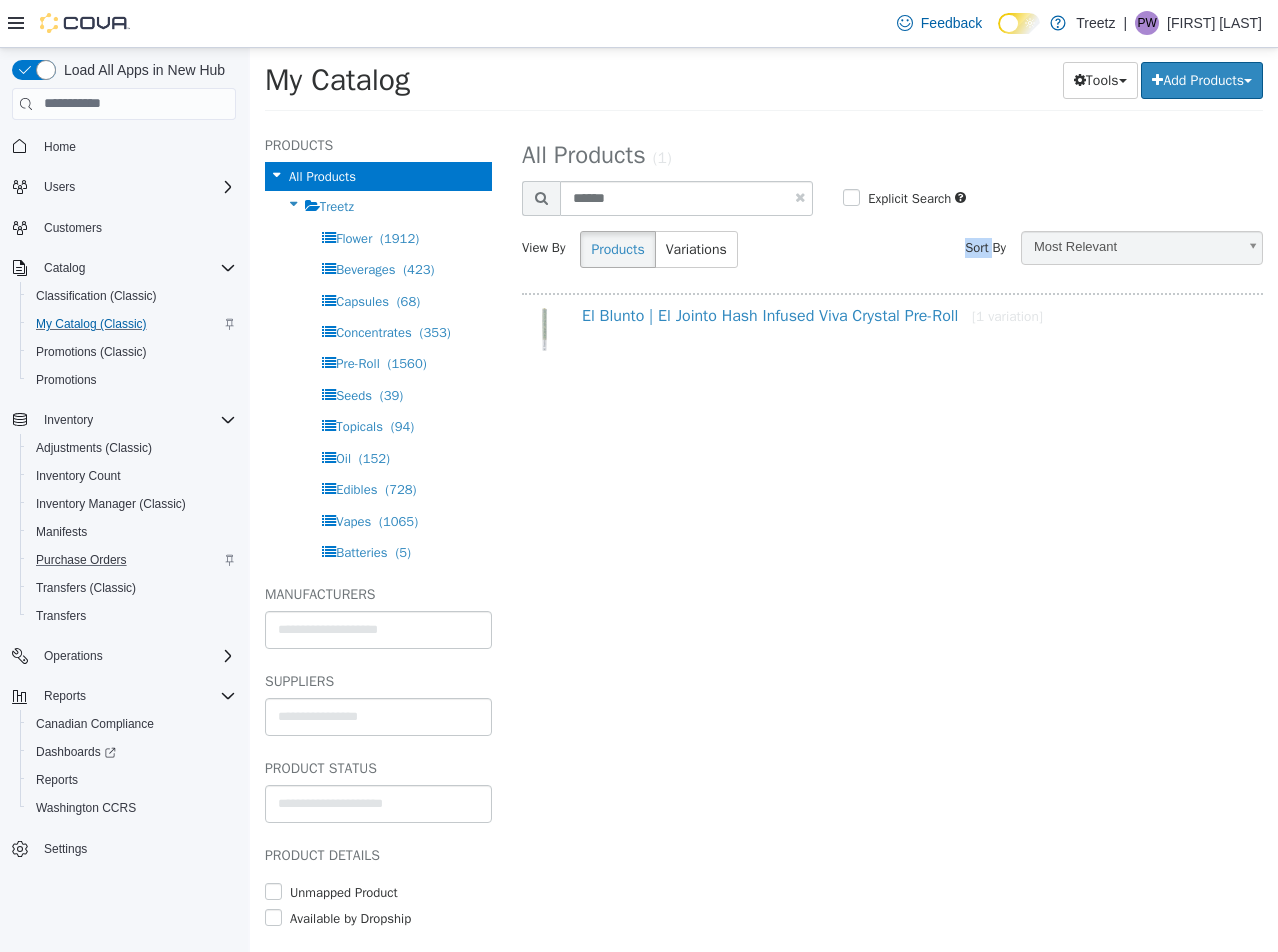 click on "**********" at bounding box center [892, 207] 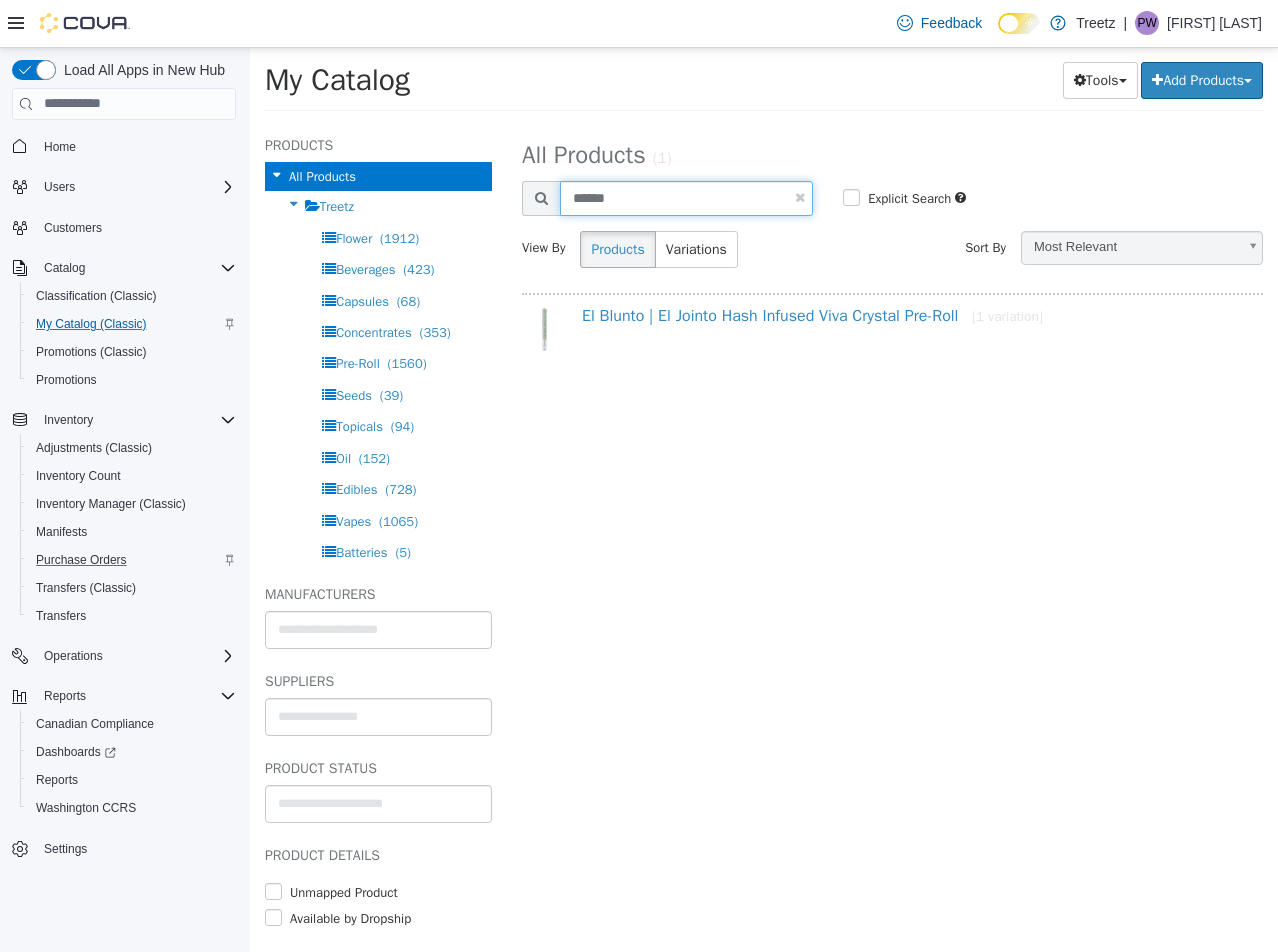 click on "******" at bounding box center (686, 197) 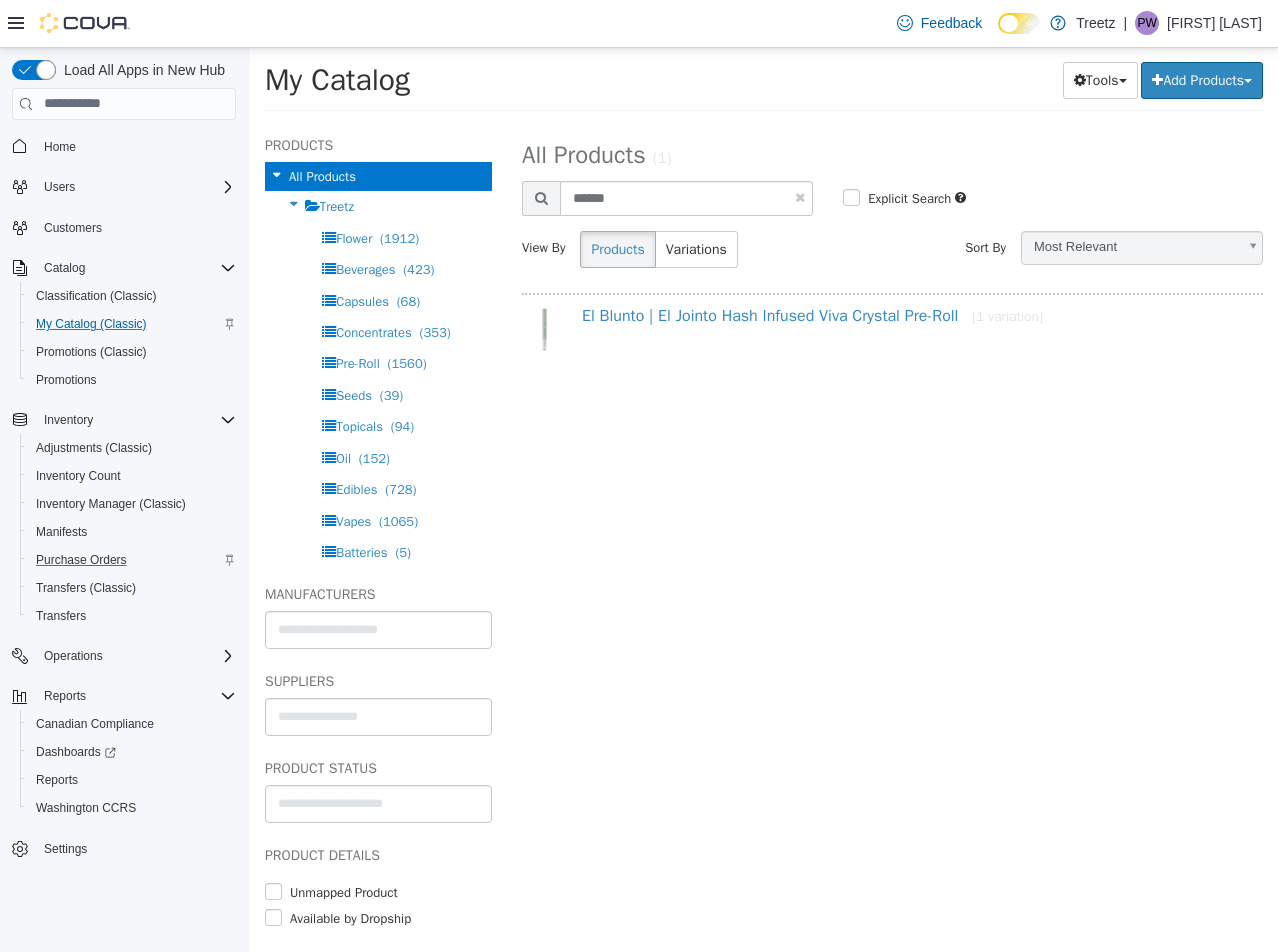 select on "**********" 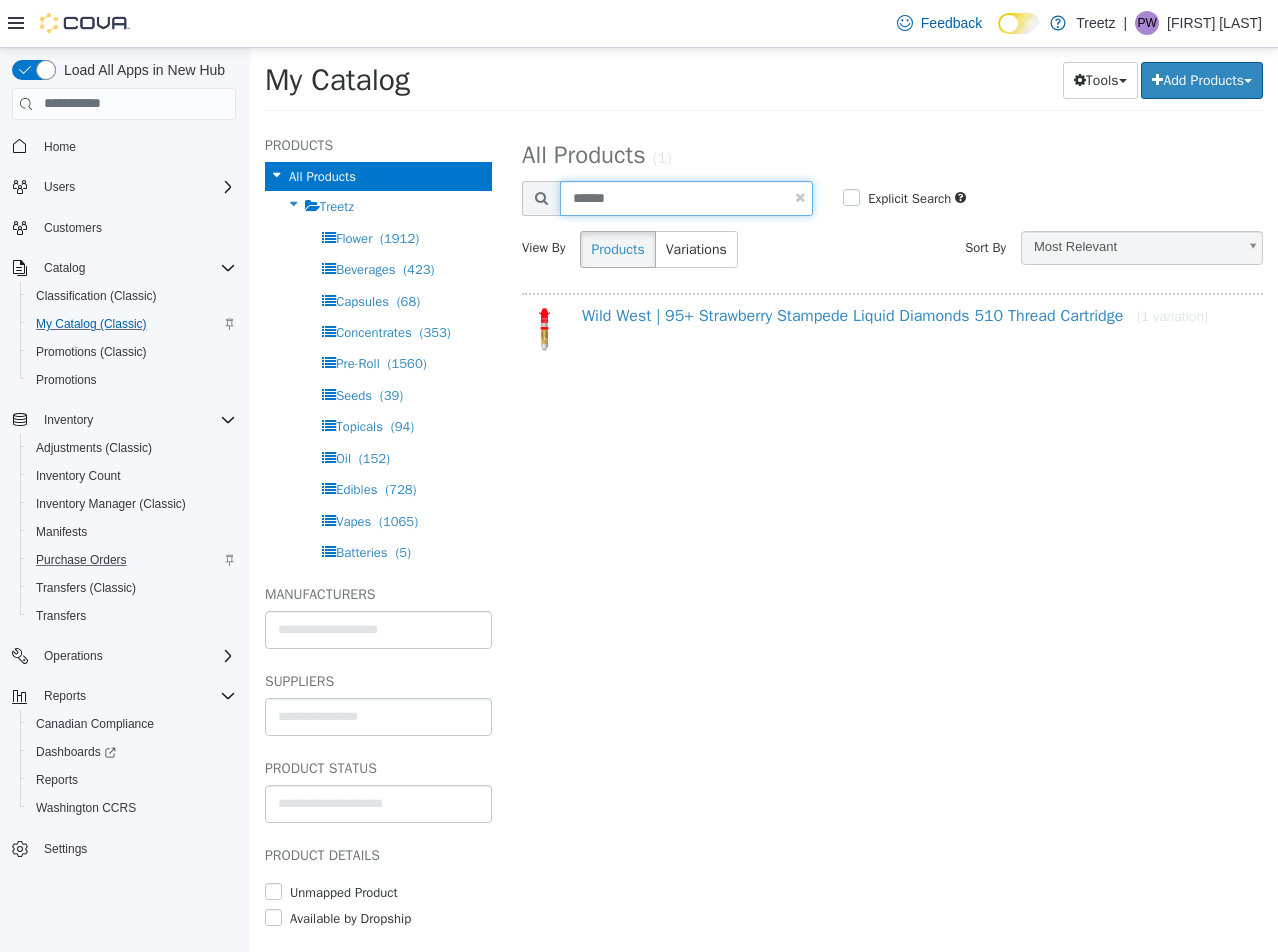click on "******" at bounding box center [686, 197] 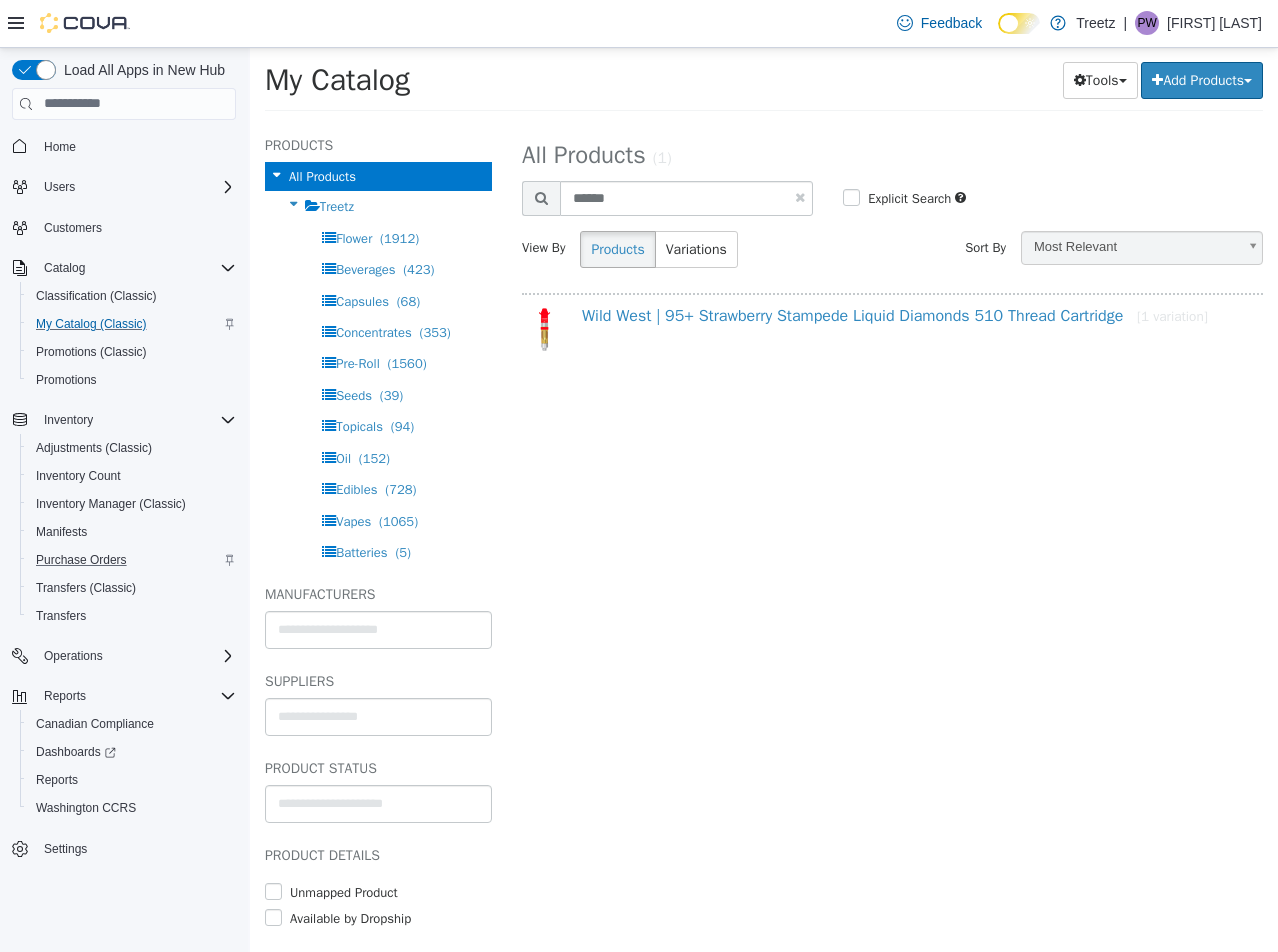 select on "**********" 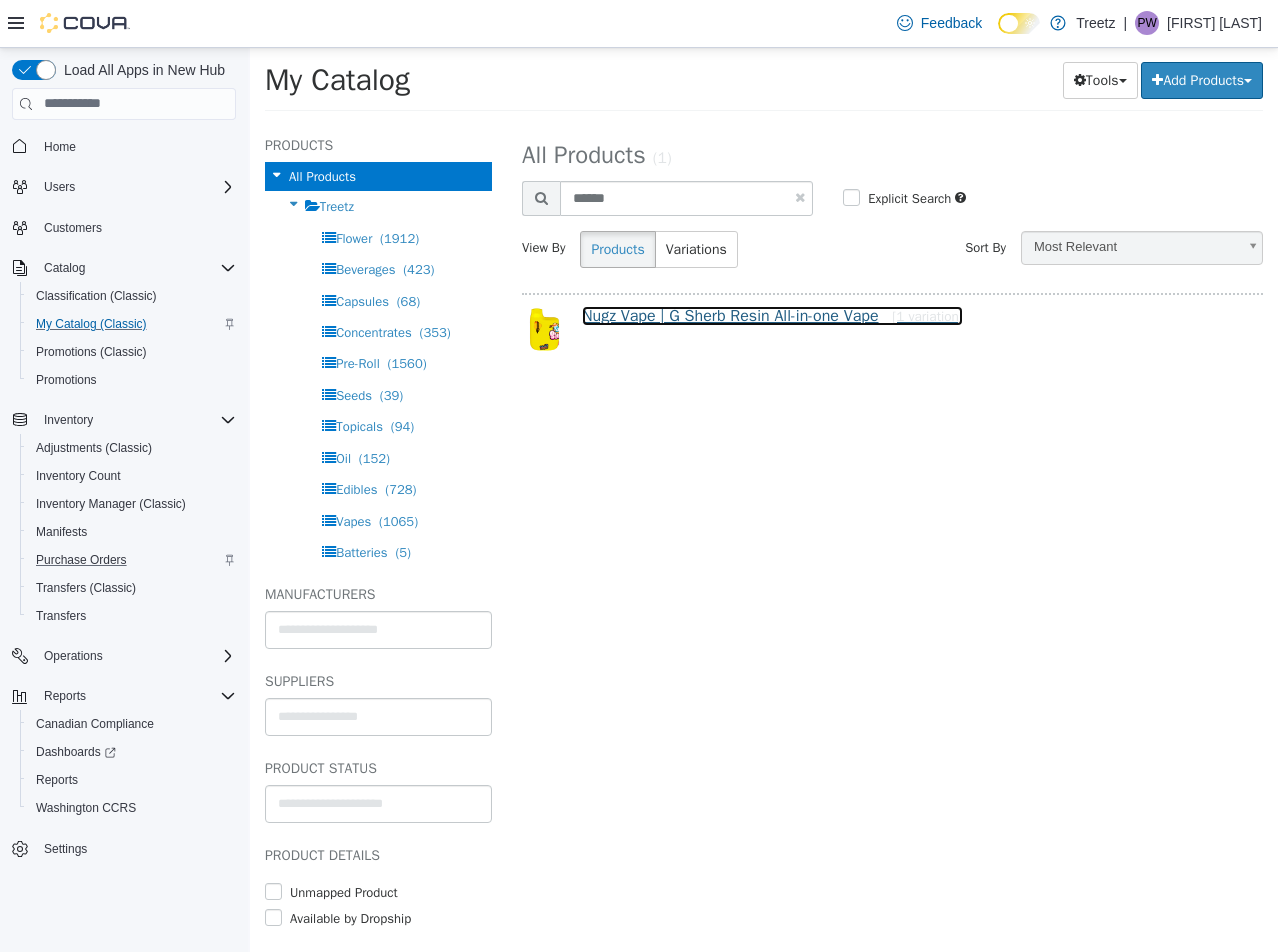 click on "Nugz Vape | G Sherb Resin All-in-one Vape
[1 variation]" at bounding box center [772, 315] 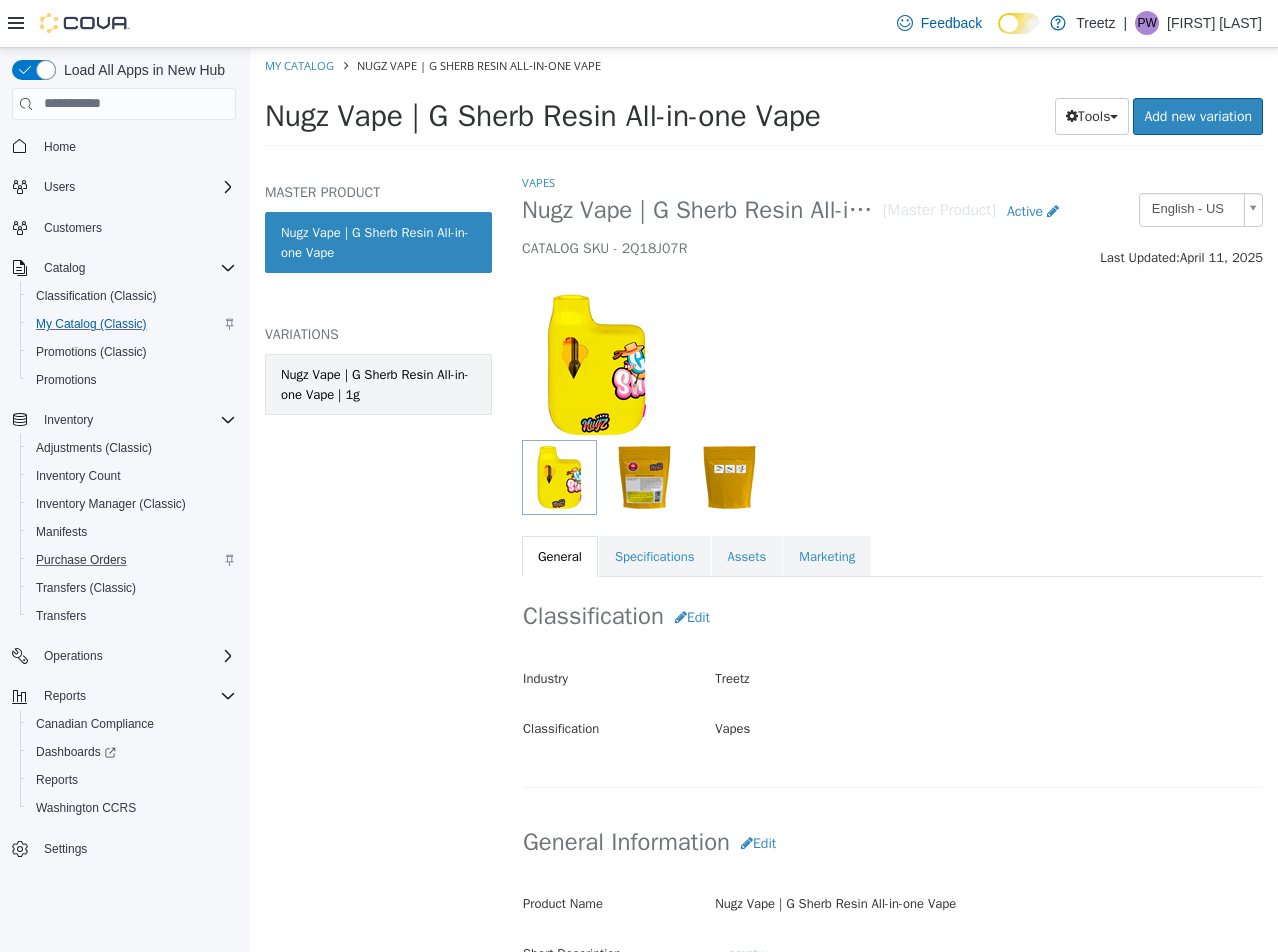 click on "Nugz Vape | G Sherb Resin All-in-one Vape | 1g" at bounding box center (378, 383) 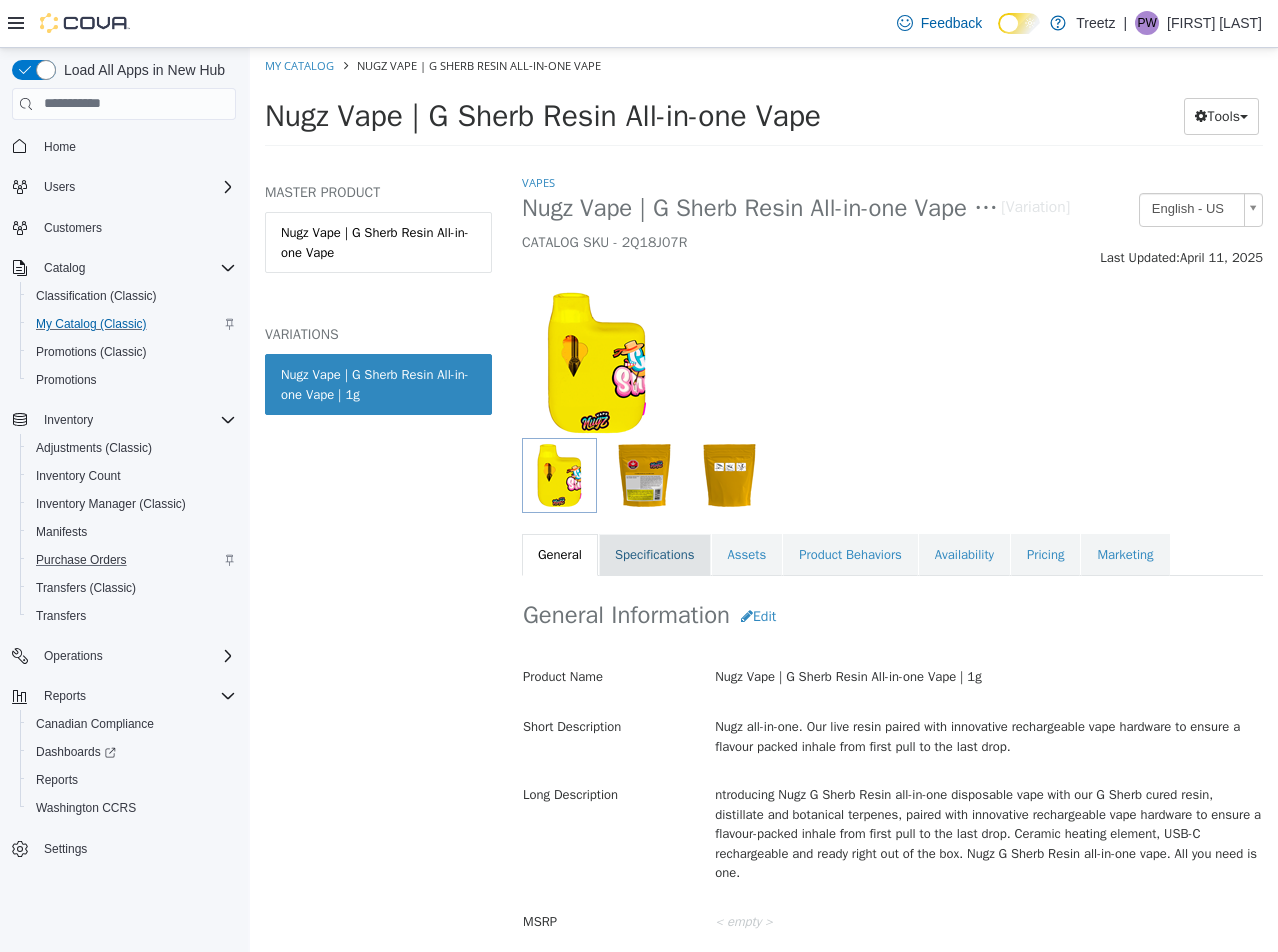 click on "Specifications" at bounding box center [655, 554] 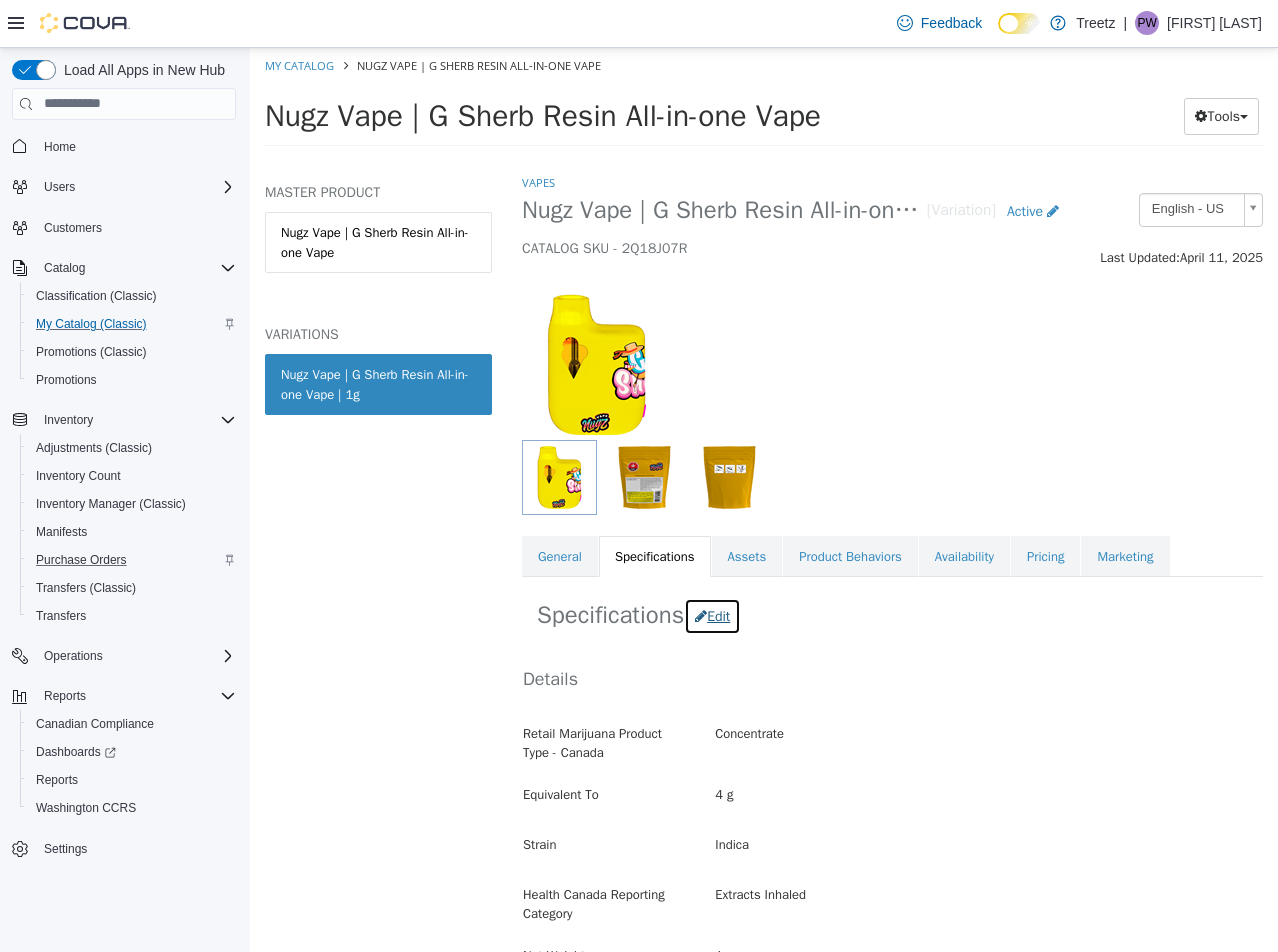 click at bounding box center [701, 615] 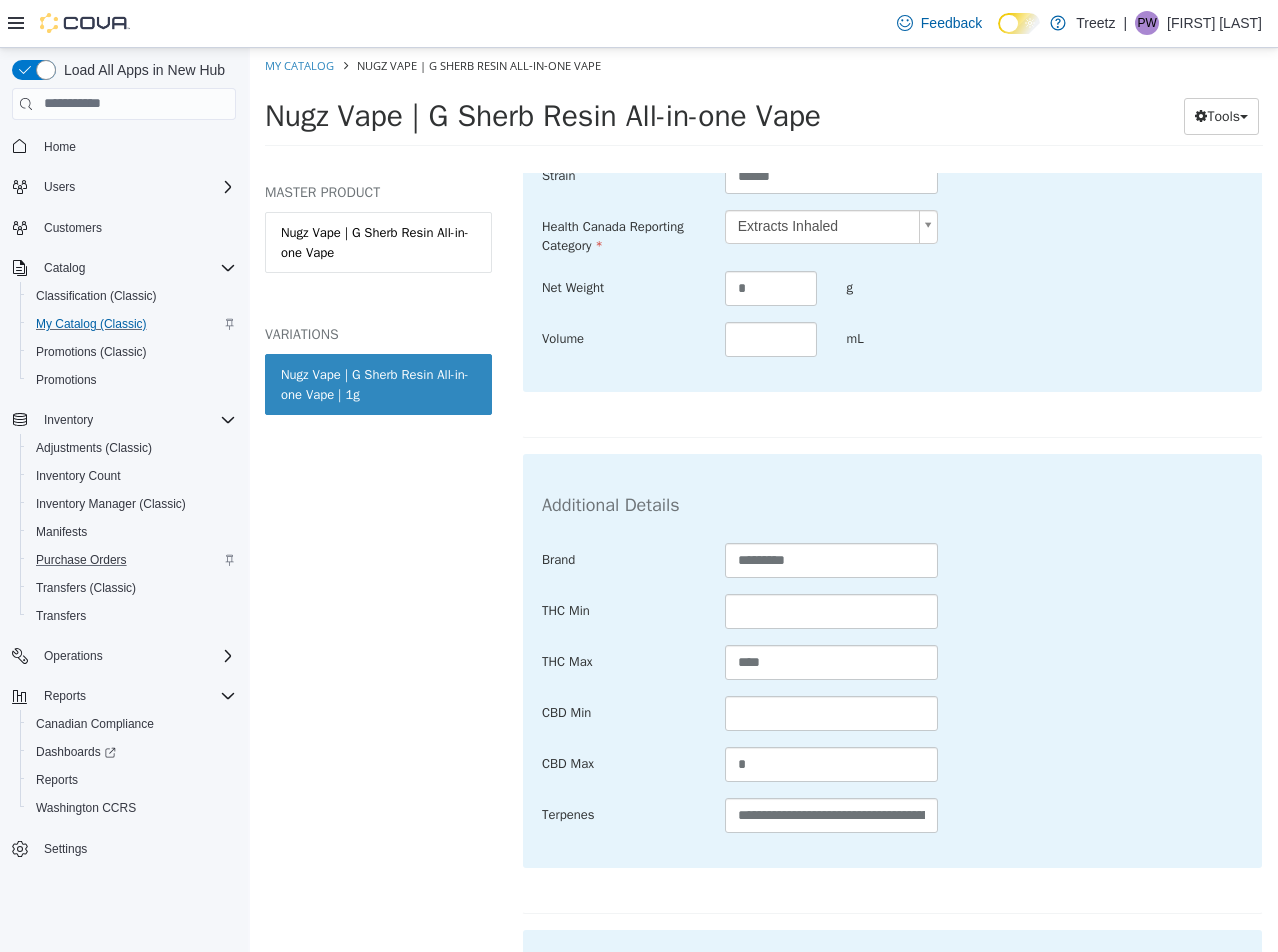 scroll, scrollTop: 700, scrollLeft: 0, axis: vertical 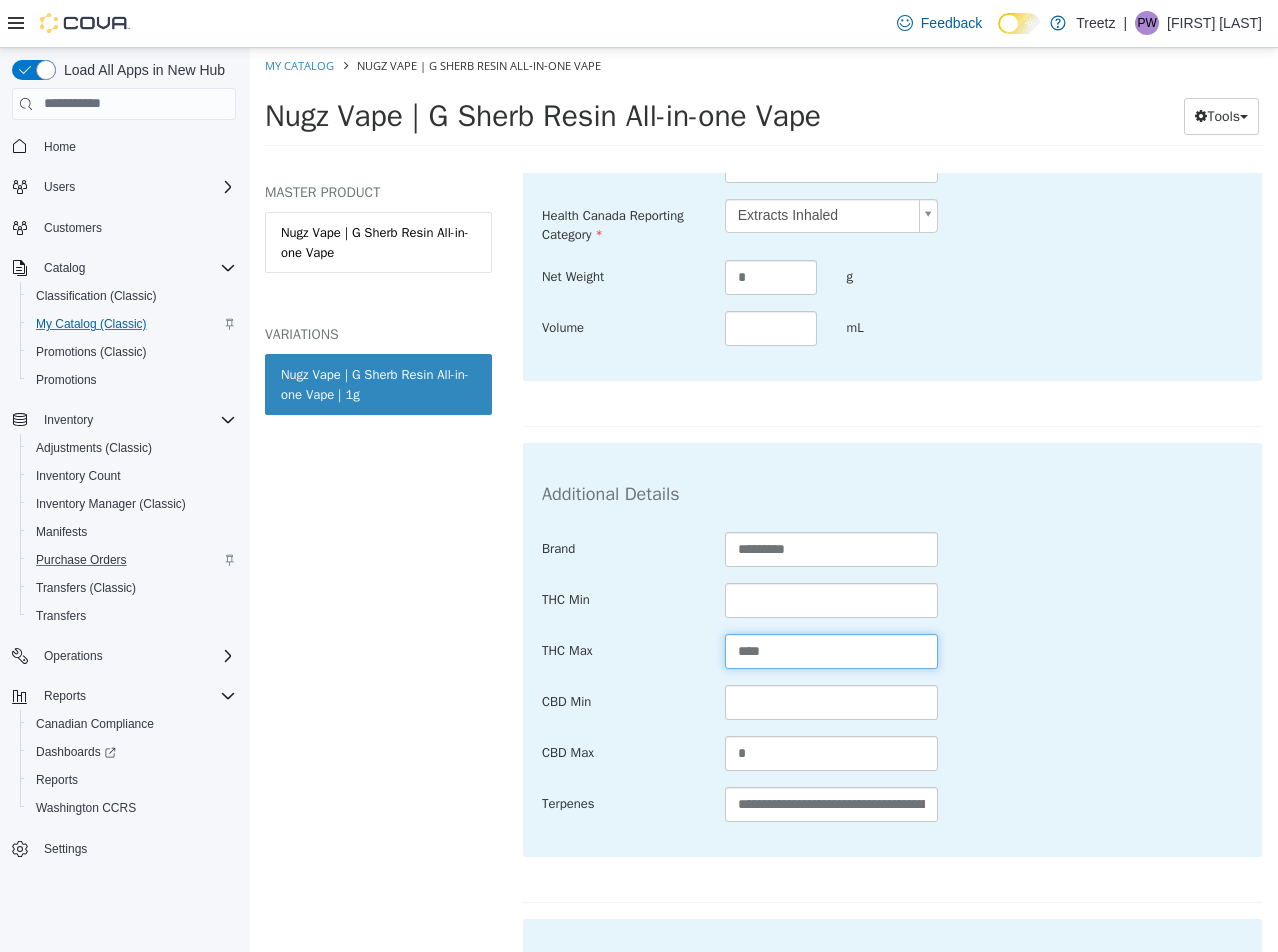 click on "****" at bounding box center (832, 650) 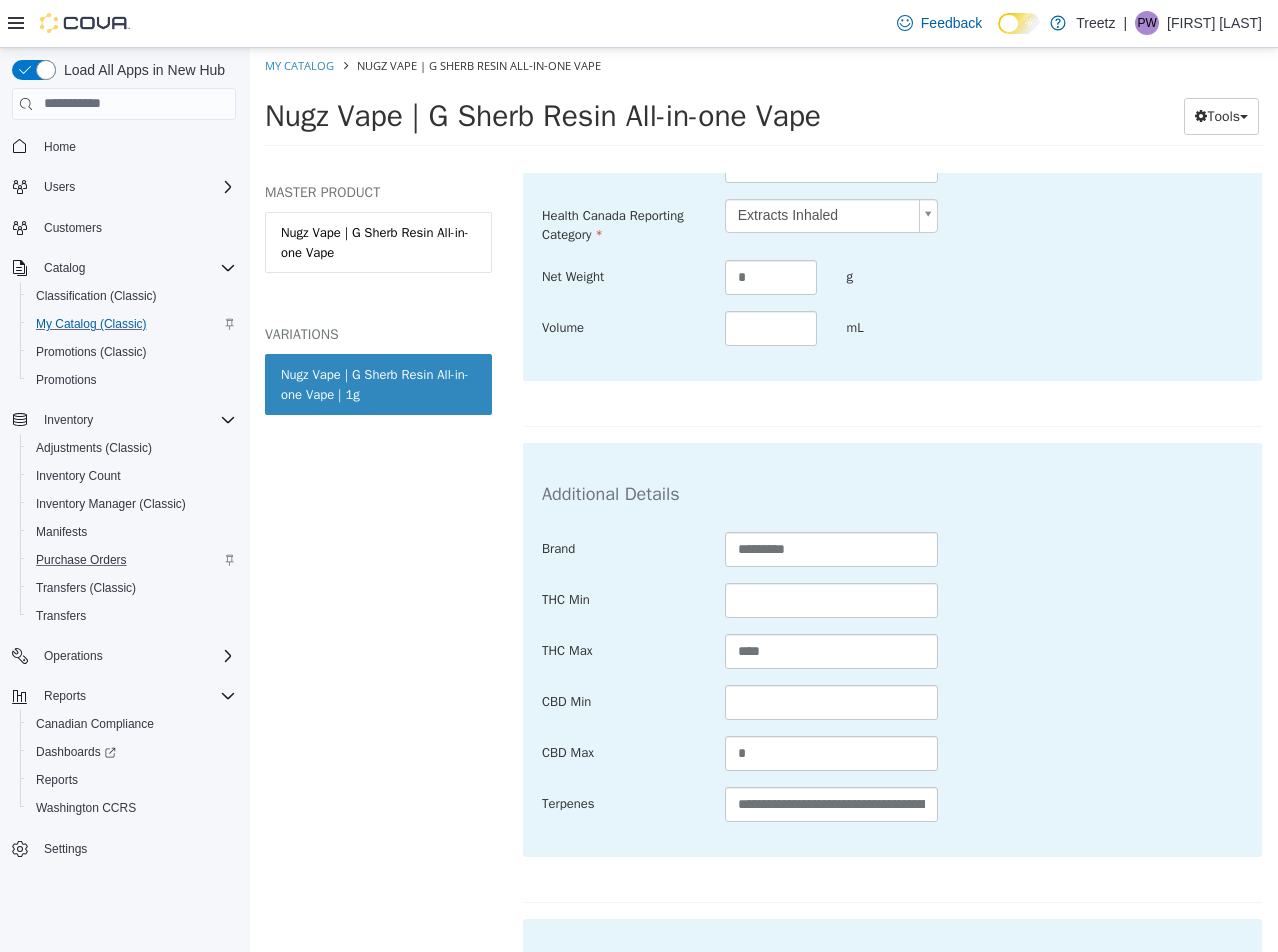 click on "**********" at bounding box center [892, 676] 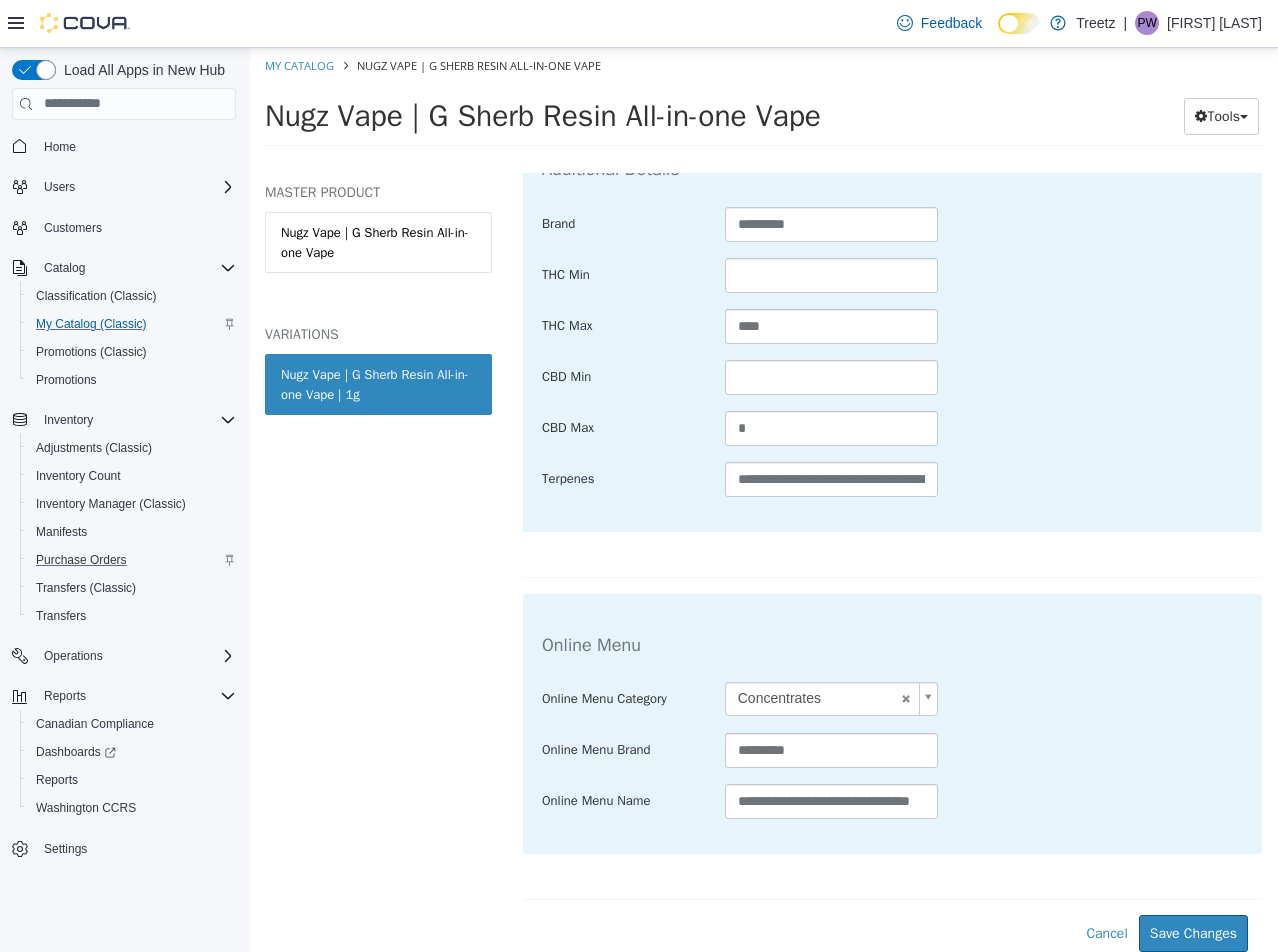 click on "**********" at bounding box center (892, 267) 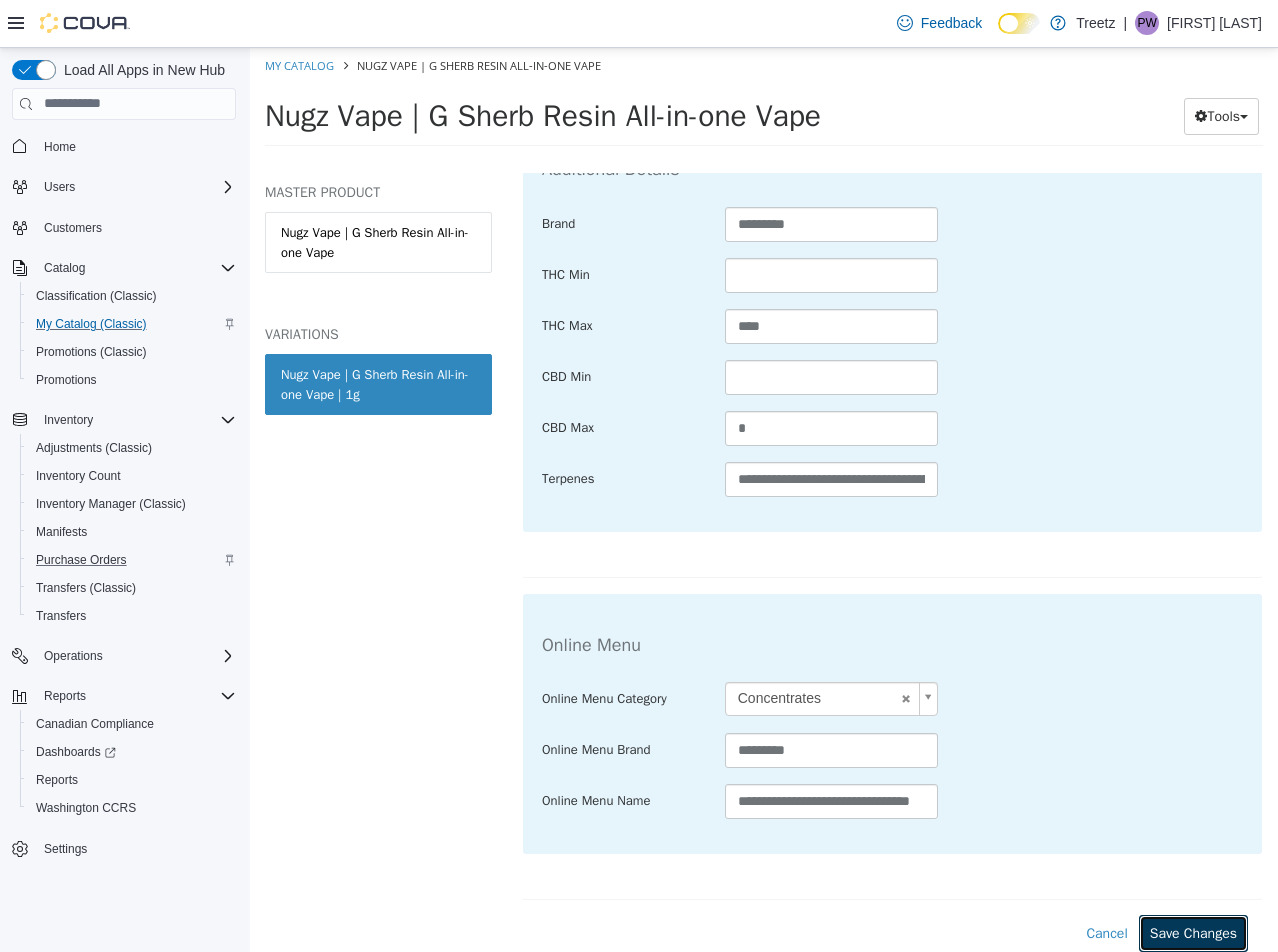 click on "Save Changes" at bounding box center [1193, 932] 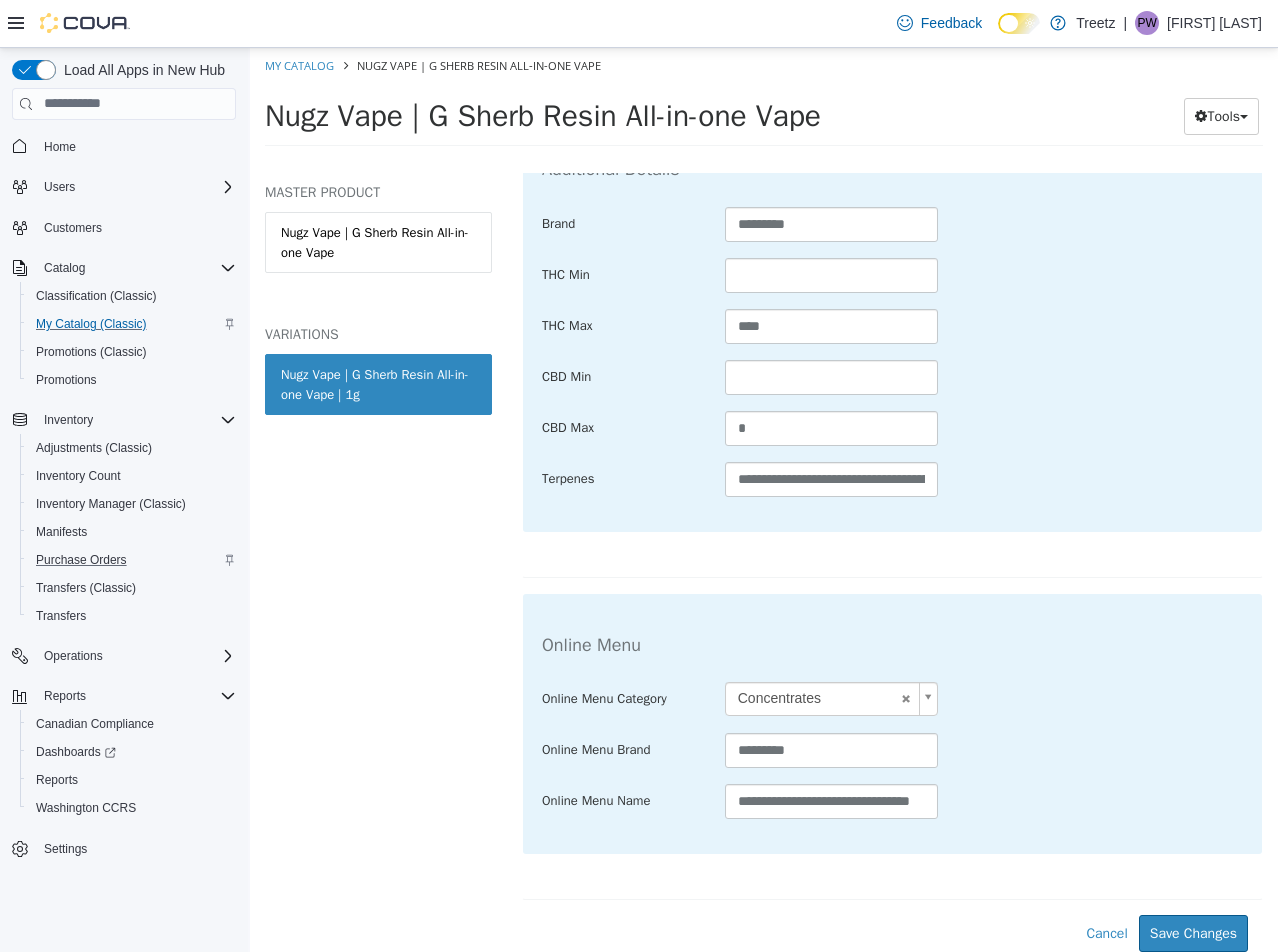 scroll, scrollTop: 802, scrollLeft: 0, axis: vertical 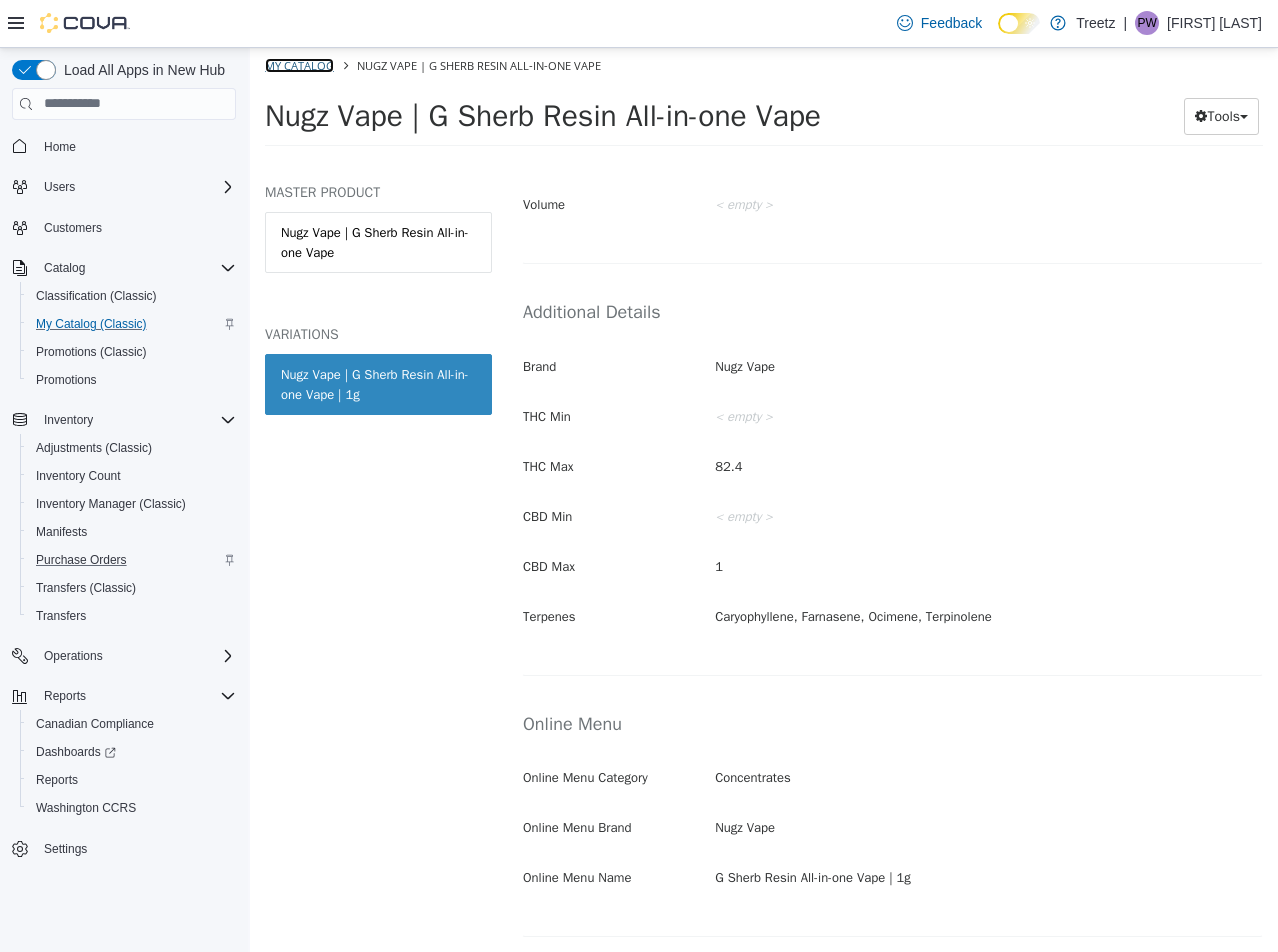 click on "My Catalog" at bounding box center (299, 64) 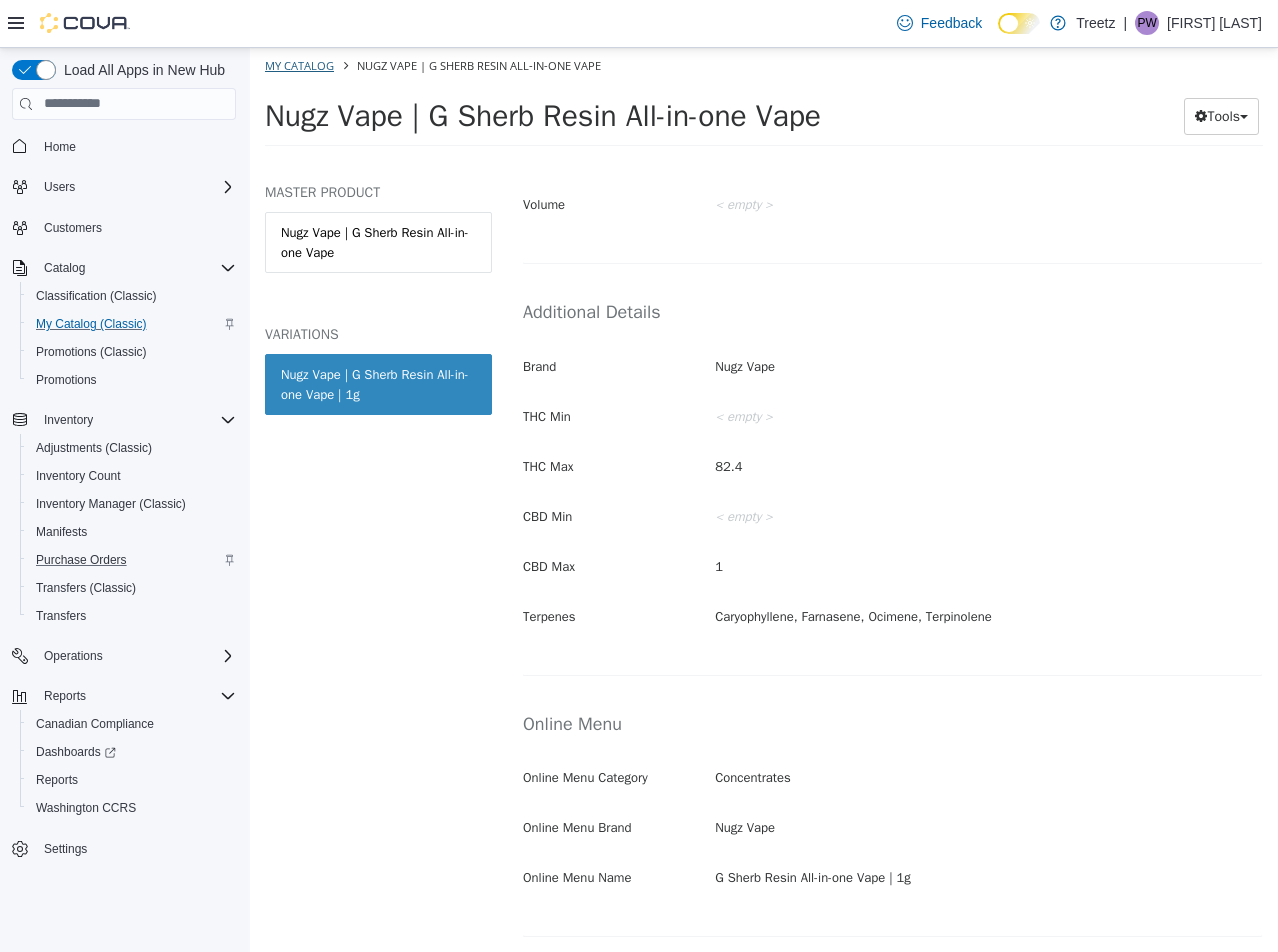 select on "**********" 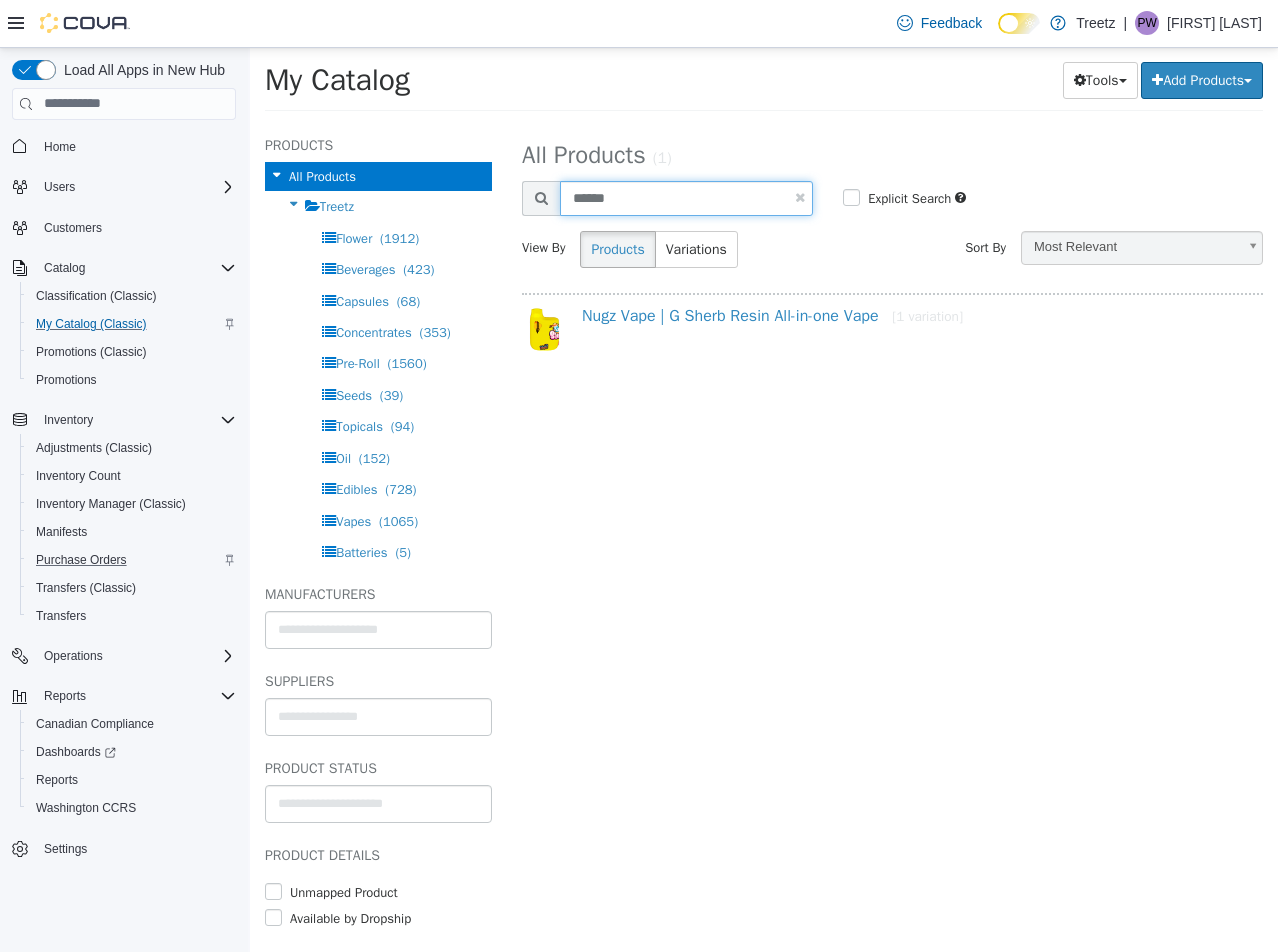 click on "******" at bounding box center [686, 197] 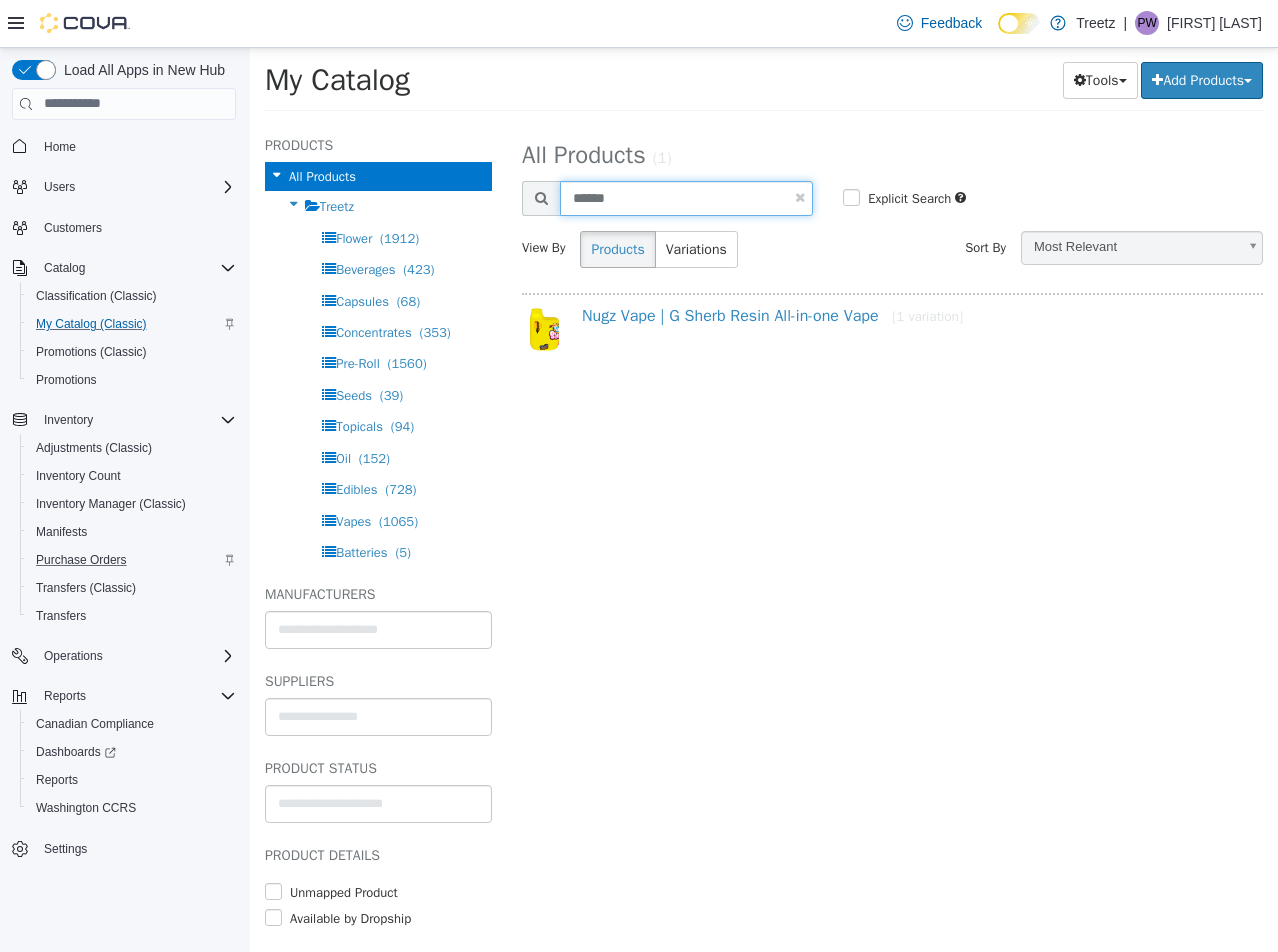 type on "******" 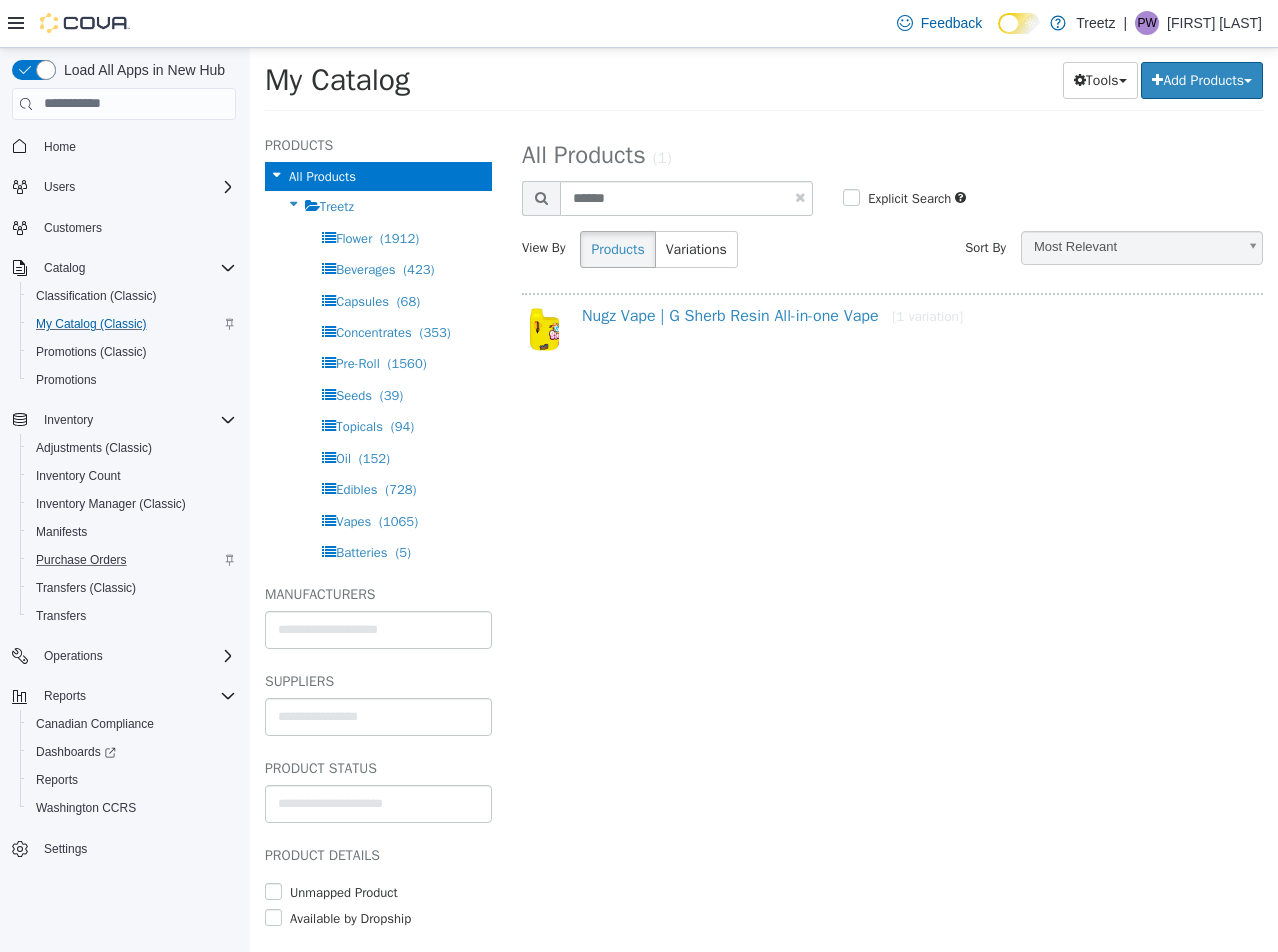 select on "**********" 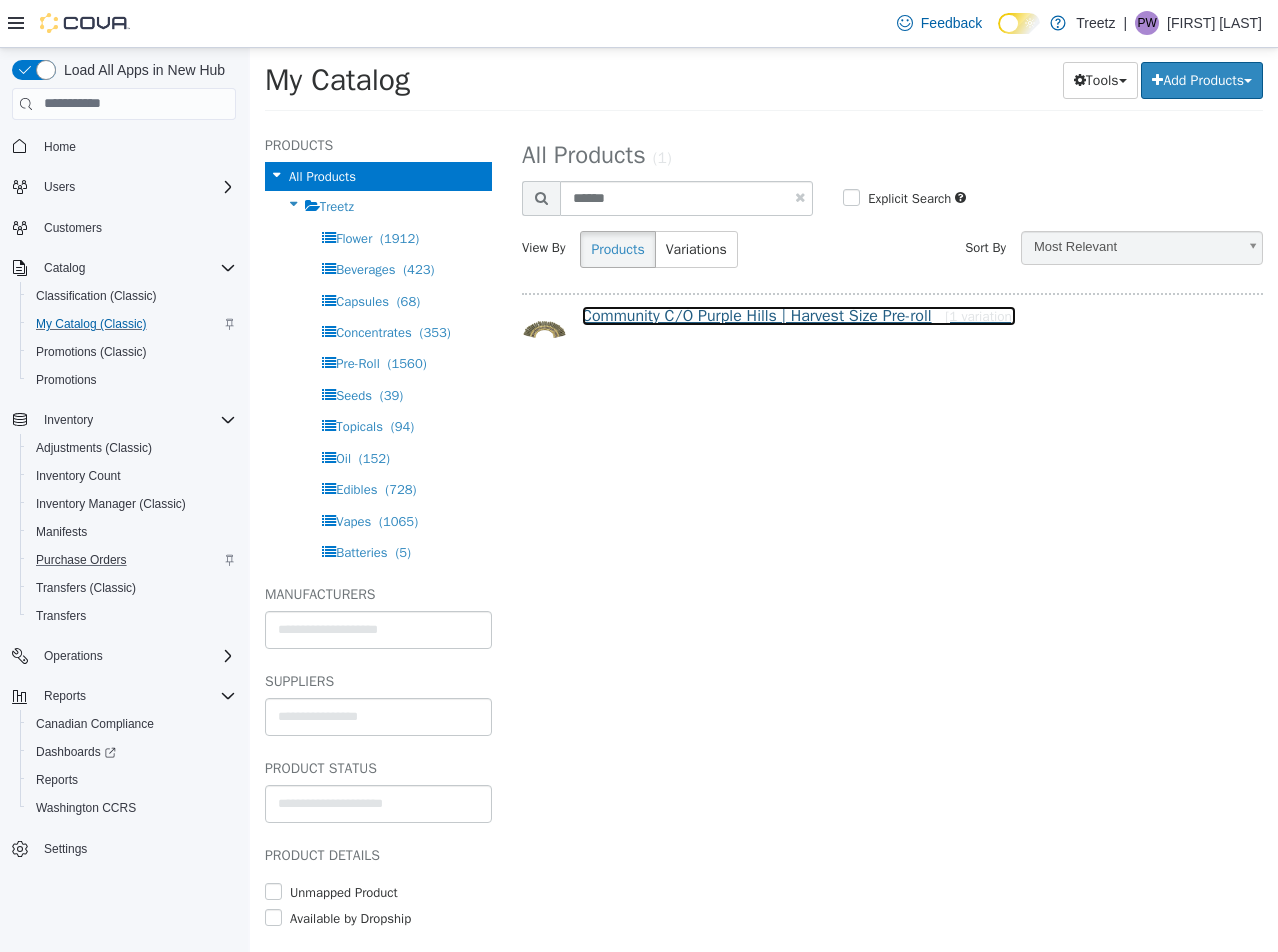 click on "Community C/O Purple Hills | Harvest Size Pre-roll
[1 variation]" at bounding box center [799, 315] 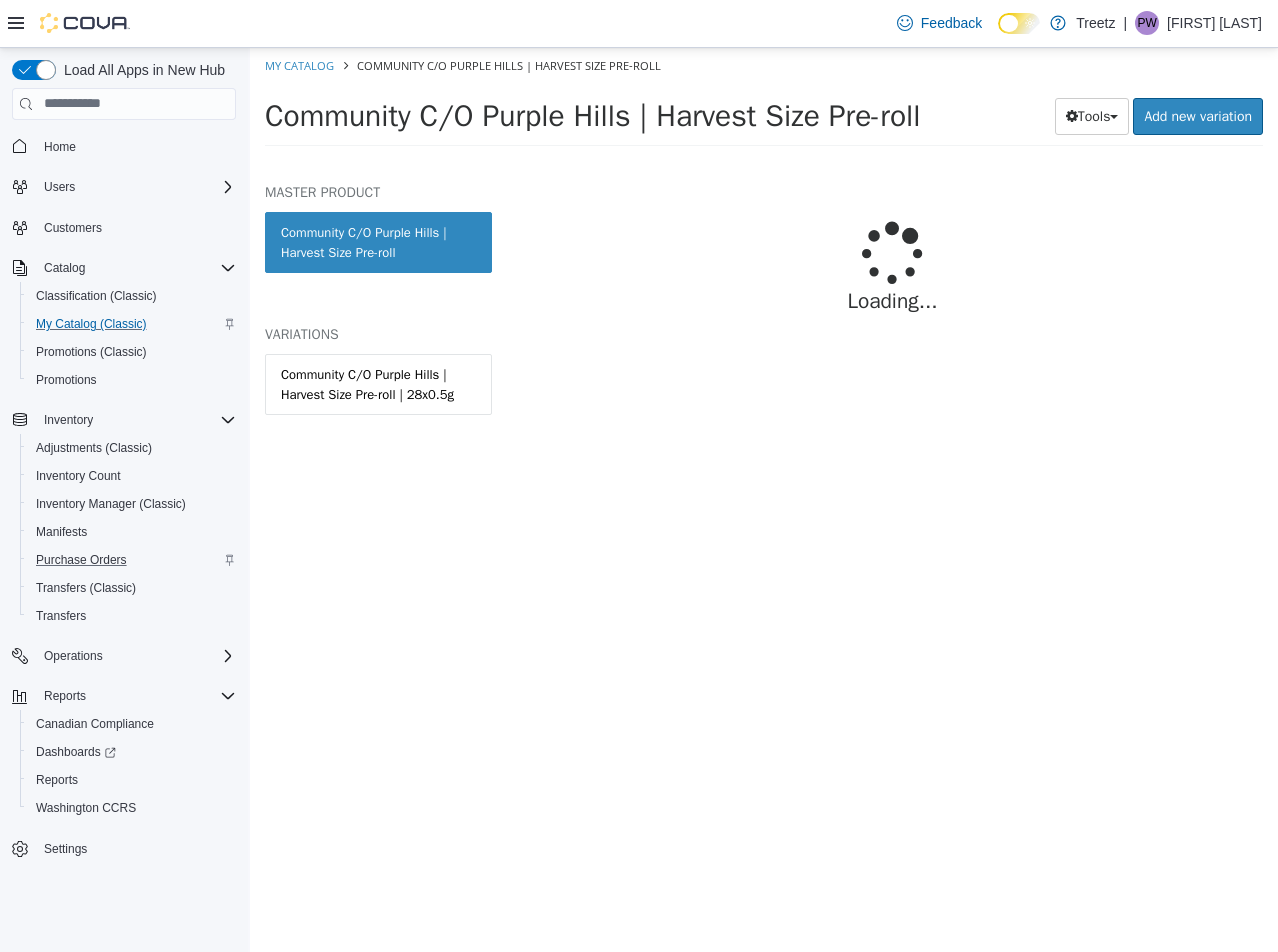 click on "Community C/O Purple Hills | Harvest Size Pre-roll | 28x0.5g" at bounding box center (378, 383) 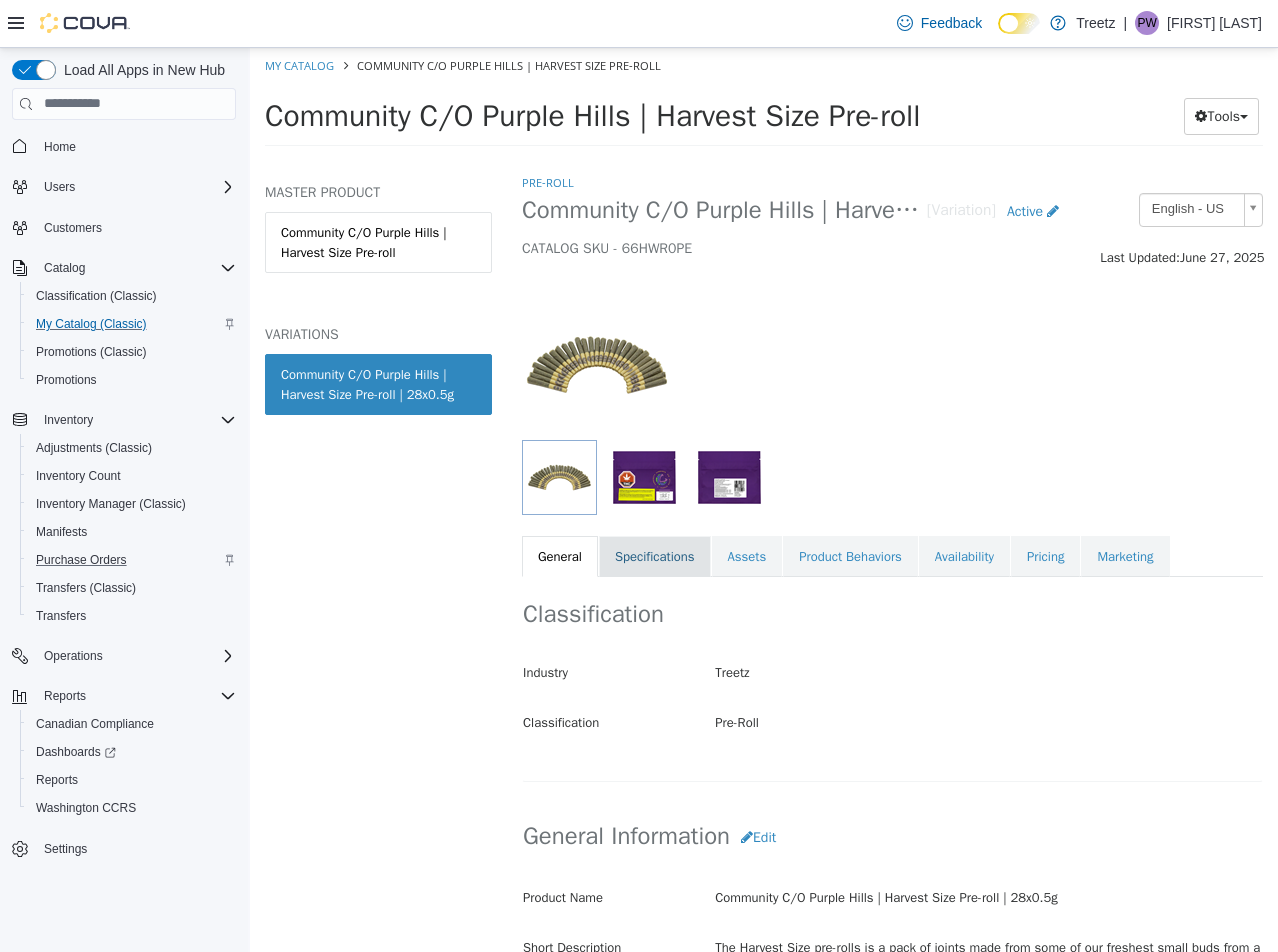 click on "Specifications" at bounding box center (655, 556) 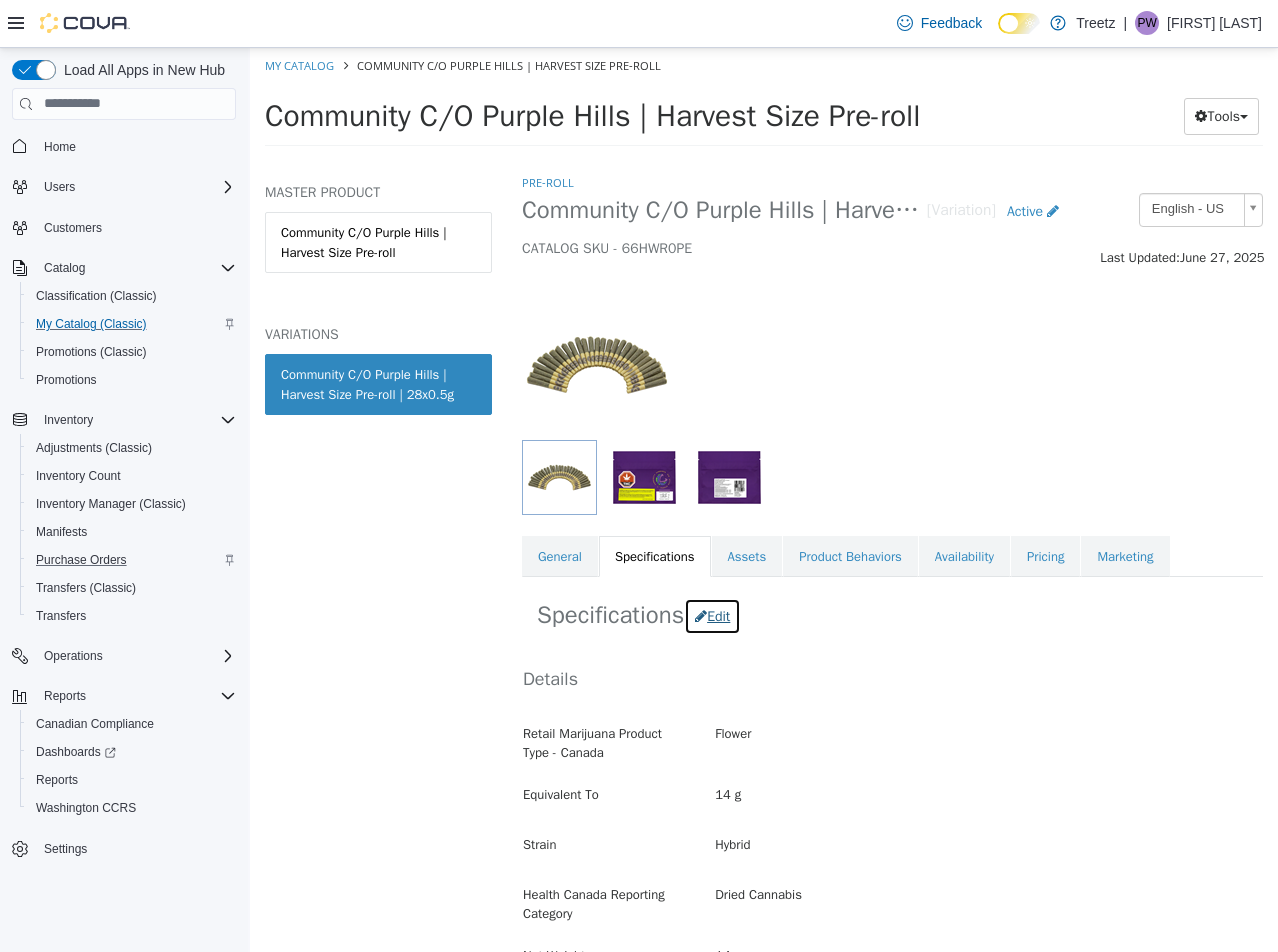 click on "Edit" at bounding box center (712, 615) 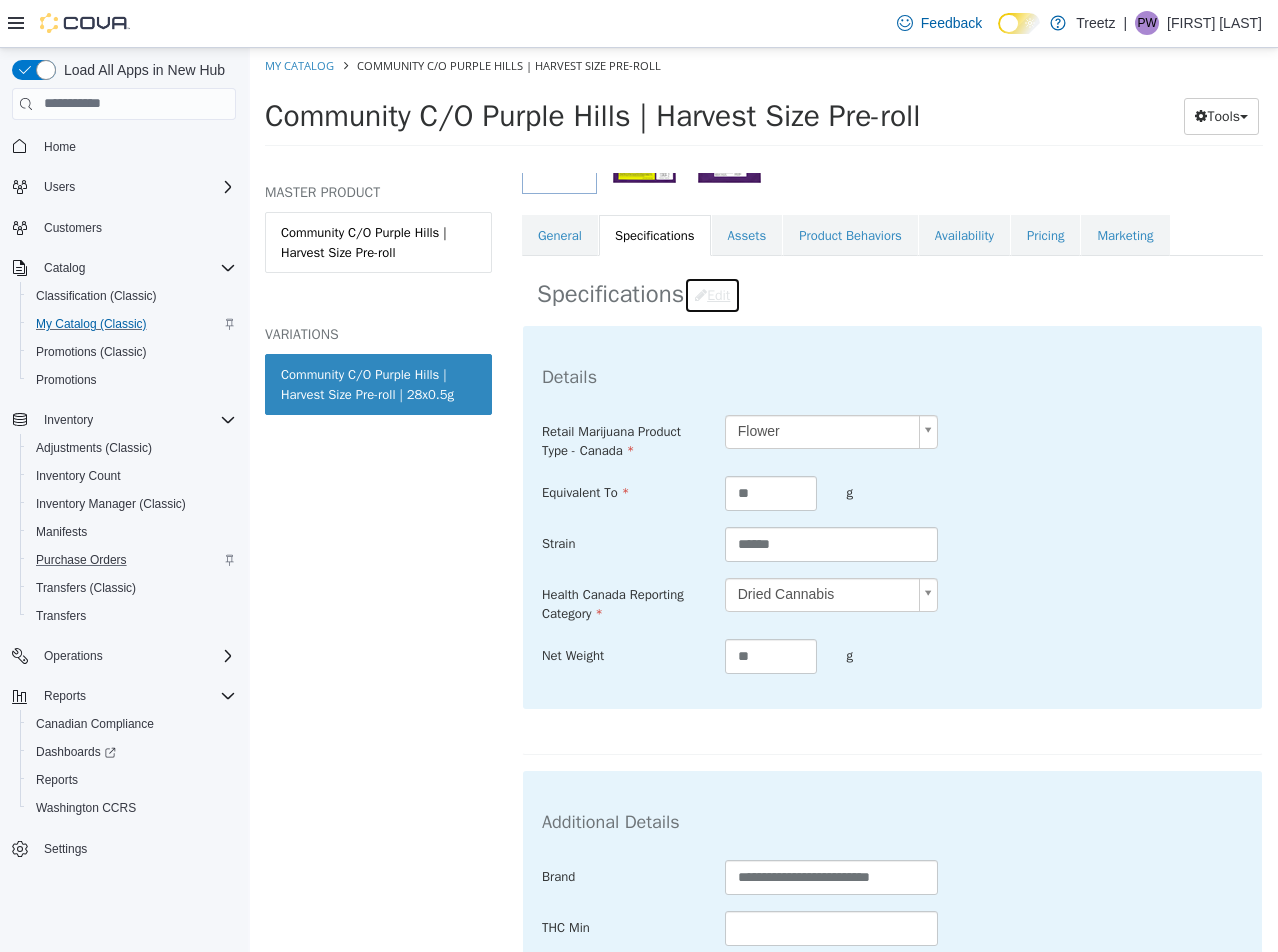 scroll, scrollTop: 500, scrollLeft: 0, axis: vertical 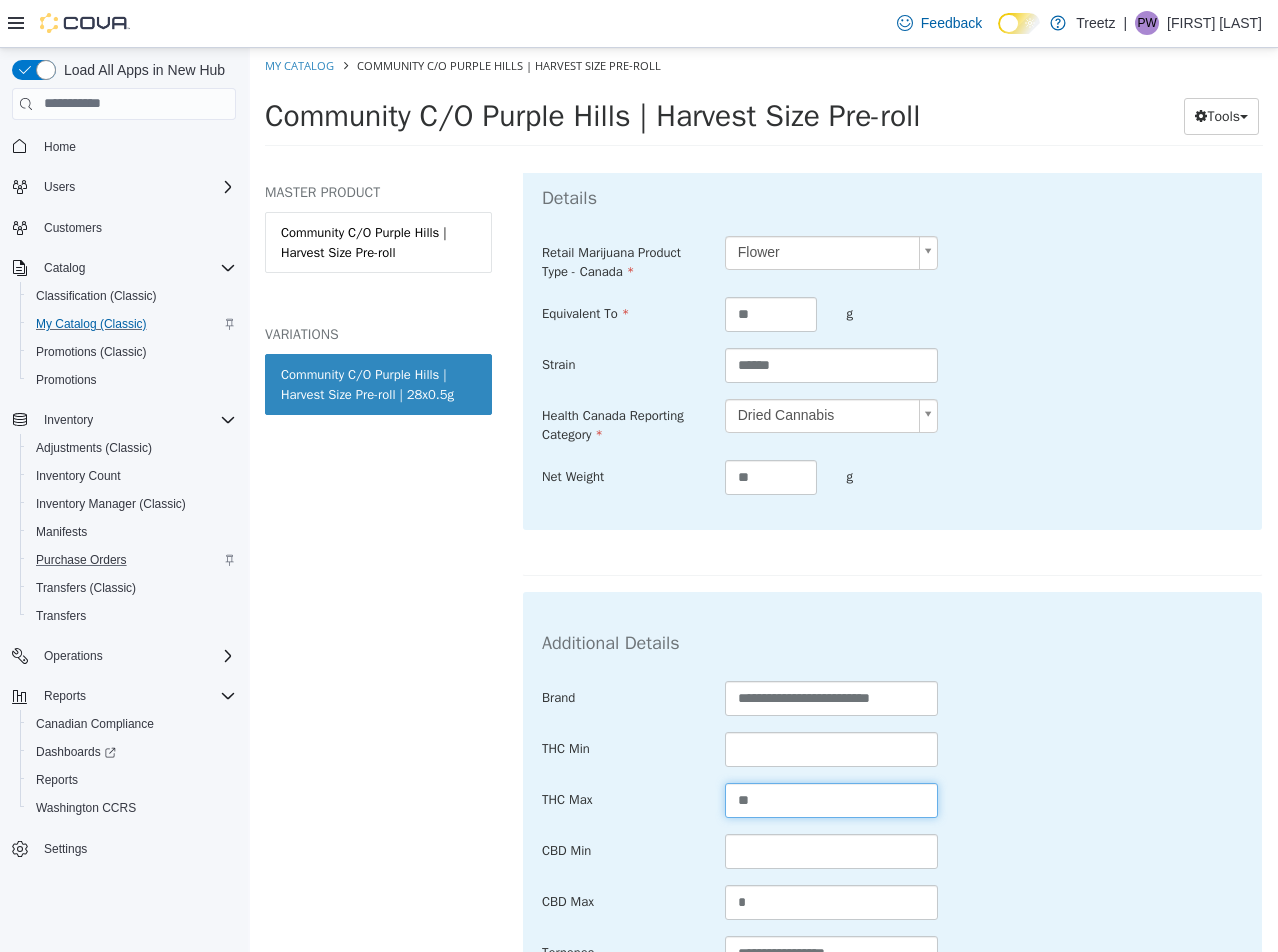 click on "**" at bounding box center (832, 799) 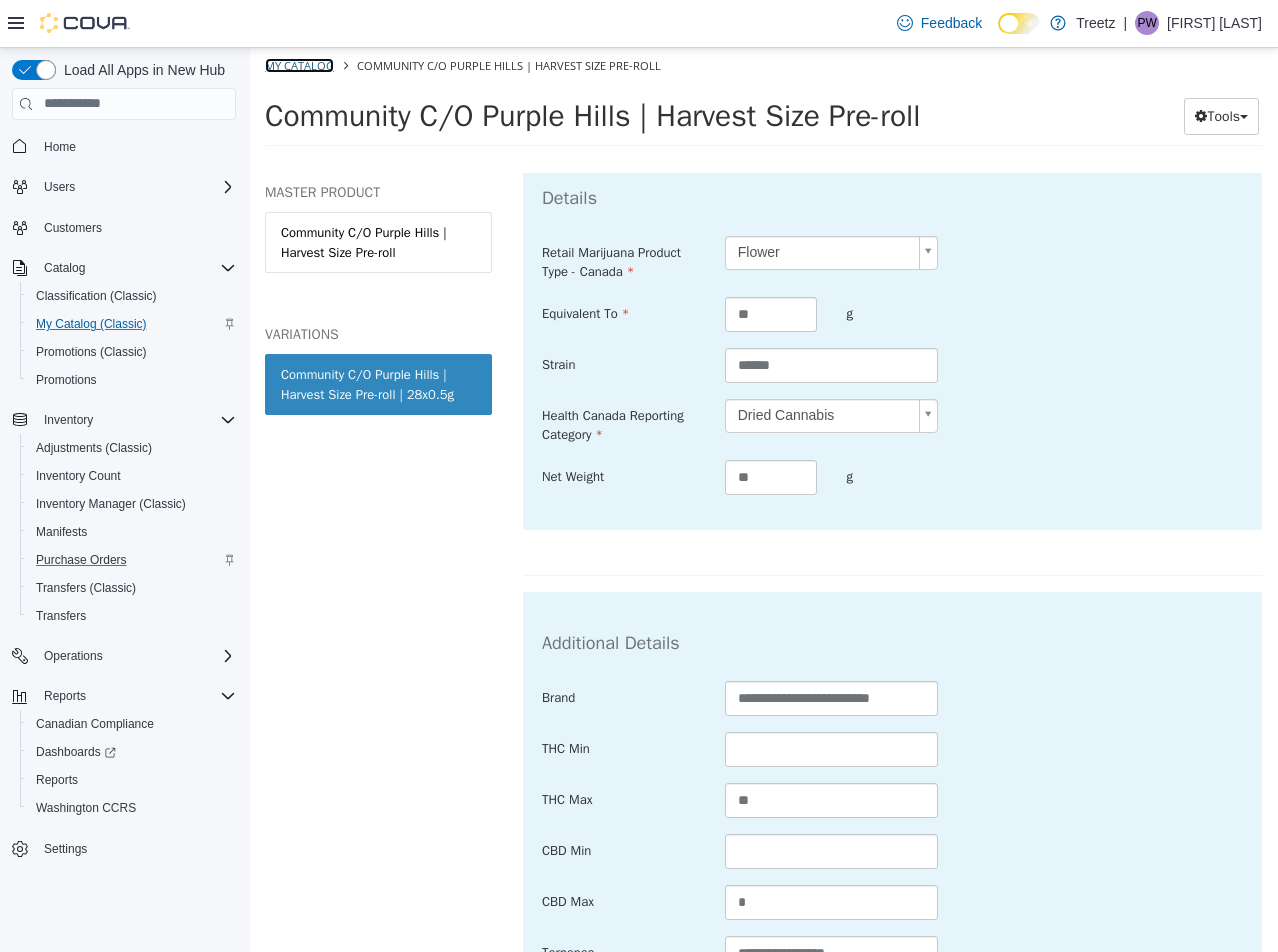 click on "My Catalog" at bounding box center (299, 64) 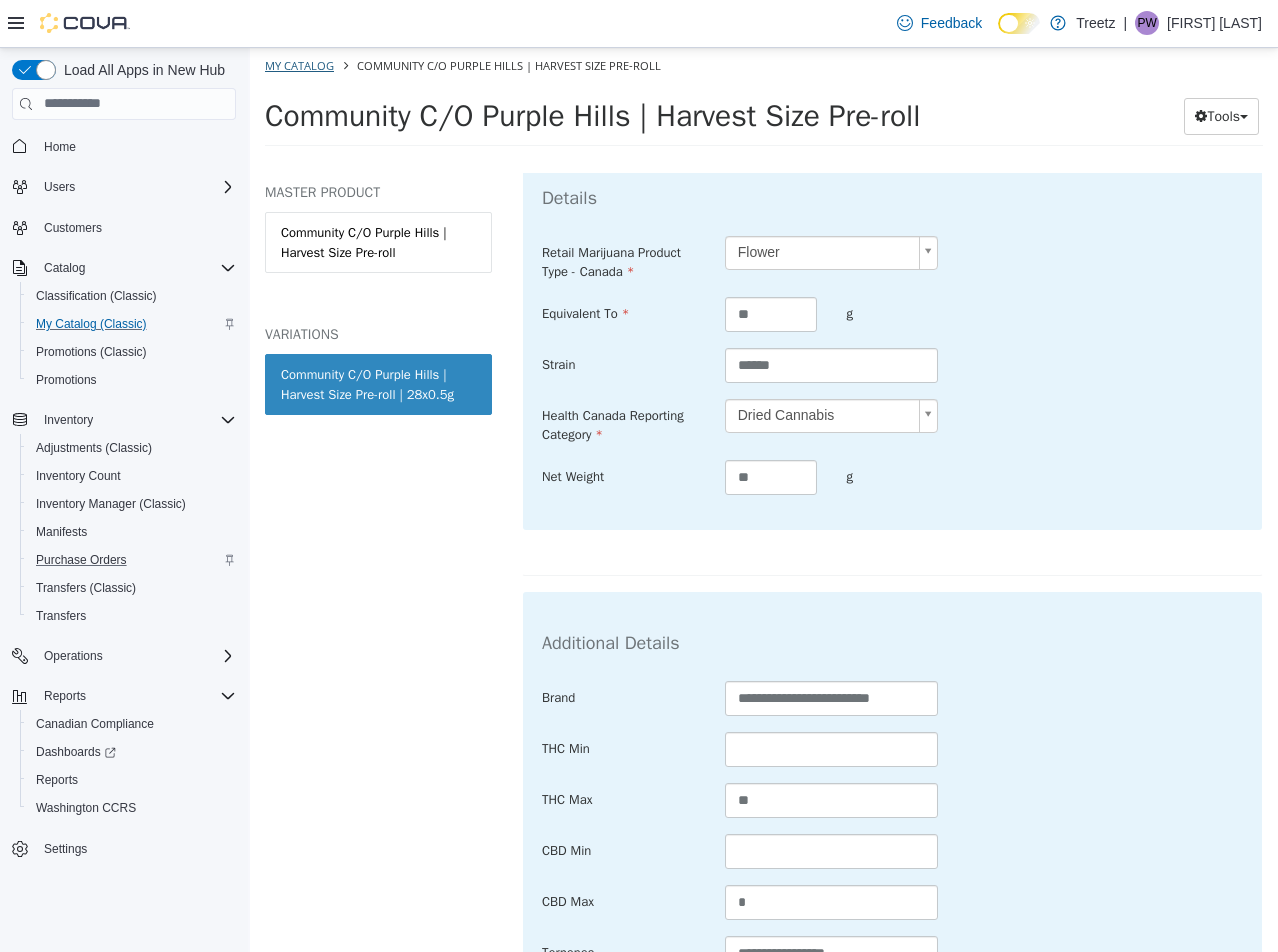 select on "**********" 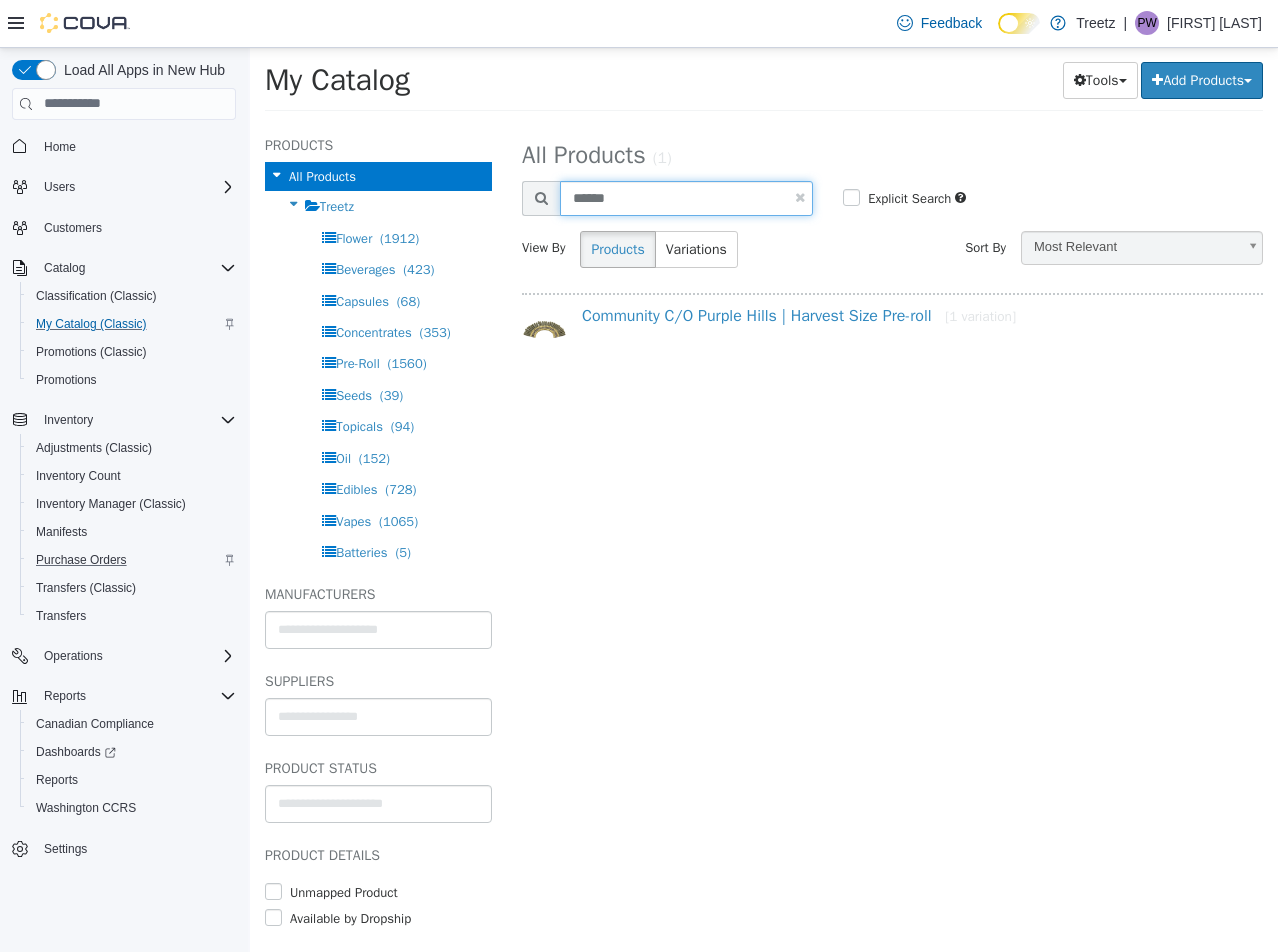 click on "******" at bounding box center (686, 197) 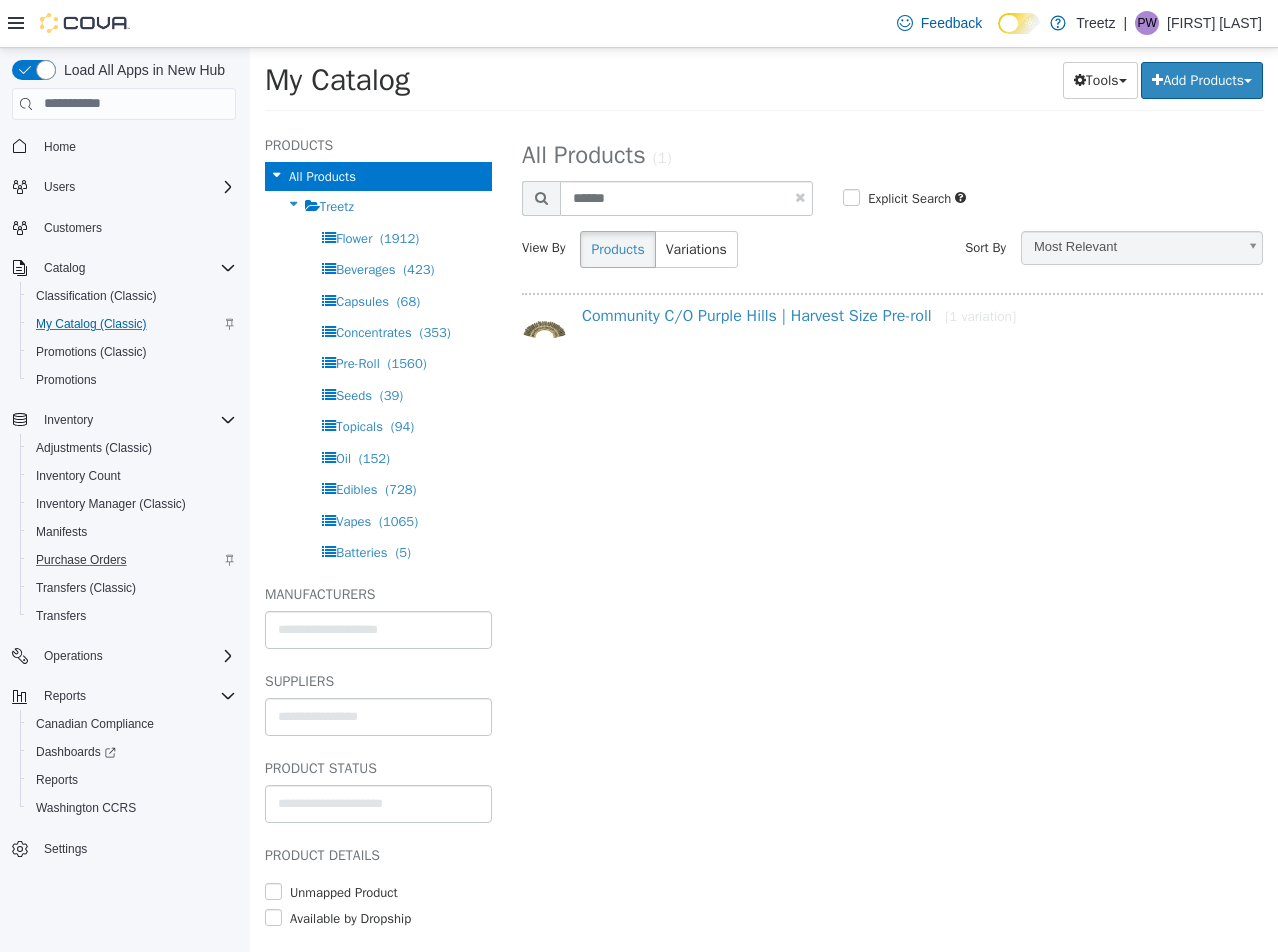 select on "**********" 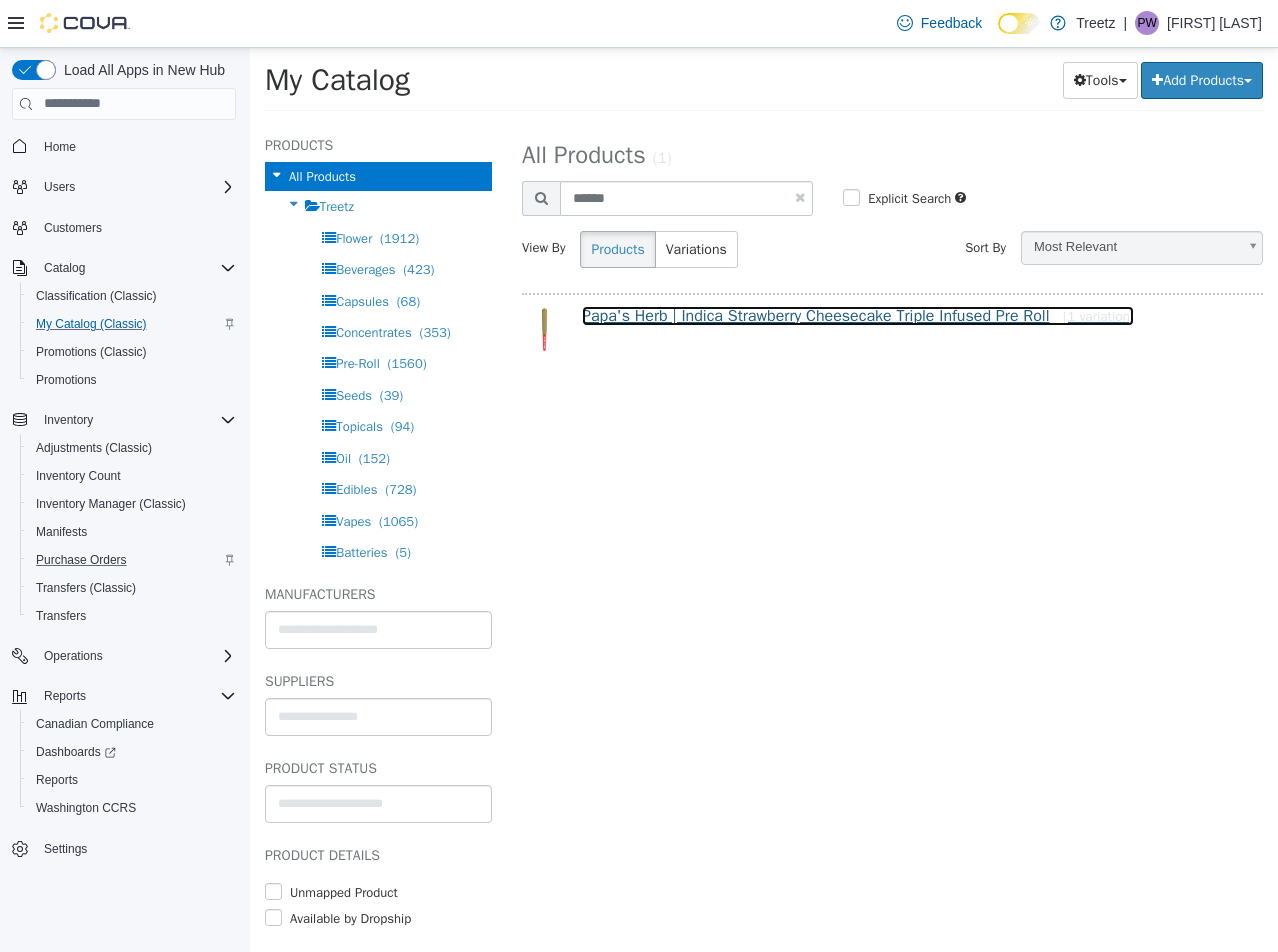click on "Papa's Herb | Indica Strawberry Cheesecake Triple Infused Pre Roll
[1 variation]" at bounding box center [858, 315] 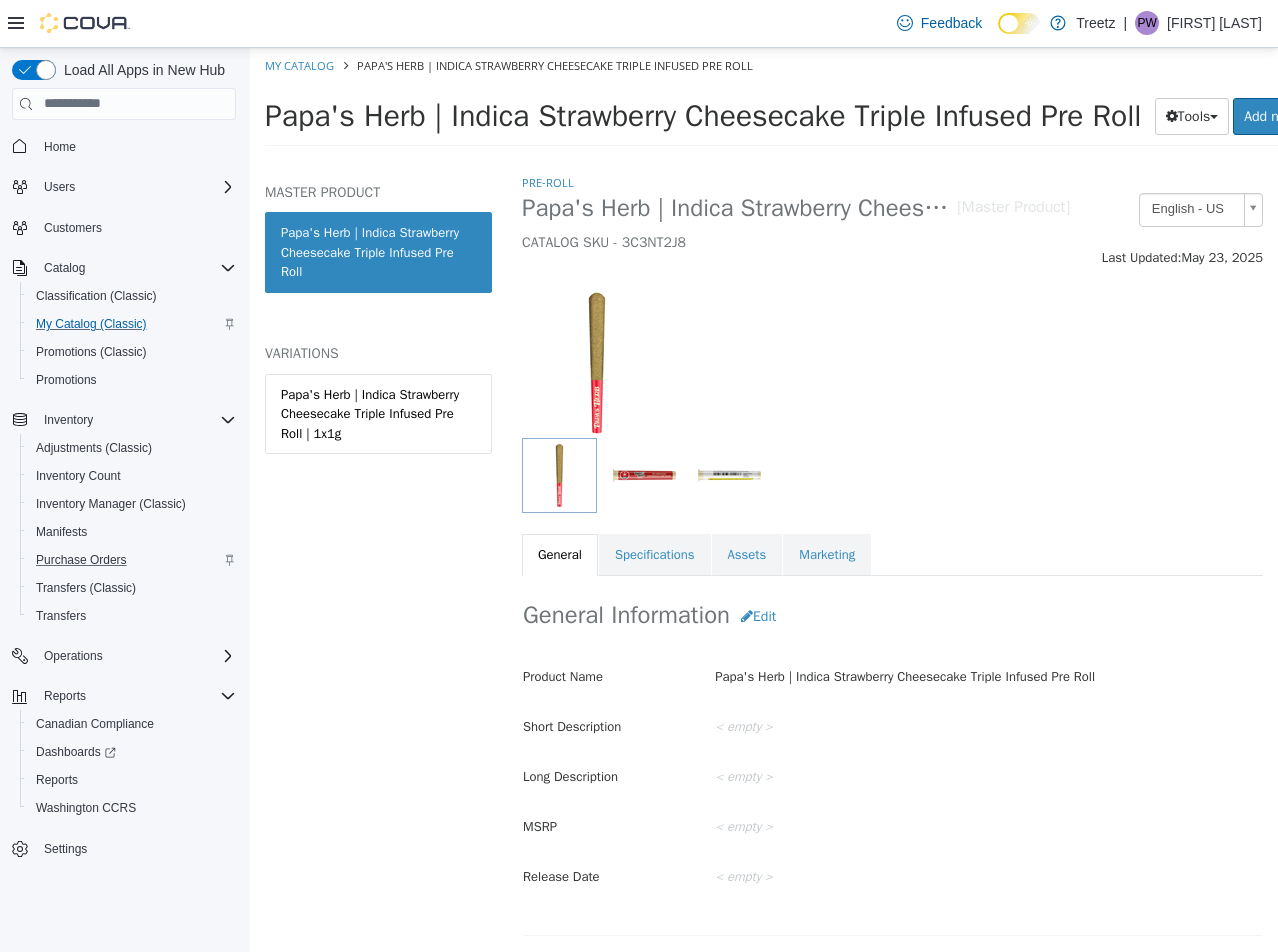 click on "Papa's Herb | Indica Strawberry Cheesecake Triple Infused Pre Roll | 1x1g" at bounding box center [378, 413] 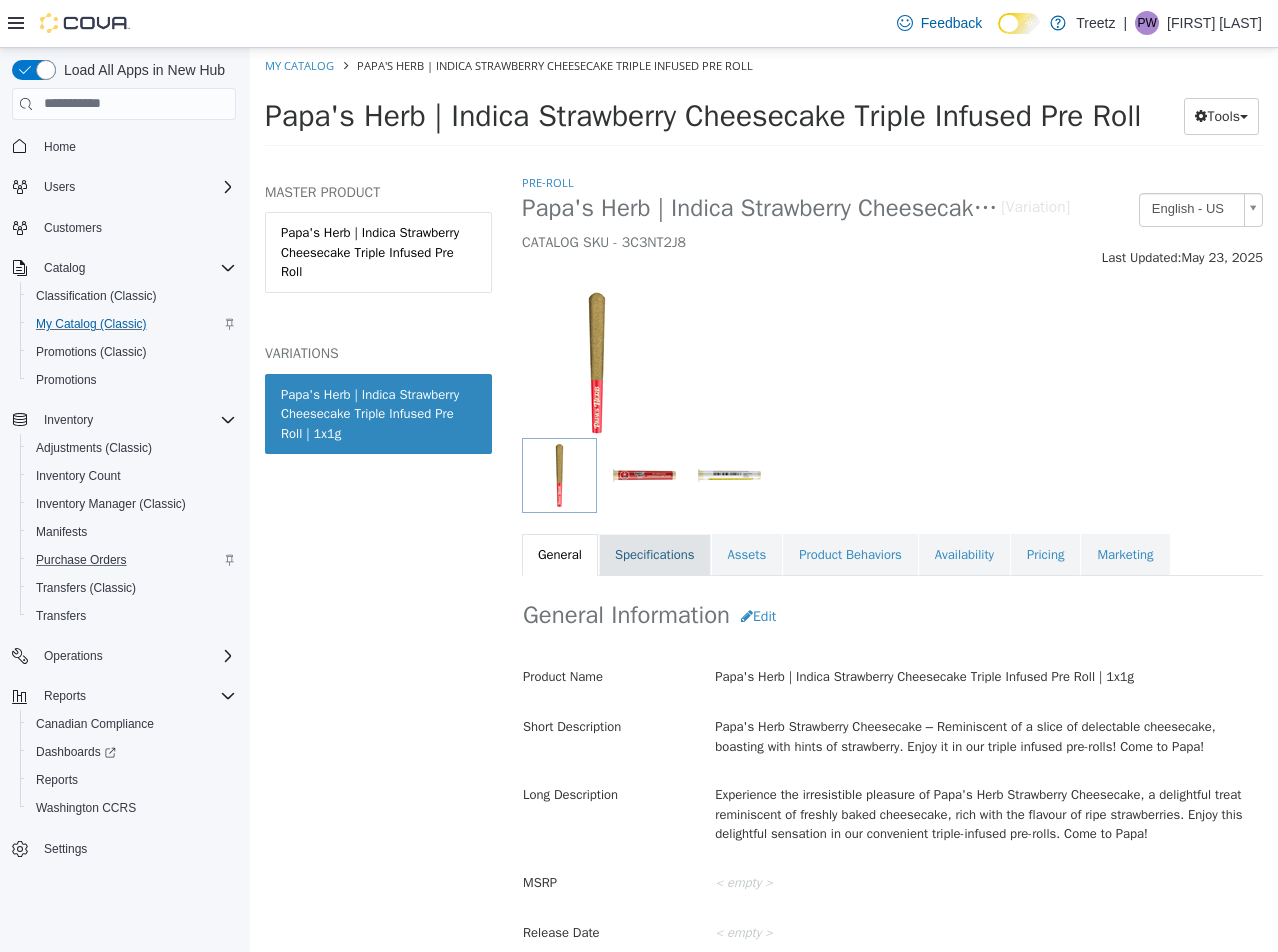 click on "Specifications" at bounding box center [655, 554] 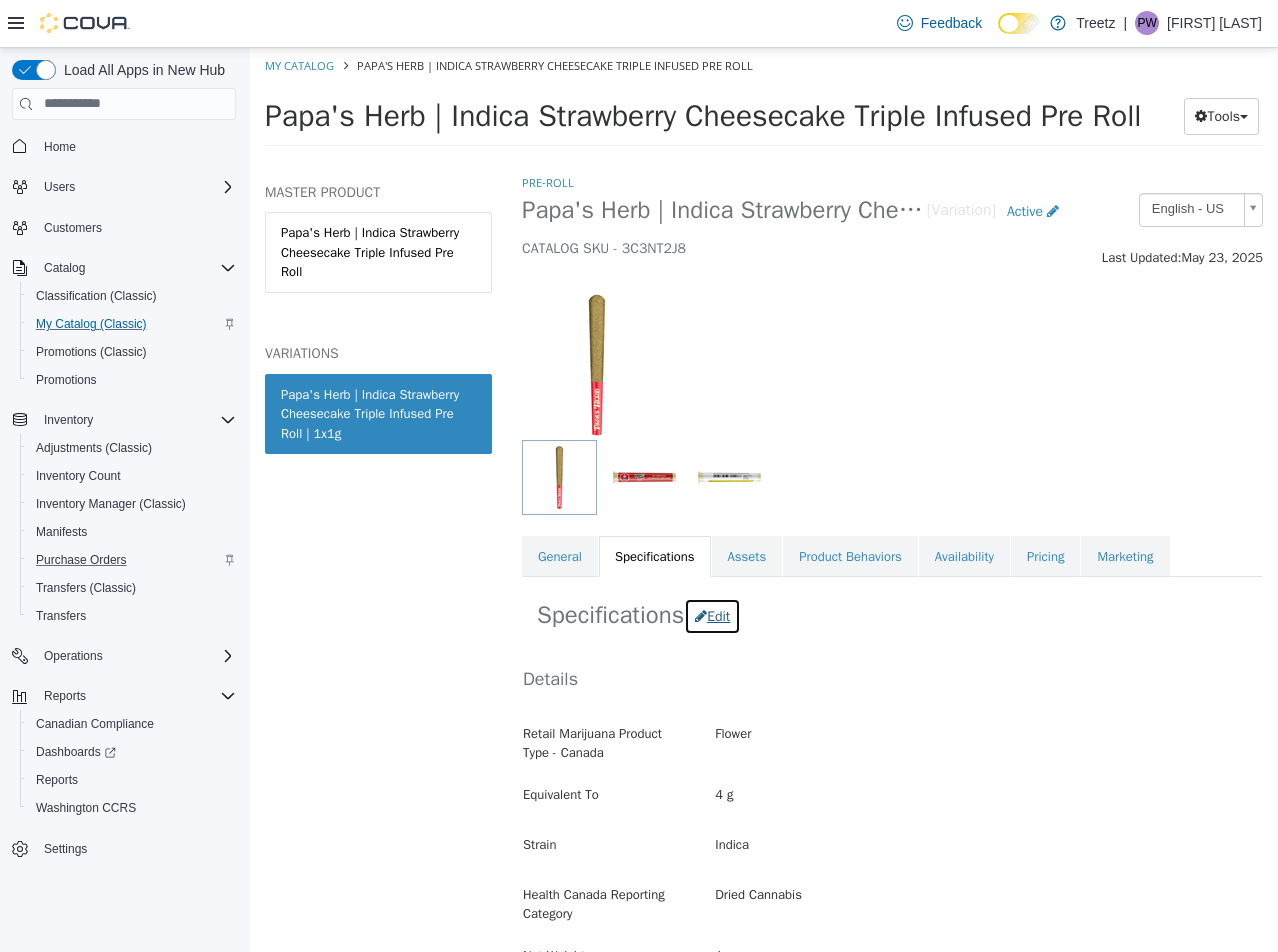 click on "Edit" at bounding box center [712, 615] 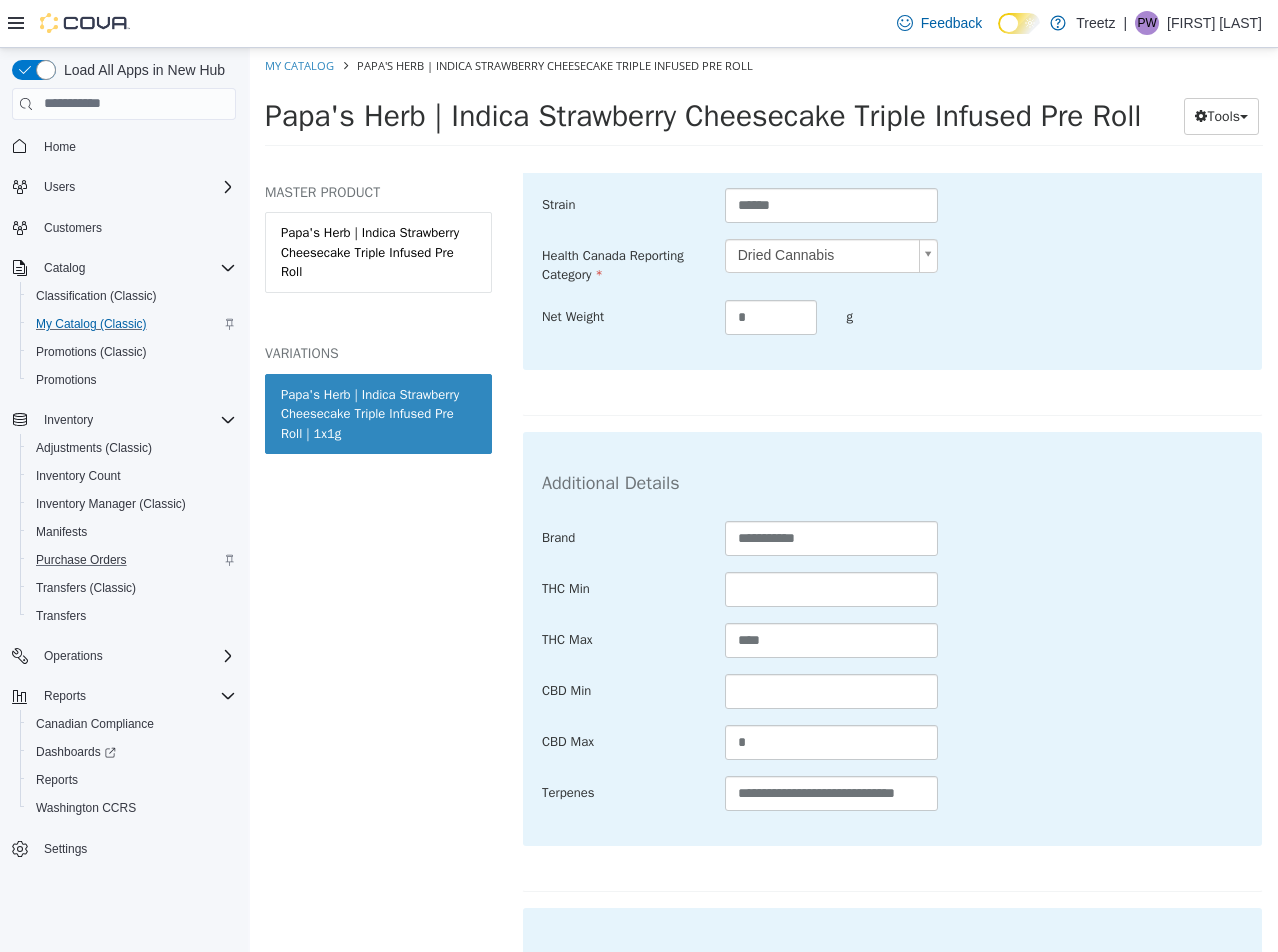 scroll, scrollTop: 700, scrollLeft: 0, axis: vertical 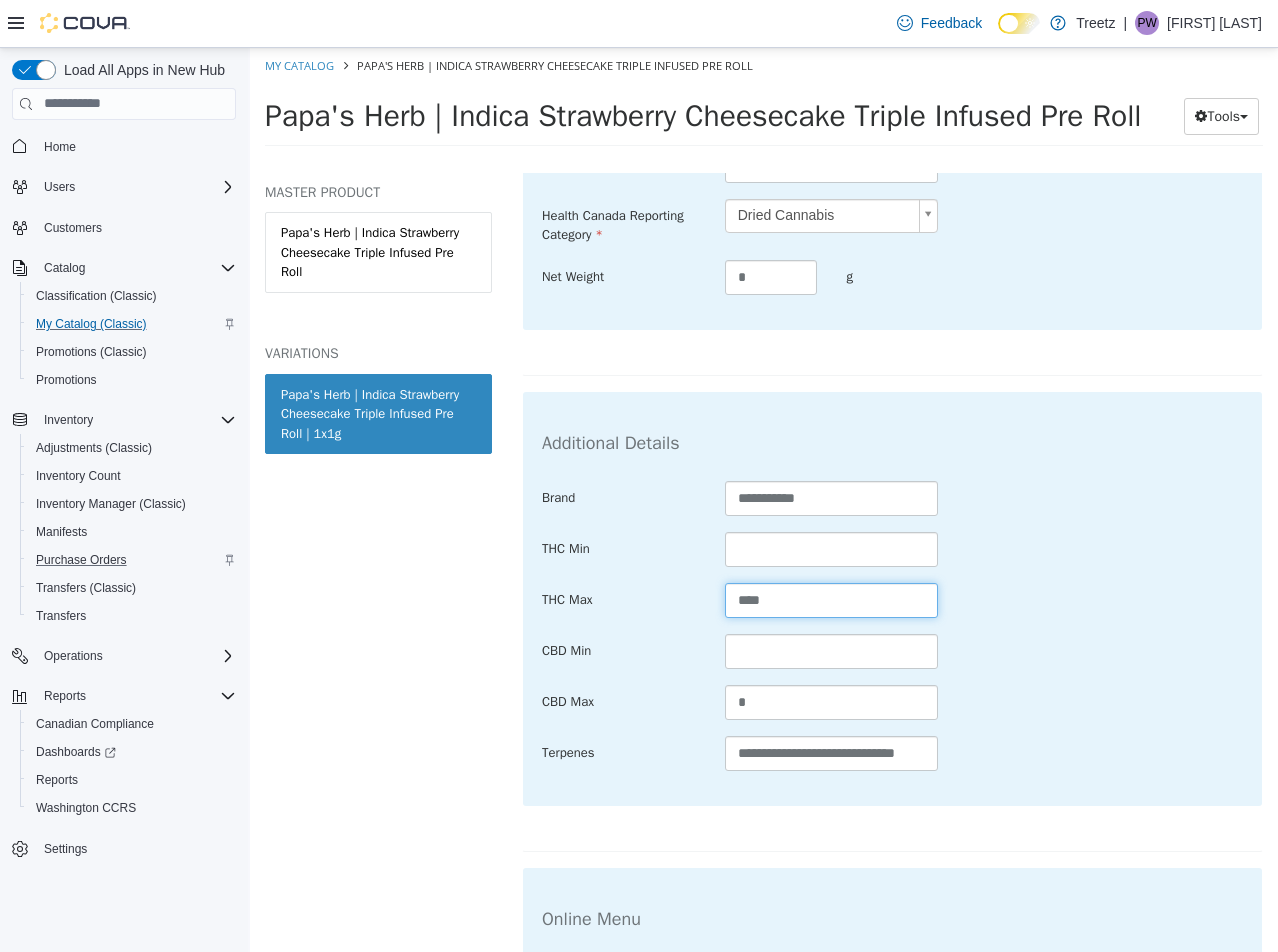 click on "****" at bounding box center [832, 599] 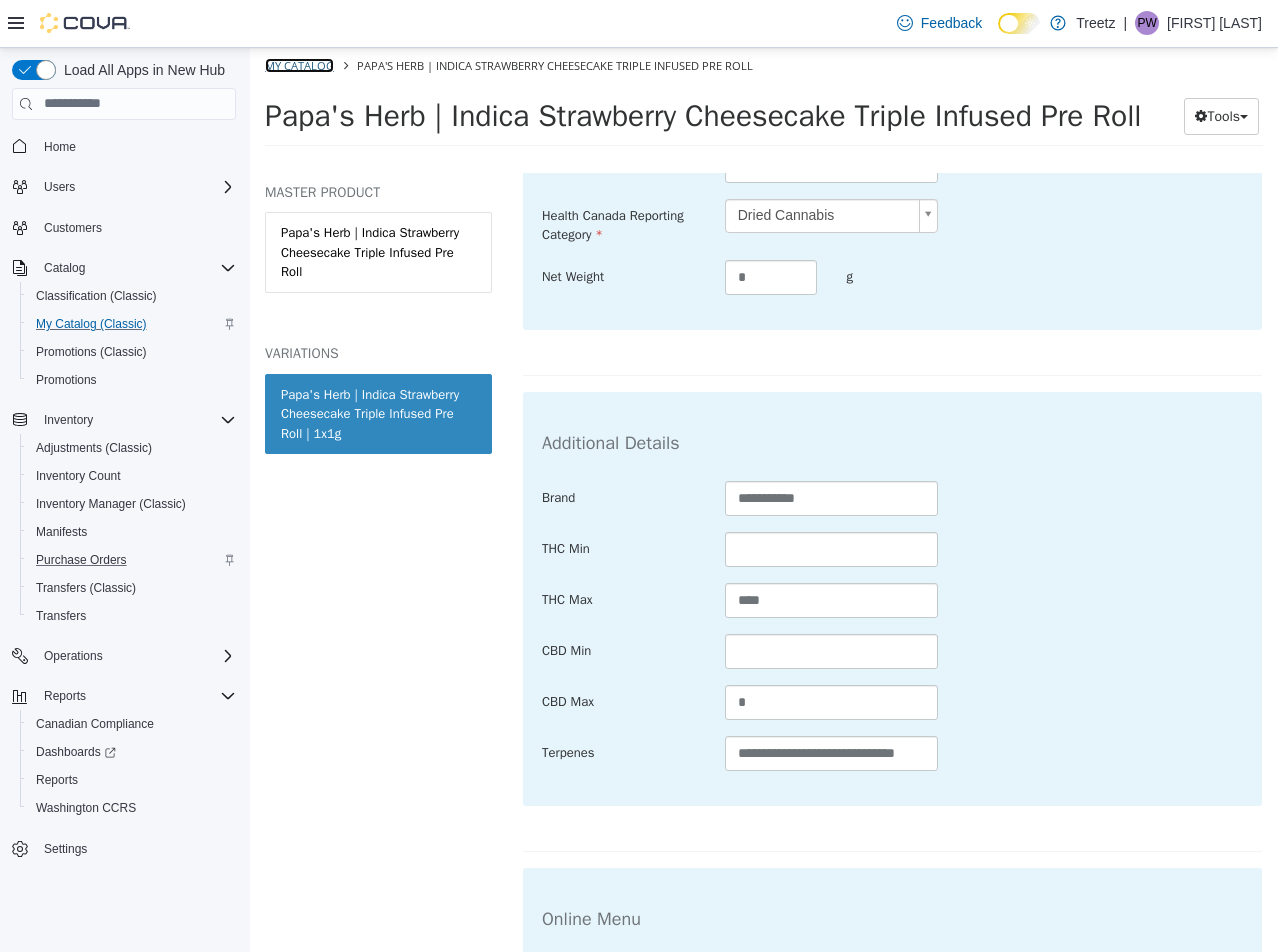 click on "My Catalog" at bounding box center (299, 64) 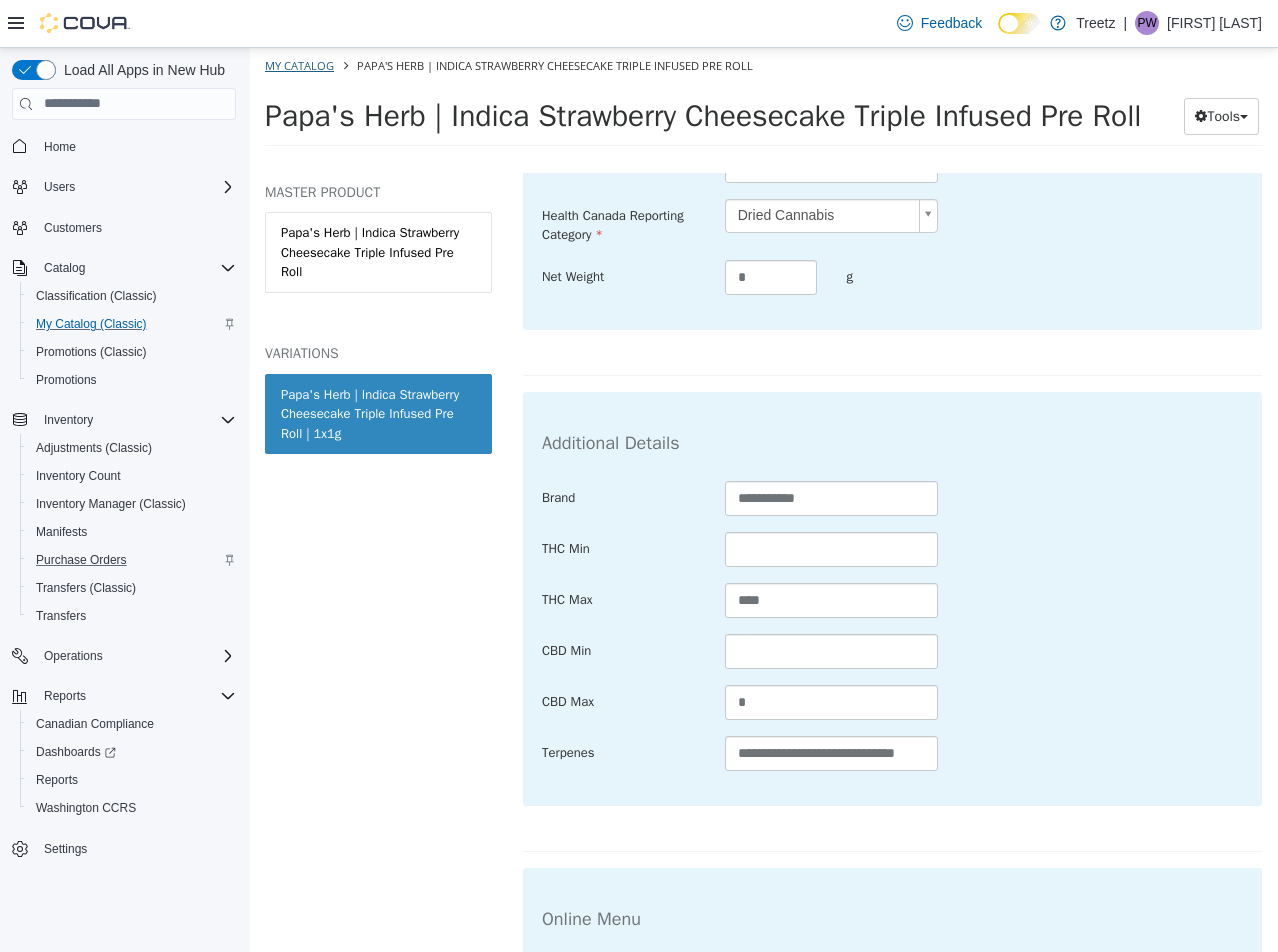 select on "**********" 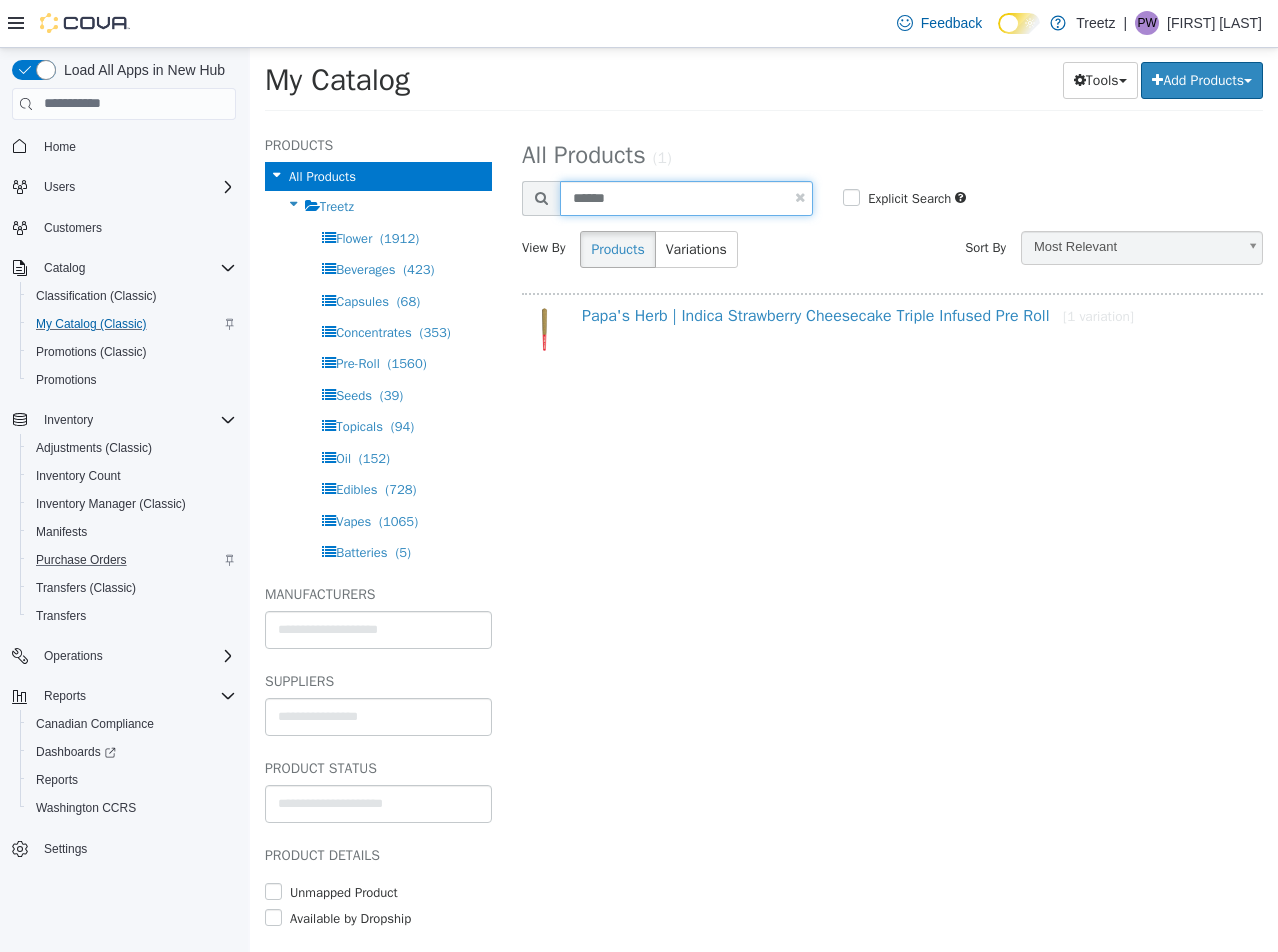 click on "******" at bounding box center (686, 197) 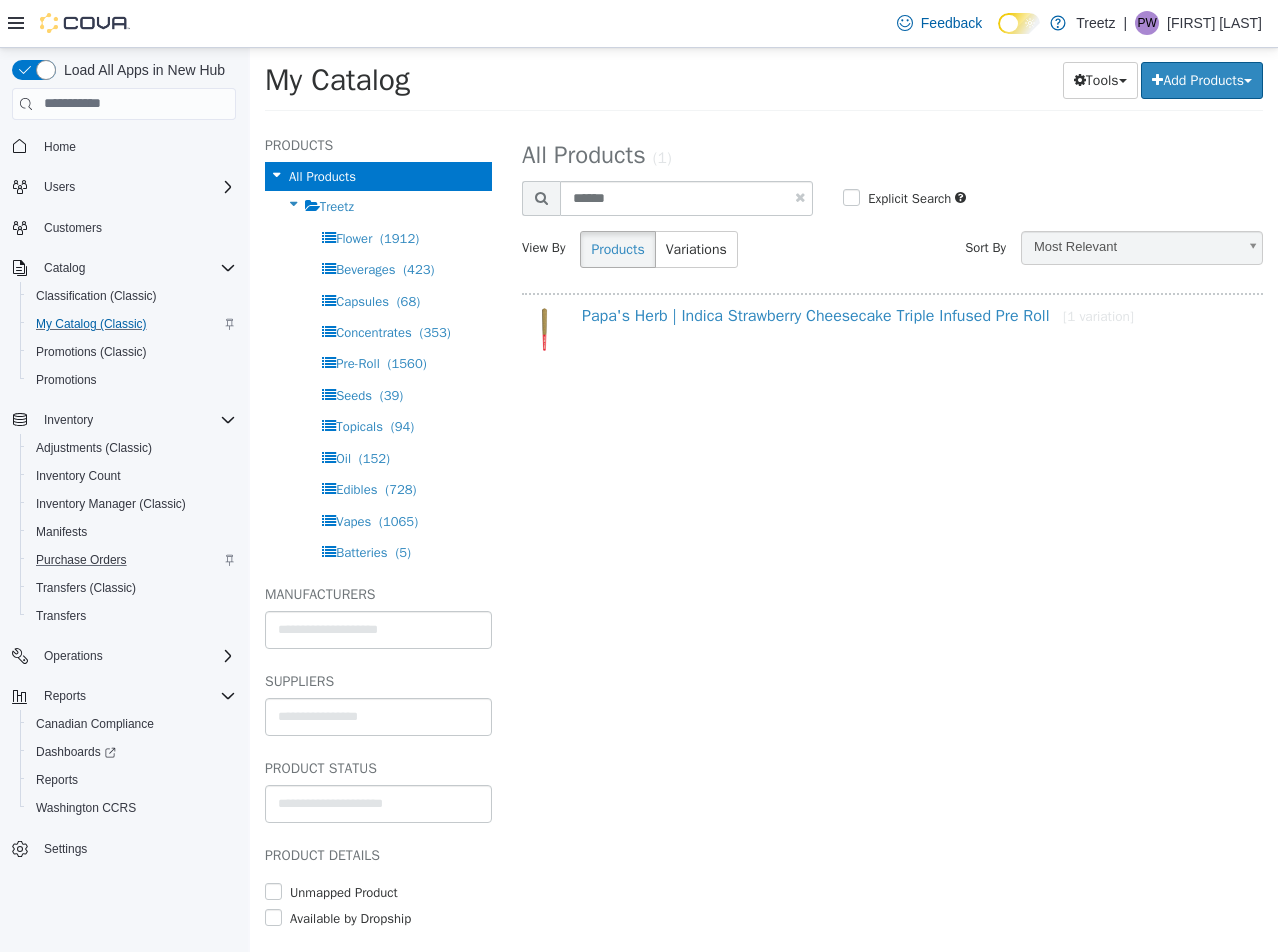 select on "**********" 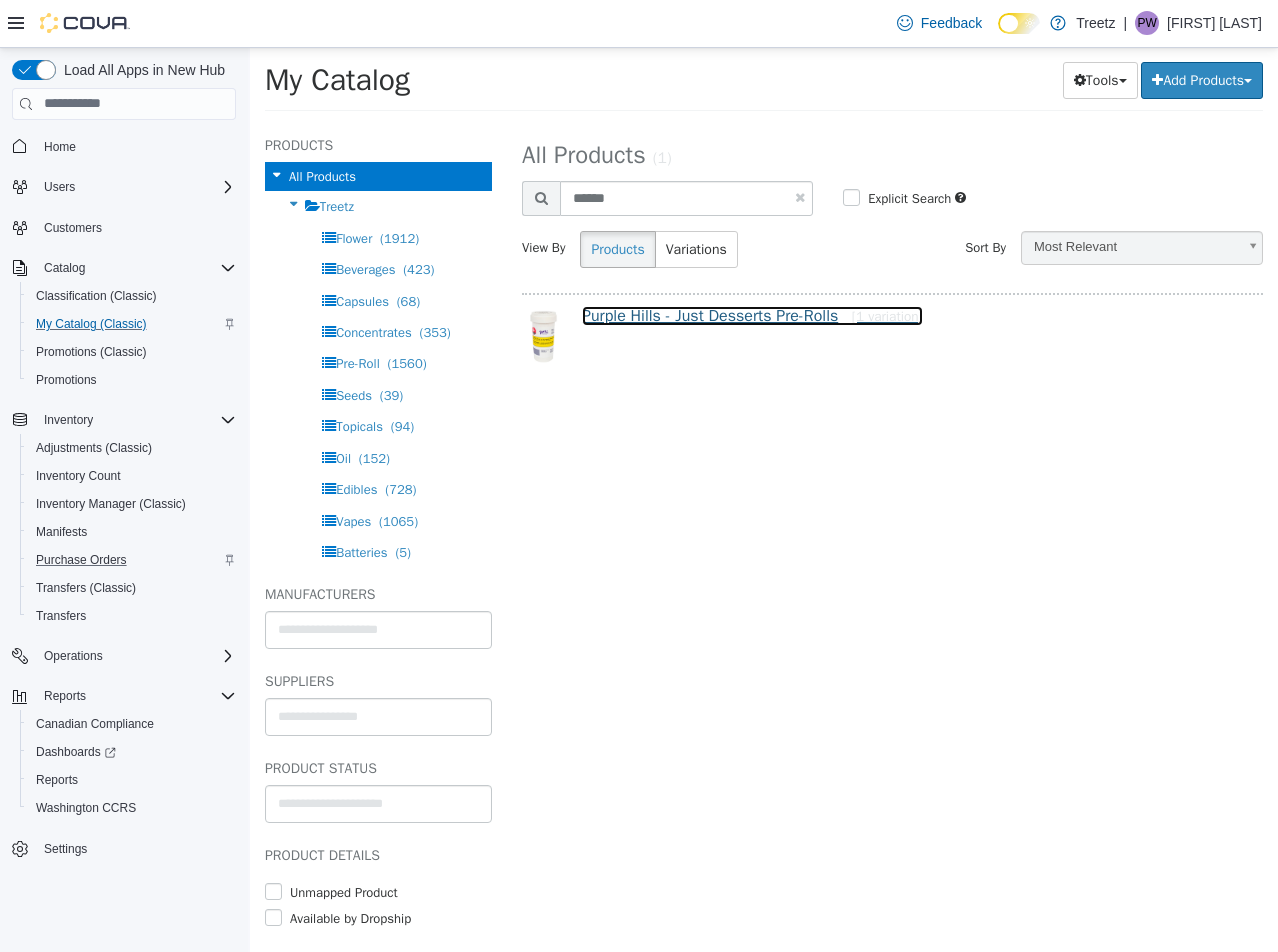 click on "Purple Hills - Just Desserts Pre-Rolls
[1 variation]" at bounding box center (752, 315) 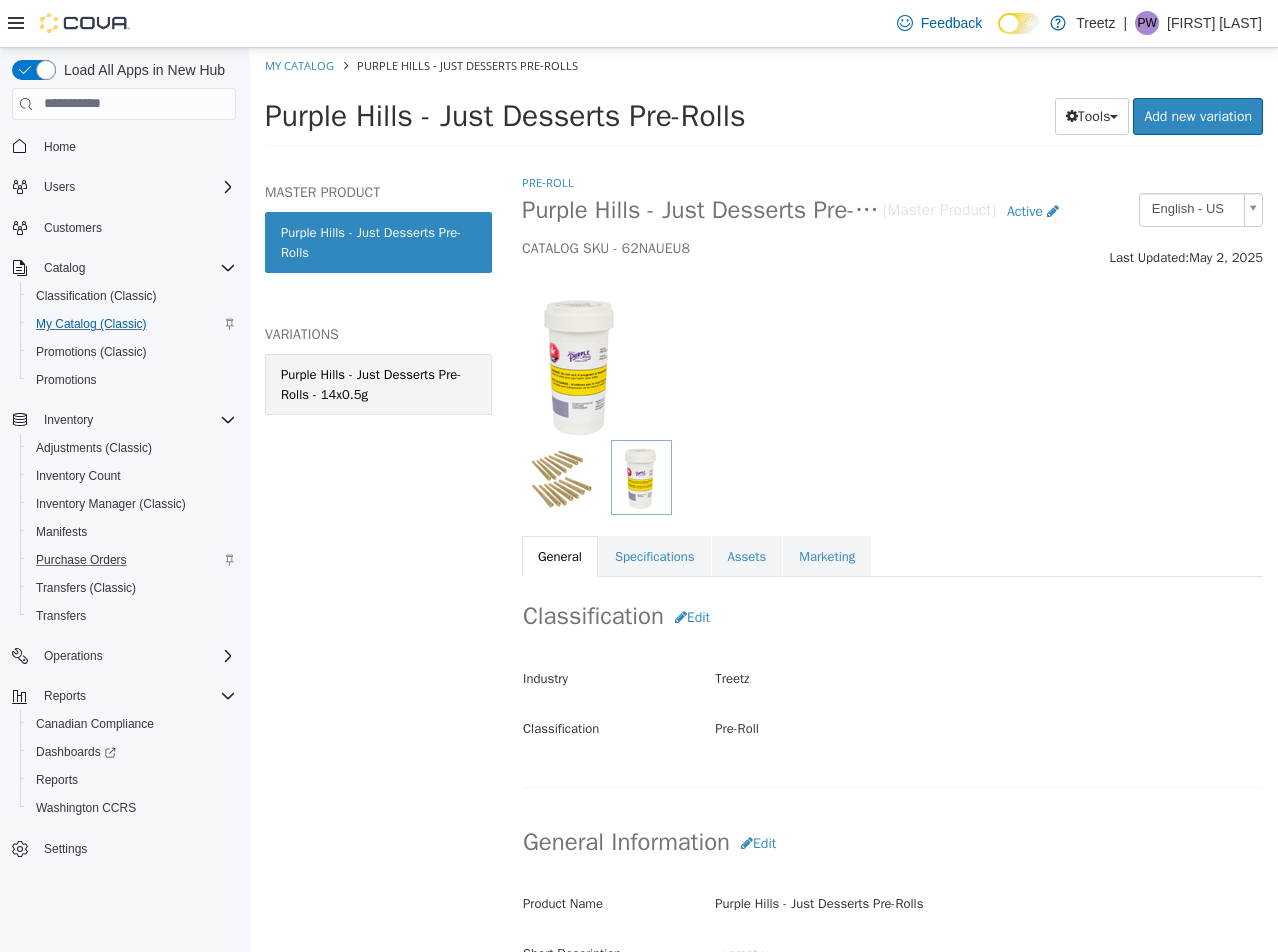 click on "Purple Hills - Just Desserts Pre-Rolls - 14x0.5g" at bounding box center [378, 383] 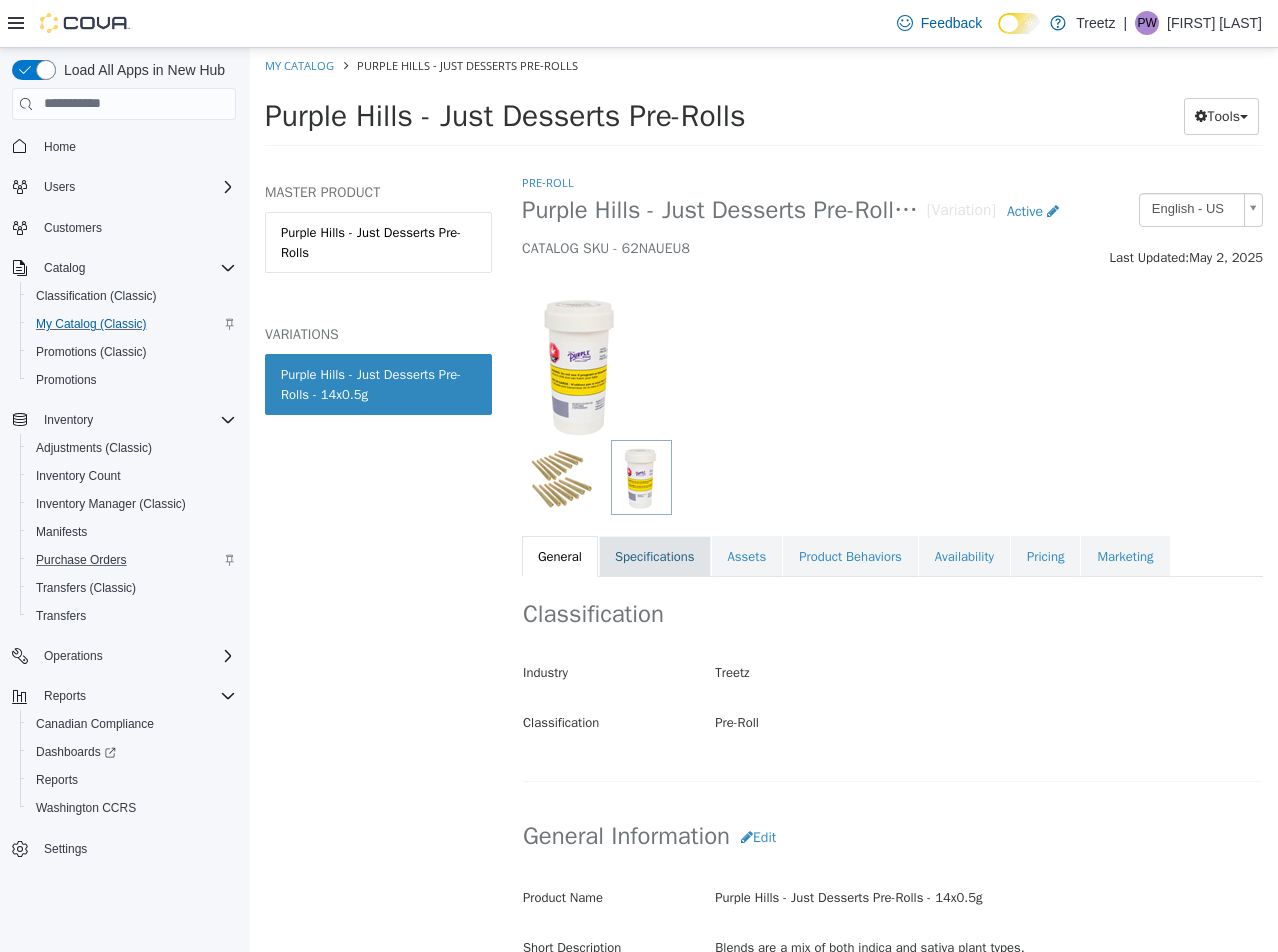 click on "Specifications" at bounding box center (655, 556) 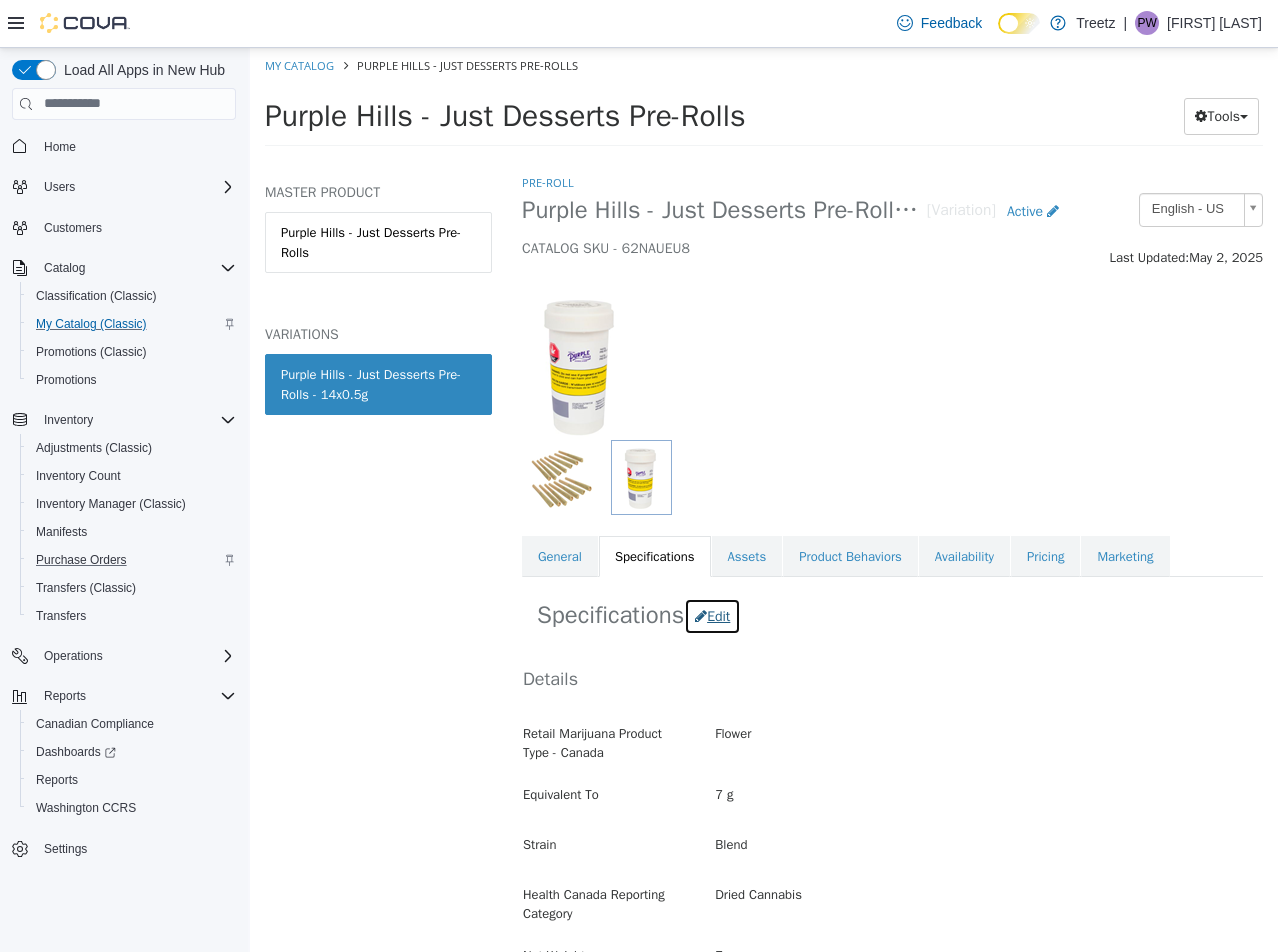click on "Edit" at bounding box center [712, 615] 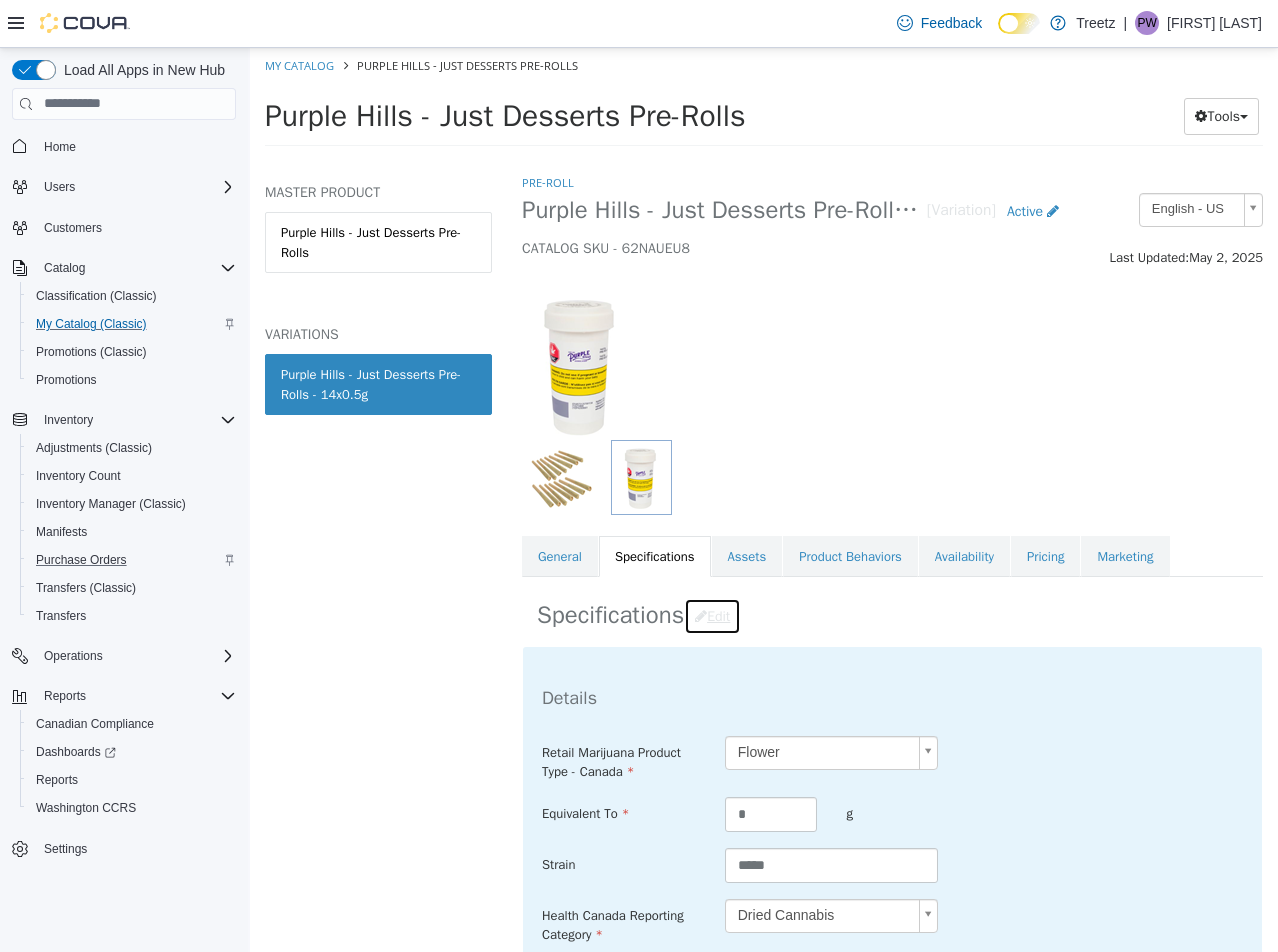 scroll, scrollTop: 600, scrollLeft: 0, axis: vertical 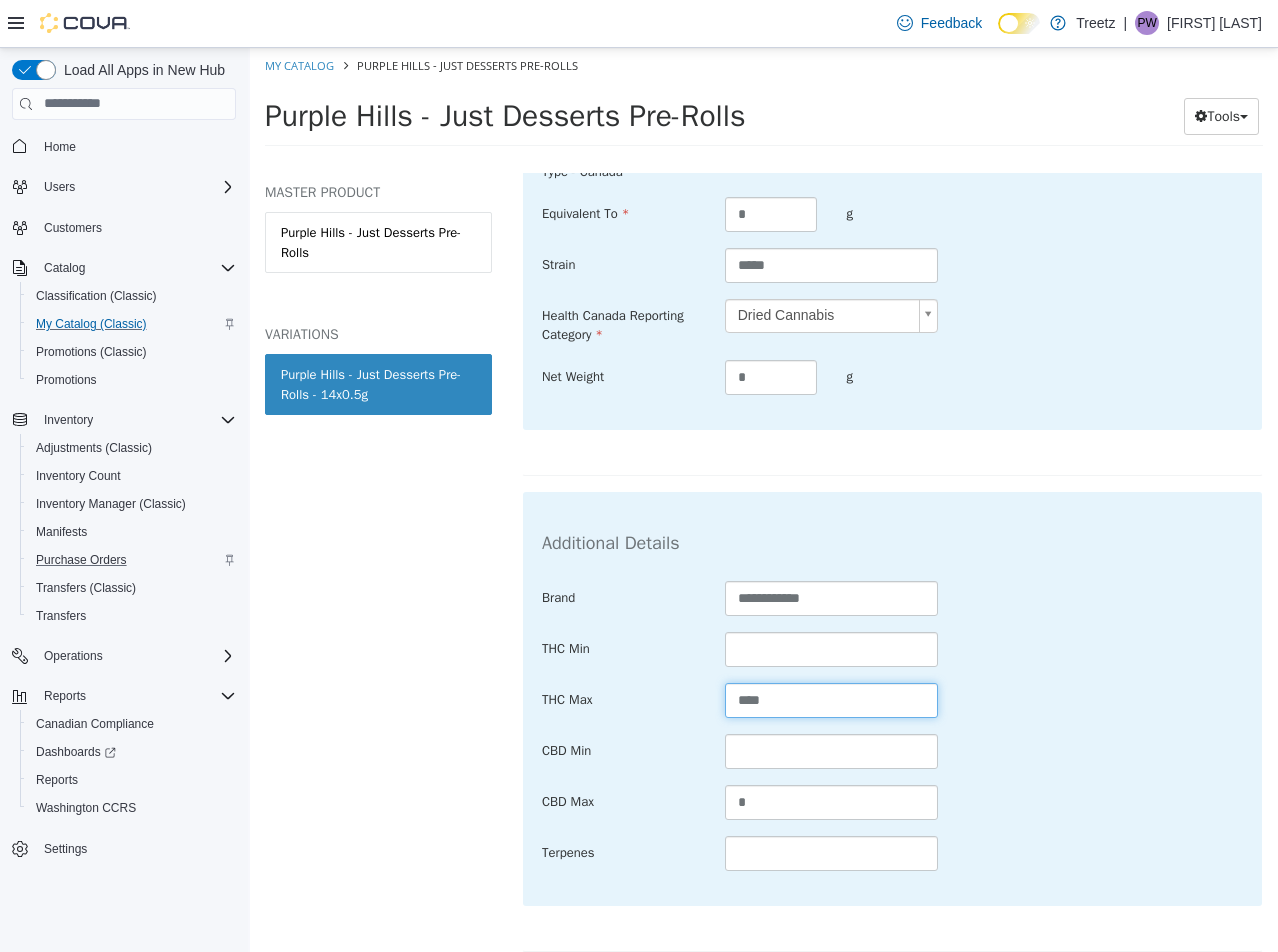 click on "****" at bounding box center [832, 699] 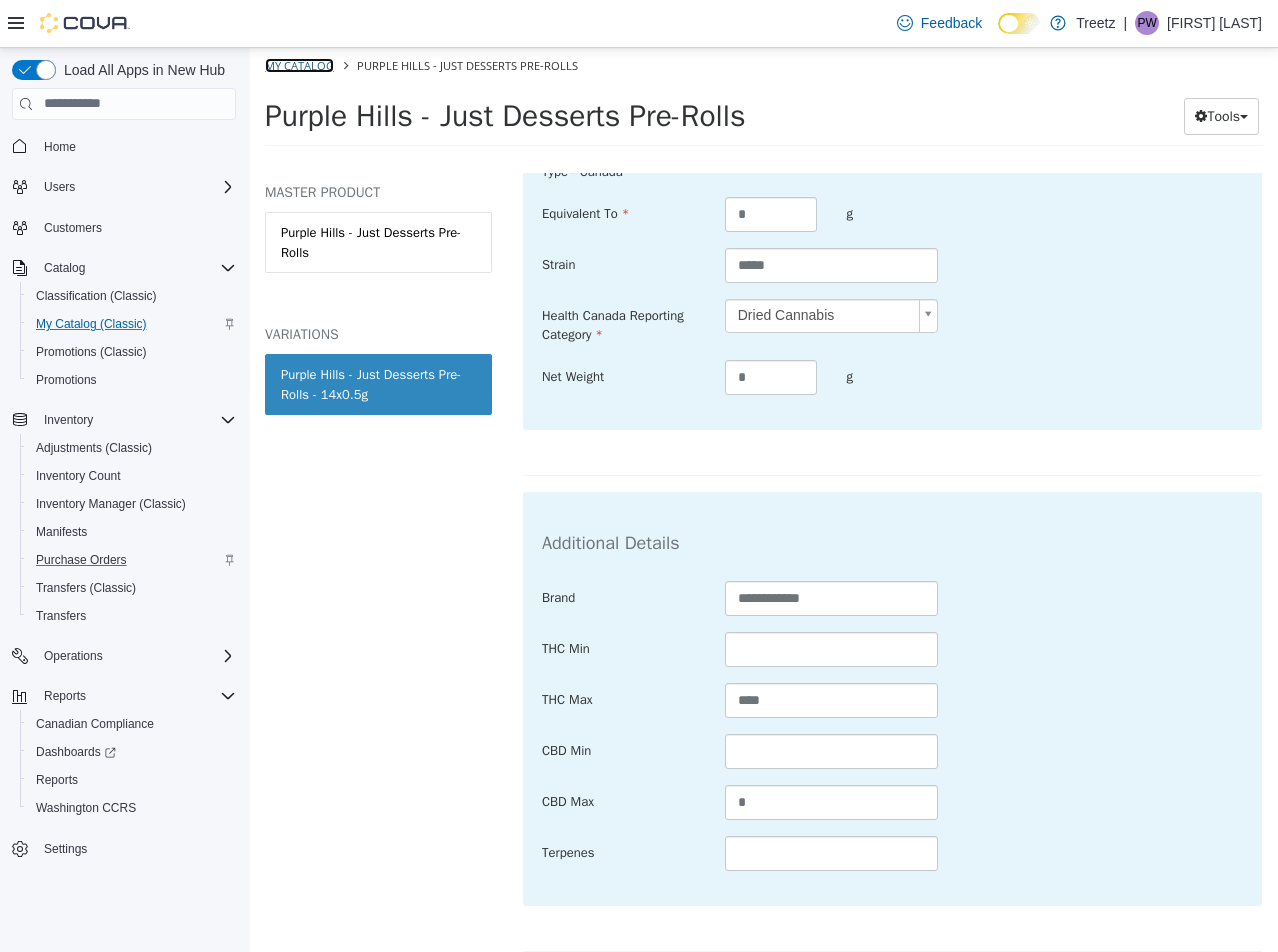 click on "My Catalog" at bounding box center (299, 64) 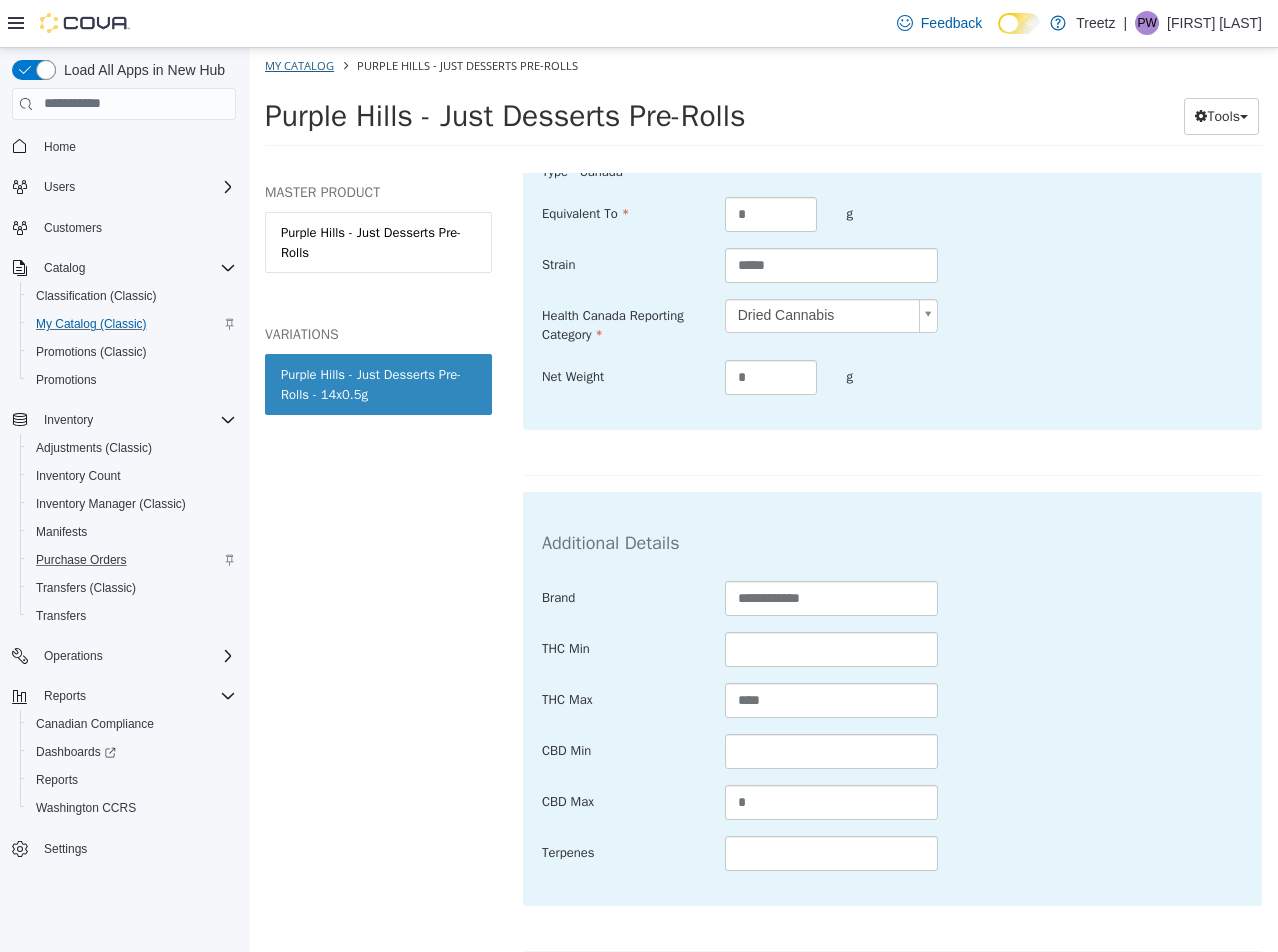 select on "**********" 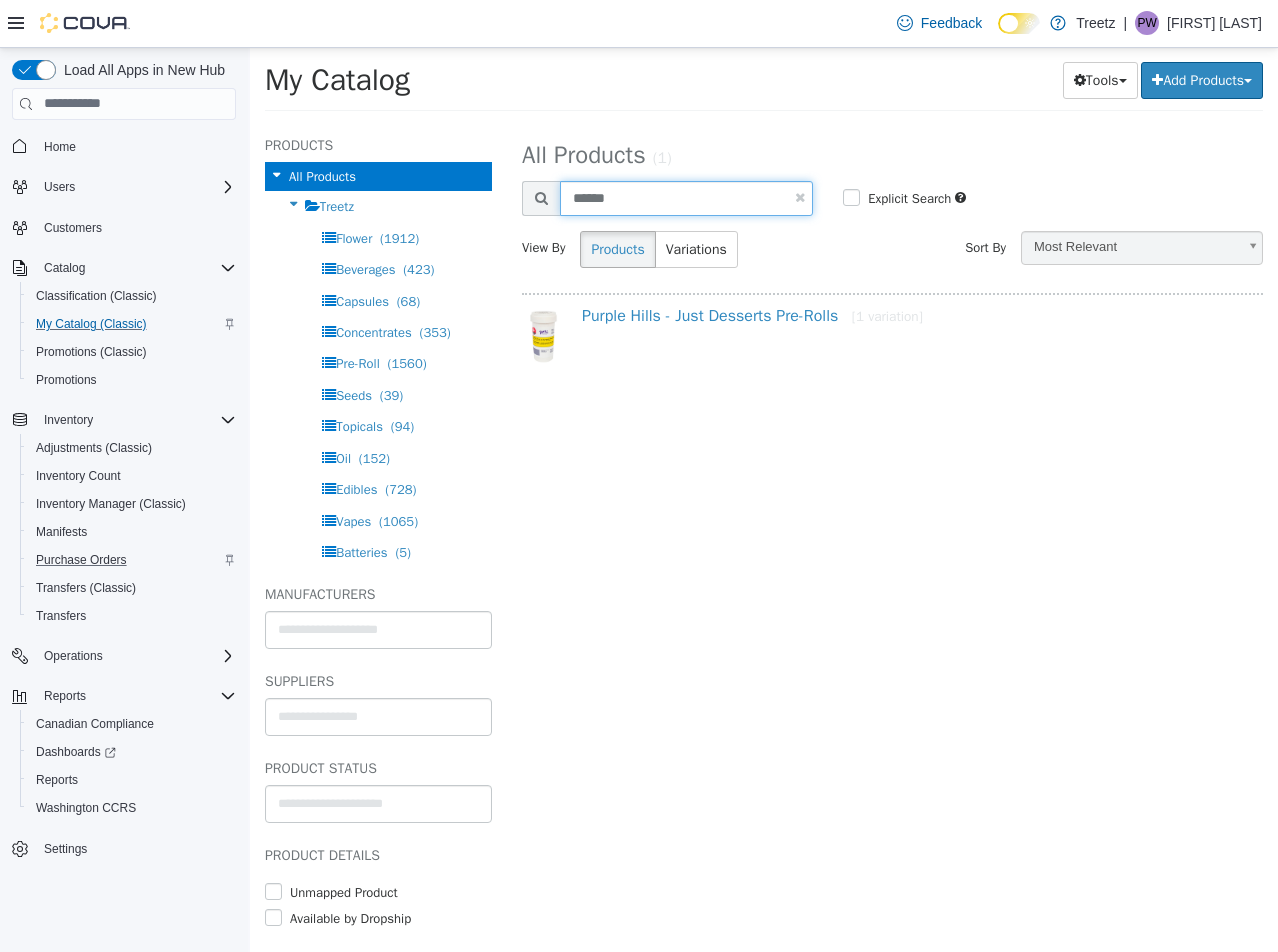 click on "******" at bounding box center [686, 197] 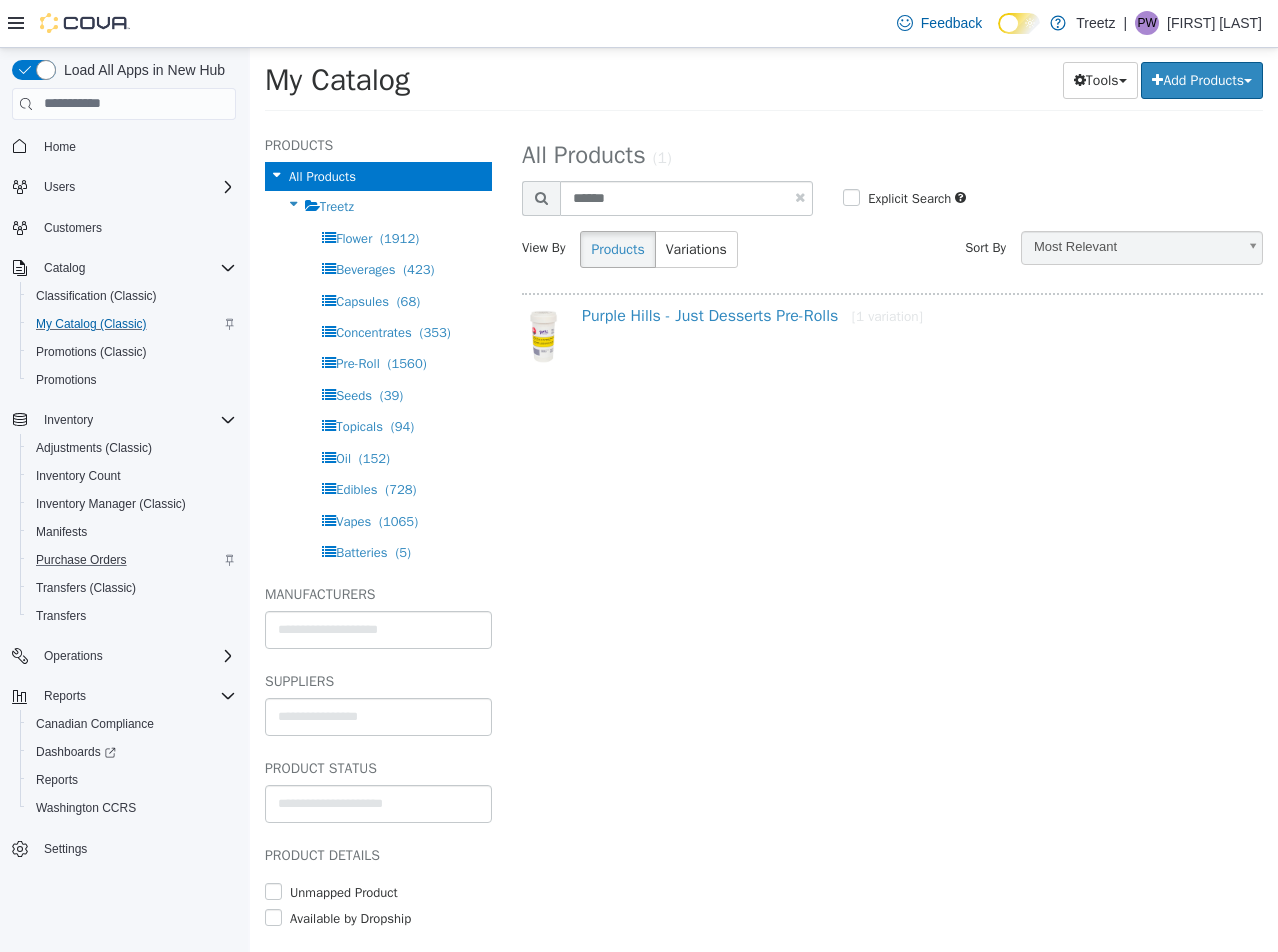 select on "**********" 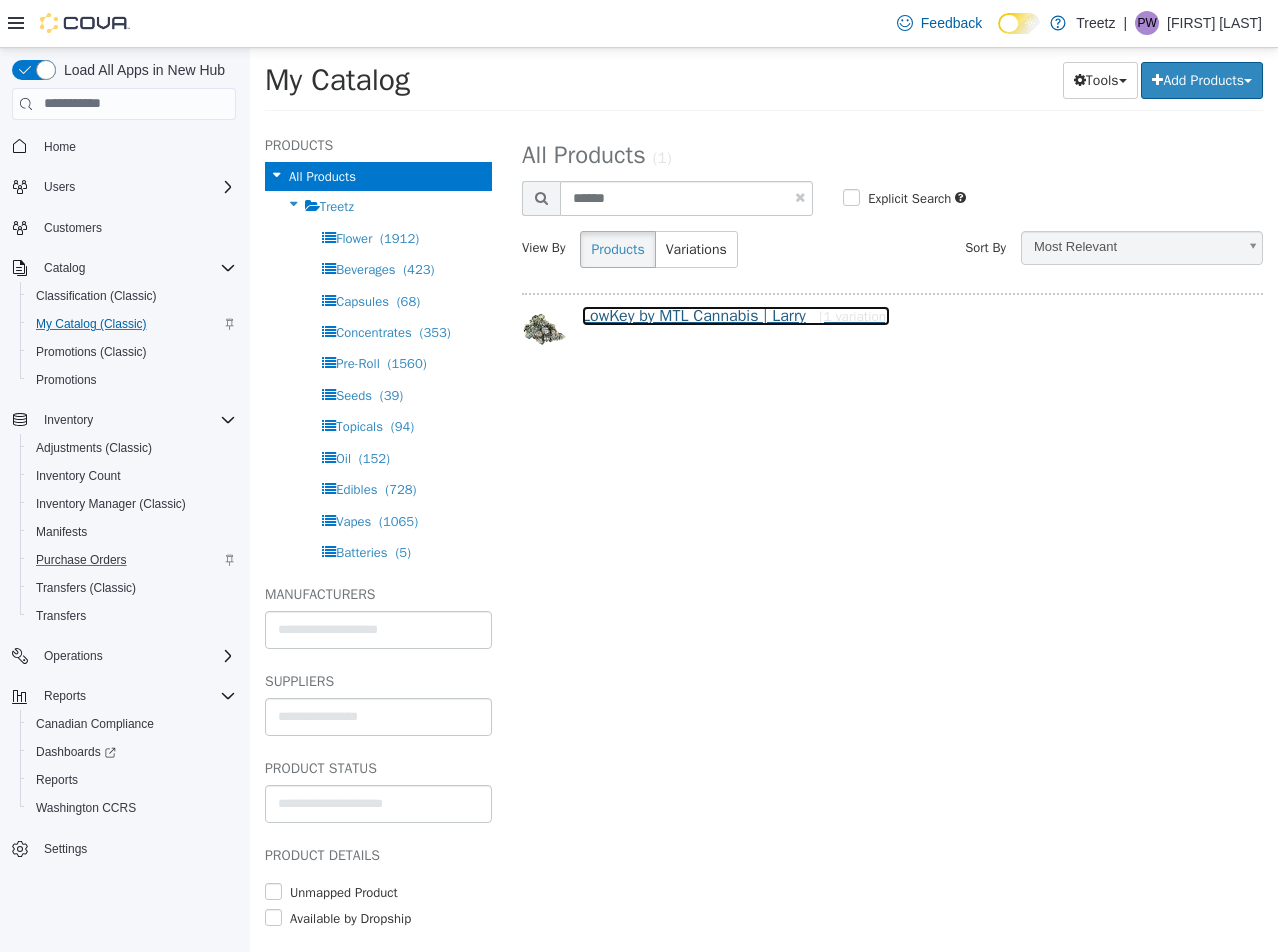 click on "LowKey by MTL Cannabis | Larry
[1 variation]" at bounding box center (736, 315) 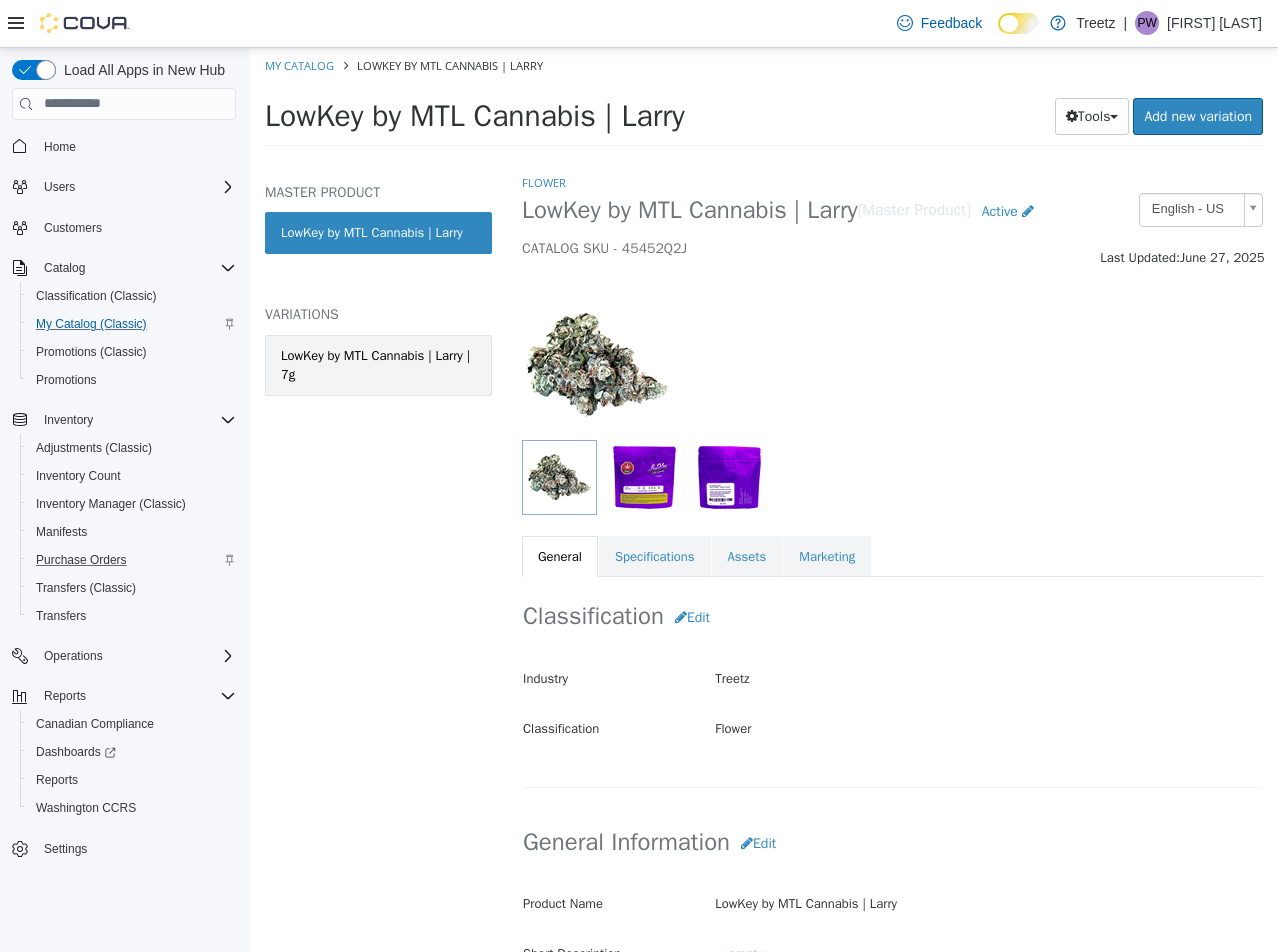 click on "LowKey by MTL Cannabis | Larry | 7g" at bounding box center (378, 364) 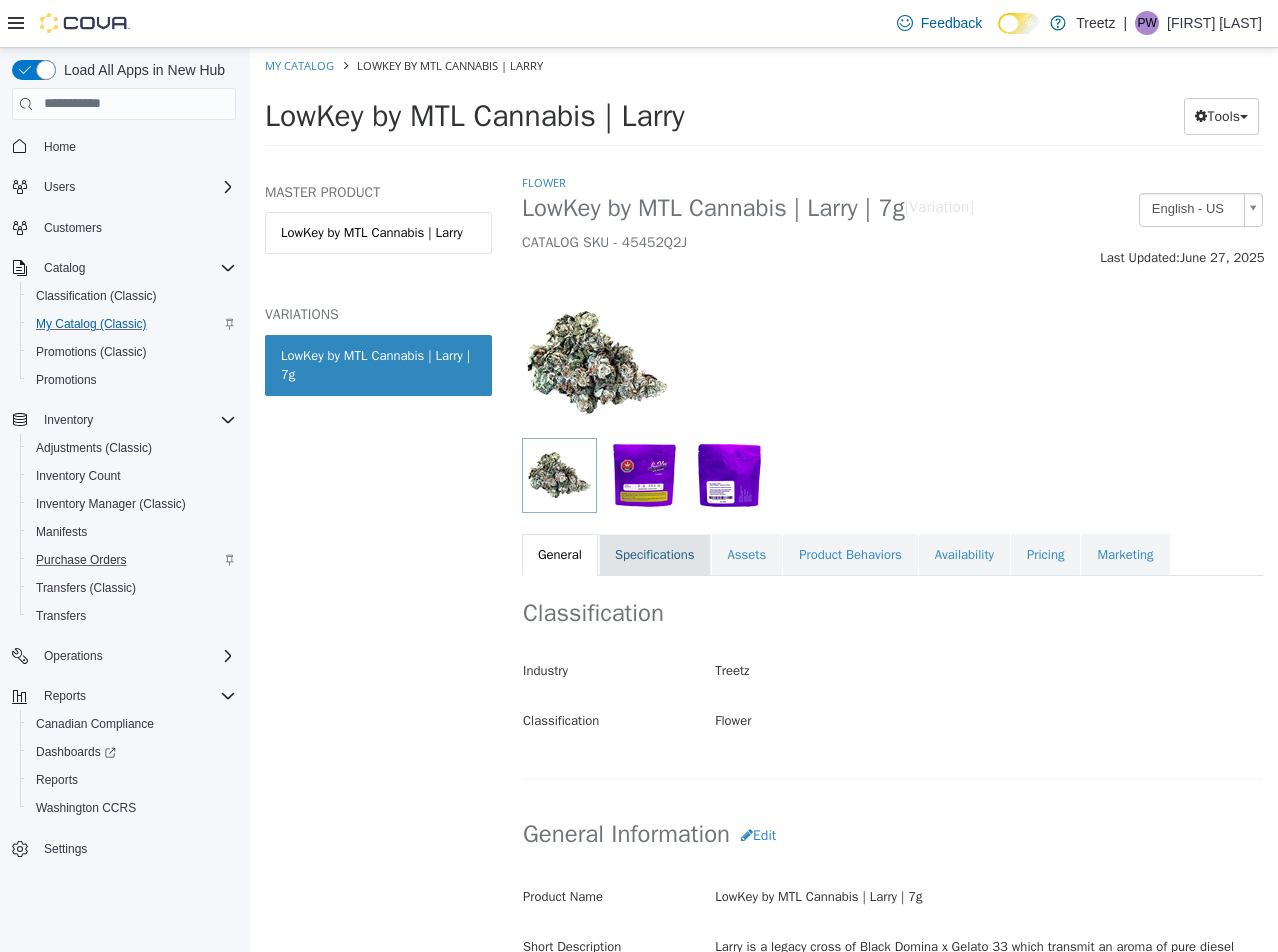 click on "Specifications" at bounding box center [655, 554] 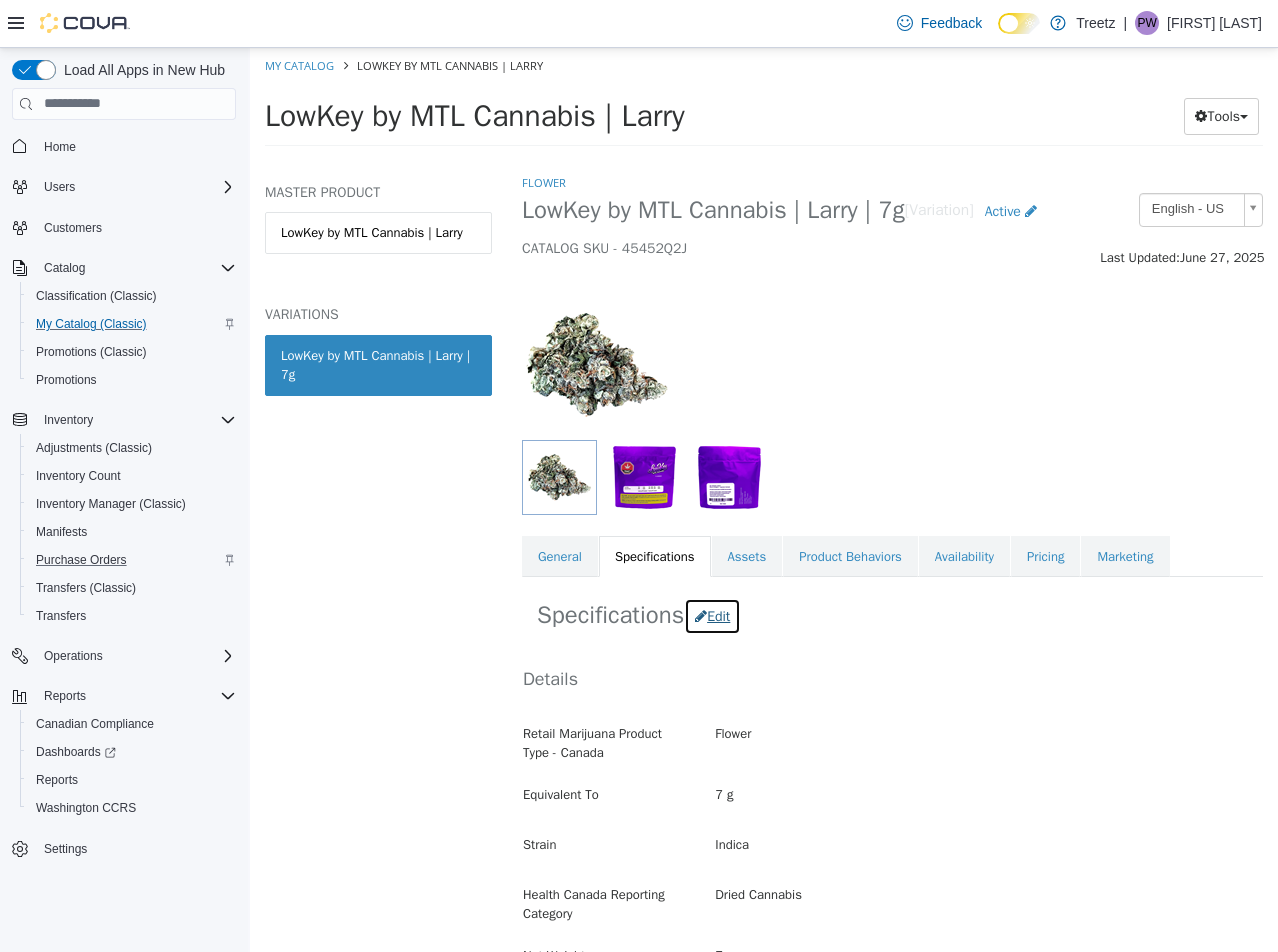click at bounding box center (701, 615) 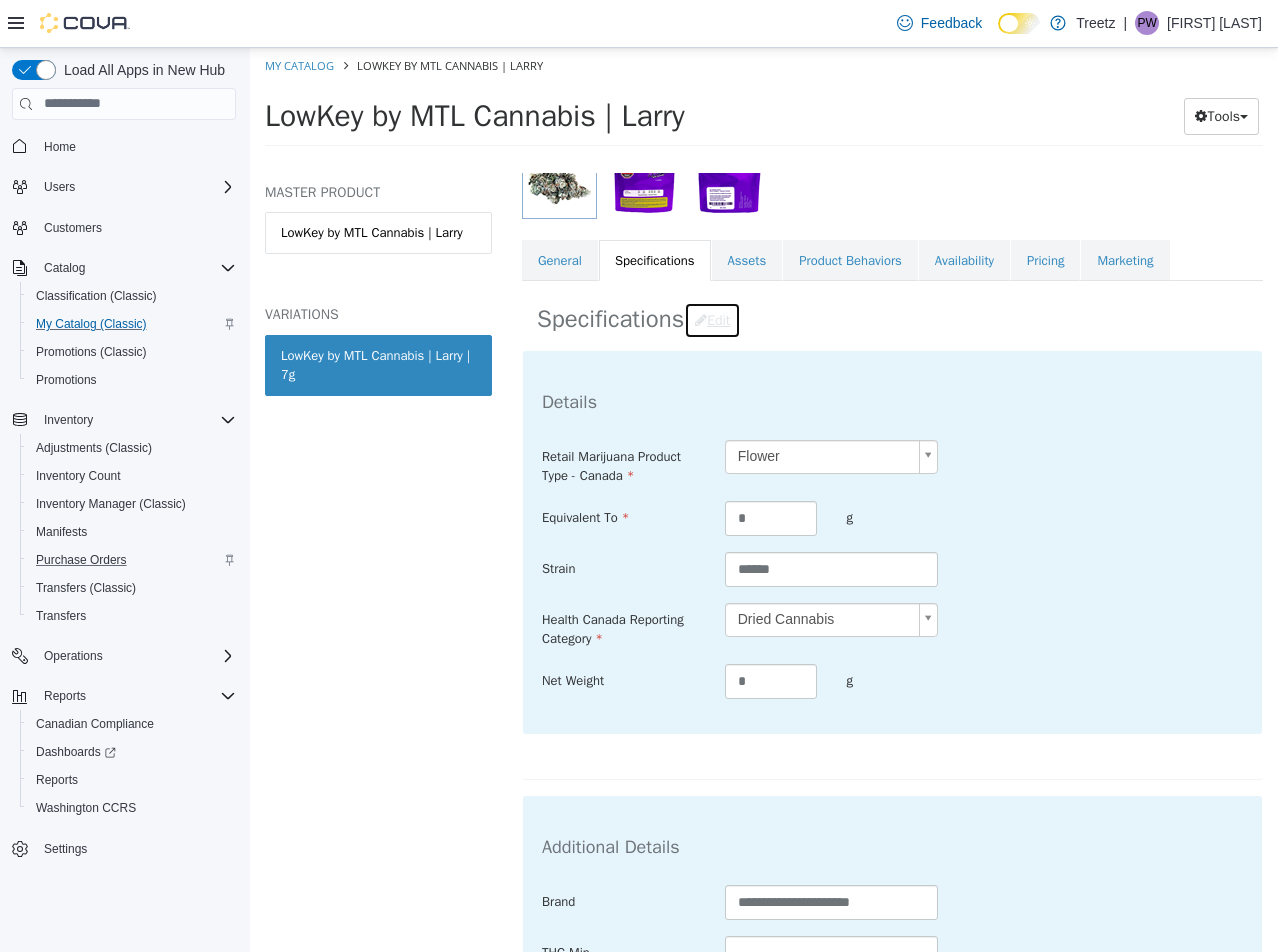 scroll, scrollTop: 600, scrollLeft: 0, axis: vertical 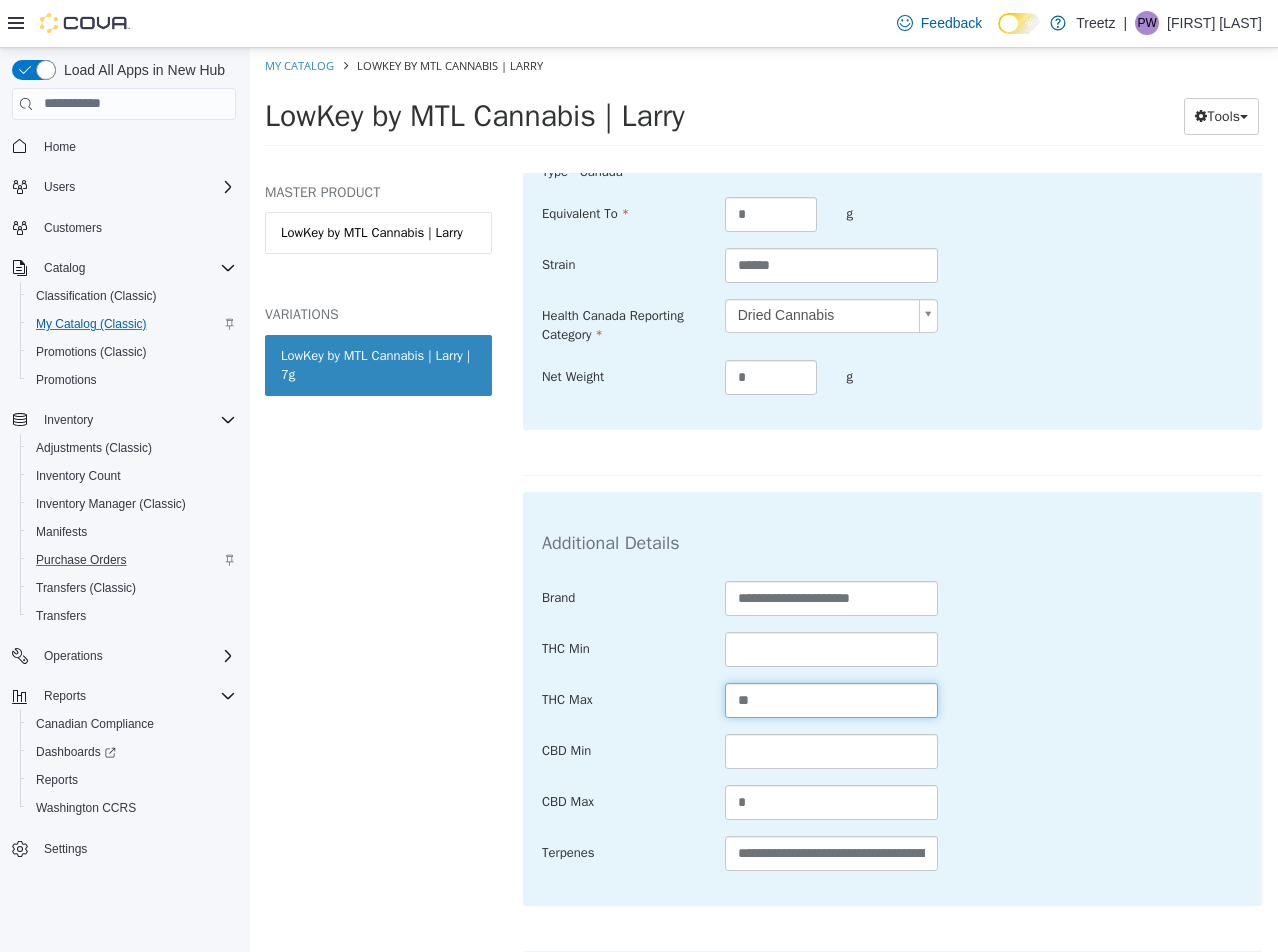 click on "**" at bounding box center (832, 699) 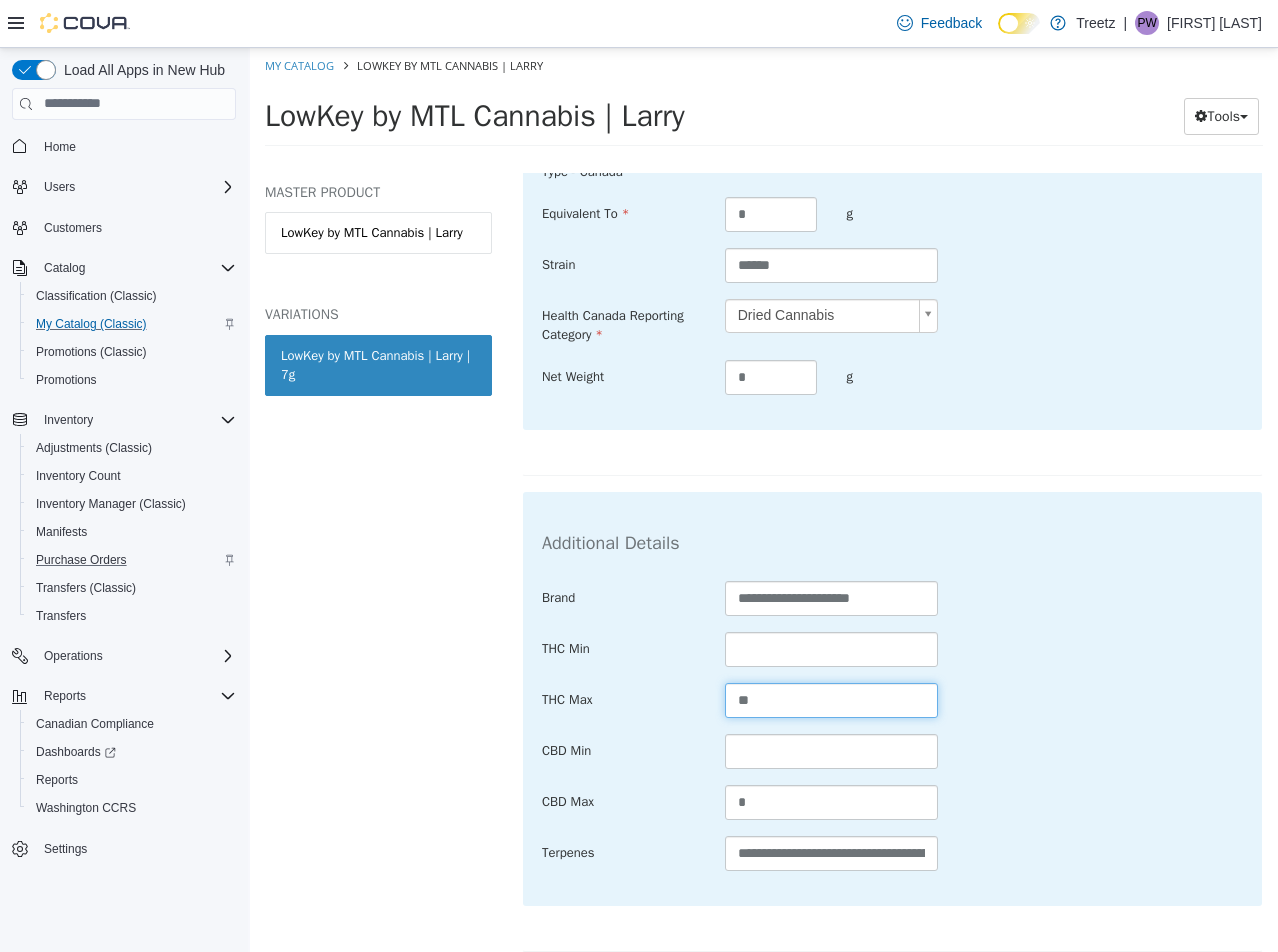 click on "**" at bounding box center [832, 699] 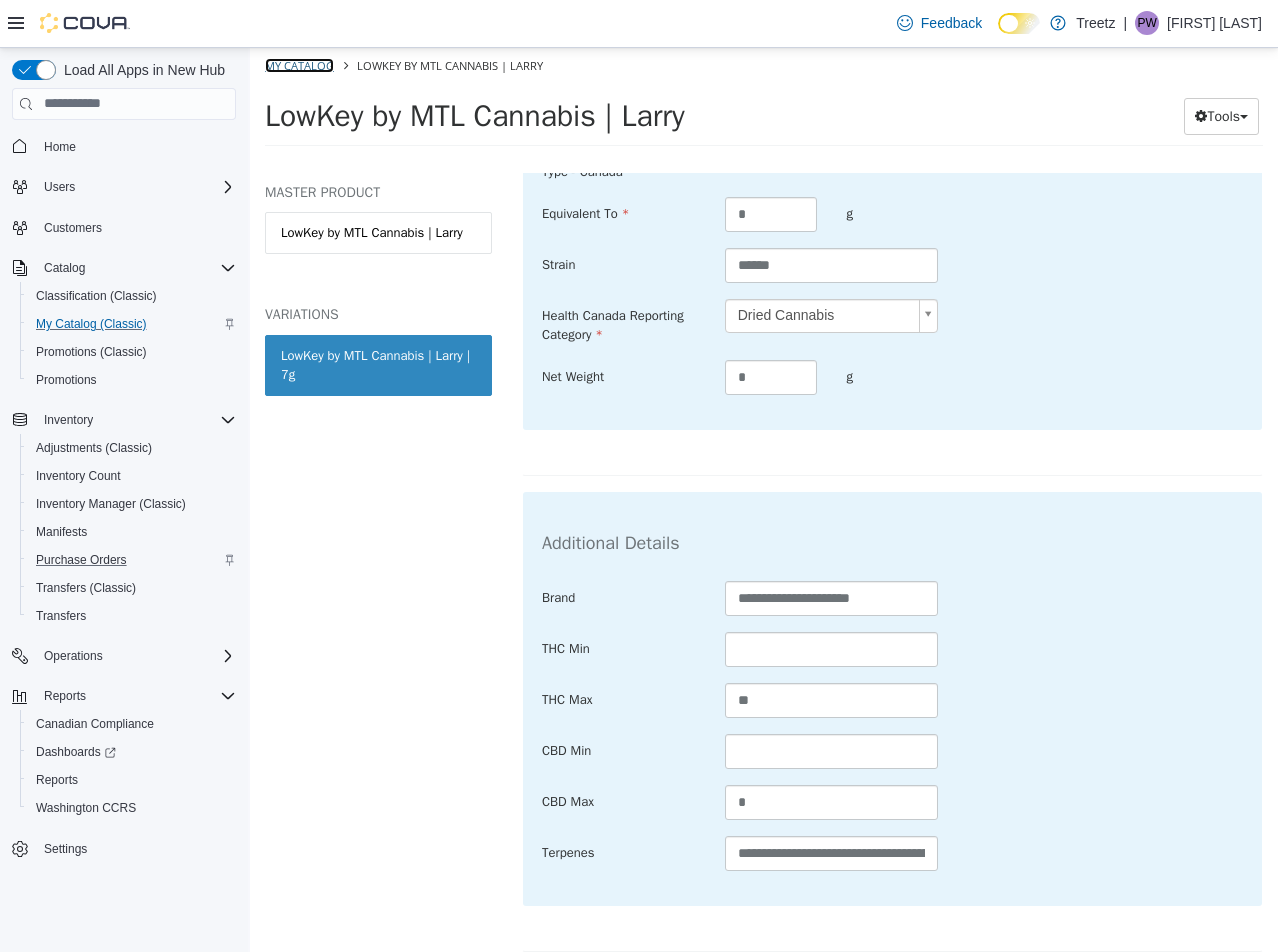 click on "My Catalog" at bounding box center (299, 64) 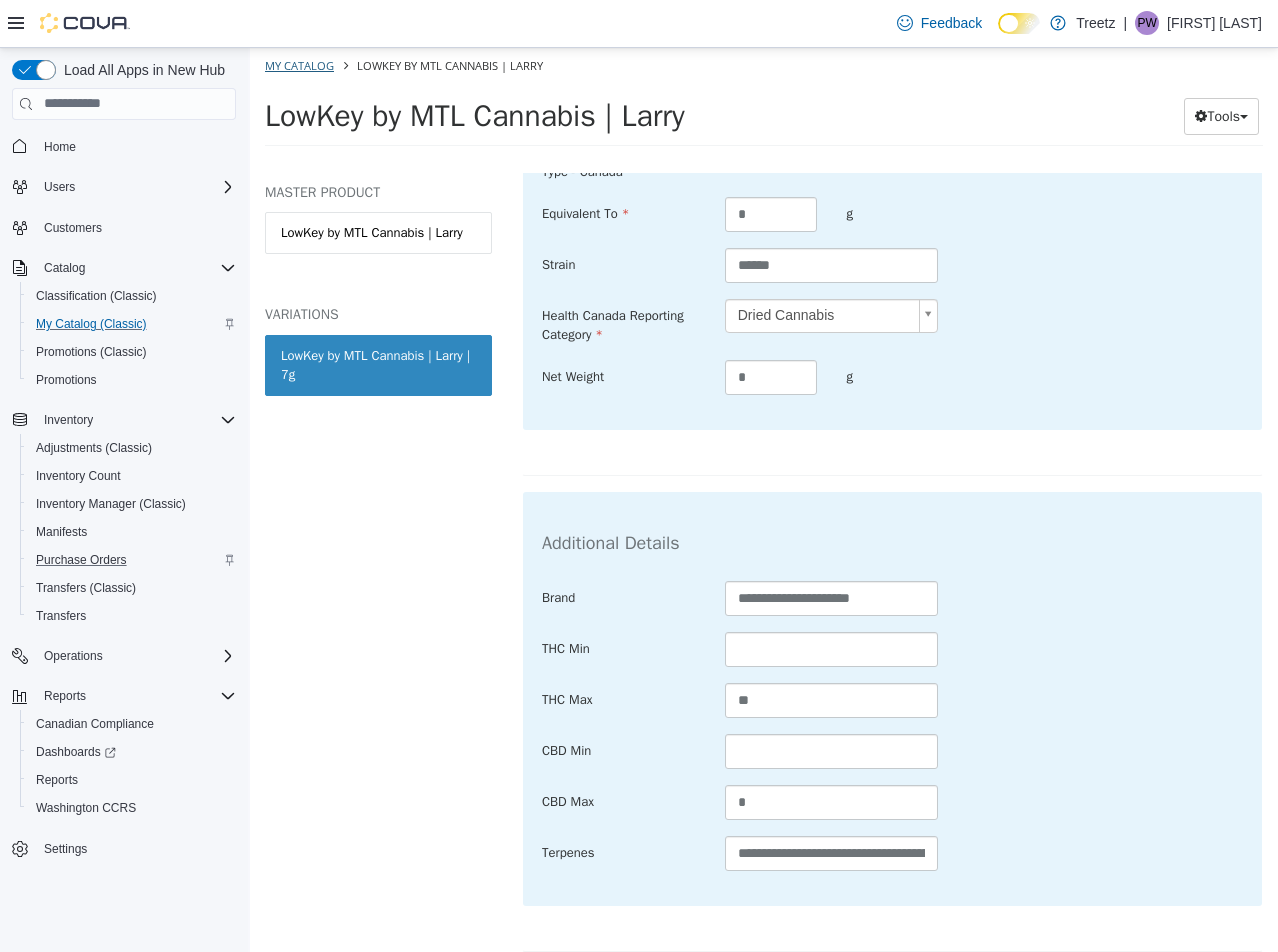 select on "**********" 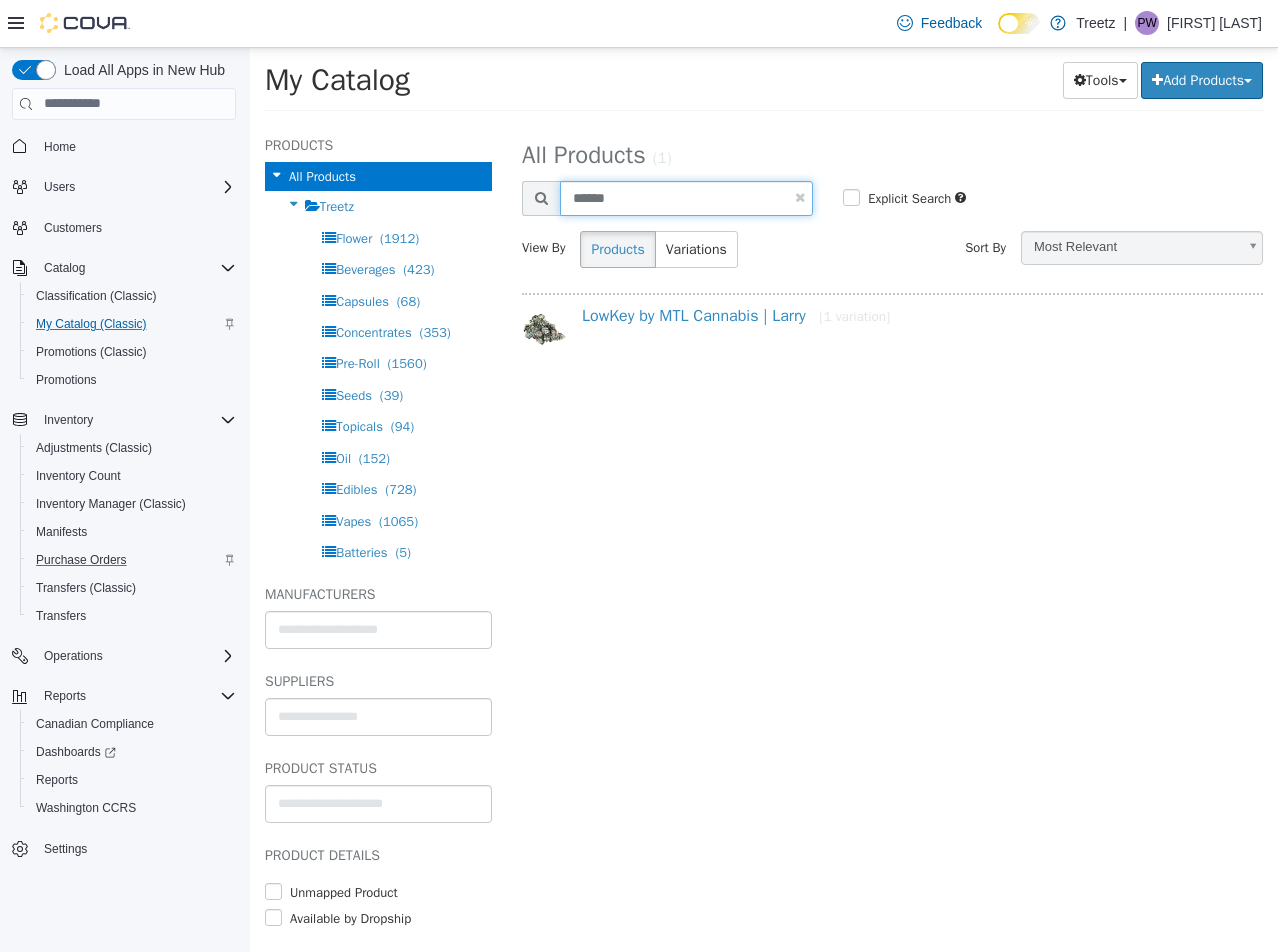 click on "******" at bounding box center [686, 197] 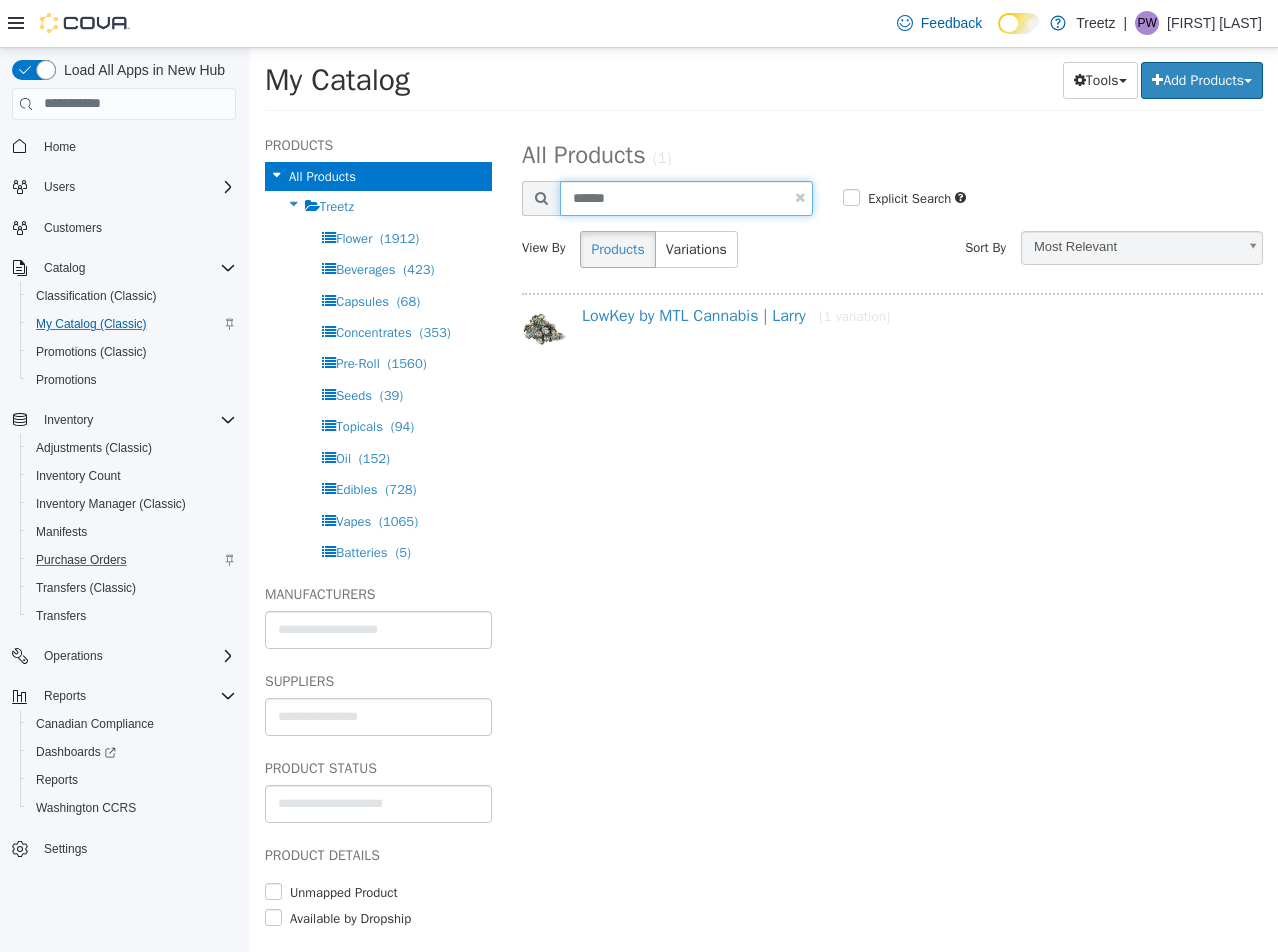 type on "******" 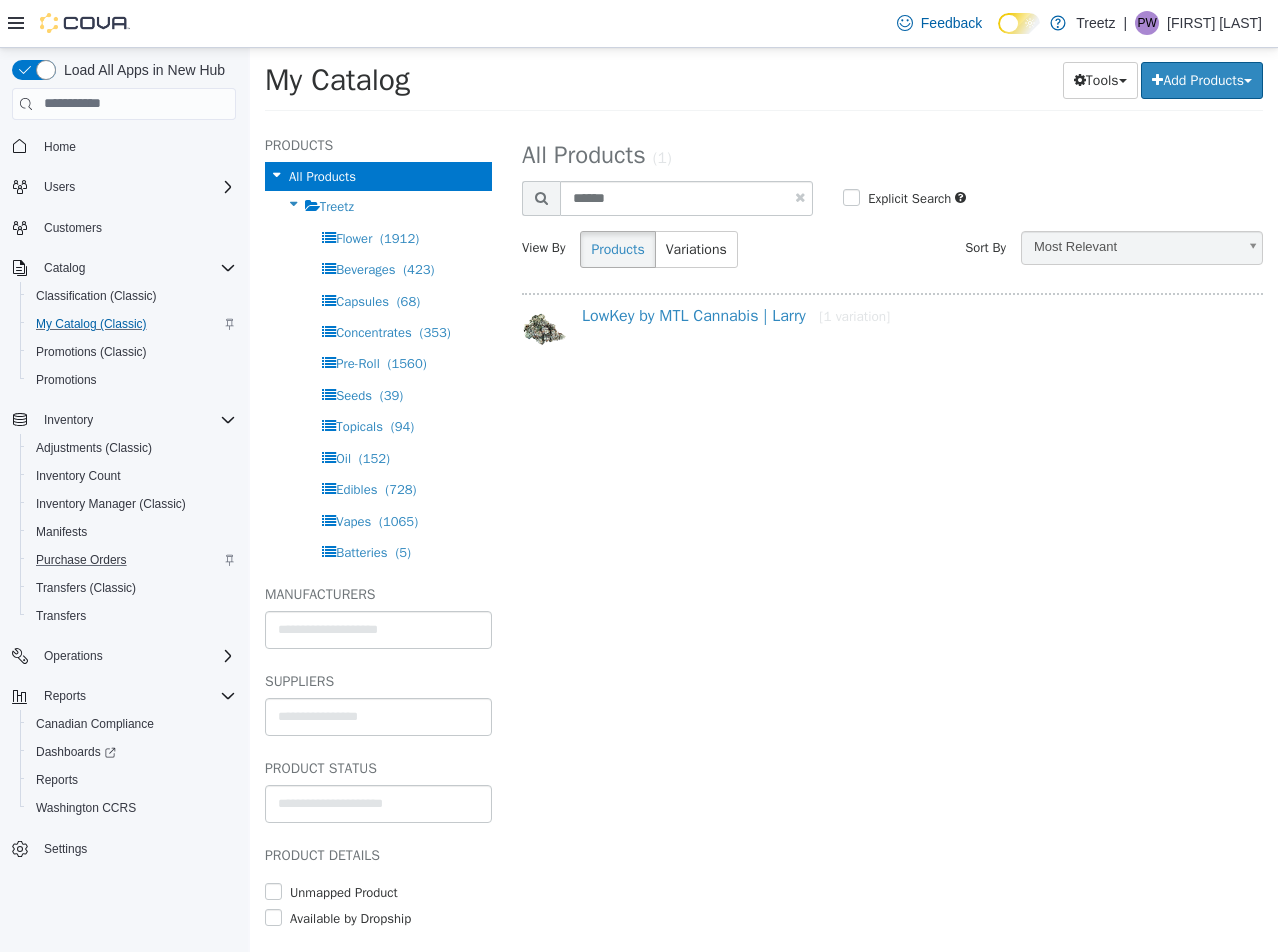 select on "**********" 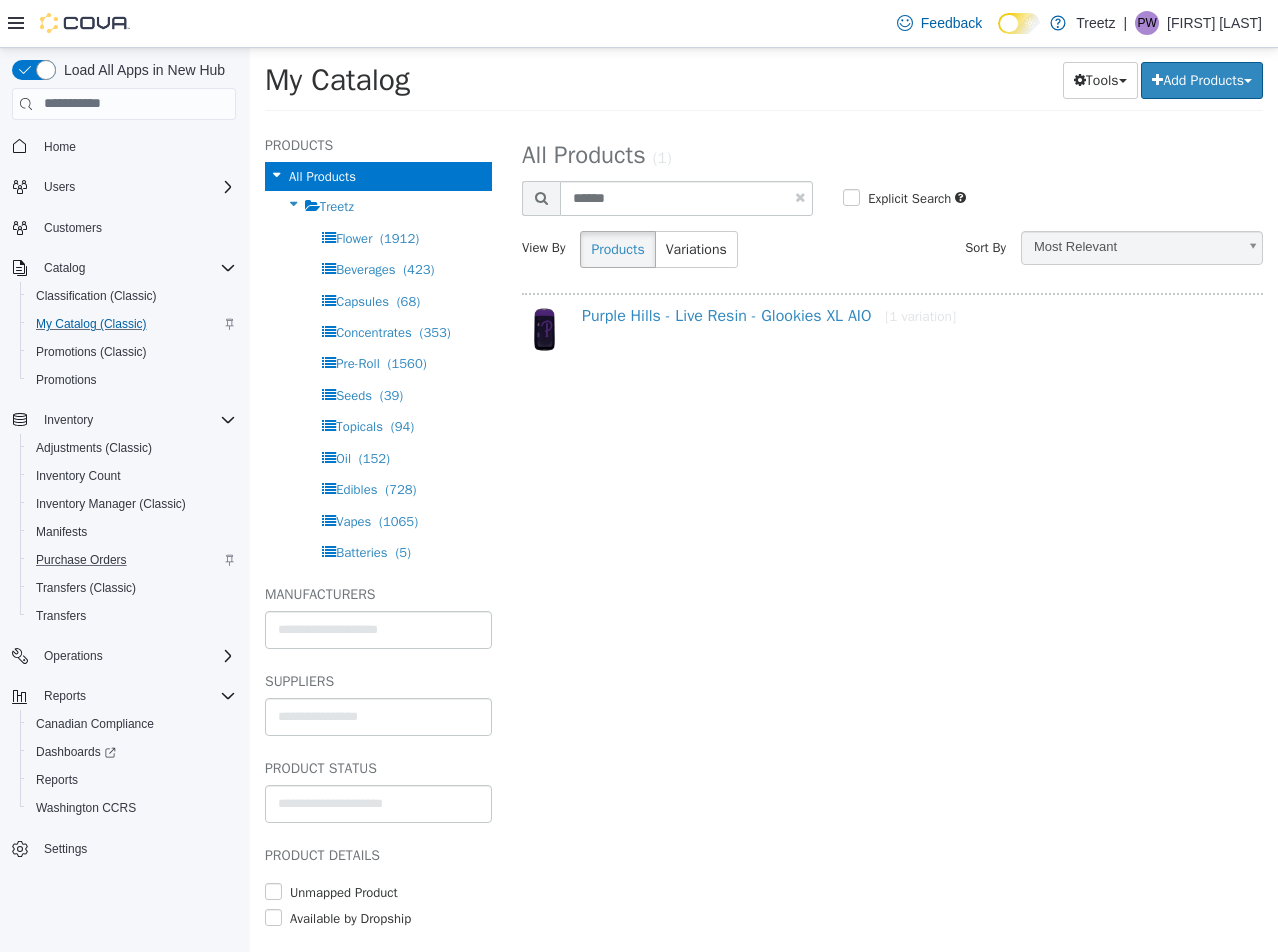 click on "Purple Hills - Live Resin - Glookies XL AIO
[1 variation]" at bounding box center (920, 319) 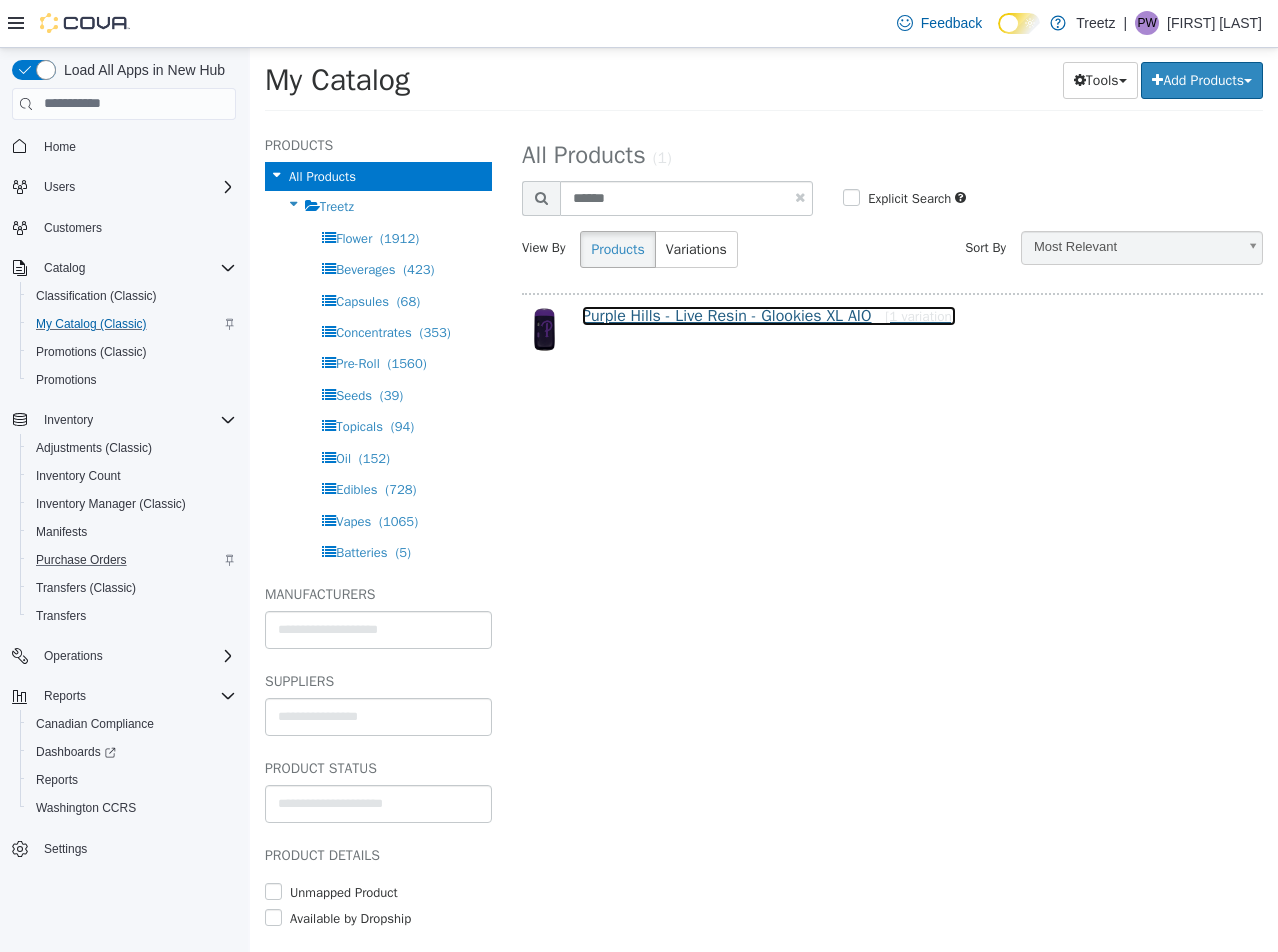 click on "Purple Hills - Live Resin - Glookies XL AIO
[1 variation]" at bounding box center [769, 315] 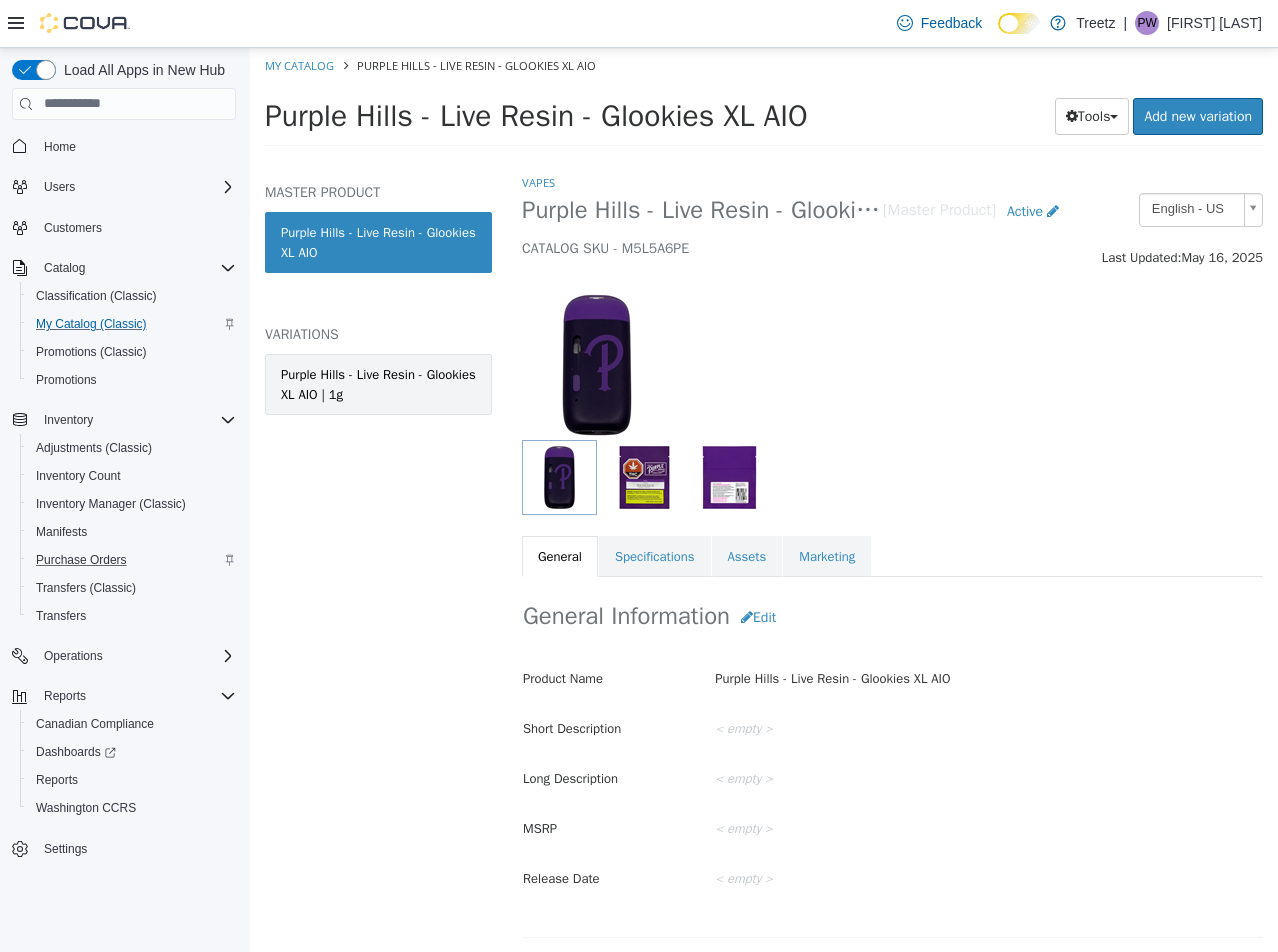 click on "Purple Hills - Live Resin - Glookies XL AIO | 1g" at bounding box center [378, 383] 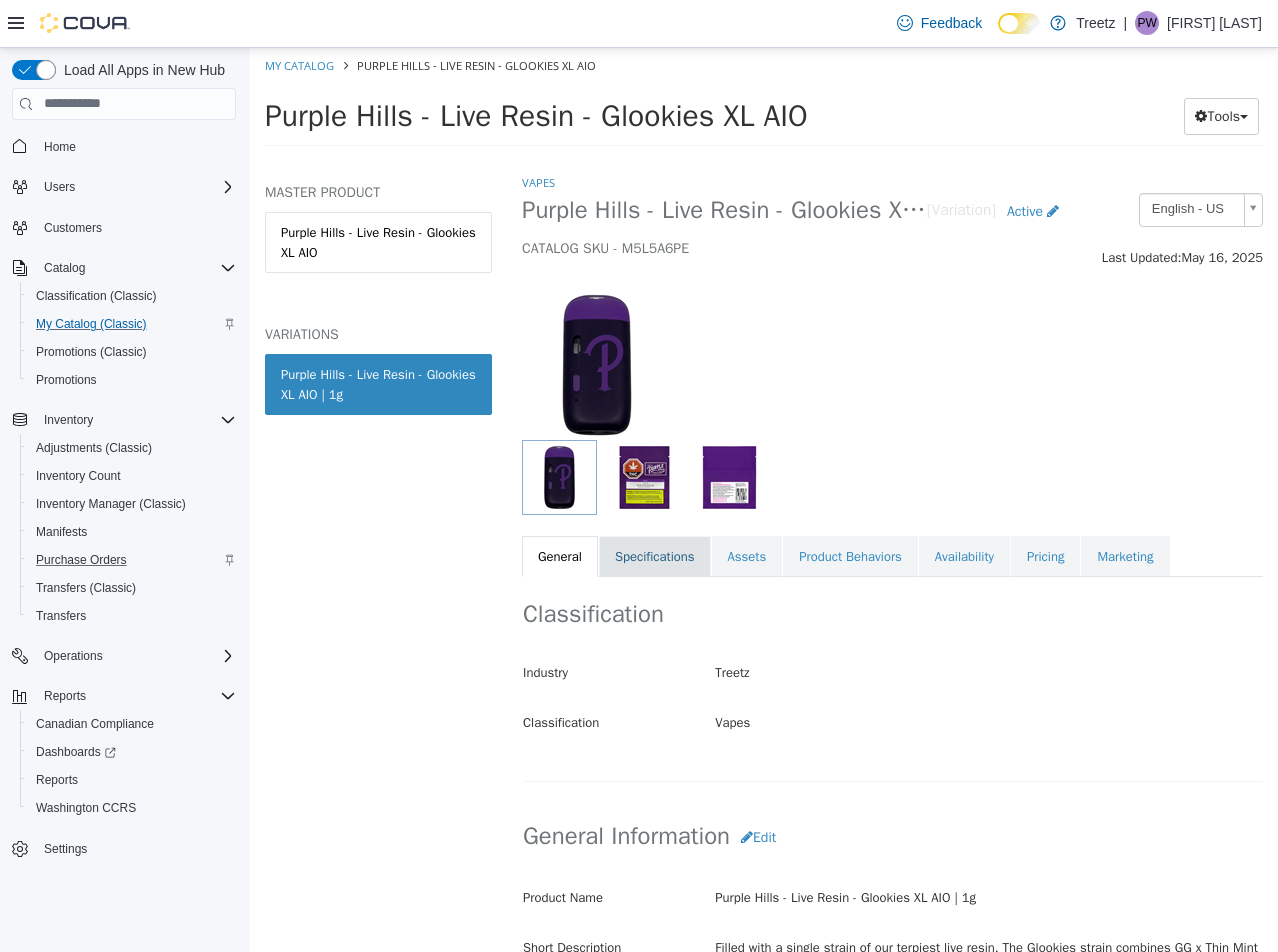 click on "Specifications" at bounding box center (655, 556) 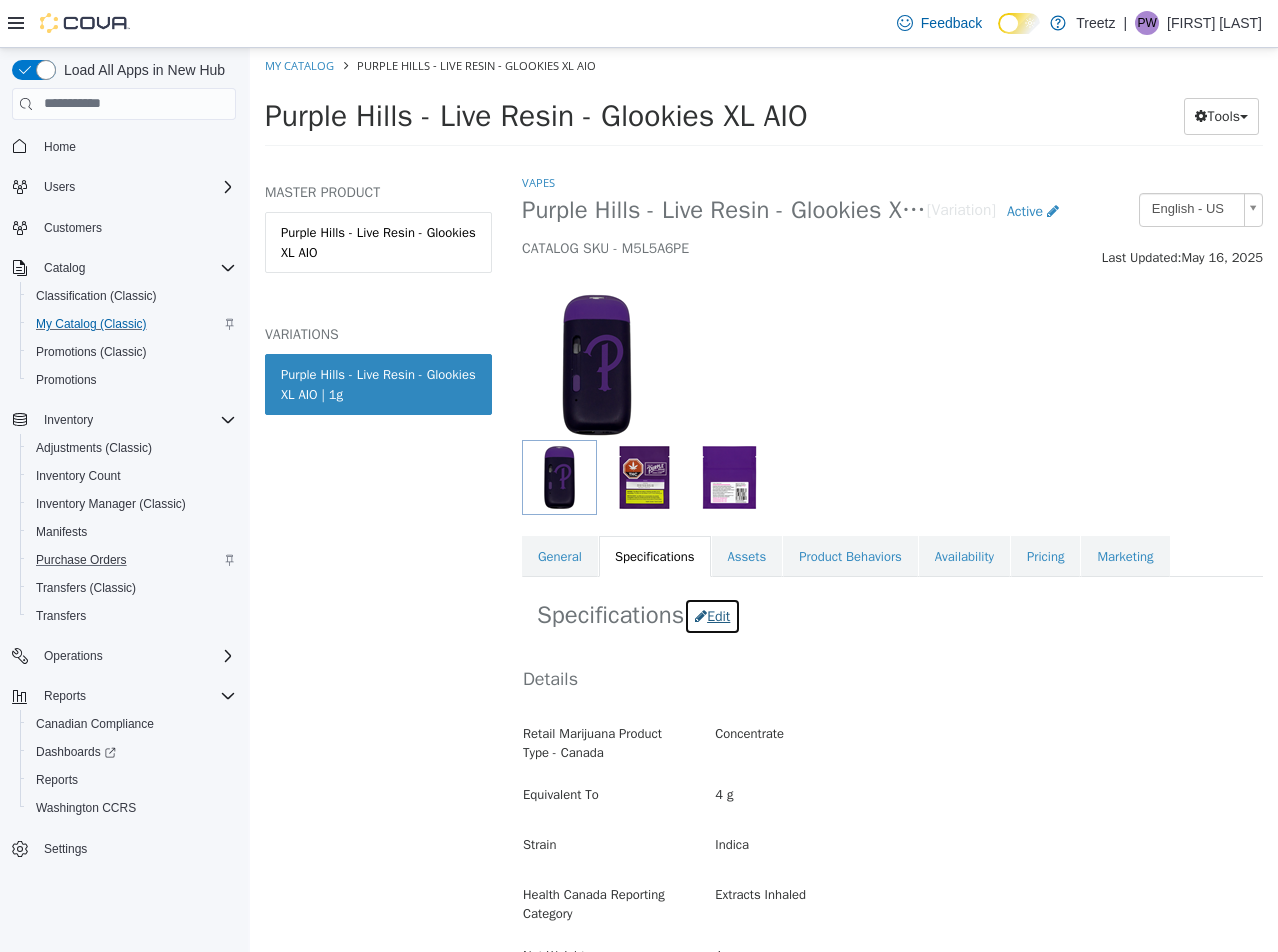 click on "Edit" at bounding box center (712, 615) 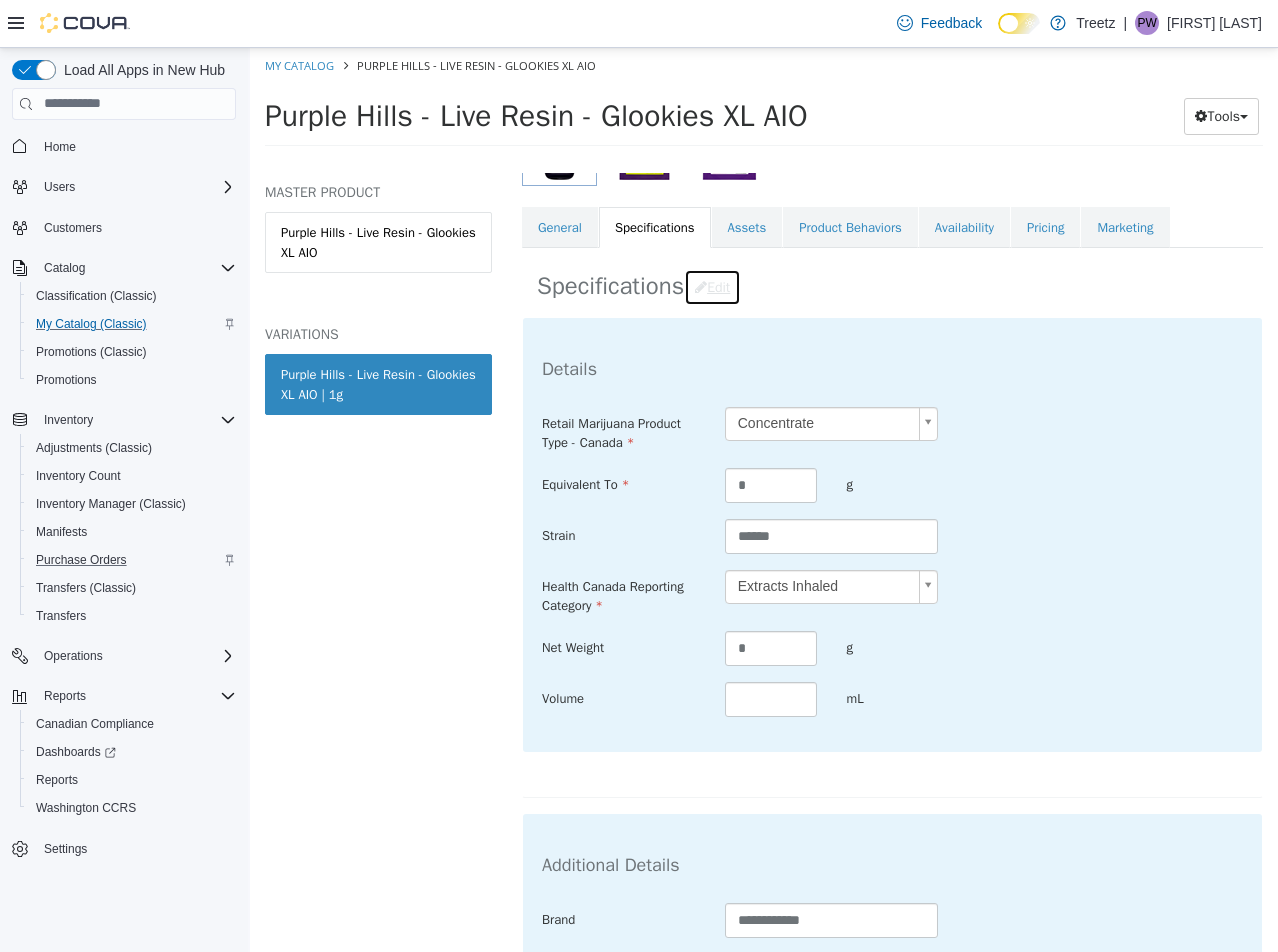 scroll, scrollTop: 600, scrollLeft: 0, axis: vertical 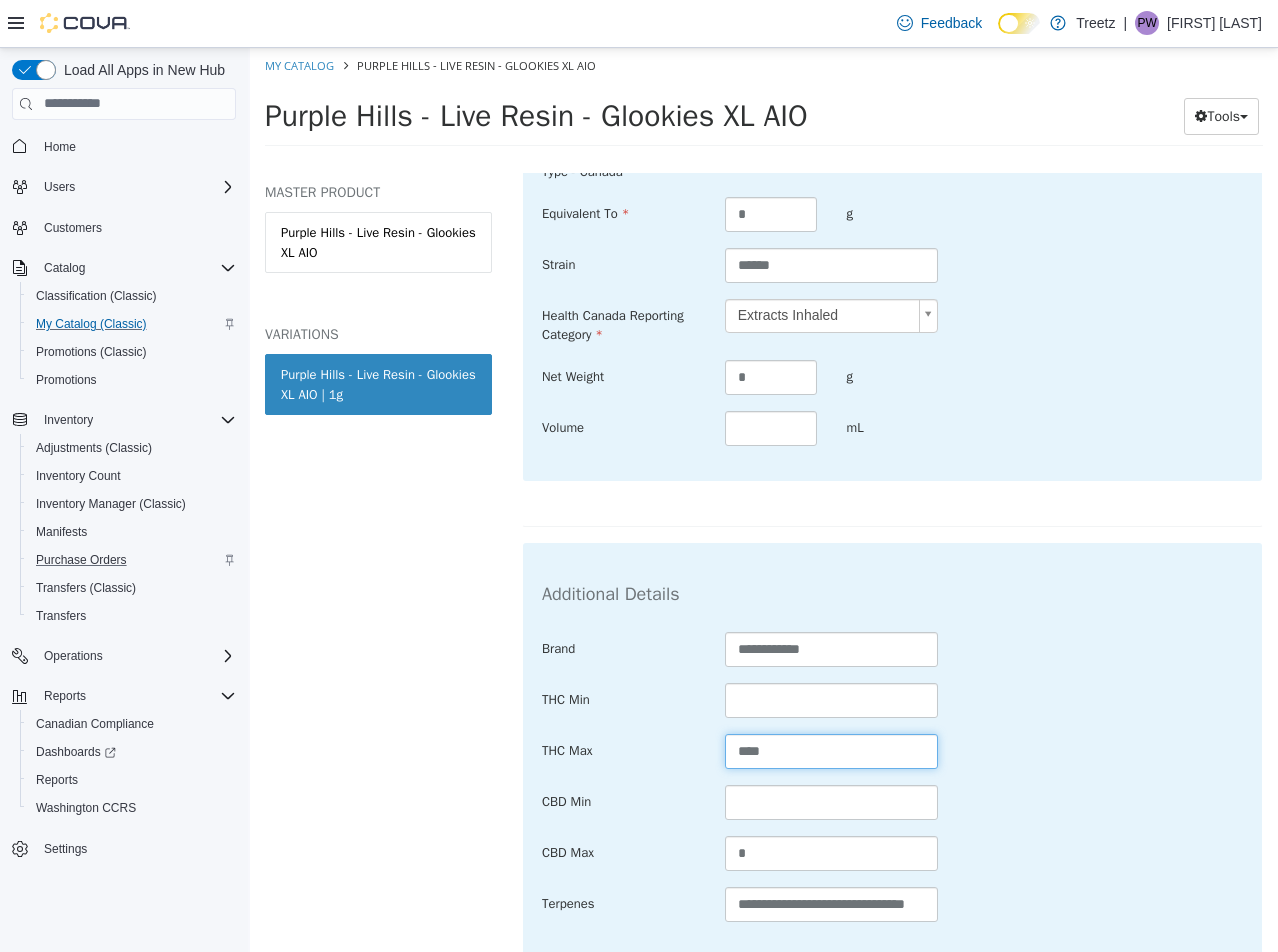 click on "****" at bounding box center [832, 750] 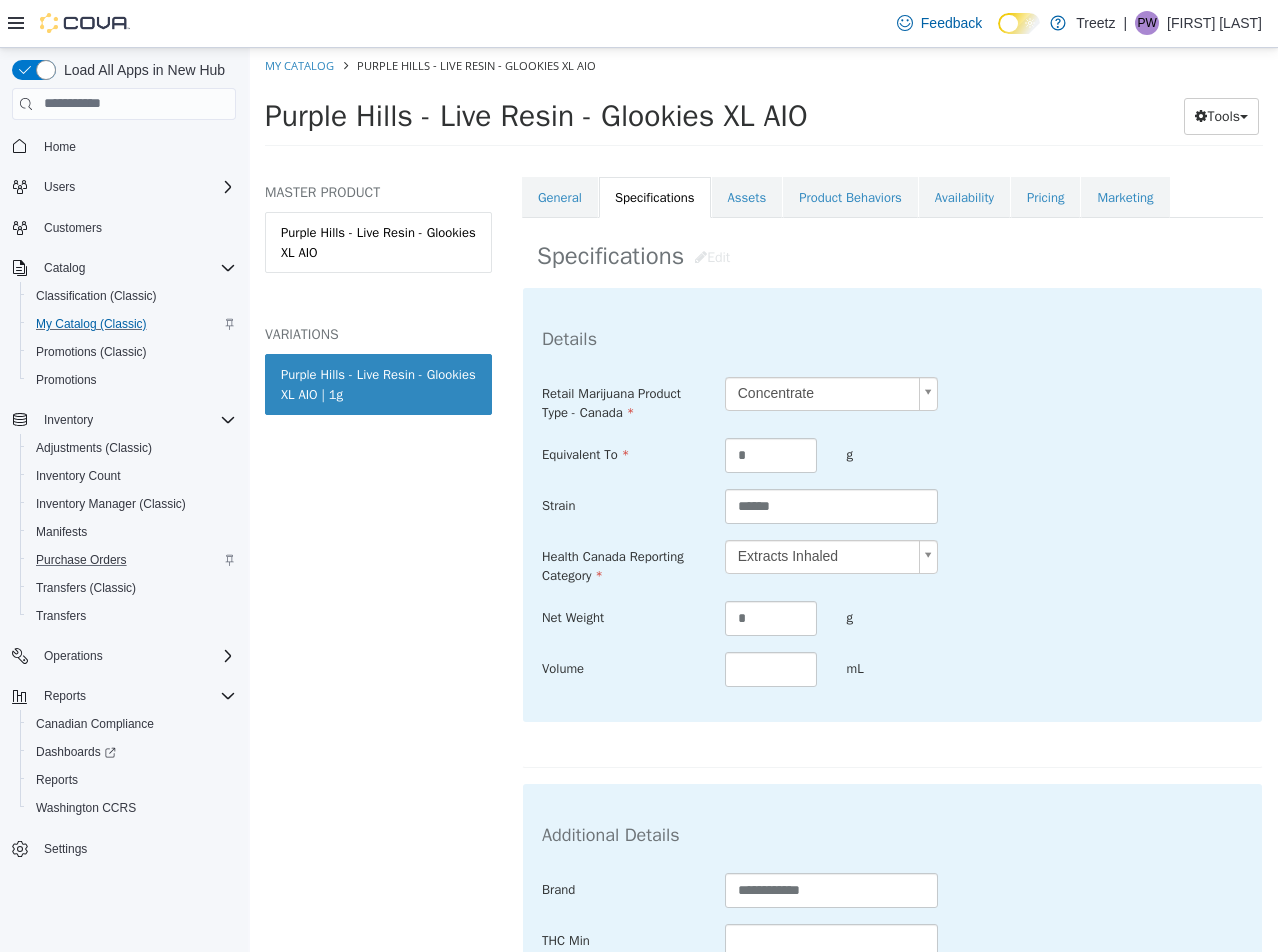 scroll, scrollTop: 100, scrollLeft: 0, axis: vertical 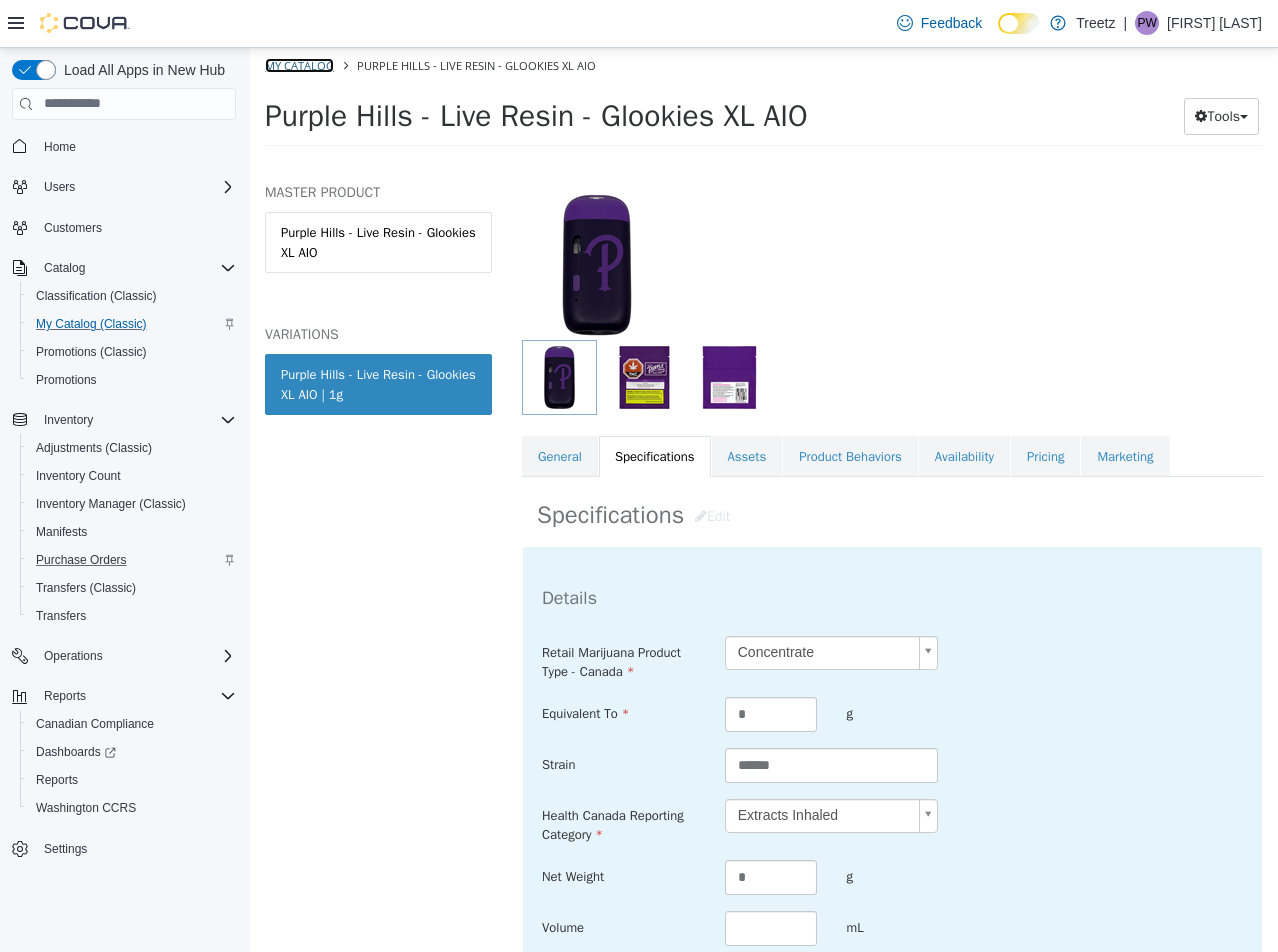 click on "My Catalog" at bounding box center (299, 64) 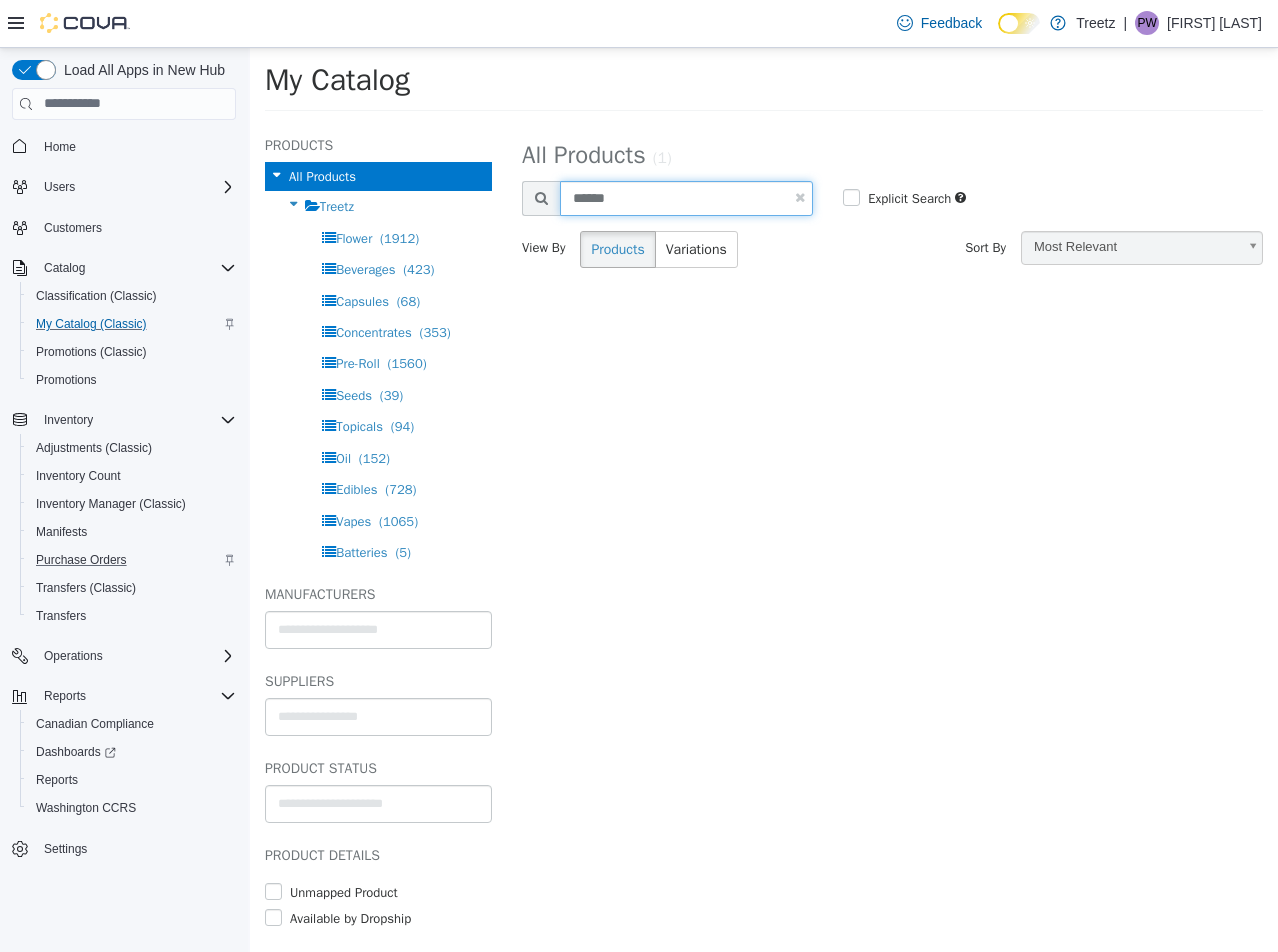 click on "******" at bounding box center (686, 197) 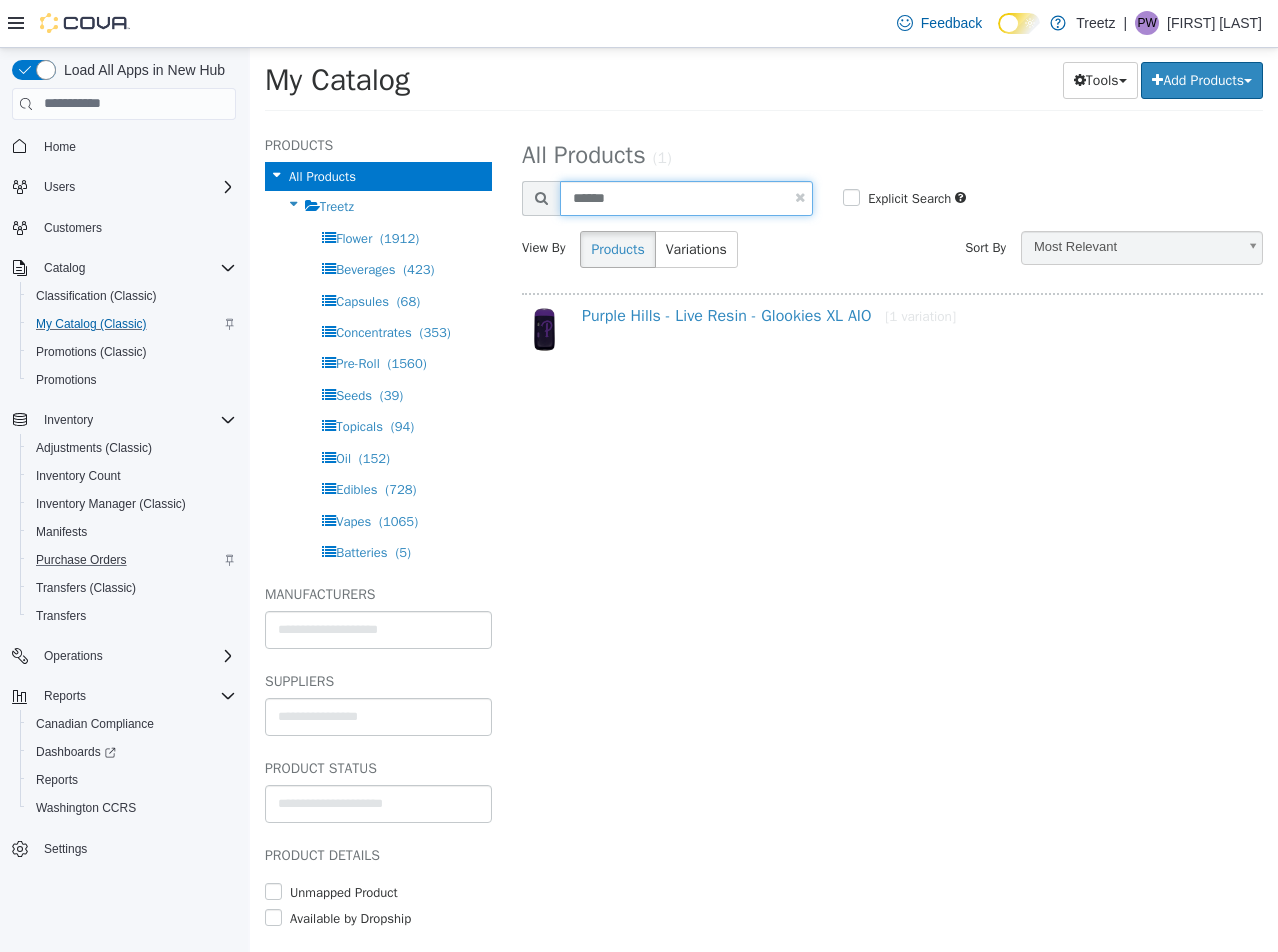 click on "******" at bounding box center (686, 197) 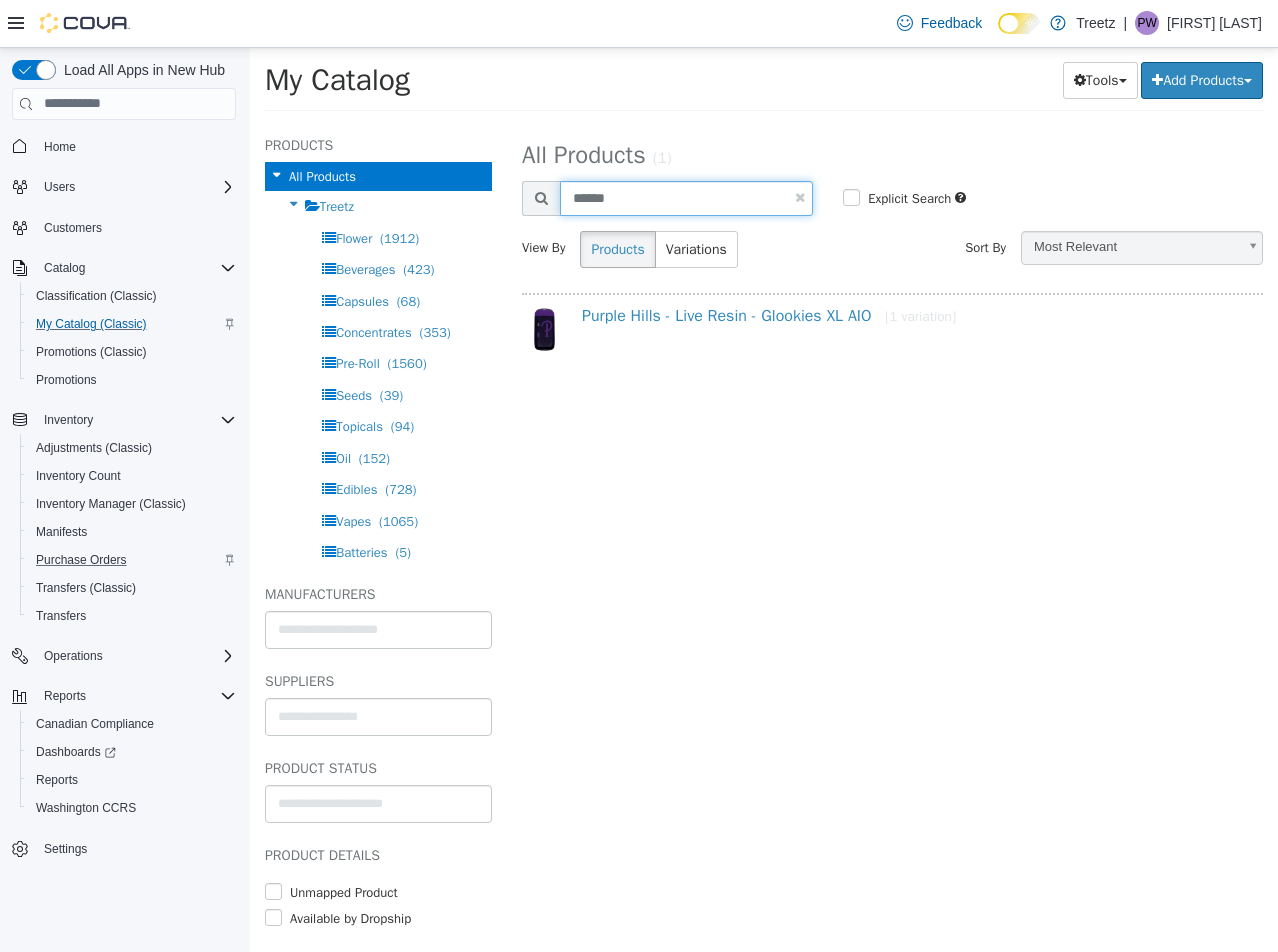 type on "******" 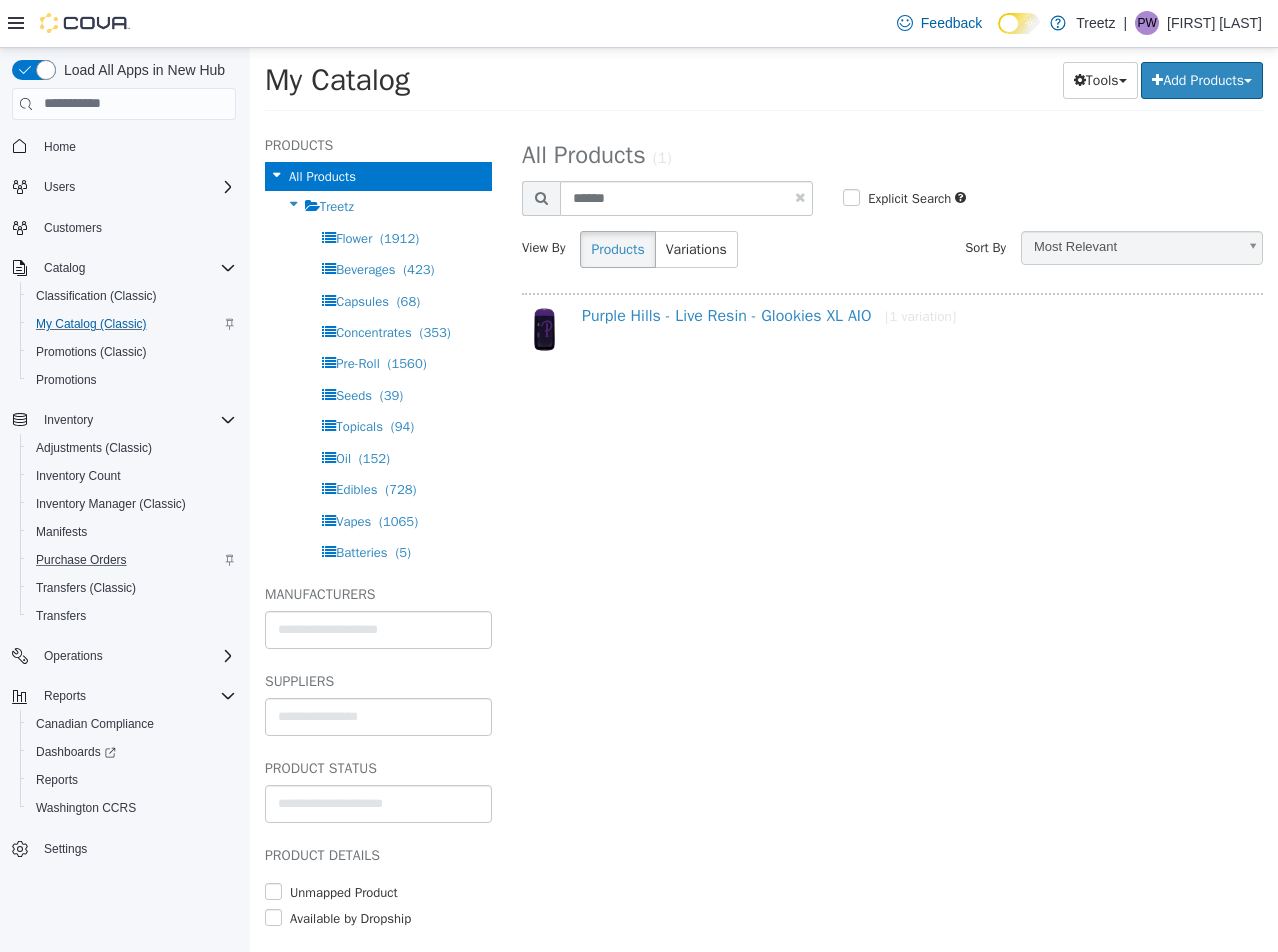 select on "**********" 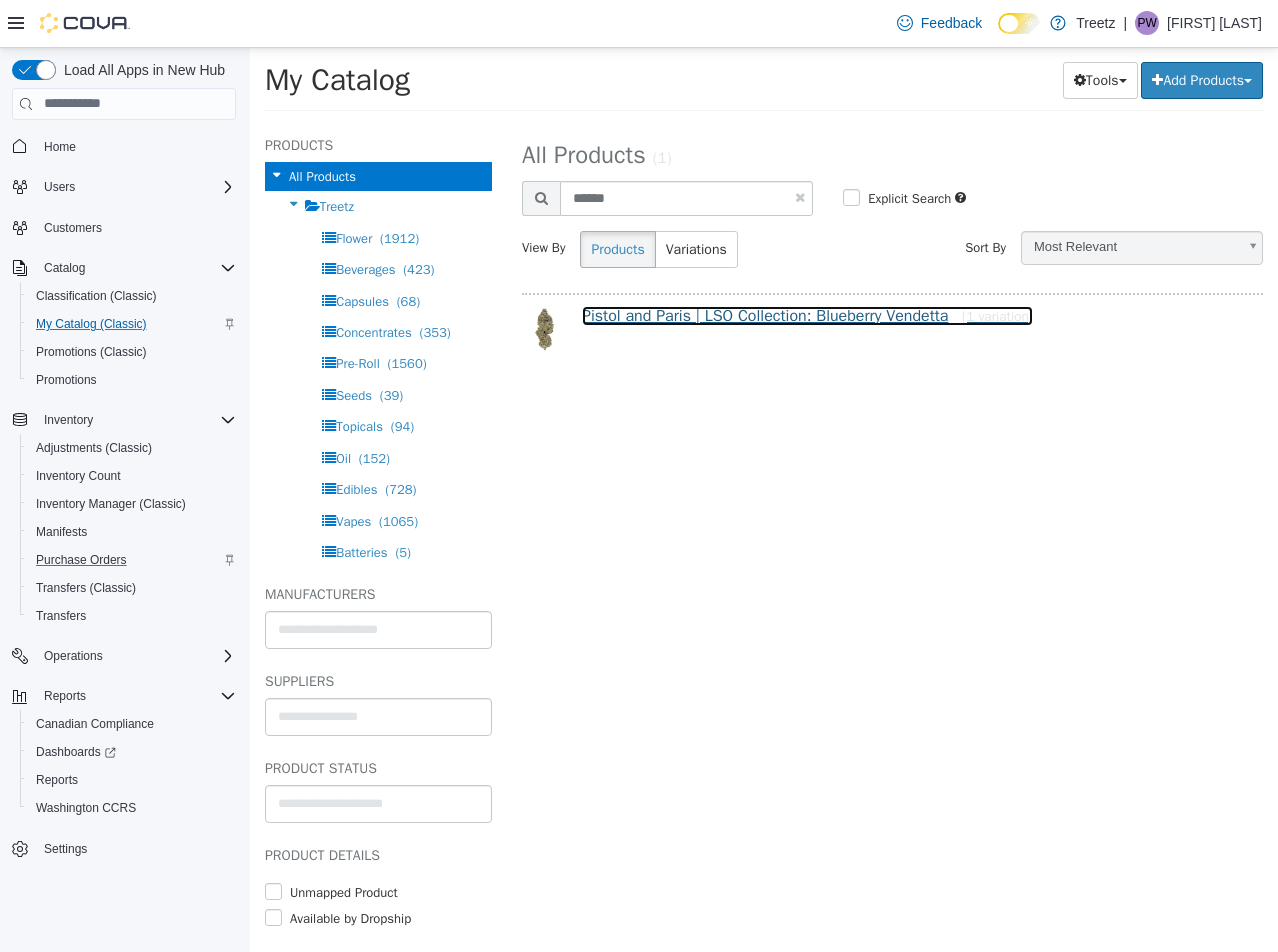 click on "Pistol and Paris | LSO Collection: Blueberry Vendetta
[1 variation]" at bounding box center (807, 315) 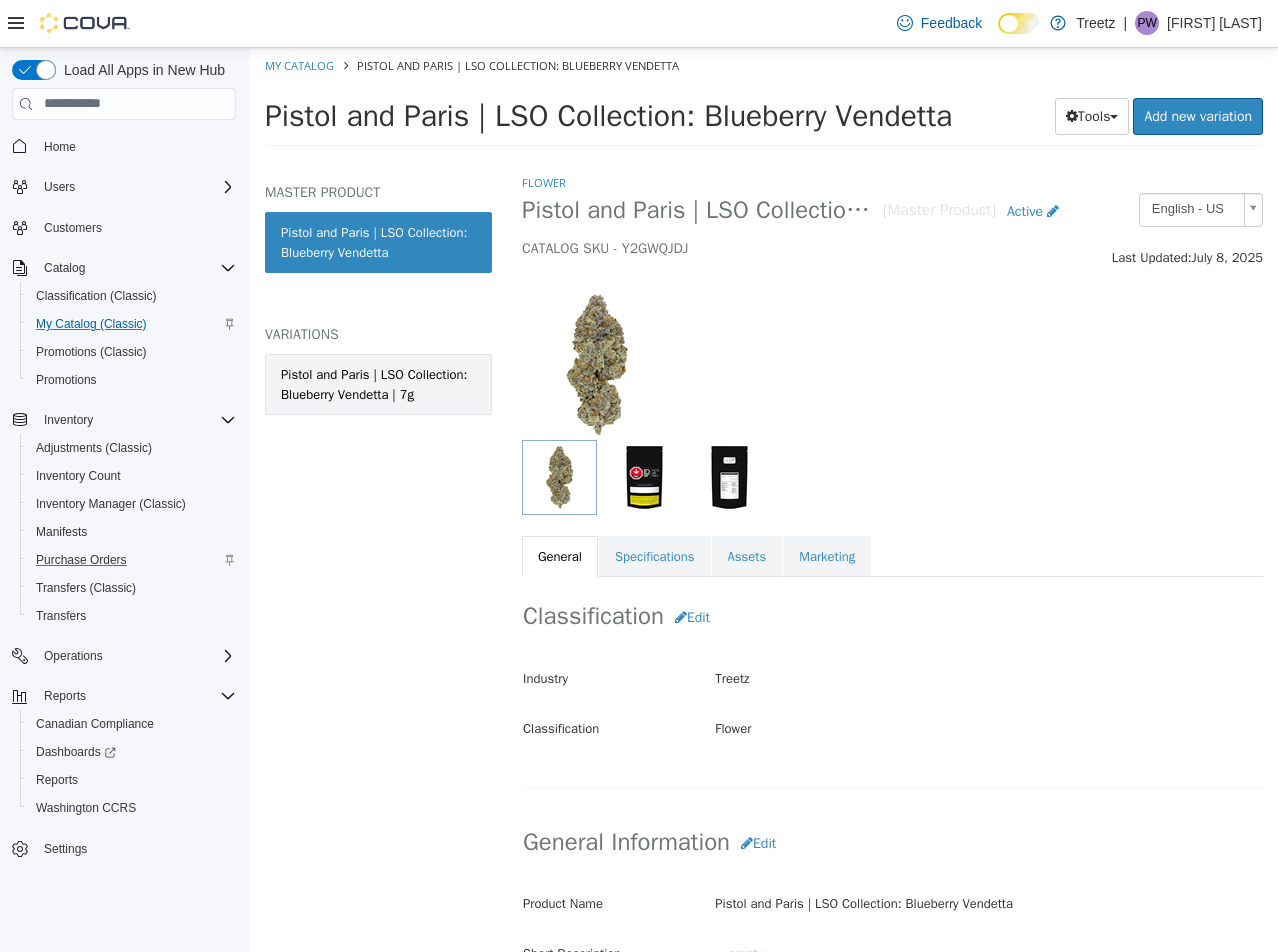 click on "Pistol and Paris | LSO Collection: Blueberry Vendetta | 7g" at bounding box center [378, 383] 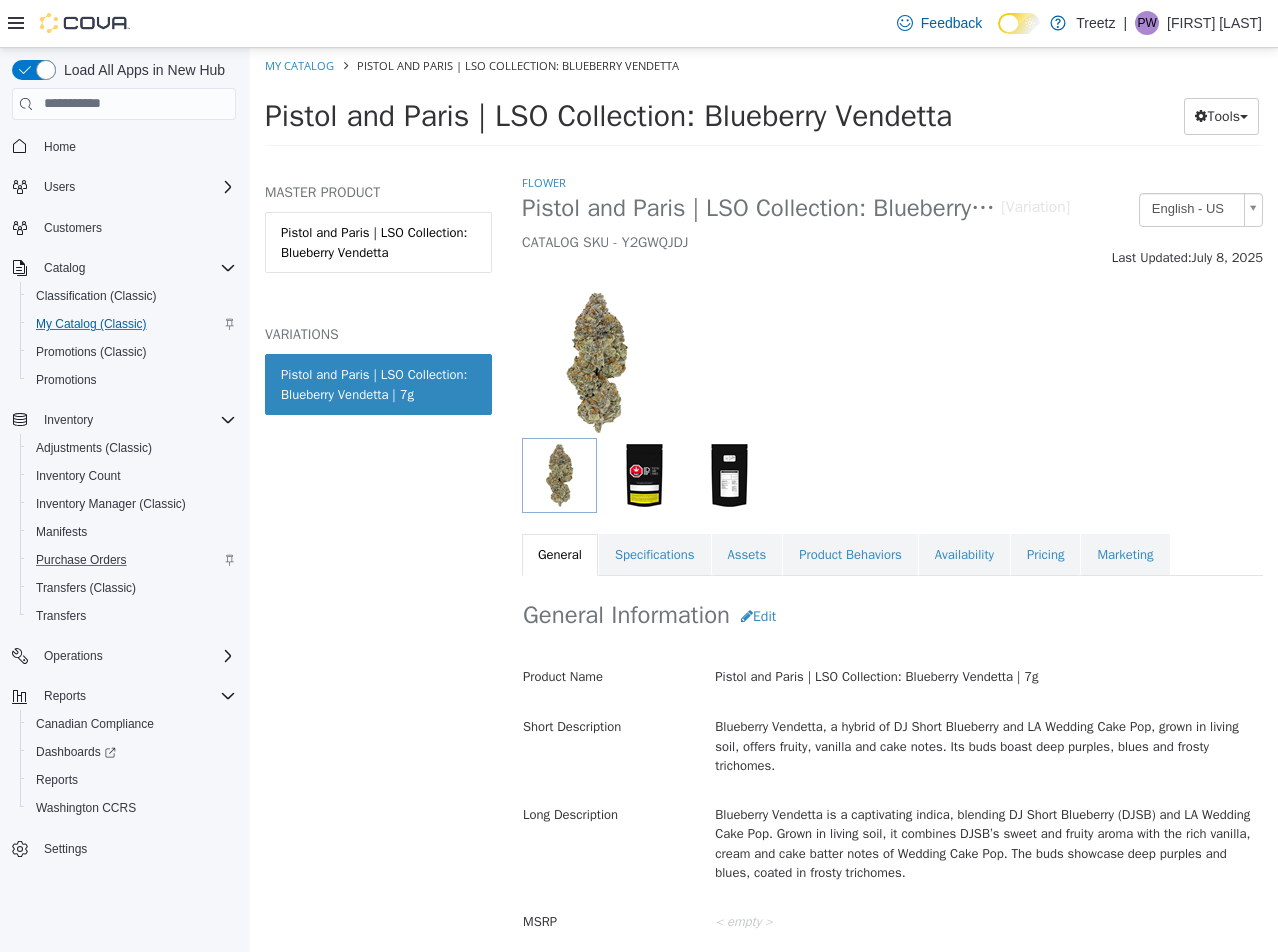 click on "Specifications" at bounding box center (655, 554) 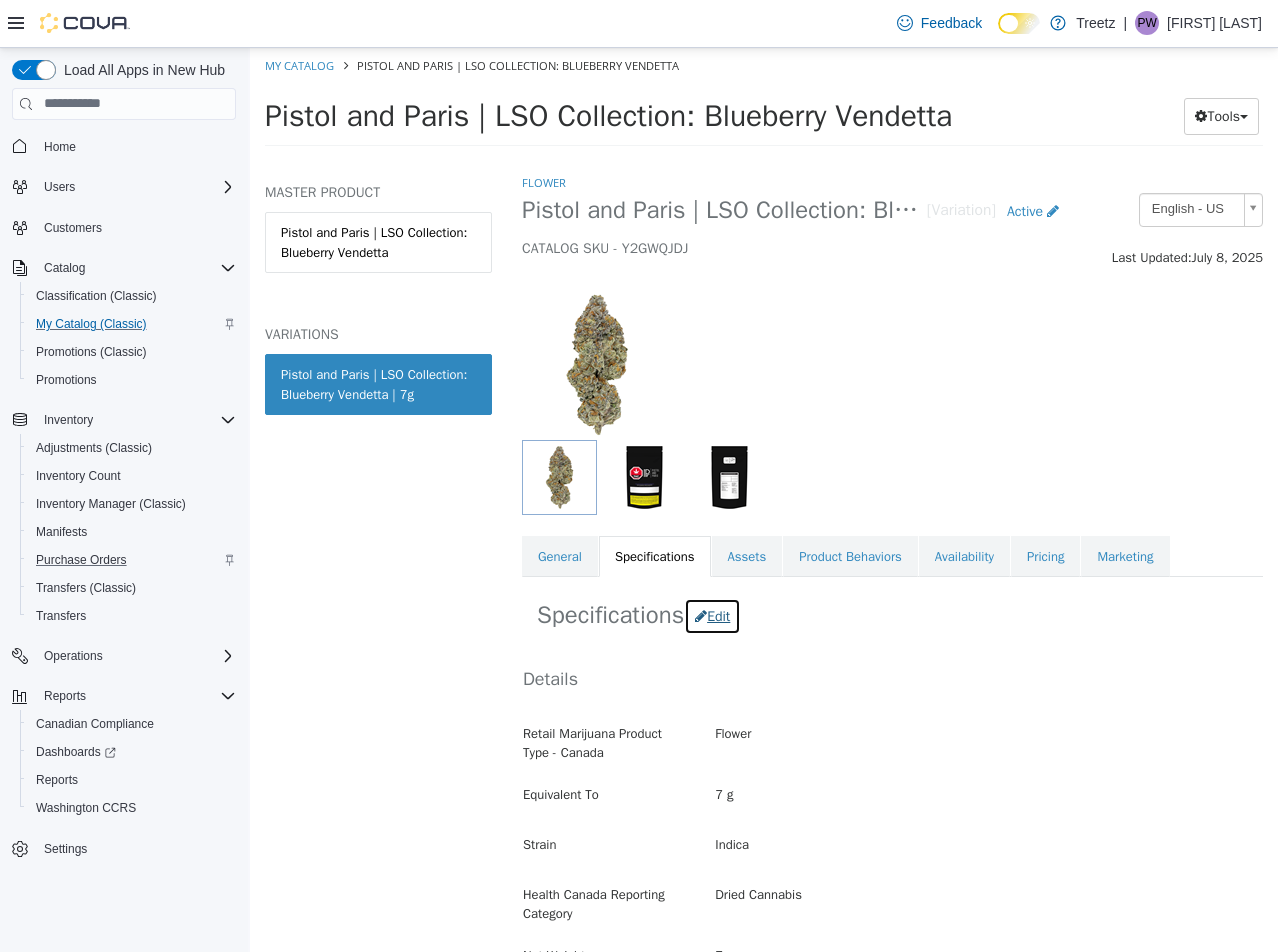 click at bounding box center [701, 615] 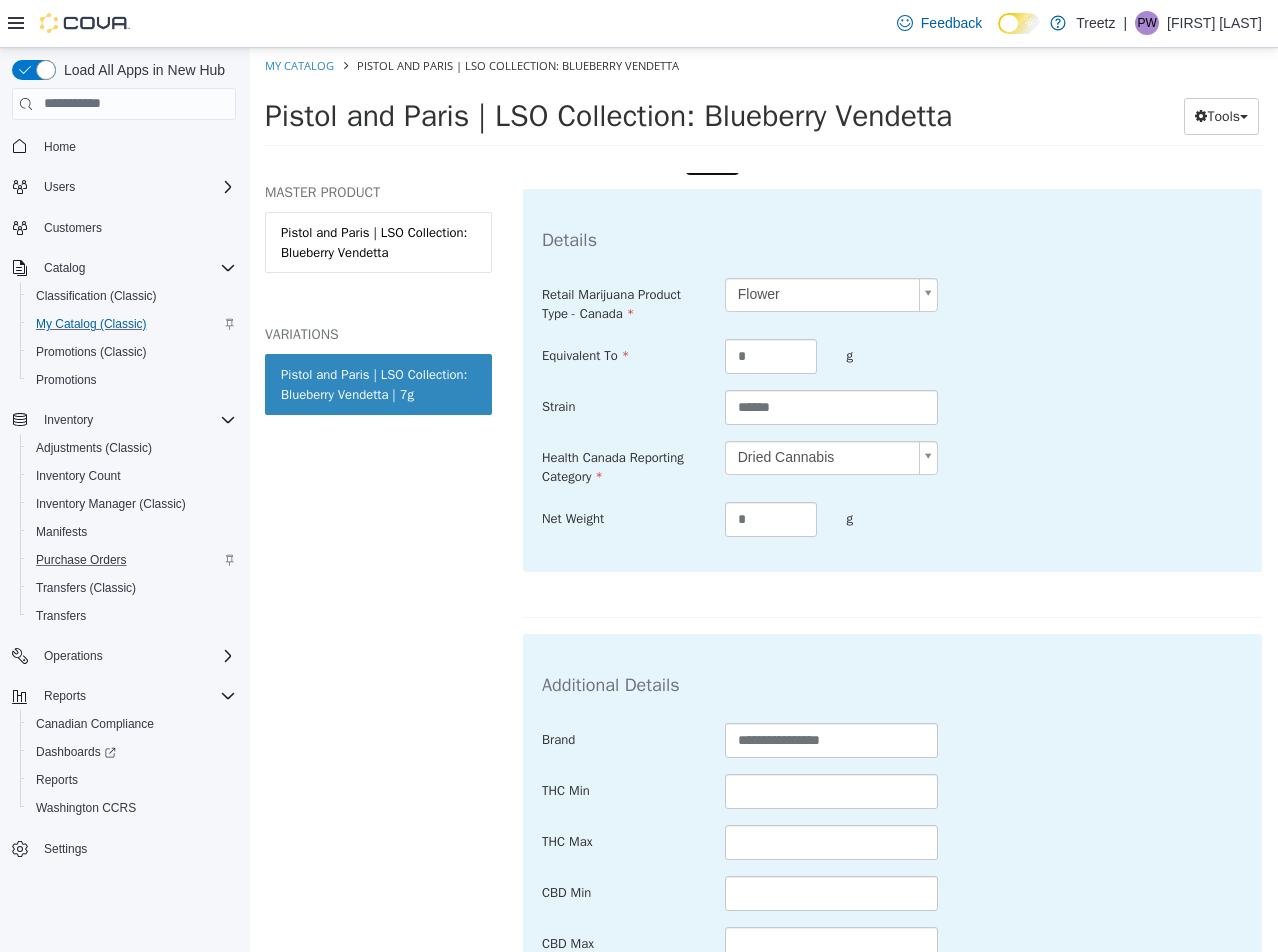 scroll, scrollTop: 600, scrollLeft: 0, axis: vertical 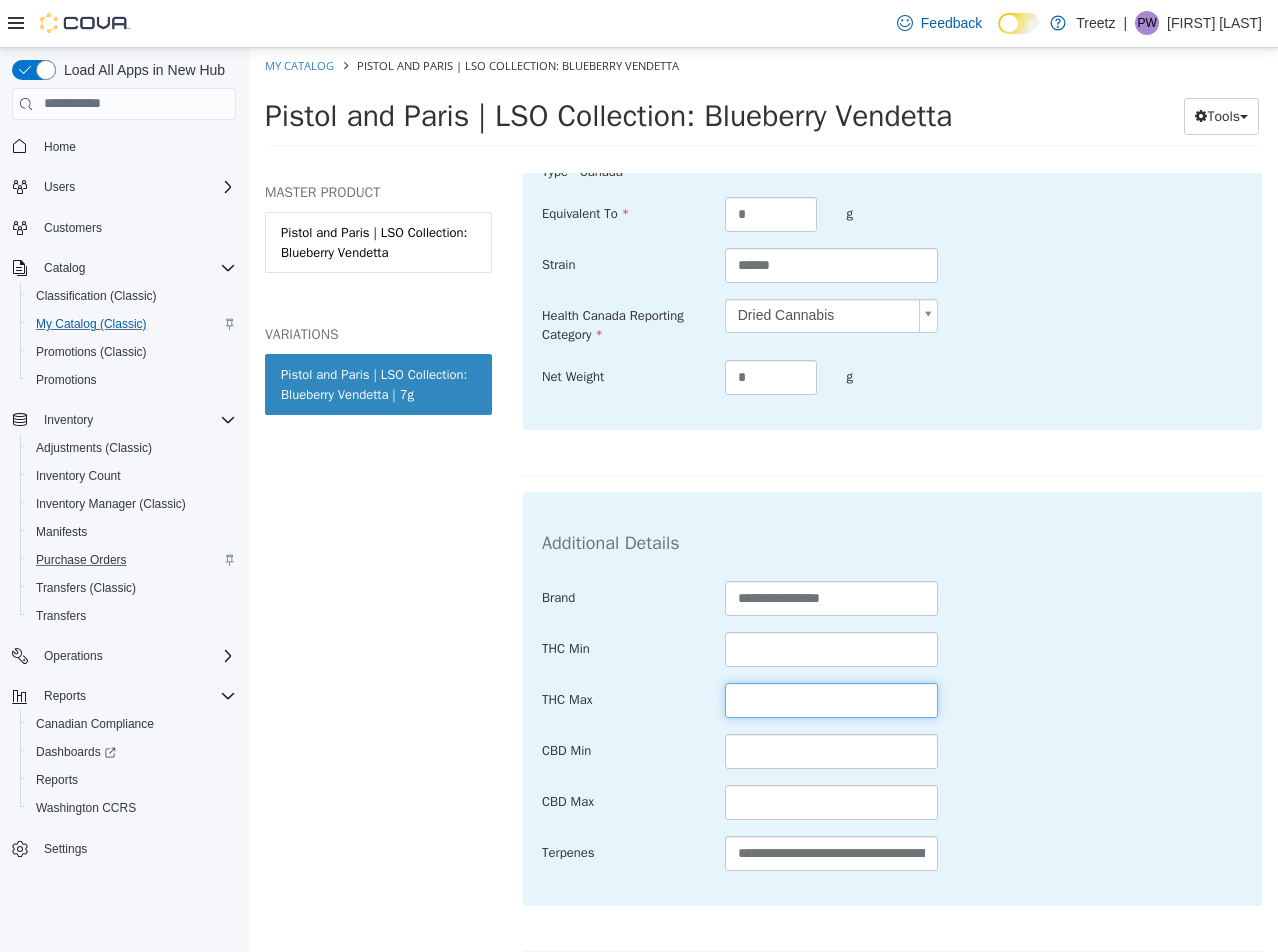 click at bounding box center (832, 699) 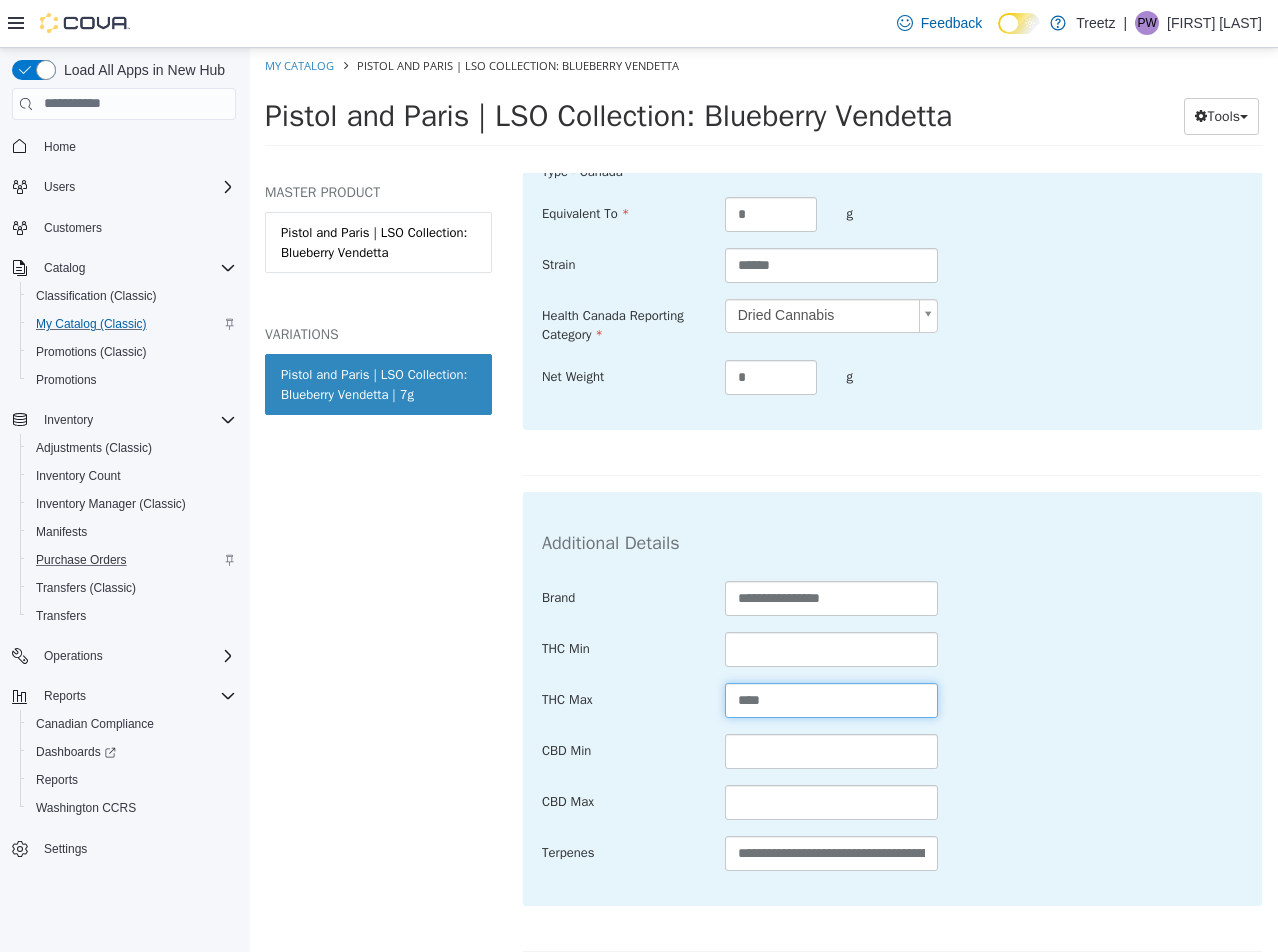 type on "****" 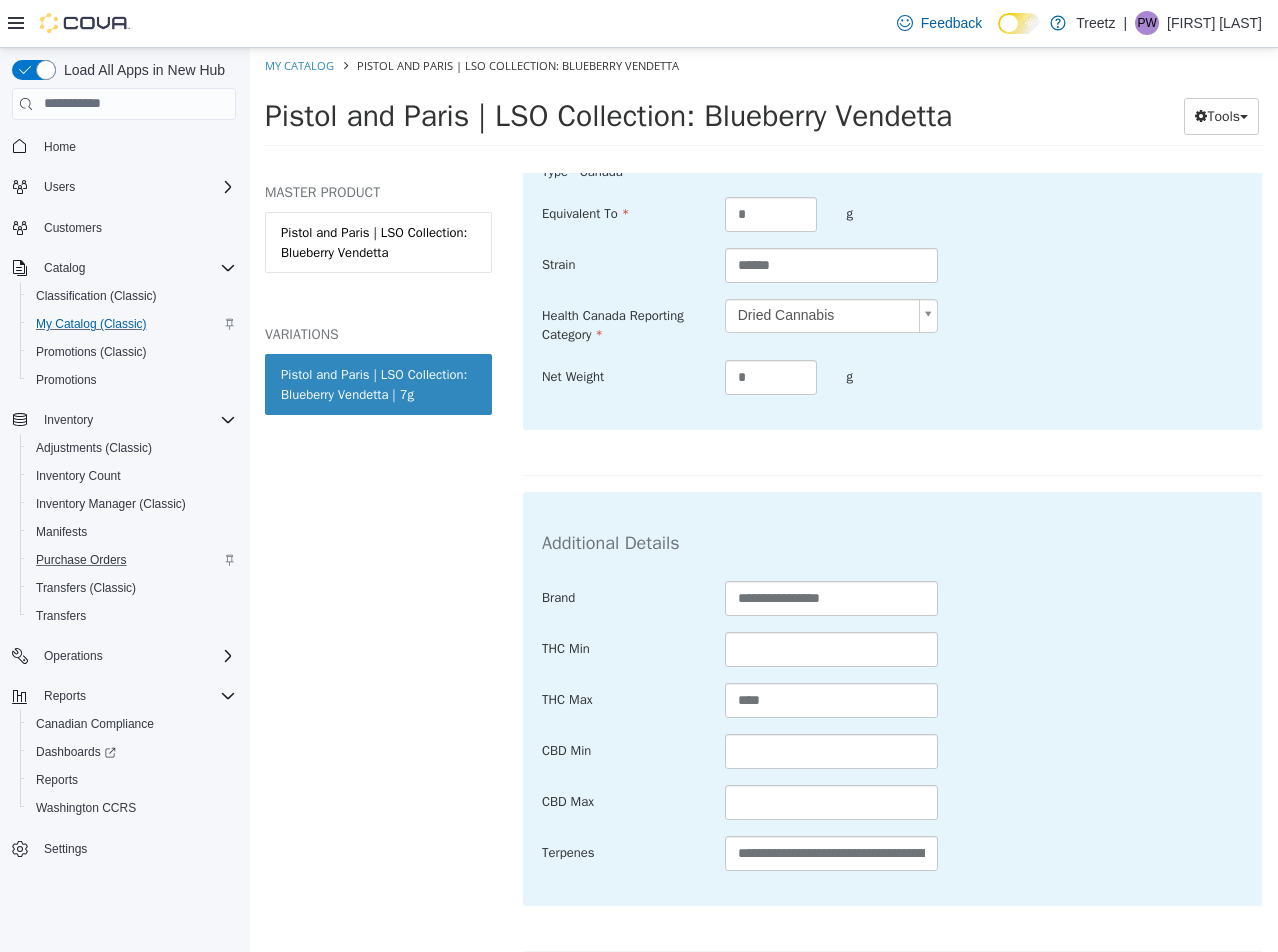 click on "**********" at bounding box center (892, 598) 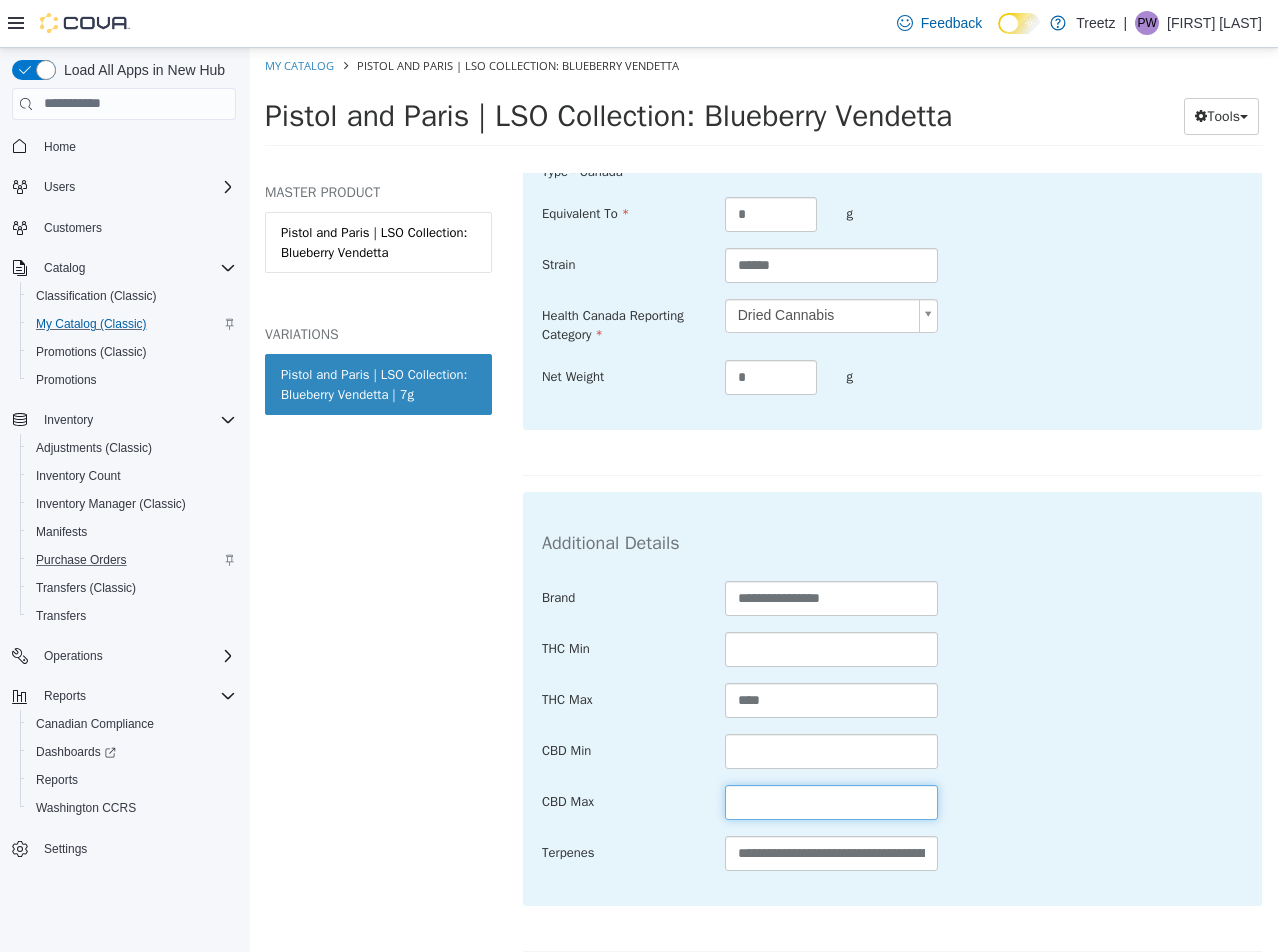 click at bounding box center [832, 801] 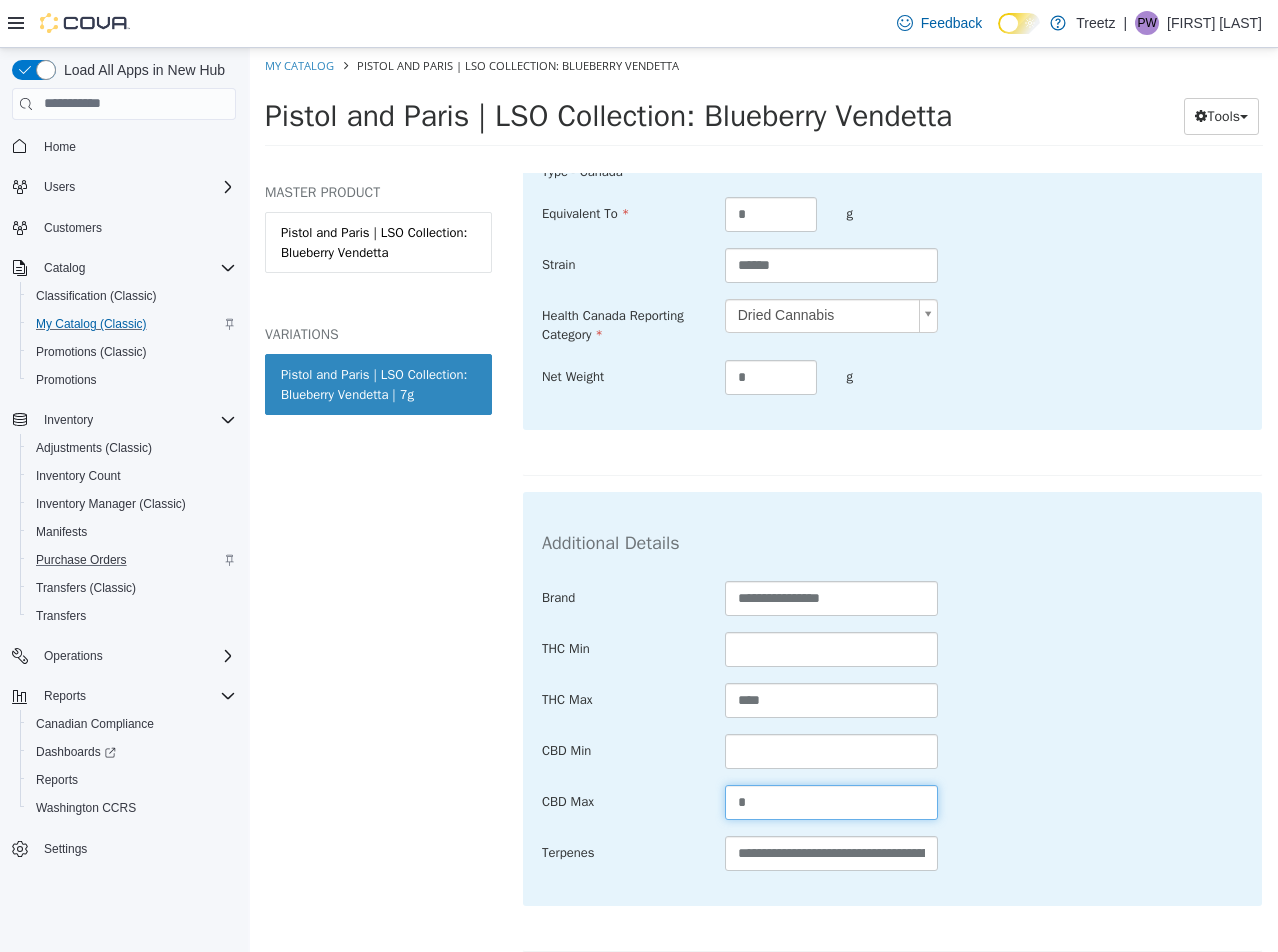 type on "*" 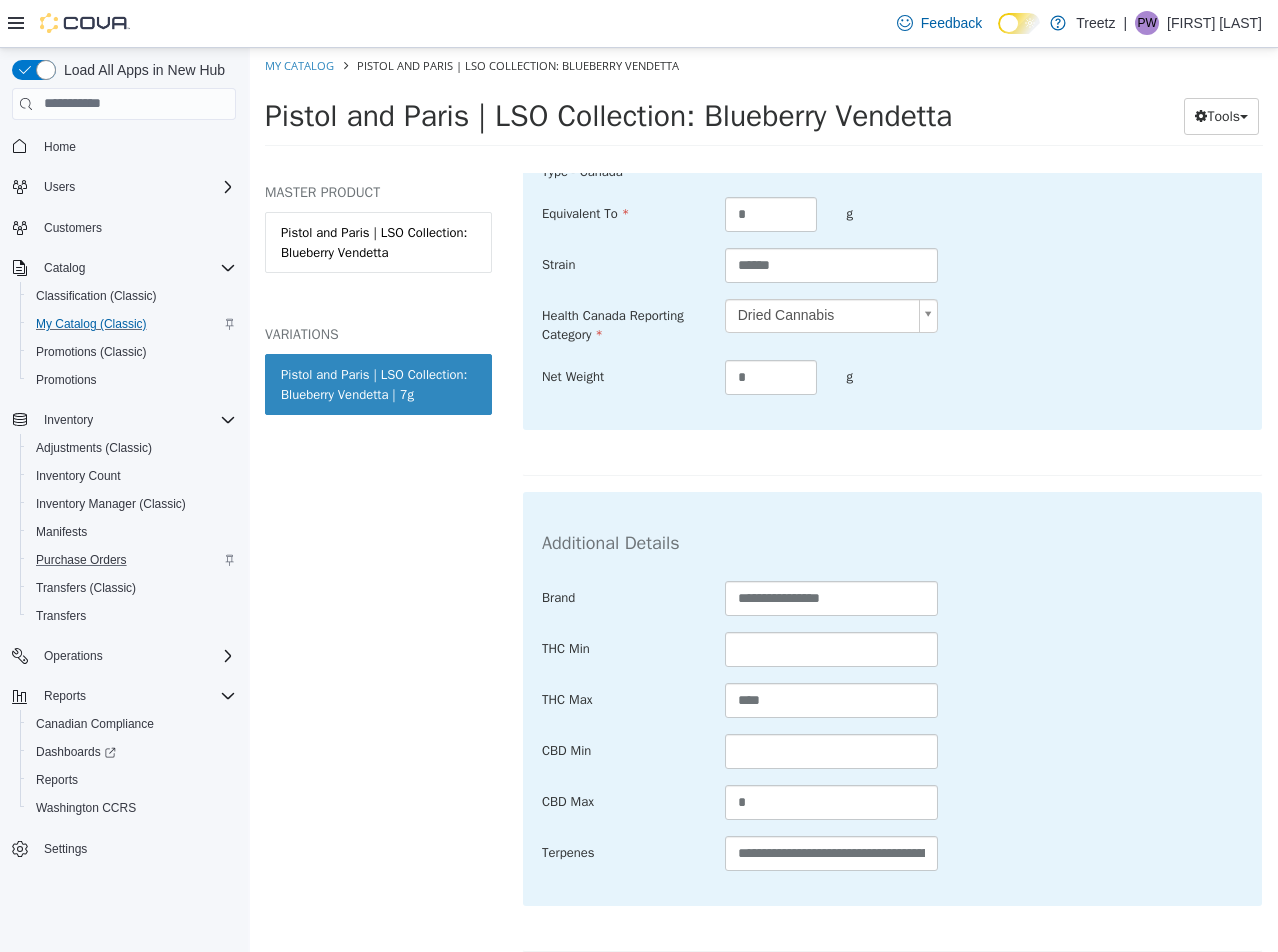 drag, startPoint x: 1180, startPoint y: 591, endPoint x: 1175, endPoint y: 606, distance: 15.811388 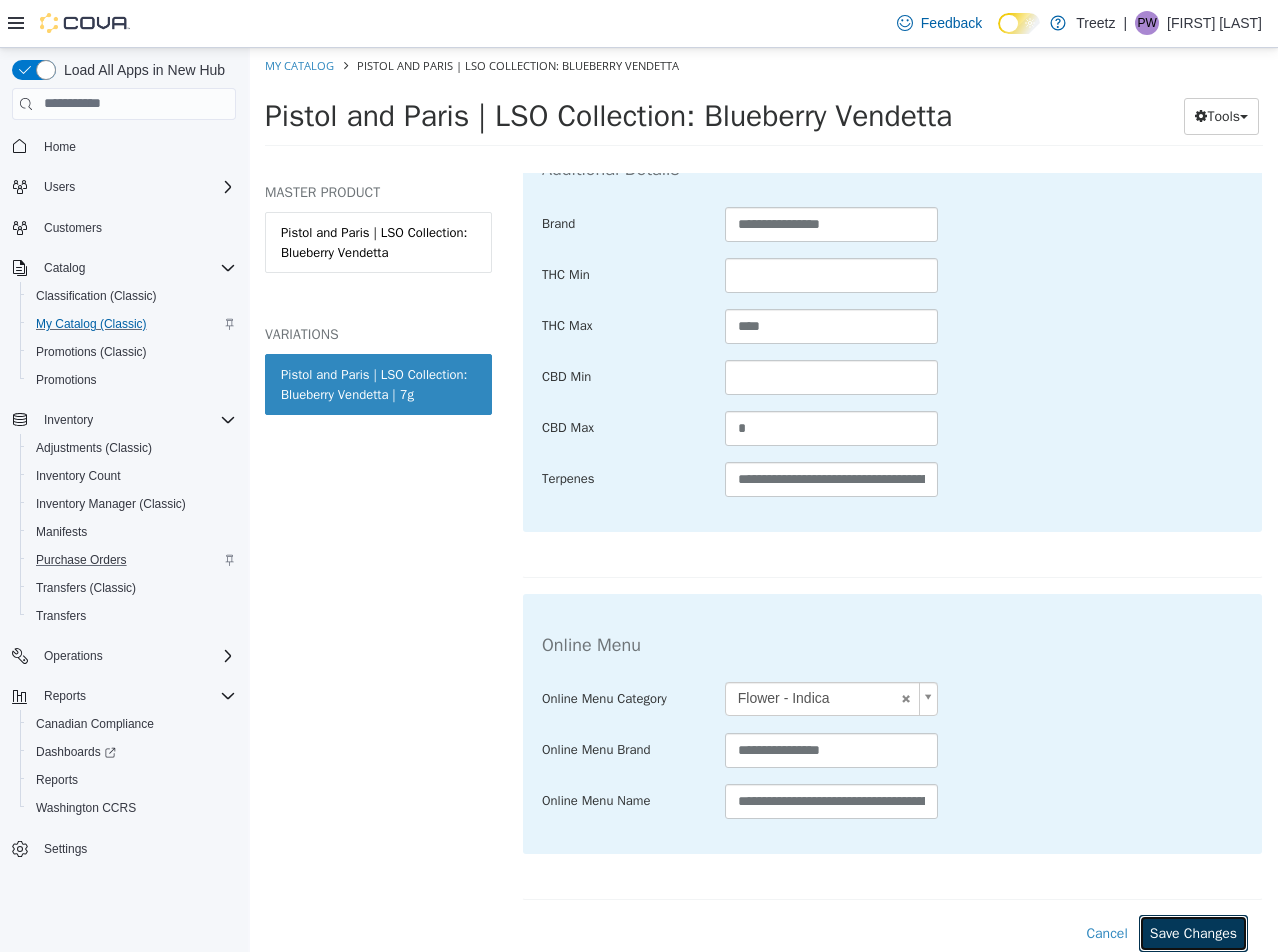 click on "Save Changes" at bounding box center (1193, 932) 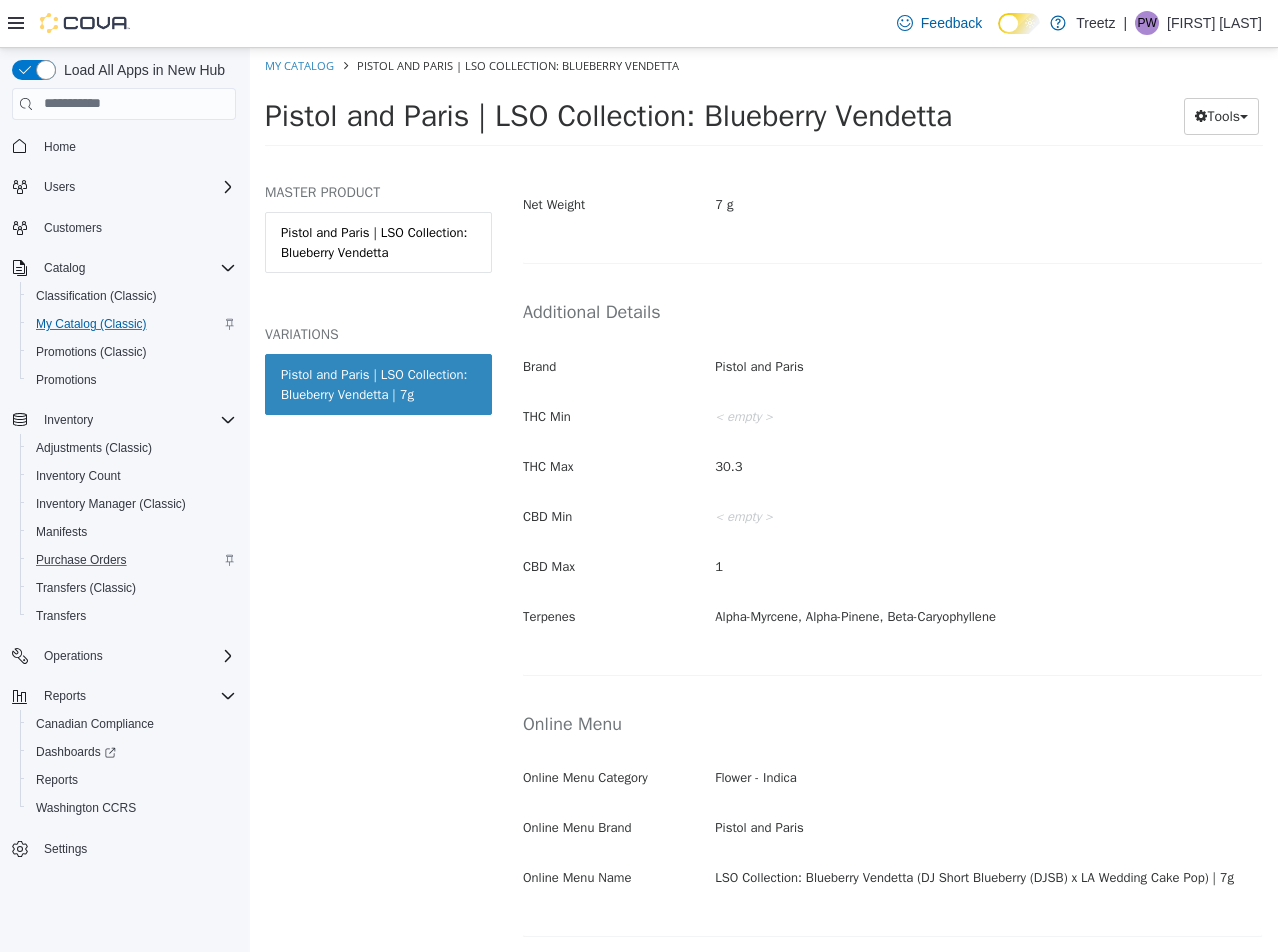 scroll, scrollTop: 752, scrollLeft: 0, axis: vertical 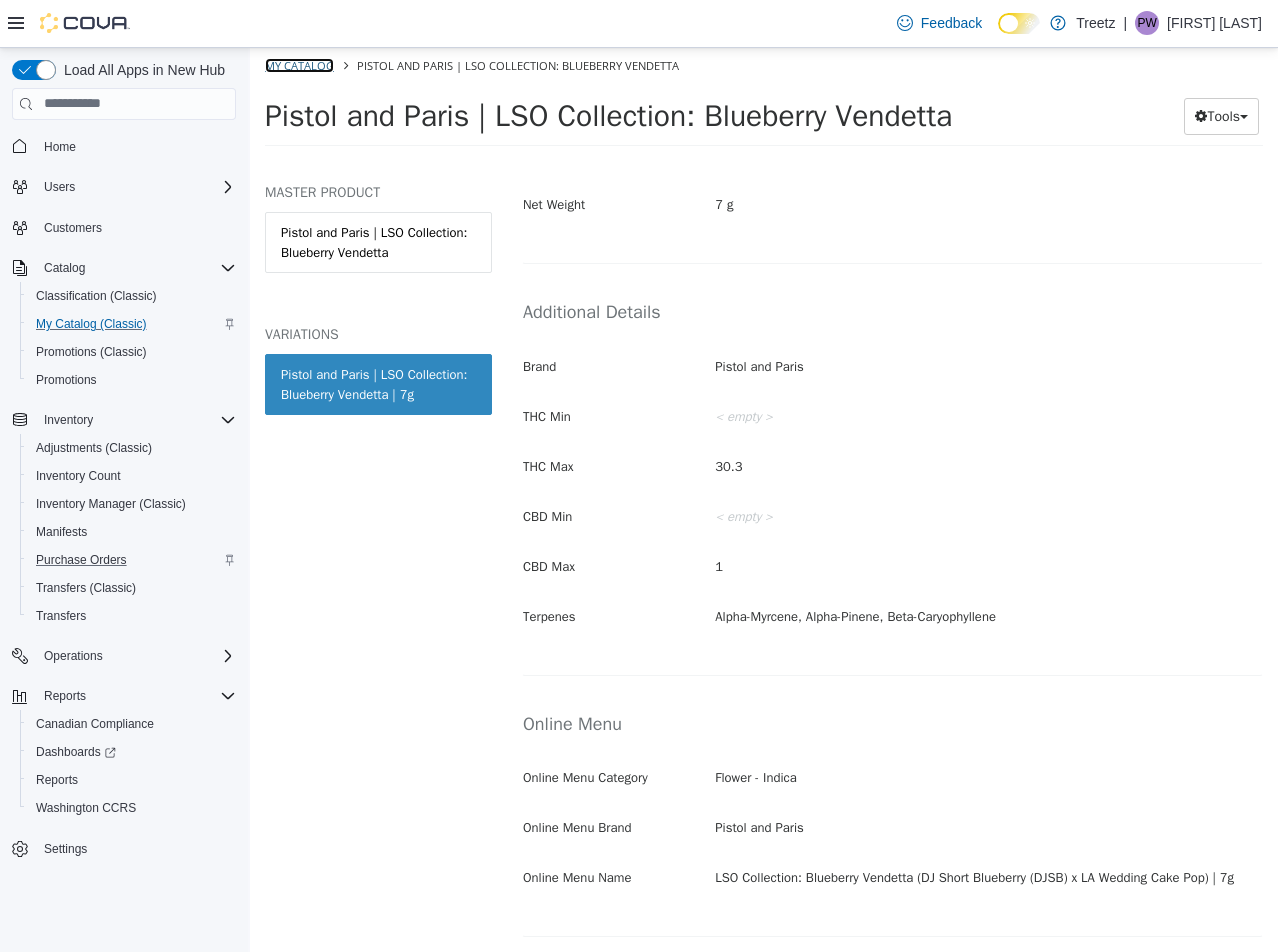 click on "My Catalog" at bounding box center (299, 64) 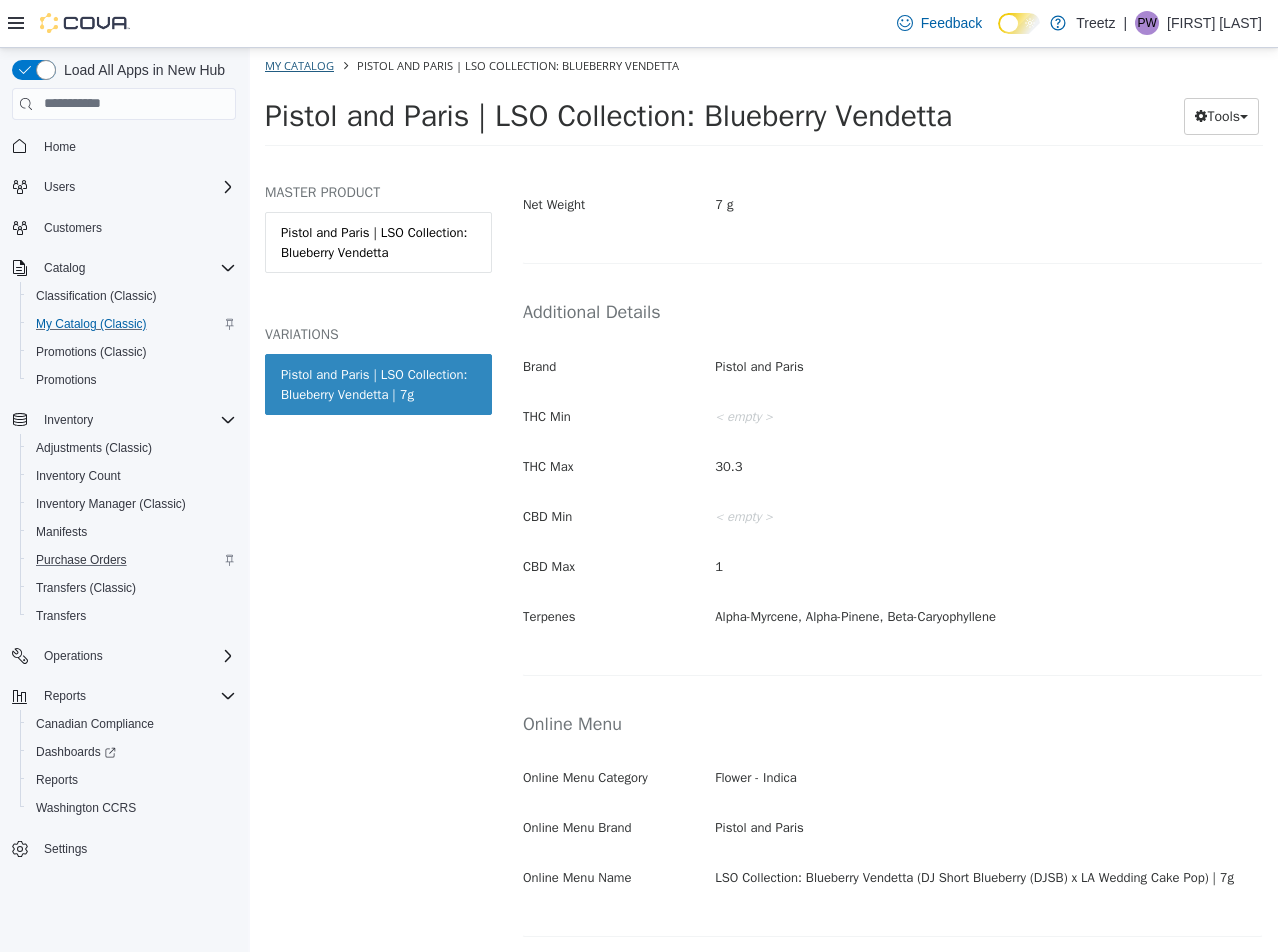 select on "**********" 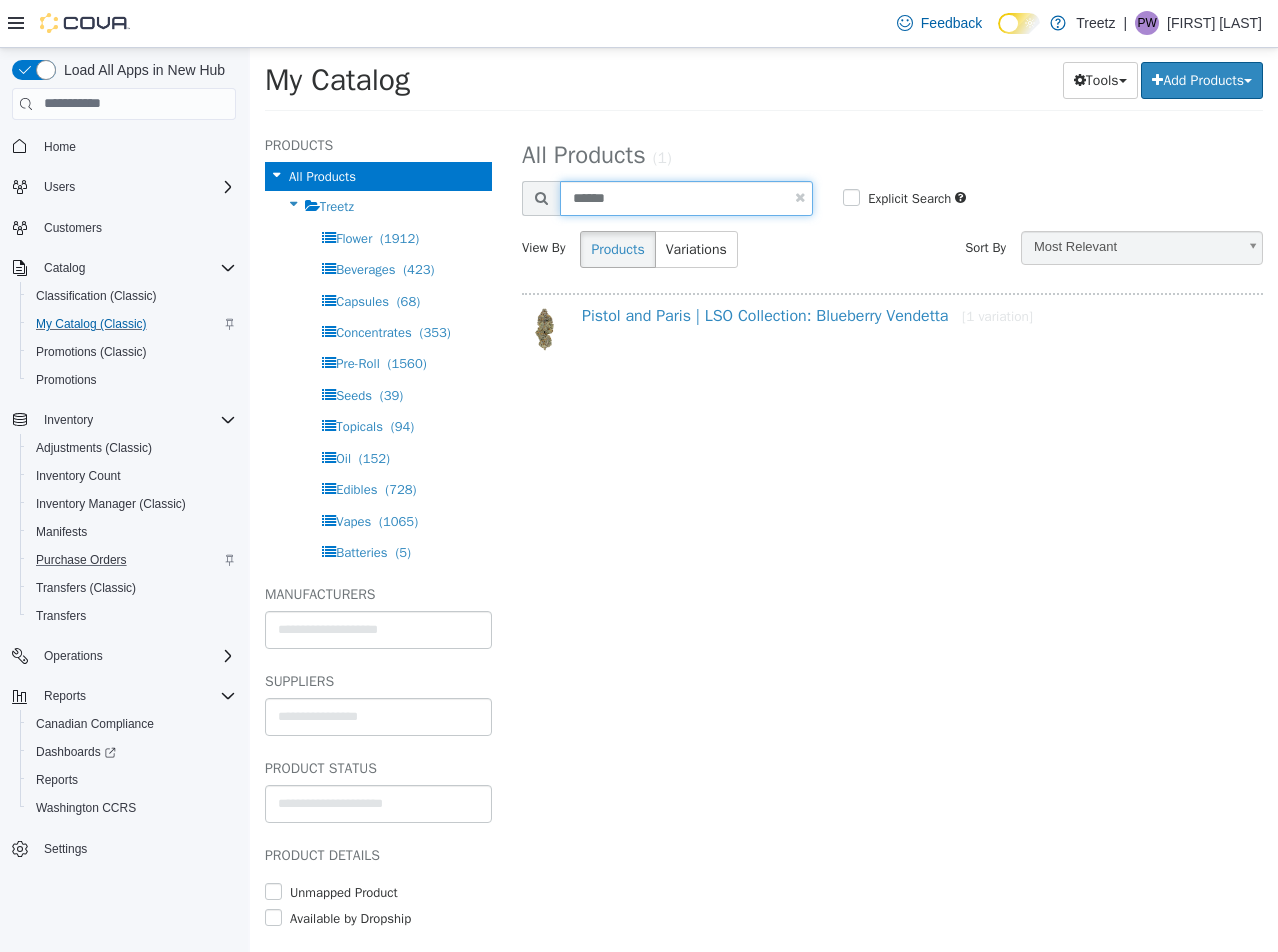 click on "******" at bounding box center (686, 197) 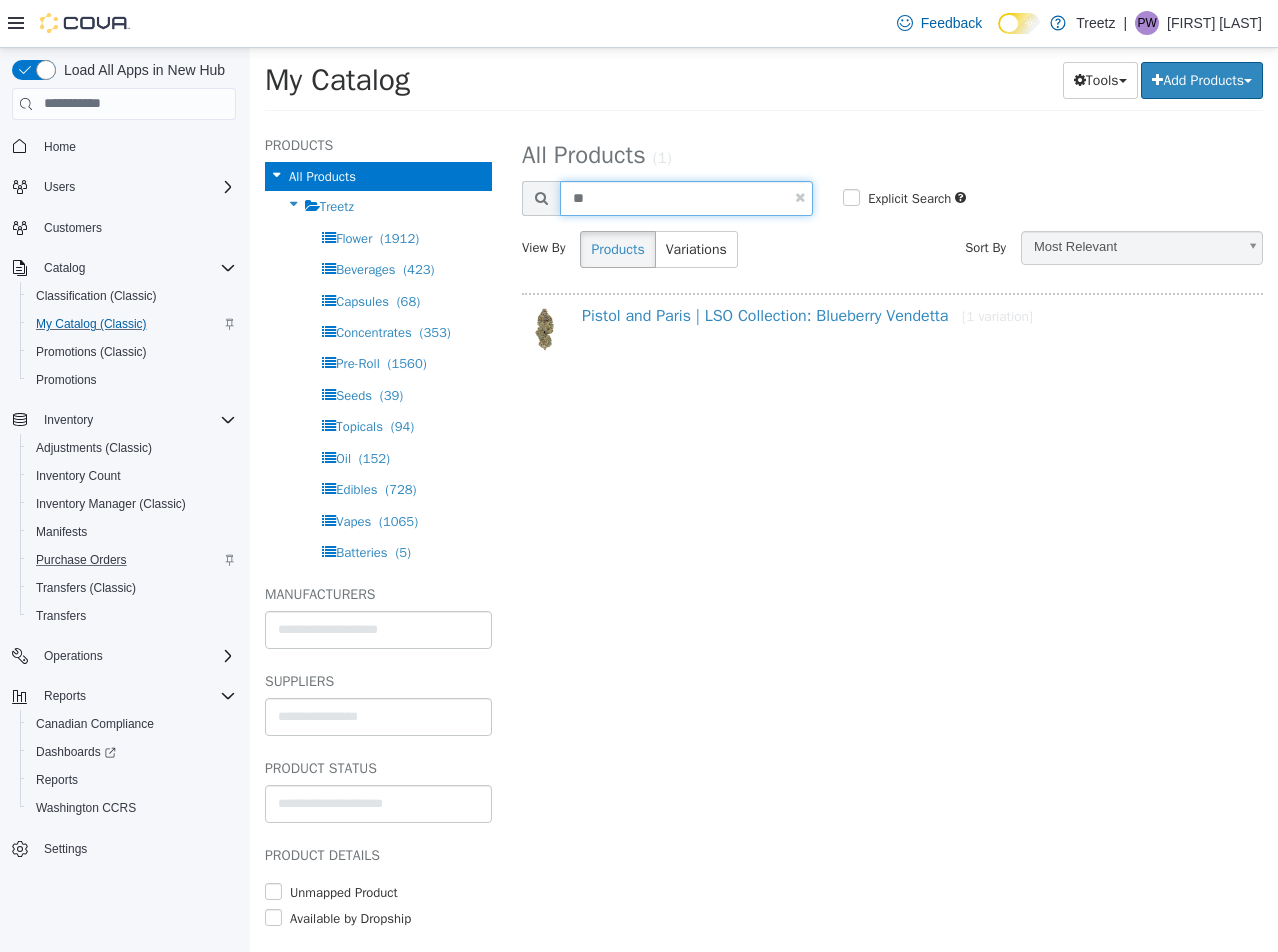 type on "*" 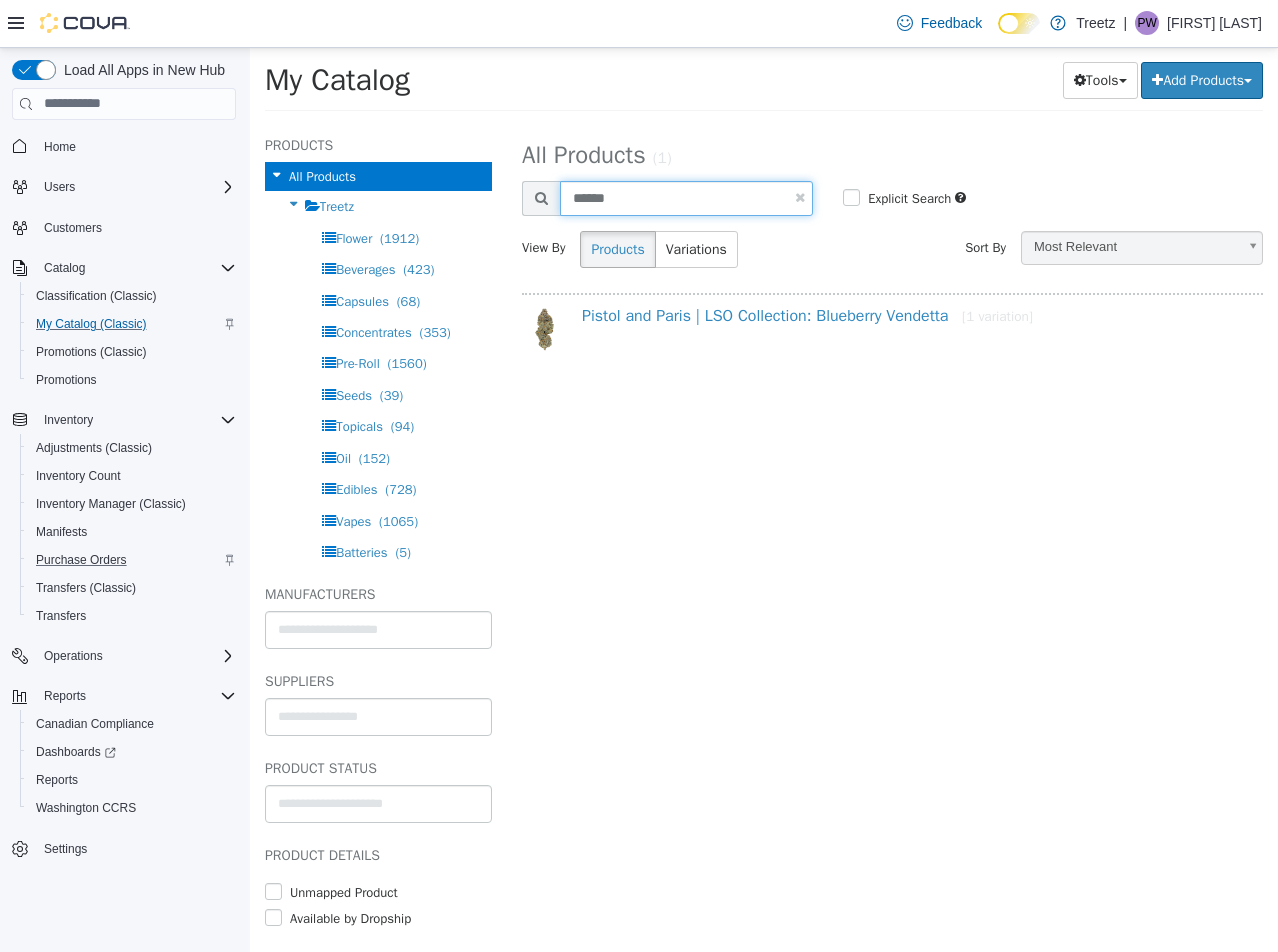 type on "******" 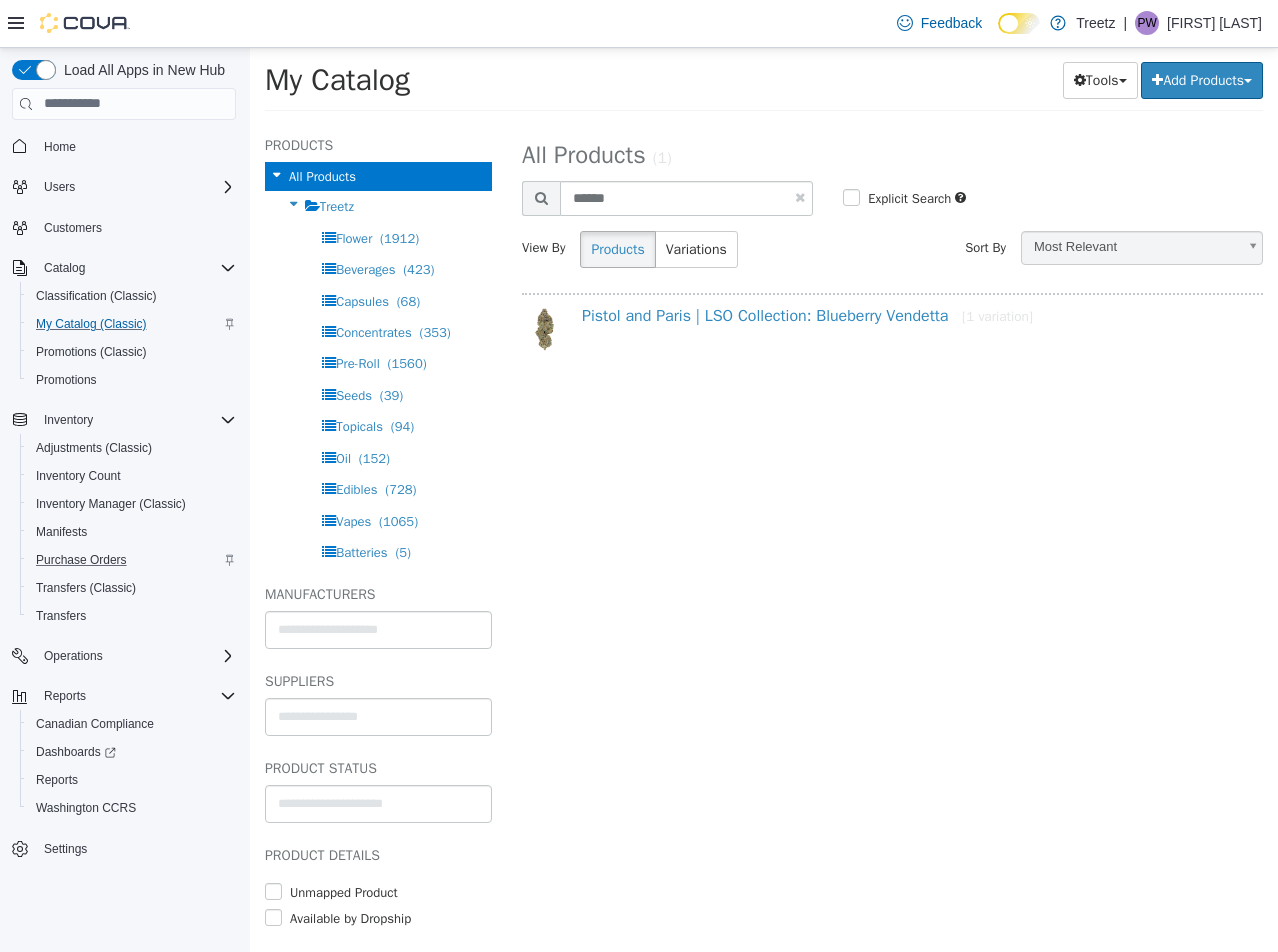 select on "**********" 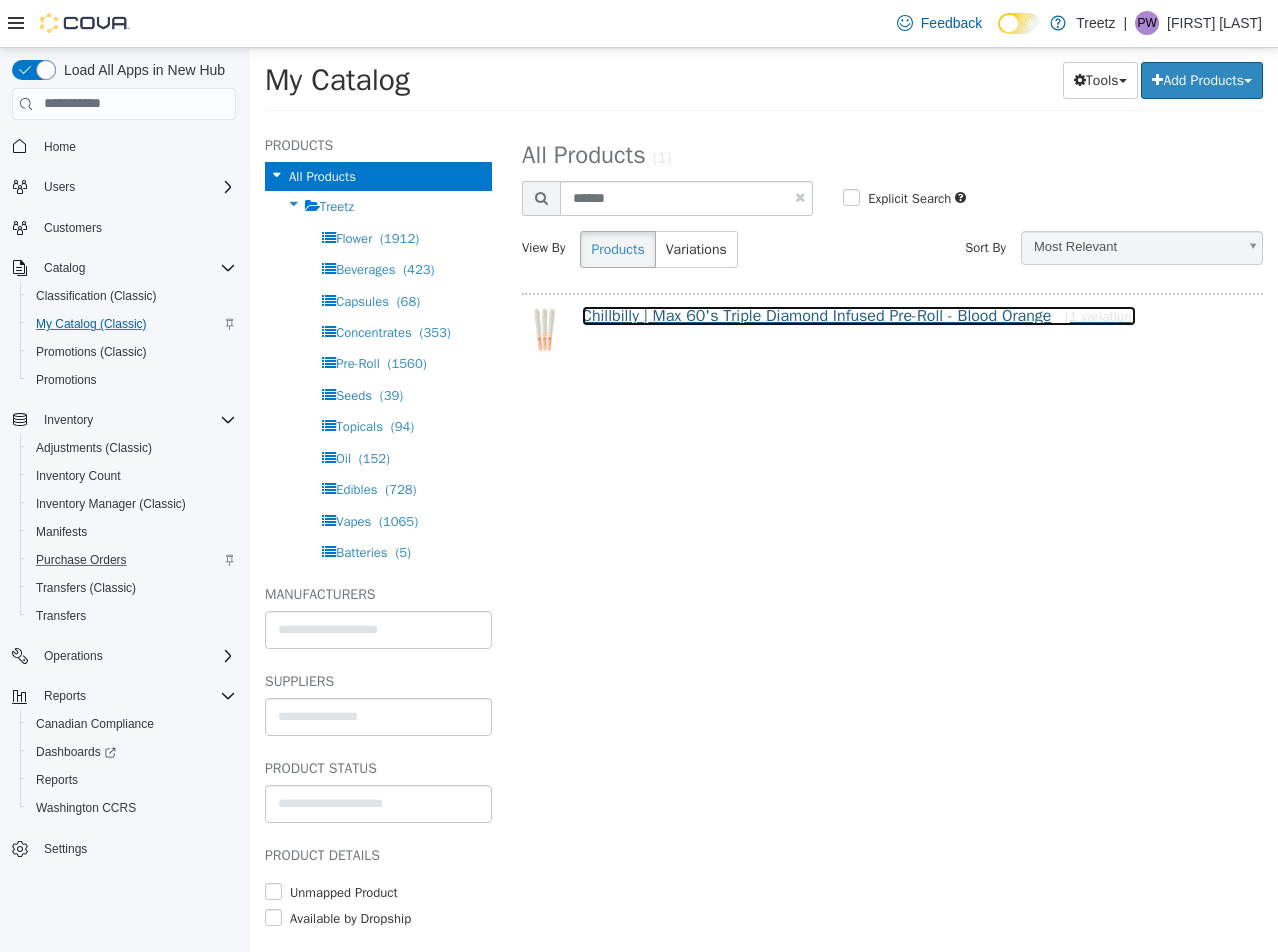 click on "Chillbilly | Max 60's Triple Diamond Infused Pre-Roll - Blood Orange
[1 variation]" at bounding box center [859, 315] 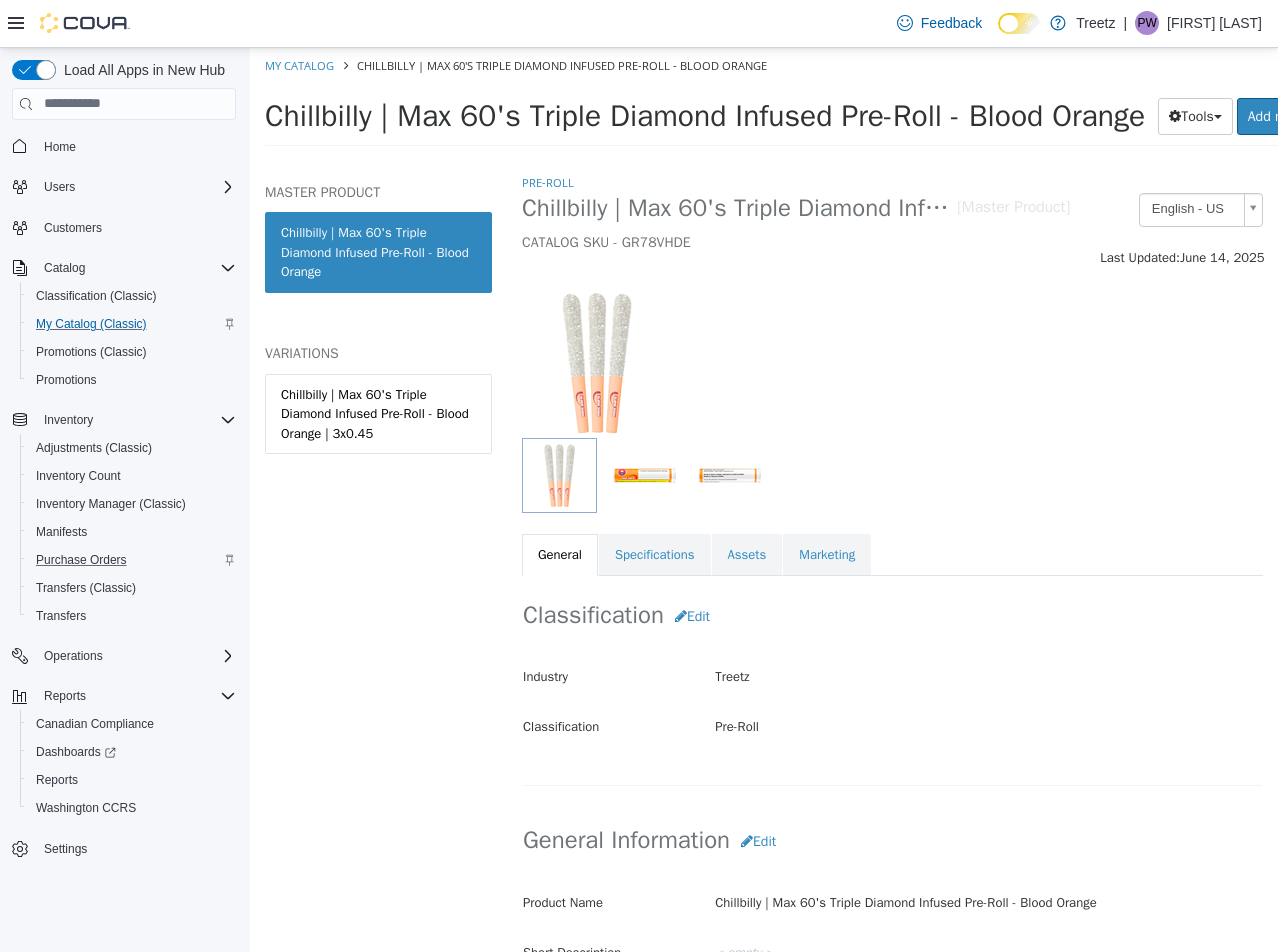 click on "Chillbilly | Max 60's Triple Diamond Infused Pre-Roll - Blood Orange | 3x0.45" at bounding box center (378, 413) 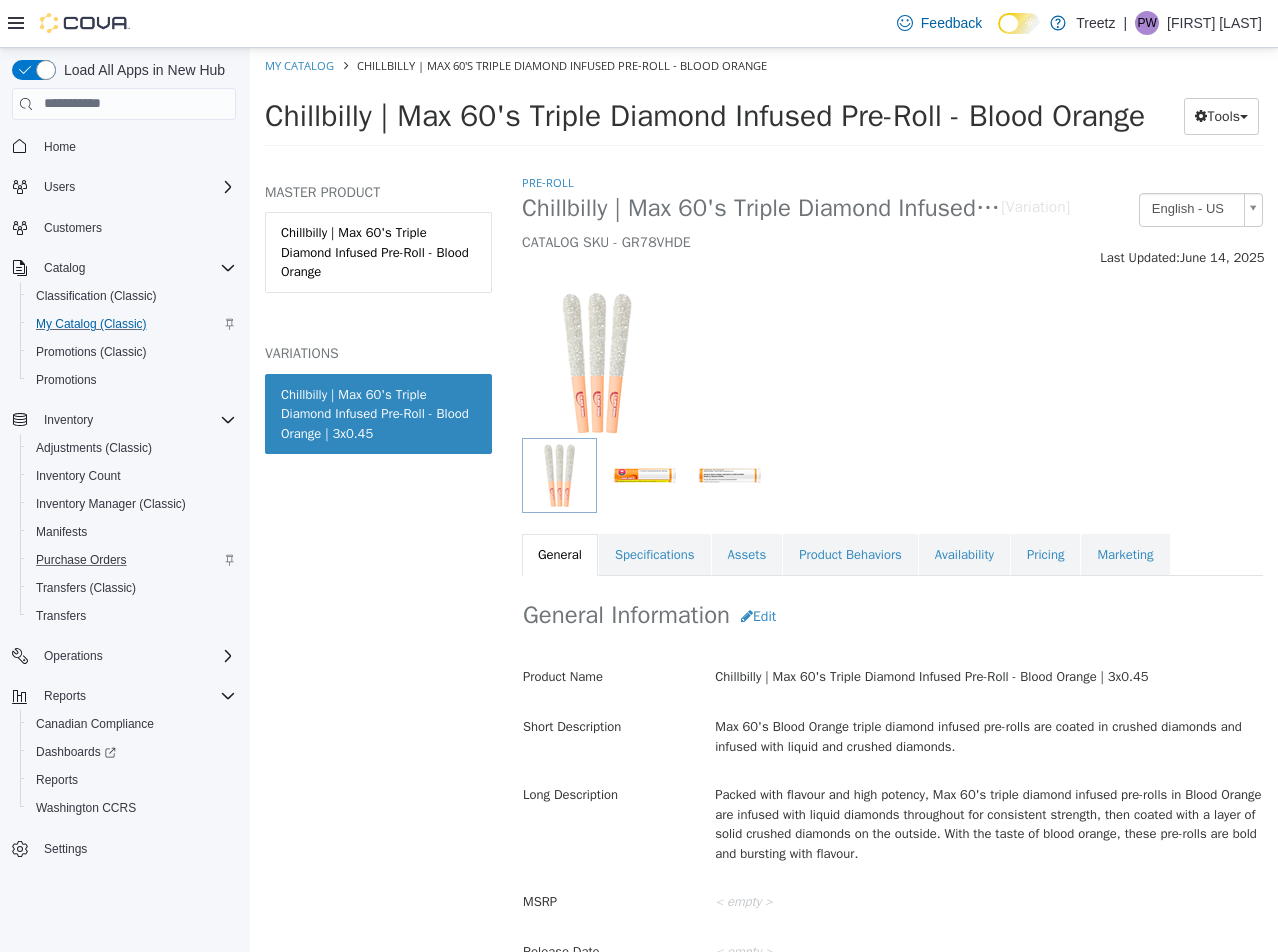 click on "Specifications" at bounding box center (655, 554) 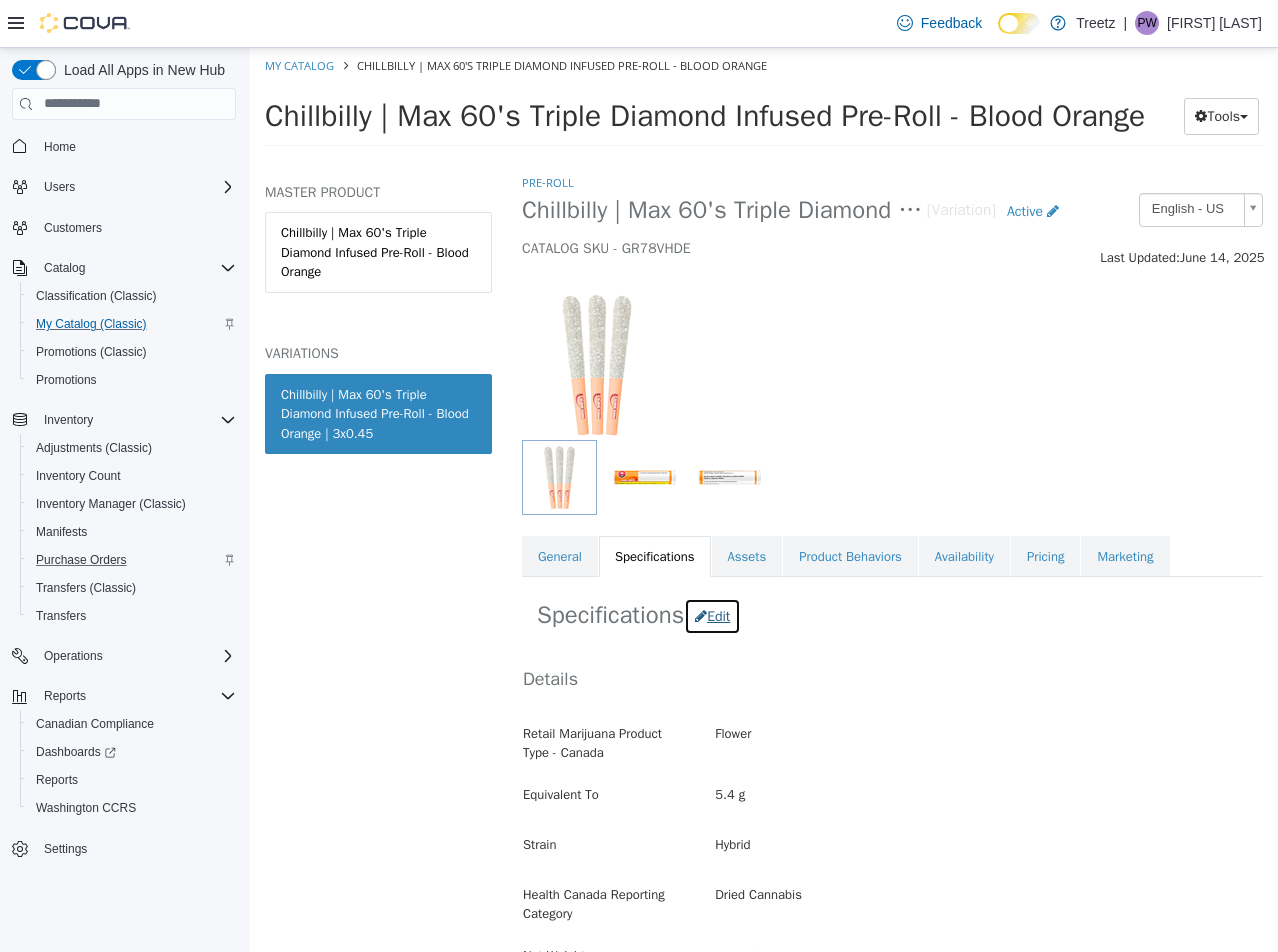 click on "Edit" at bounding box center [712, 615] 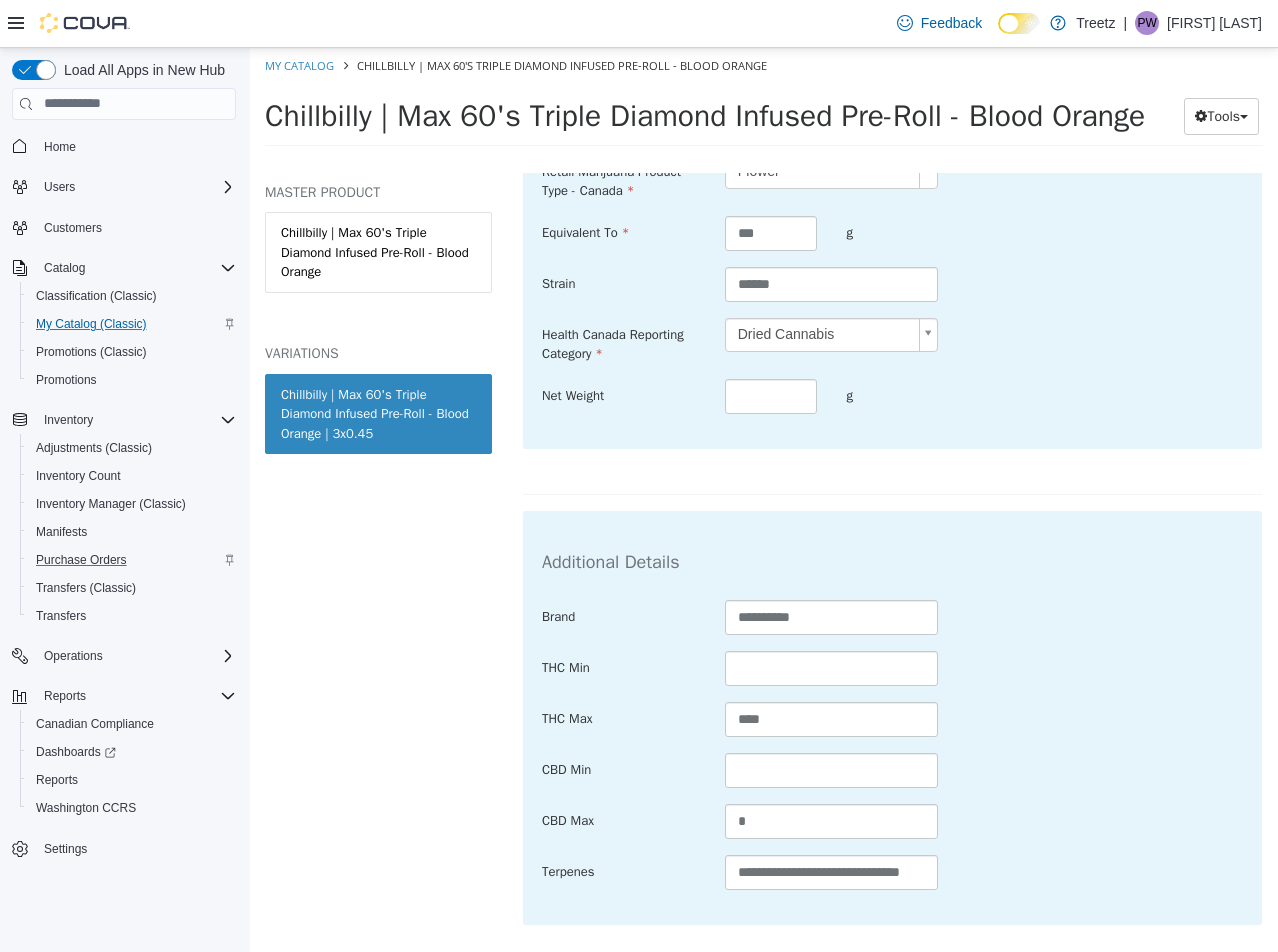 scroll, scrollTop: 800, scrollLeft: 0, axis: vertical 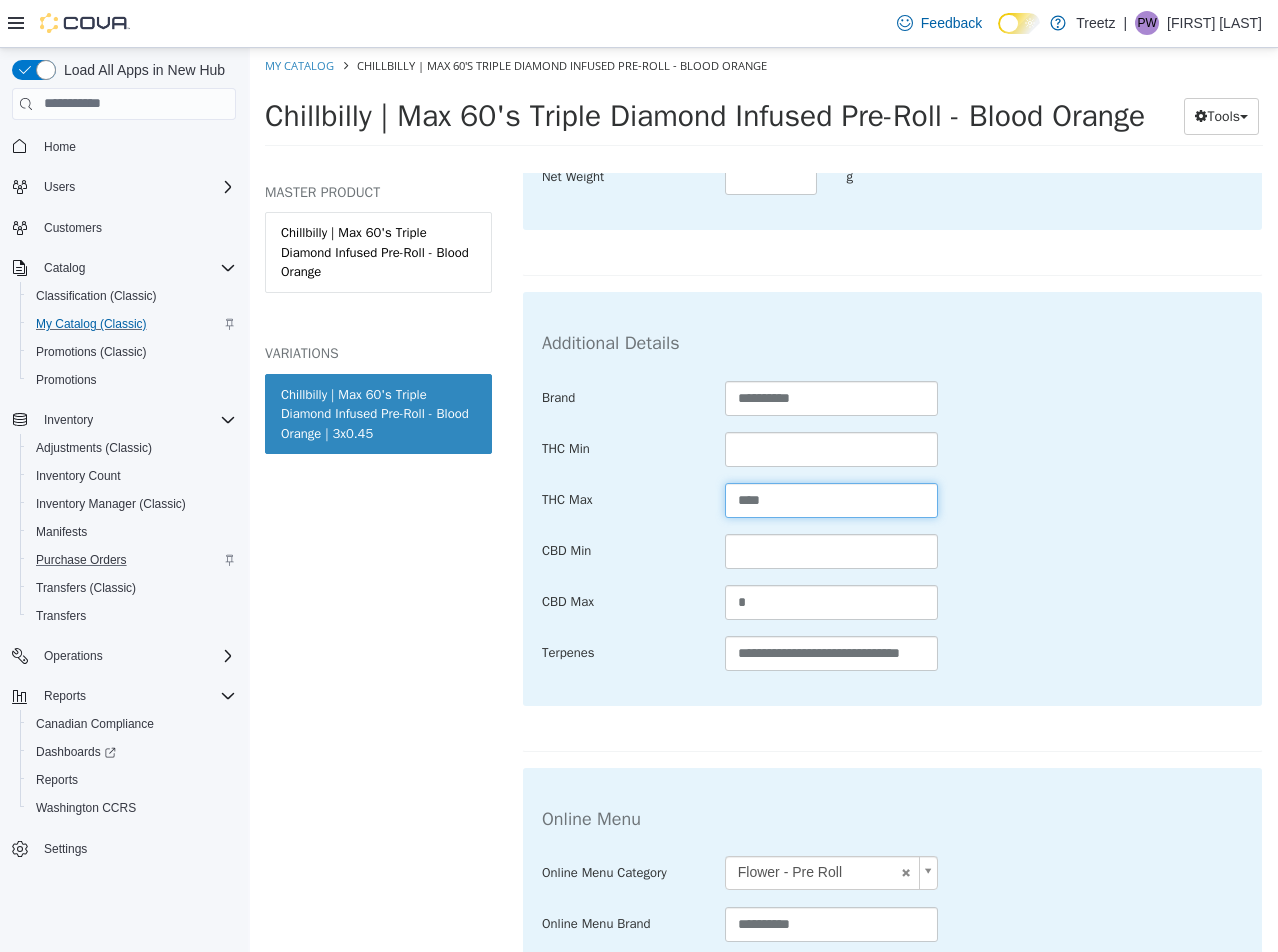 click on "****" at bounding box center (832, 499) 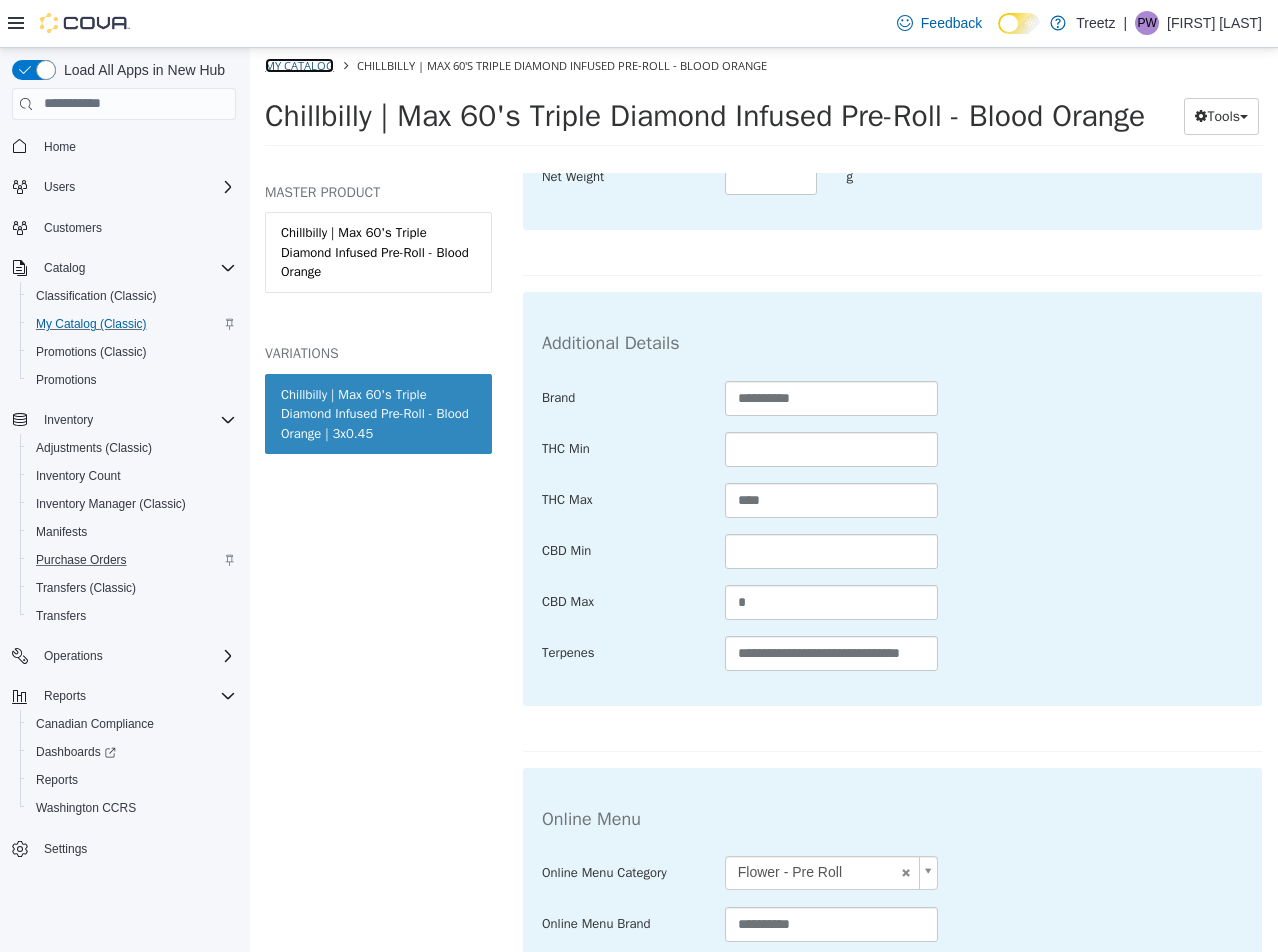 click on "My Catalog" at bounding box center [299, 64] 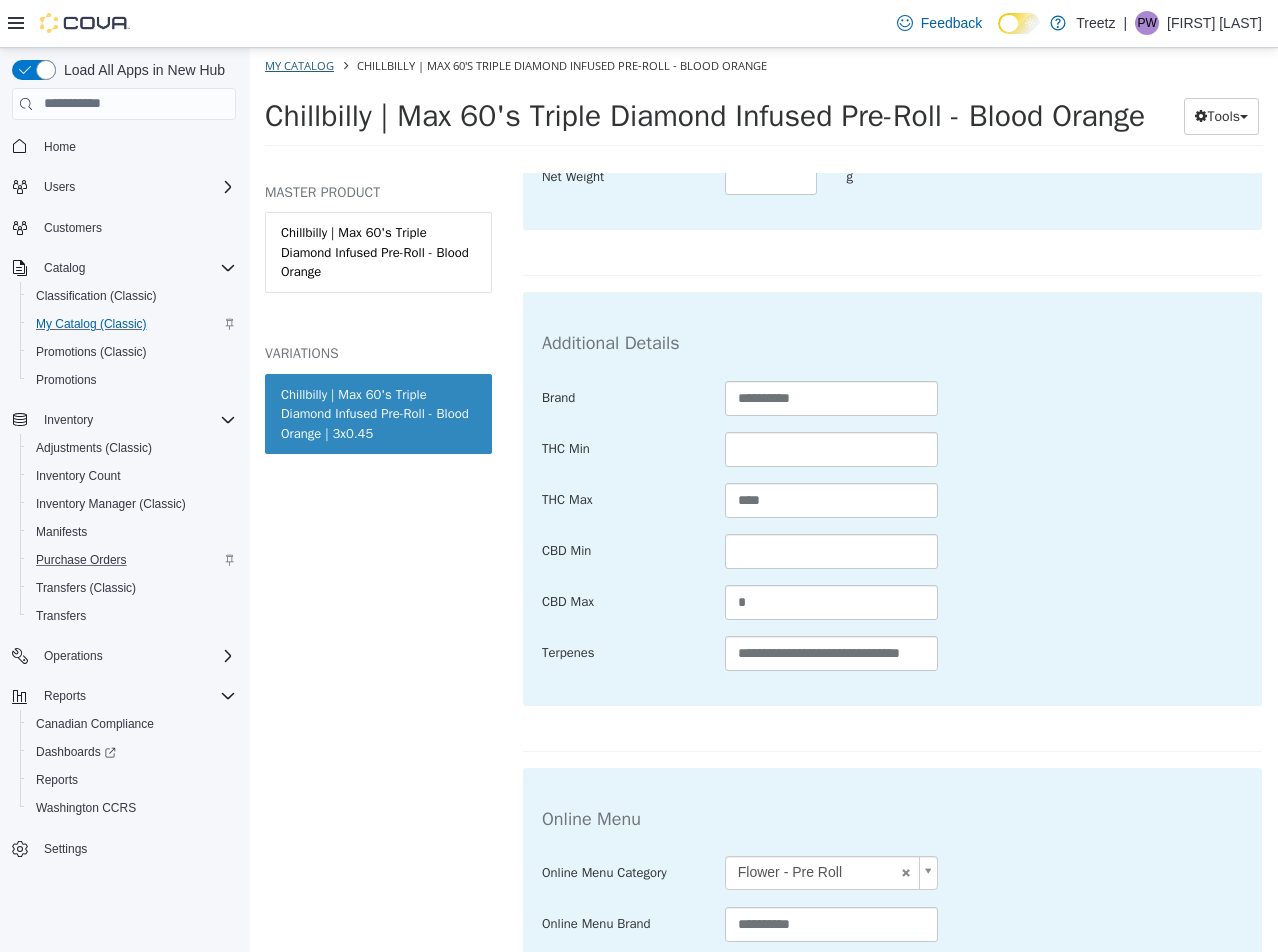 select on "**********" 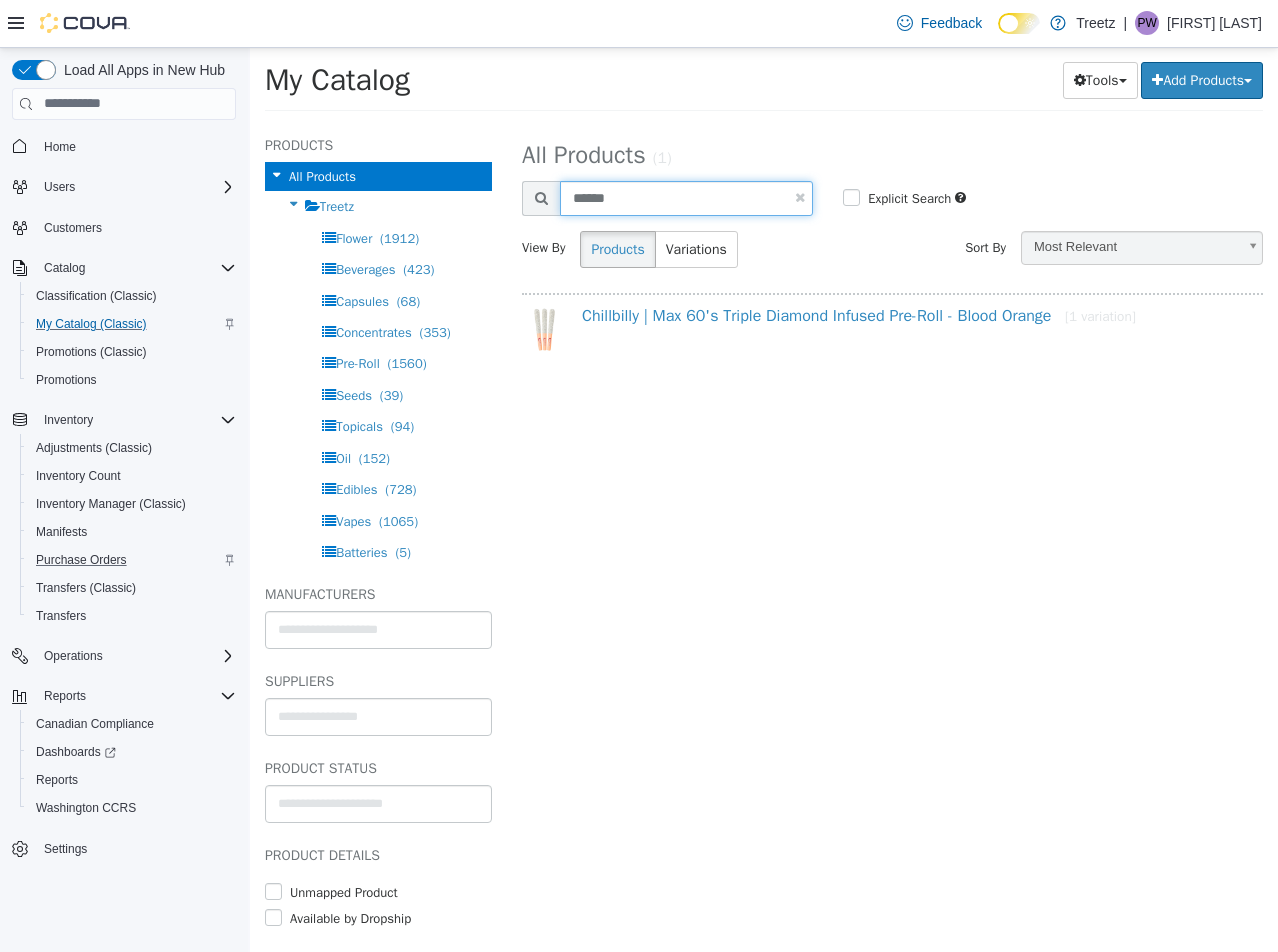 click on "******" at bounding box center [686, 197] 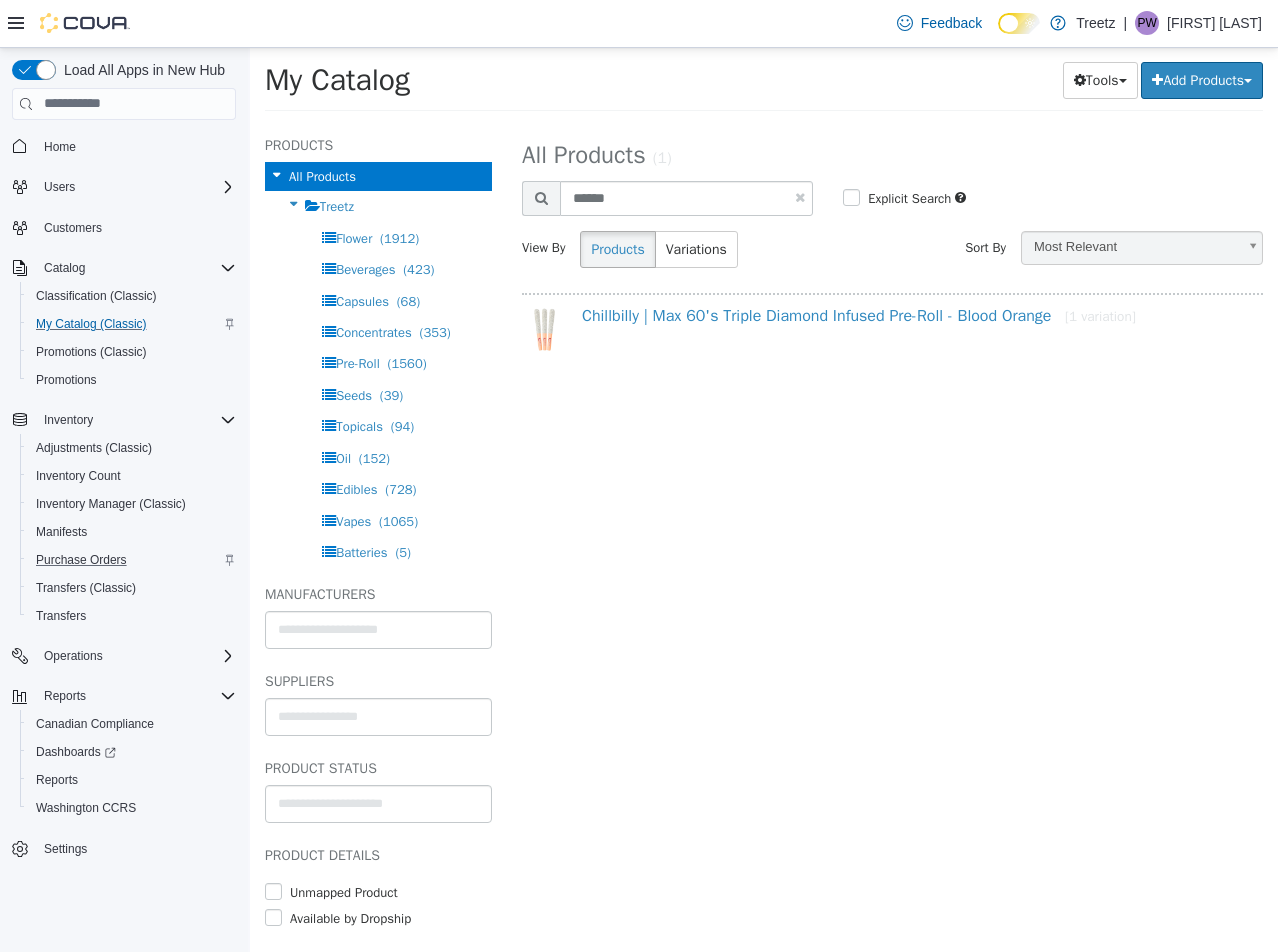 select on "**********" 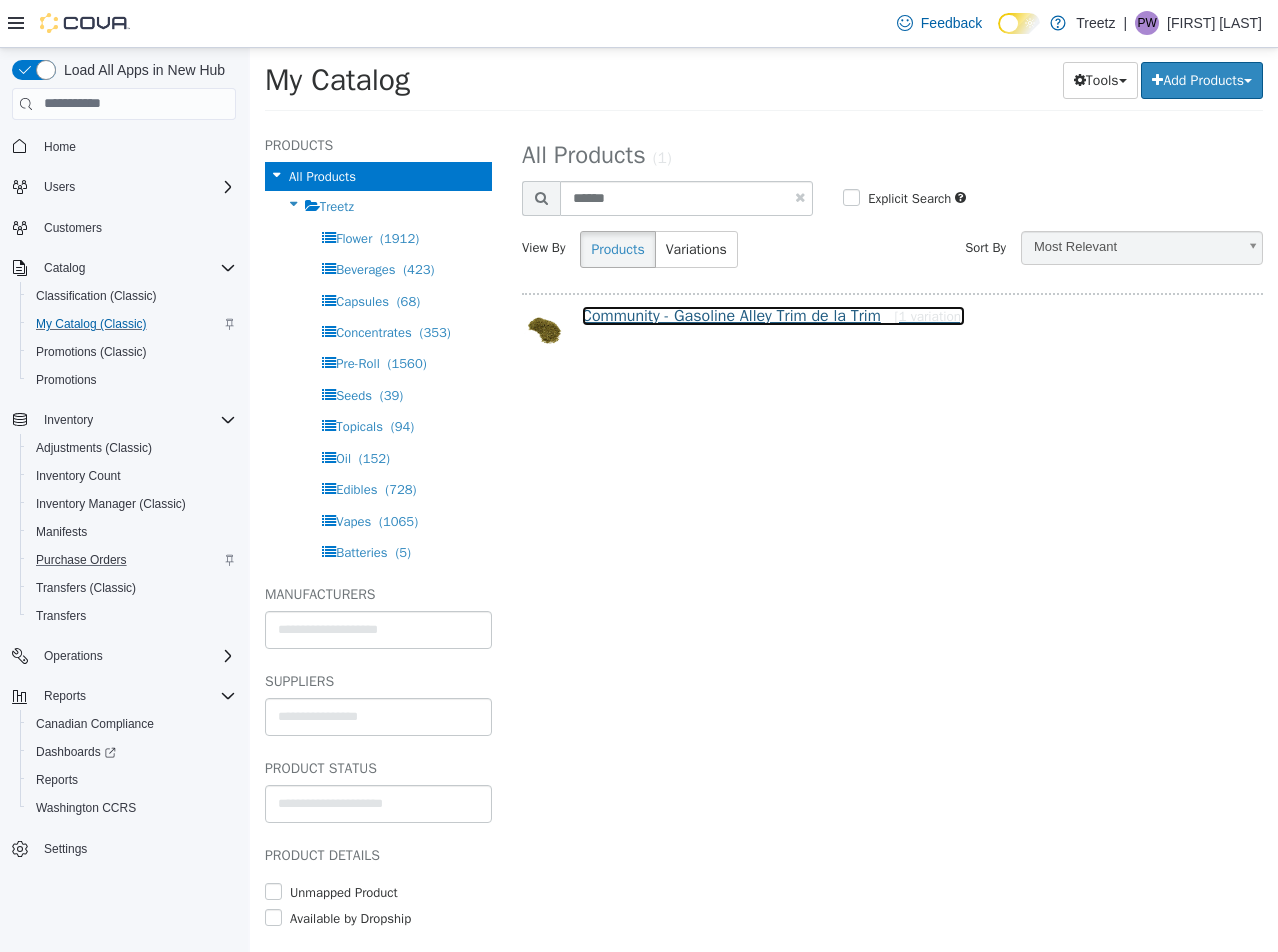 click on "Community - Gasoline Alley Trim de la Trim
[1 variation]" at bounding box center (773, 315) 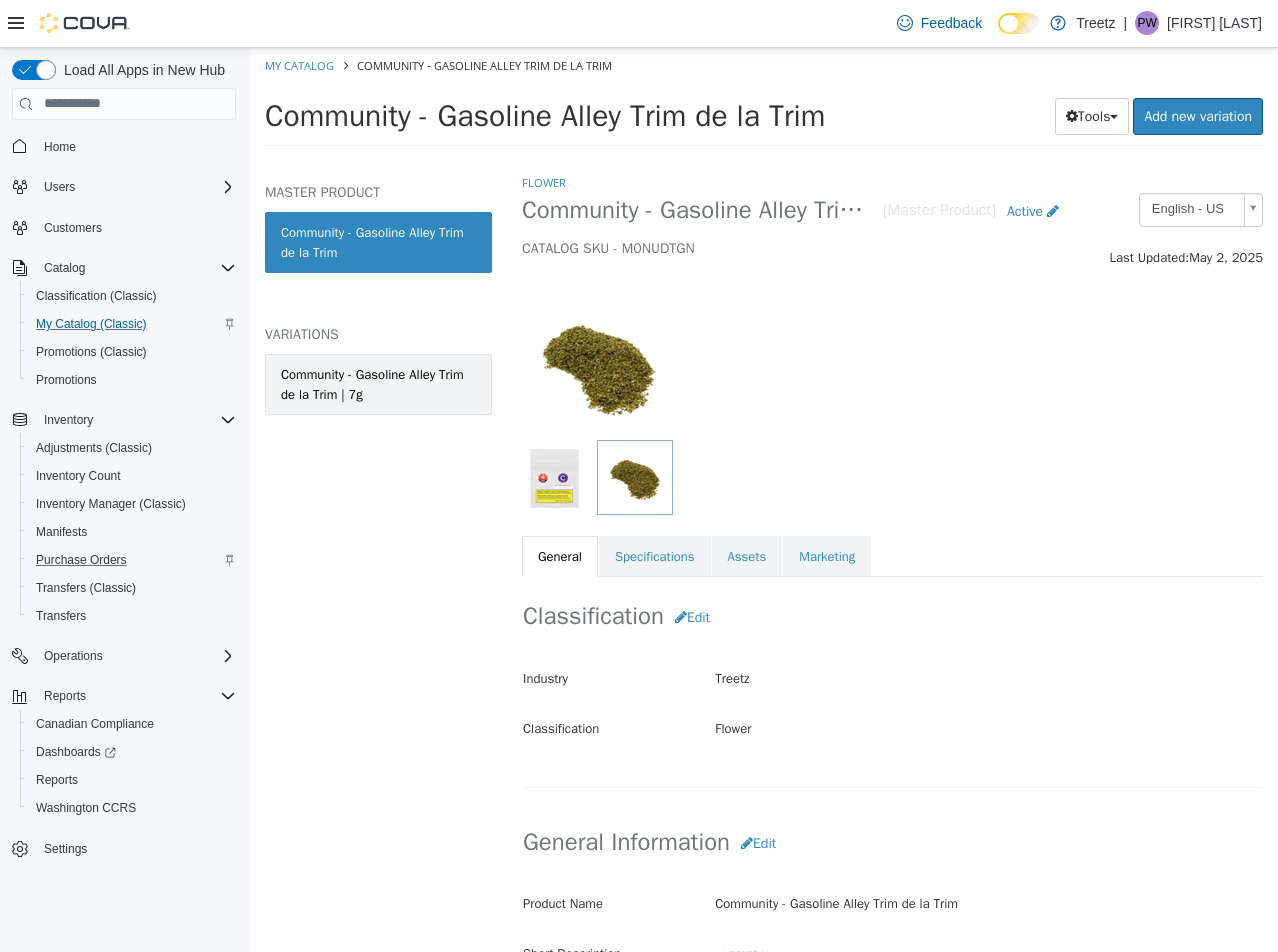 click on "Community - Gasoline Alley Trim de la Trim | 7g" at bounding box center (378, 383) 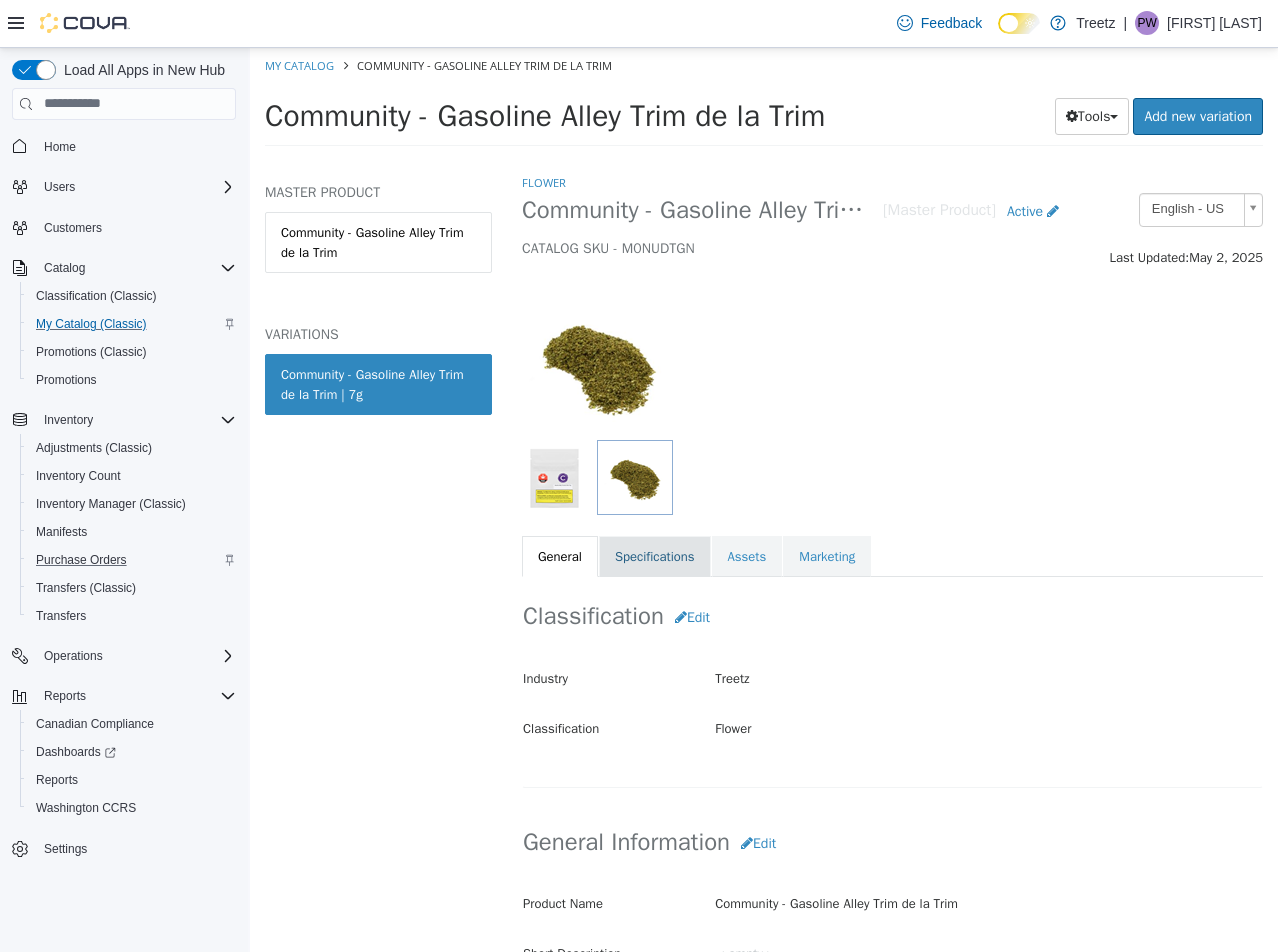 click on "Specifications" at bounding box center (655, 556) 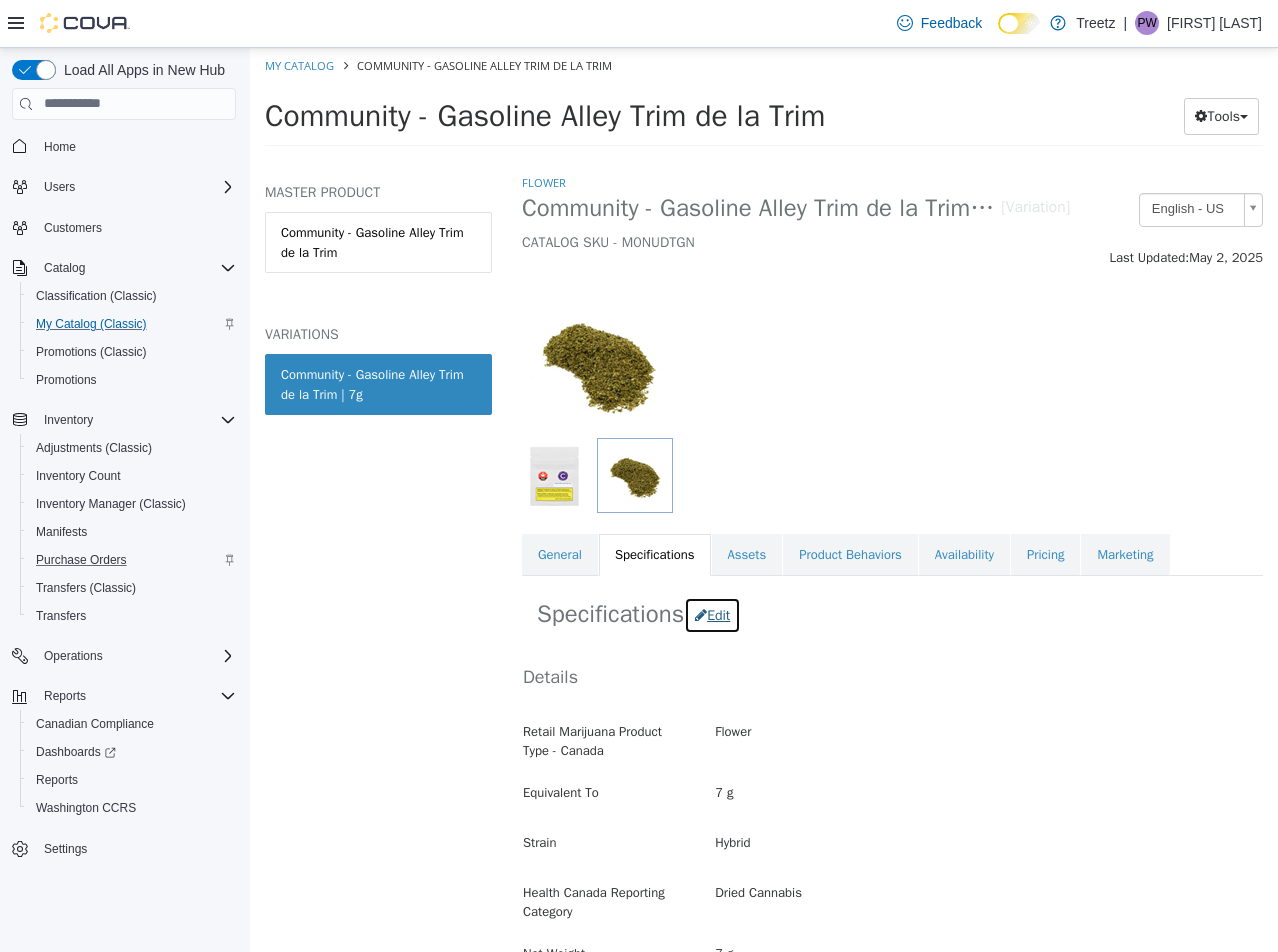 click on "Edit" at bounding box center [712, 614] 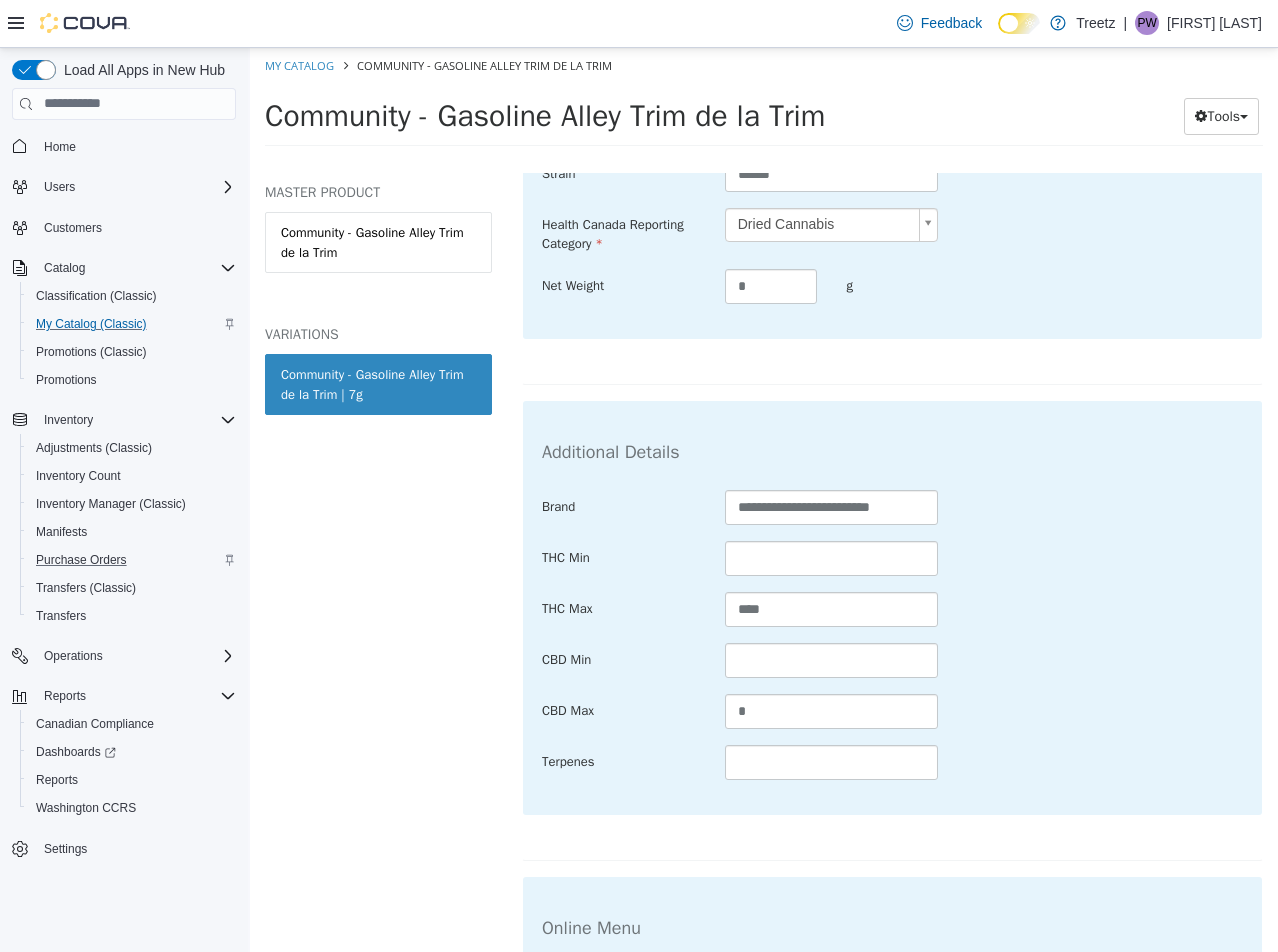 scroll, scrollTop: 702, scrollLeft: 0, axis: vertical 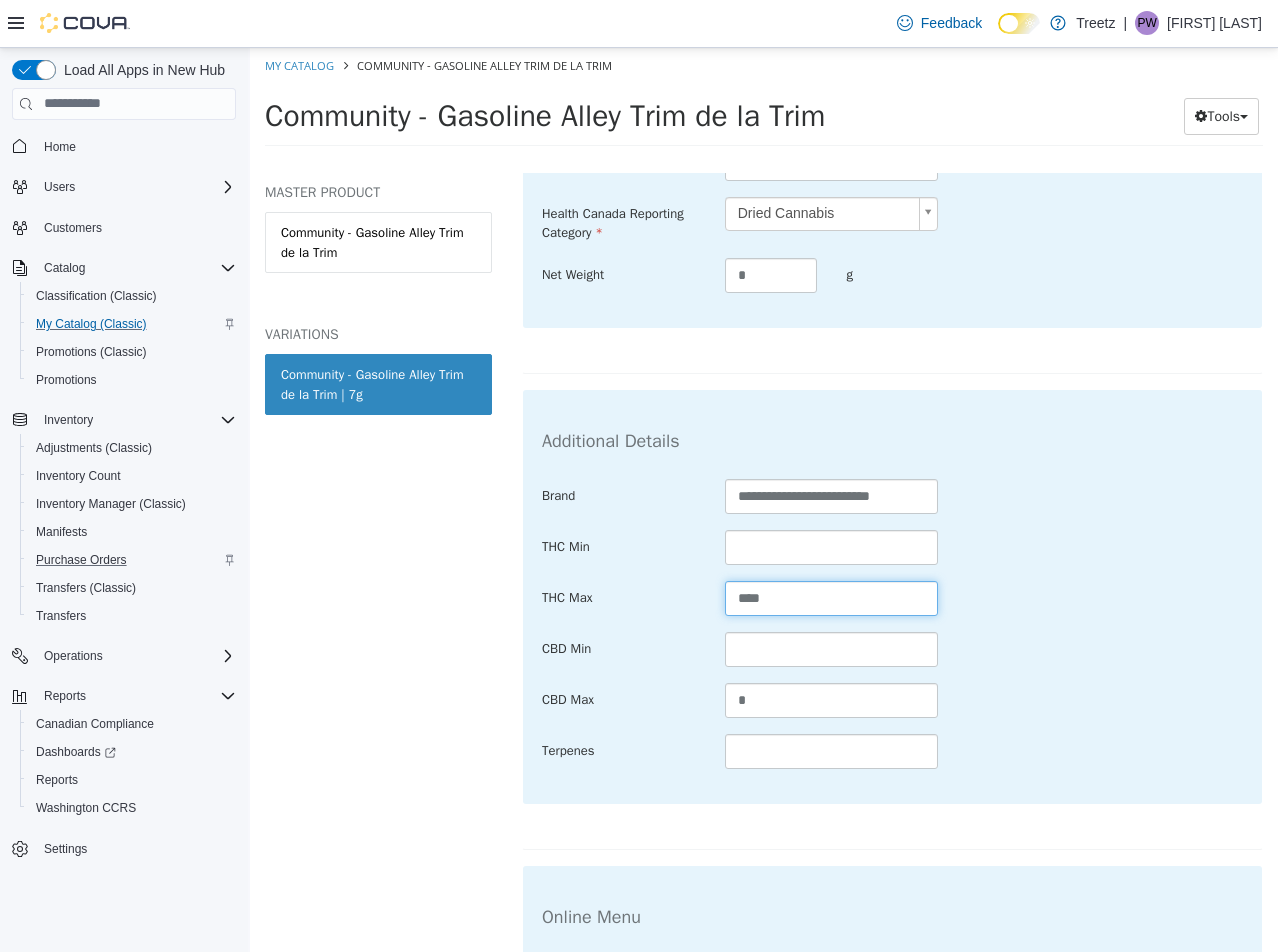 click on "****" at bounding box center [832, 597] 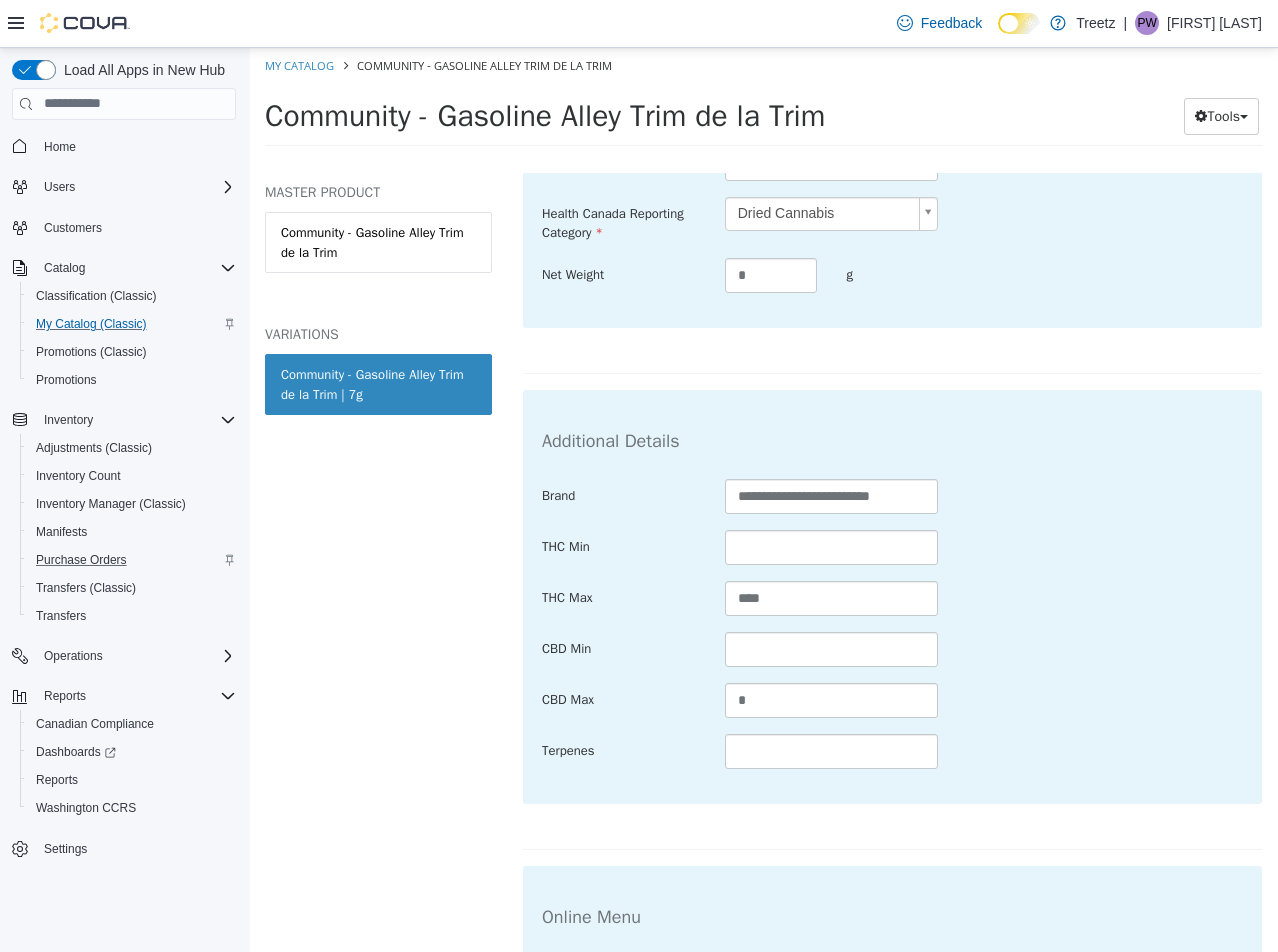 click on "THC Min" at bounding box center (892, 547) 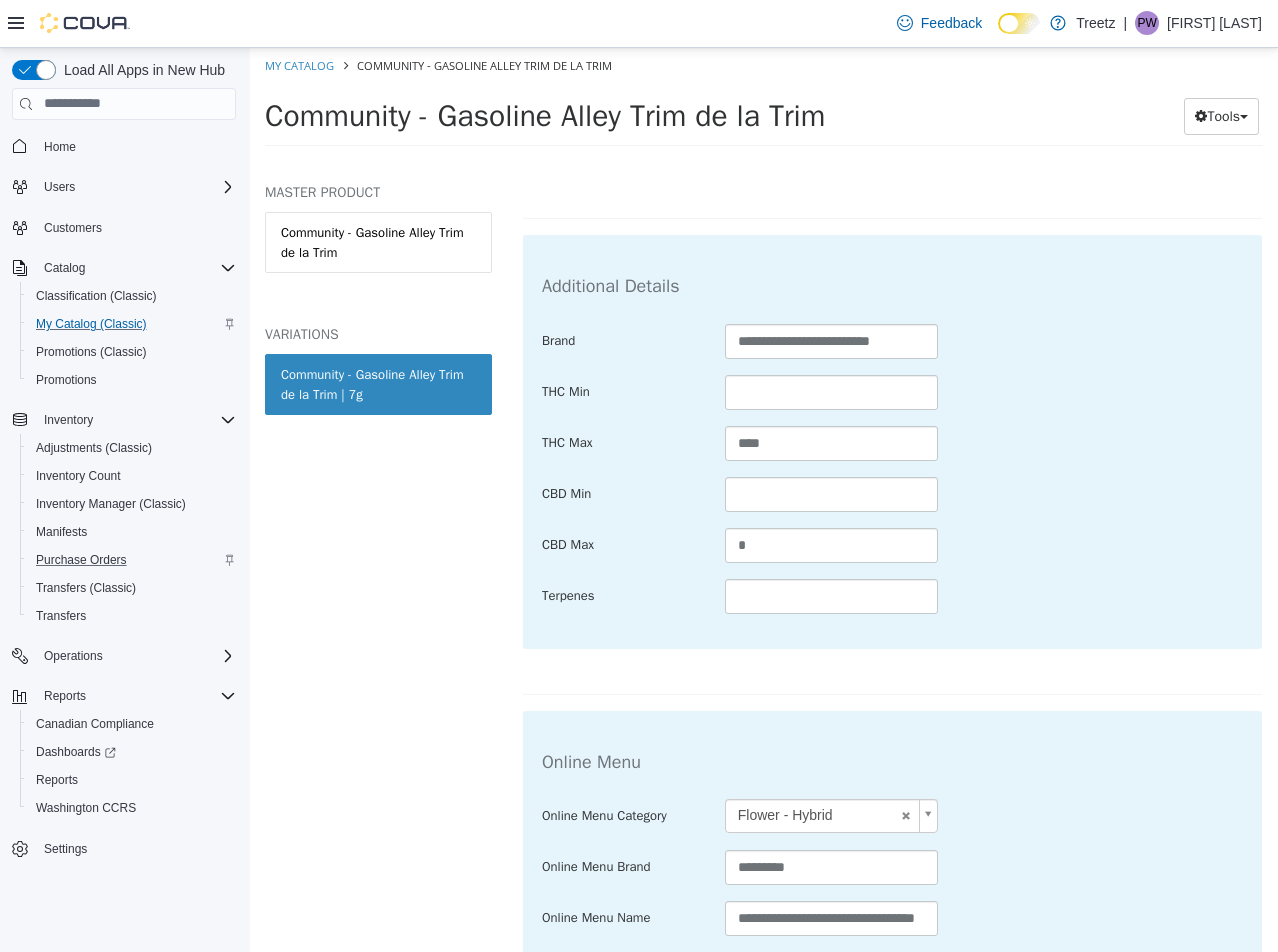 scroll, scrollTop: 975, scrollLeft: 0, axis: vertical 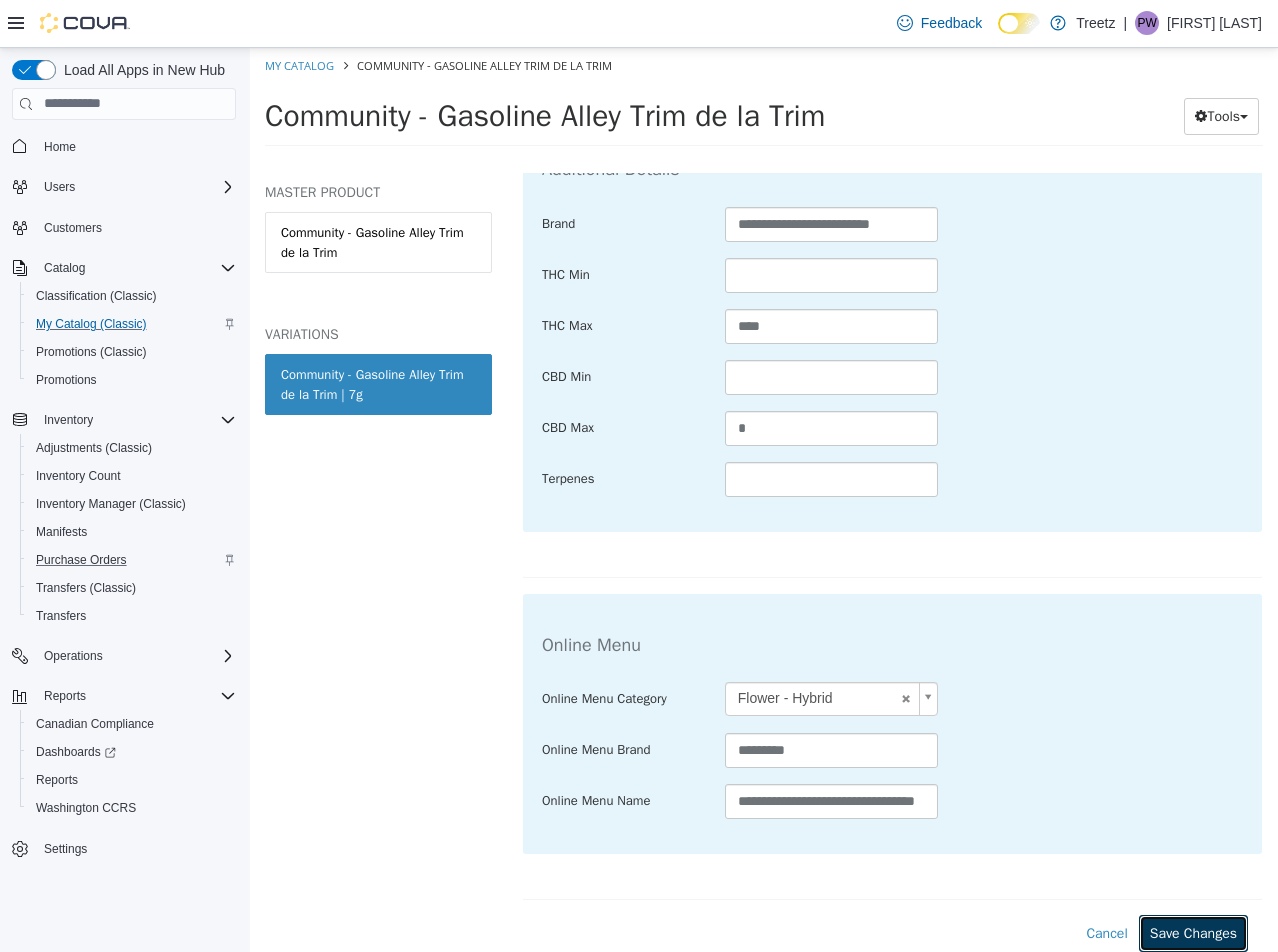 click on "Save Changes" at bounding box center (1193, 932) 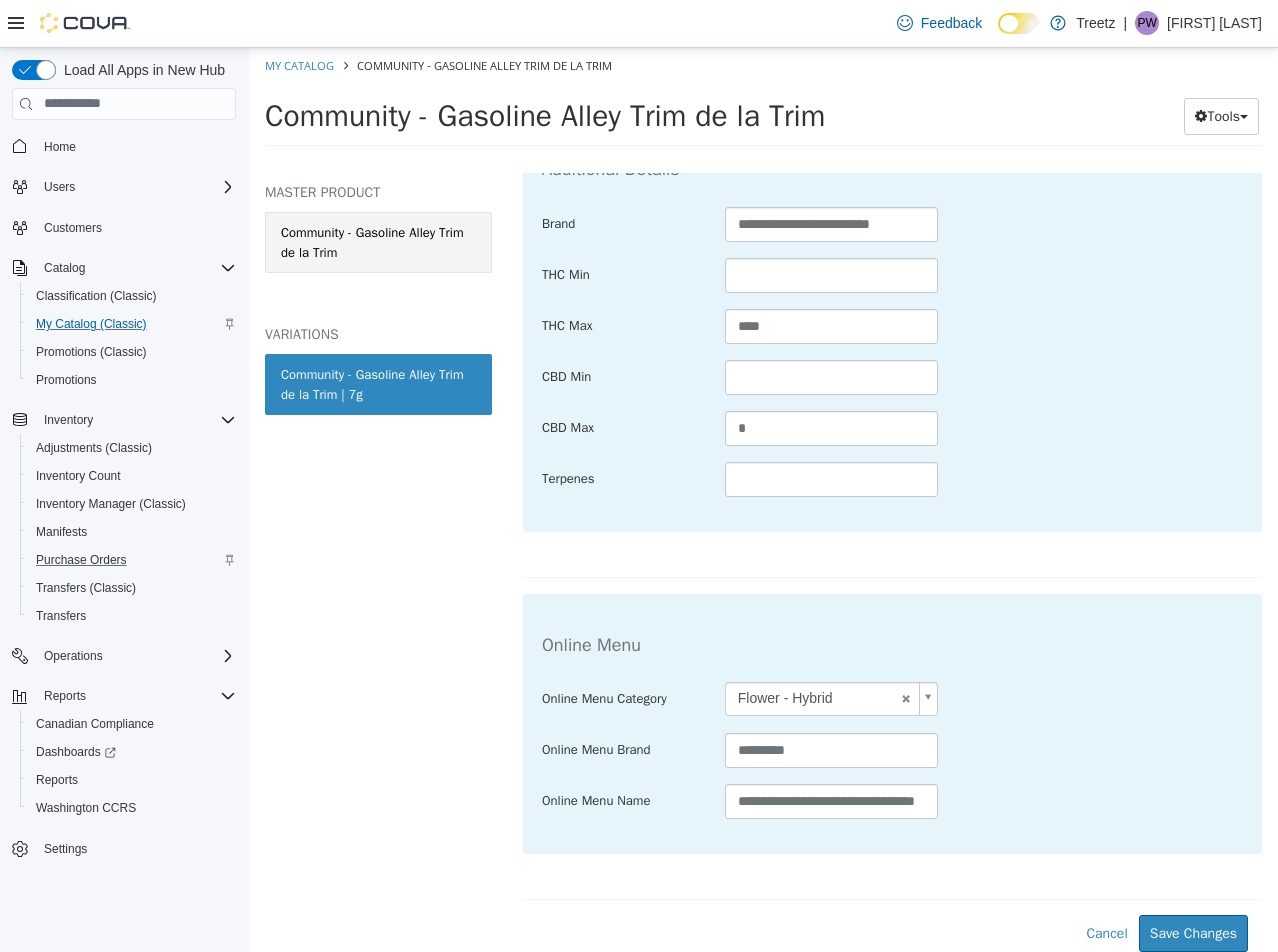 scroll, scrollTop: 752, scrollLeft: 0, axis: vertical 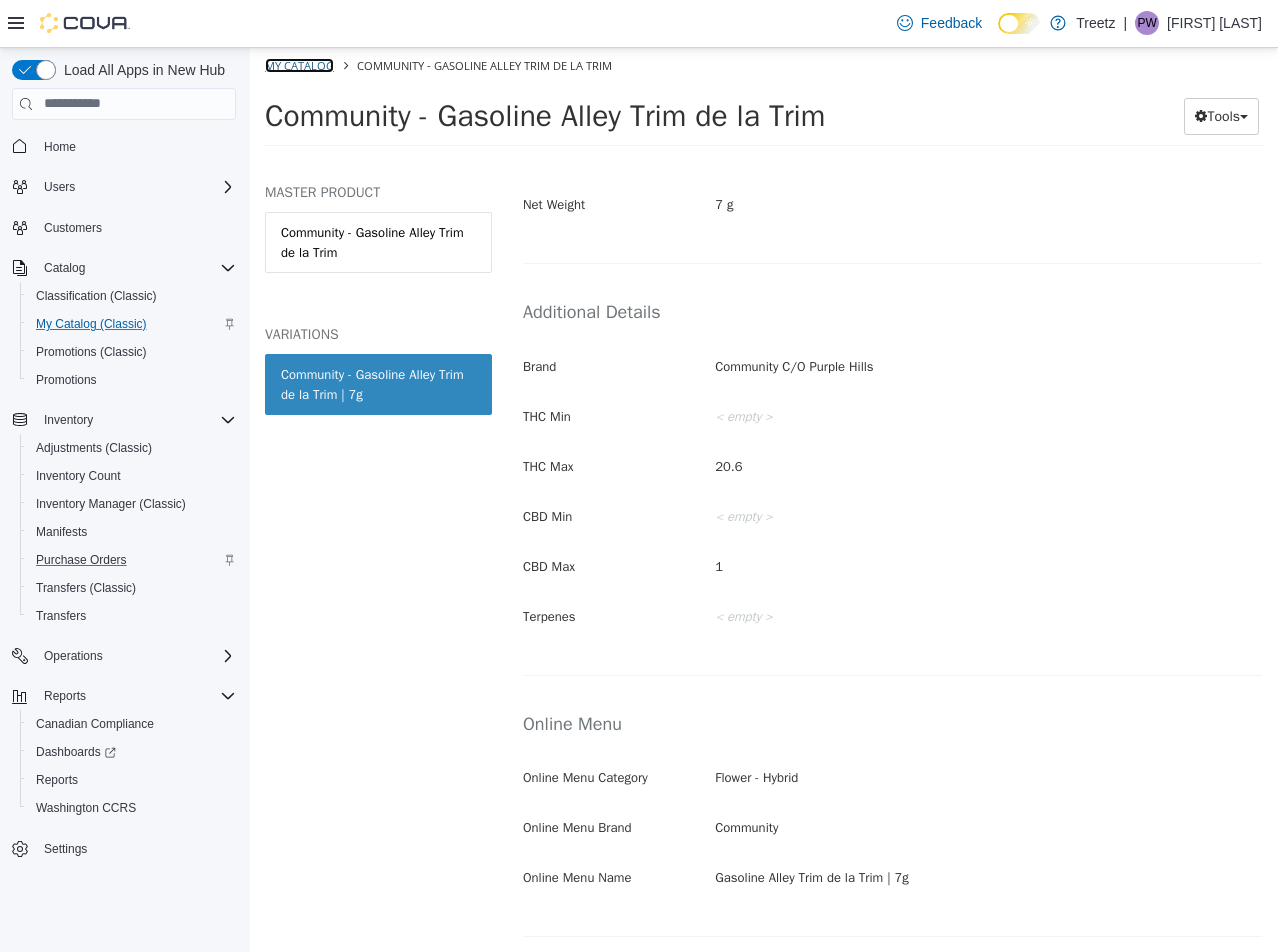 click on "My Catalog" at bounding box center (299, 64) 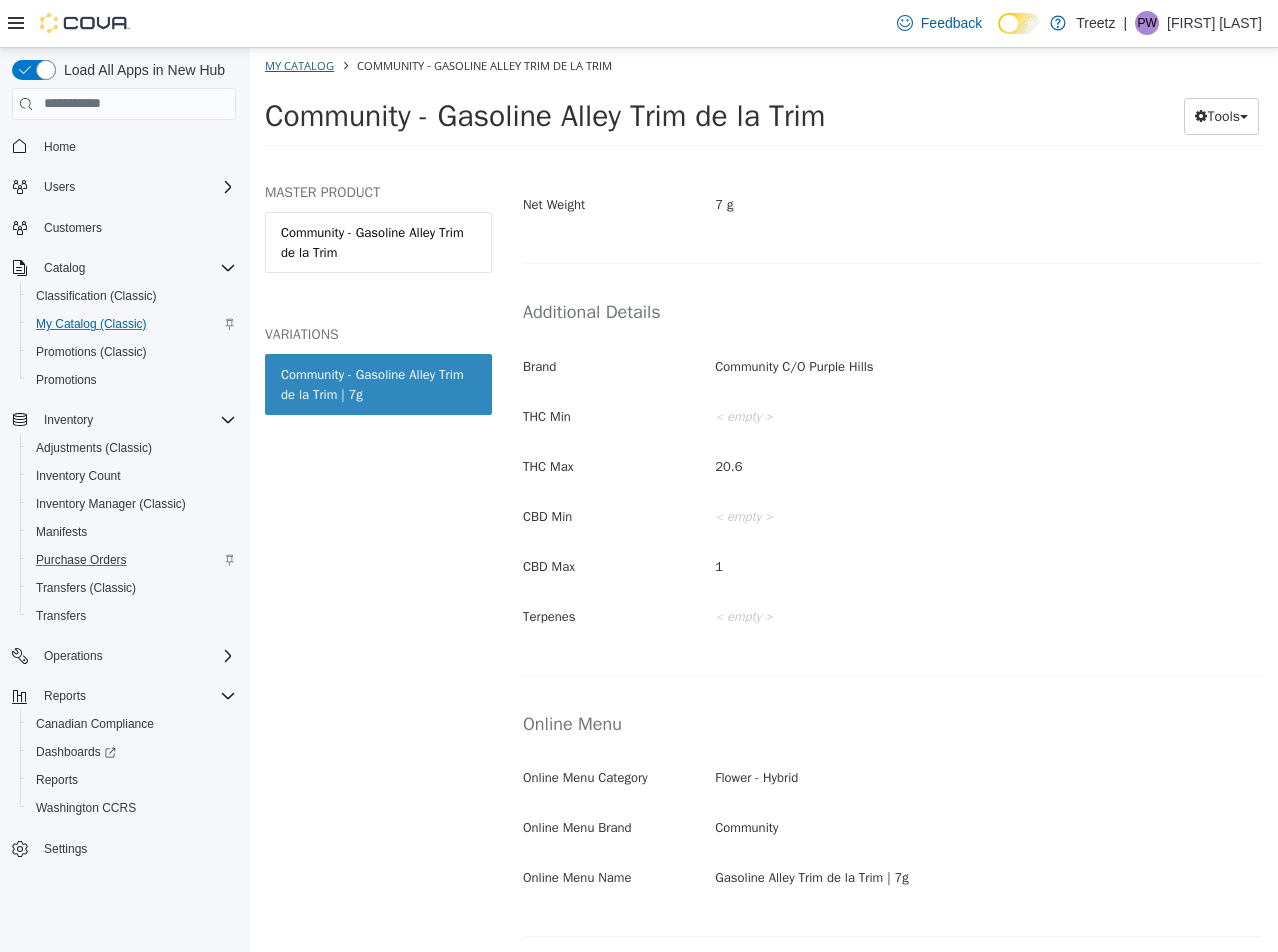 select on "**********" 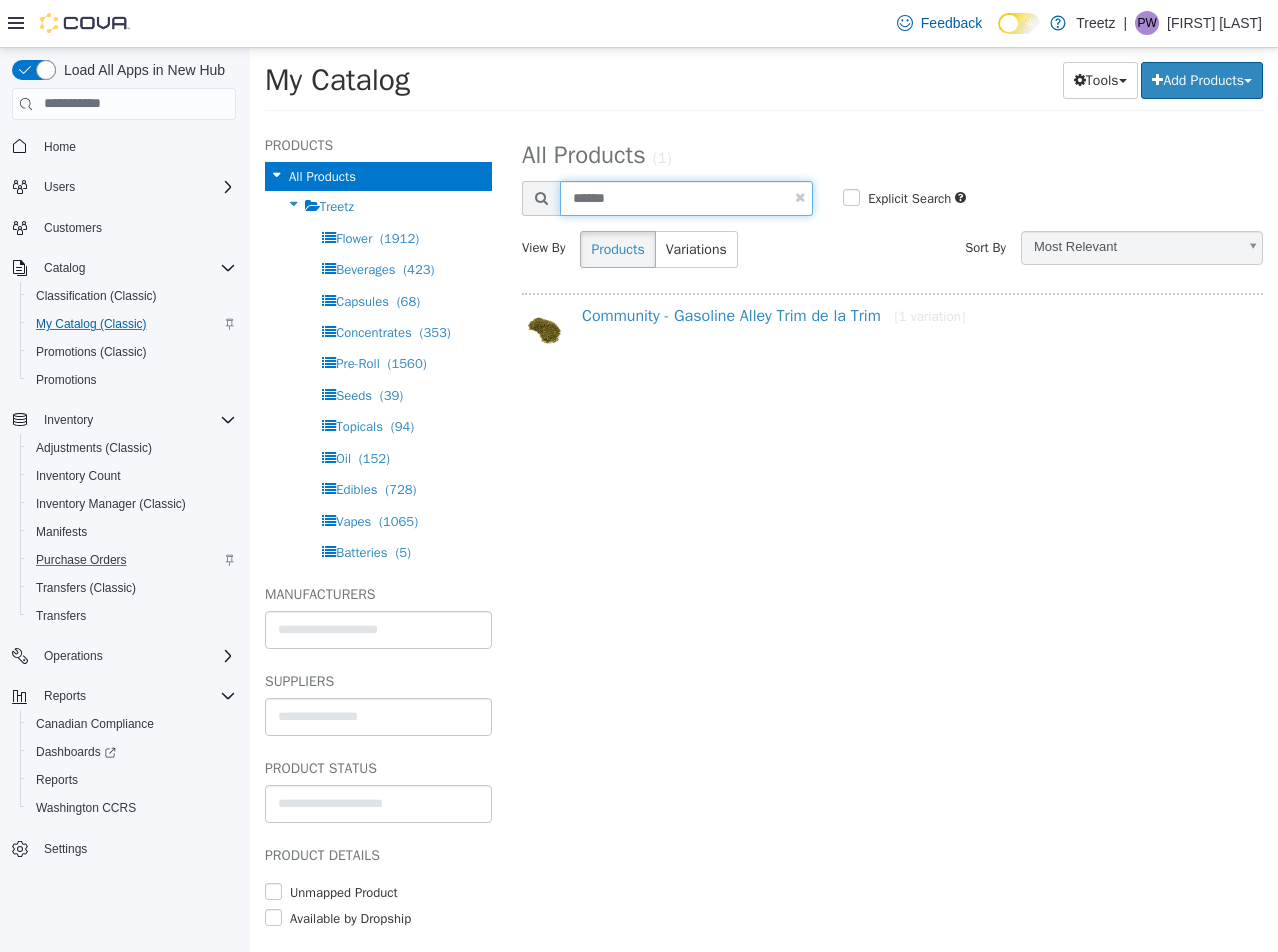 click on "******" at bounding box center [686, 197] 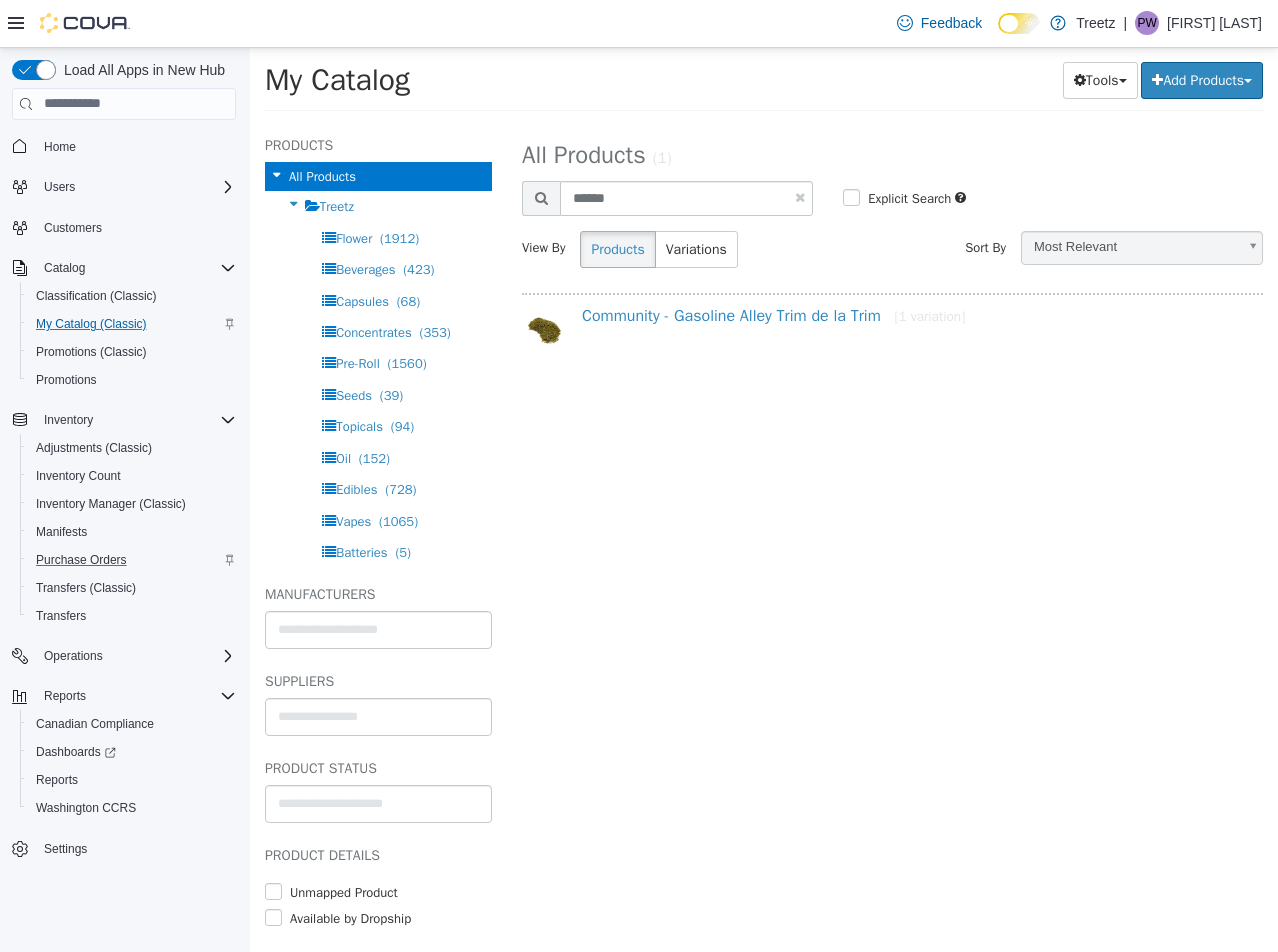 select on "**********" 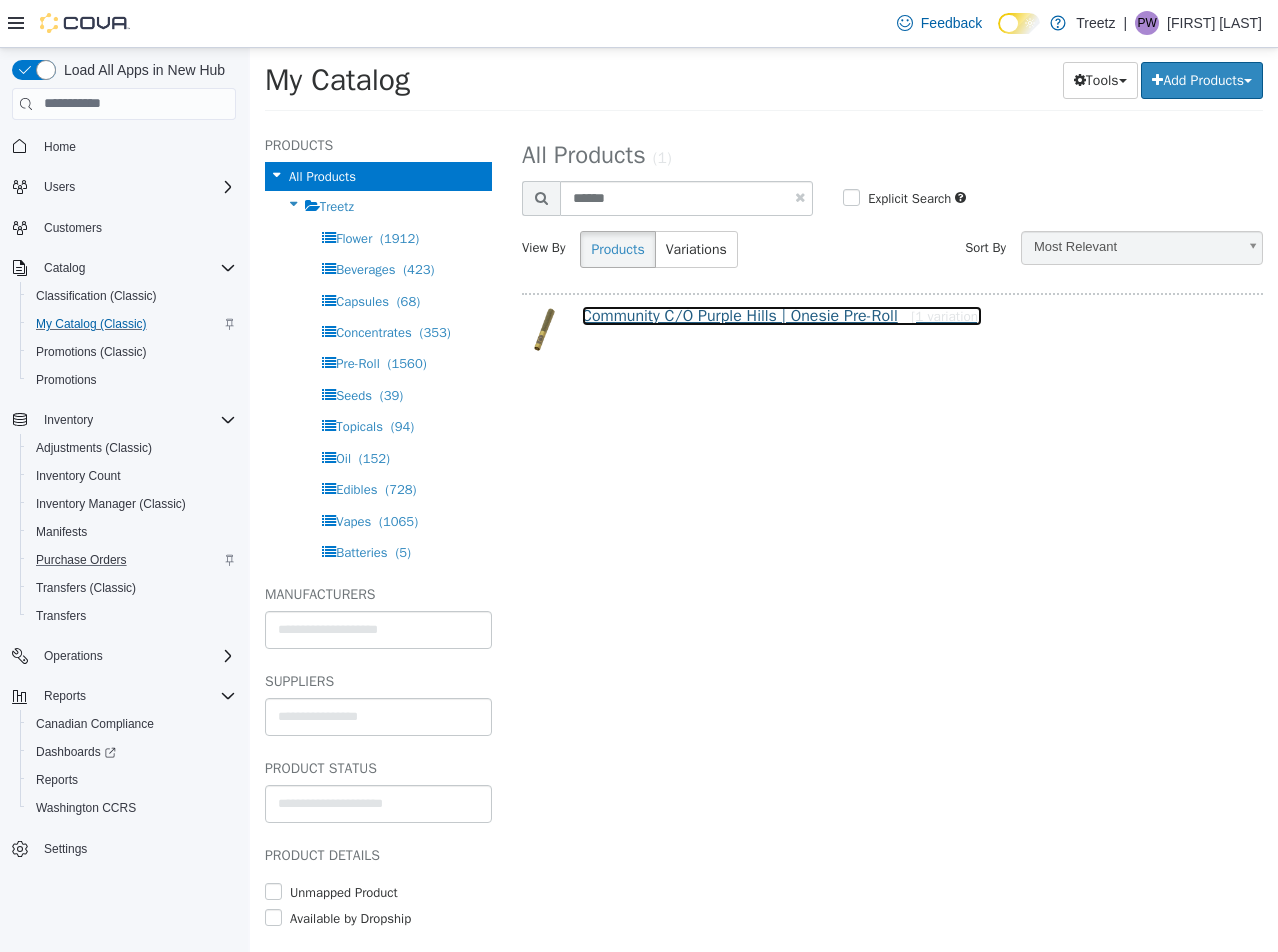 click on "Community C/O Purple Hills | Onesie Pre-Roll
[1 variation]" at bounding box center [782, 315] 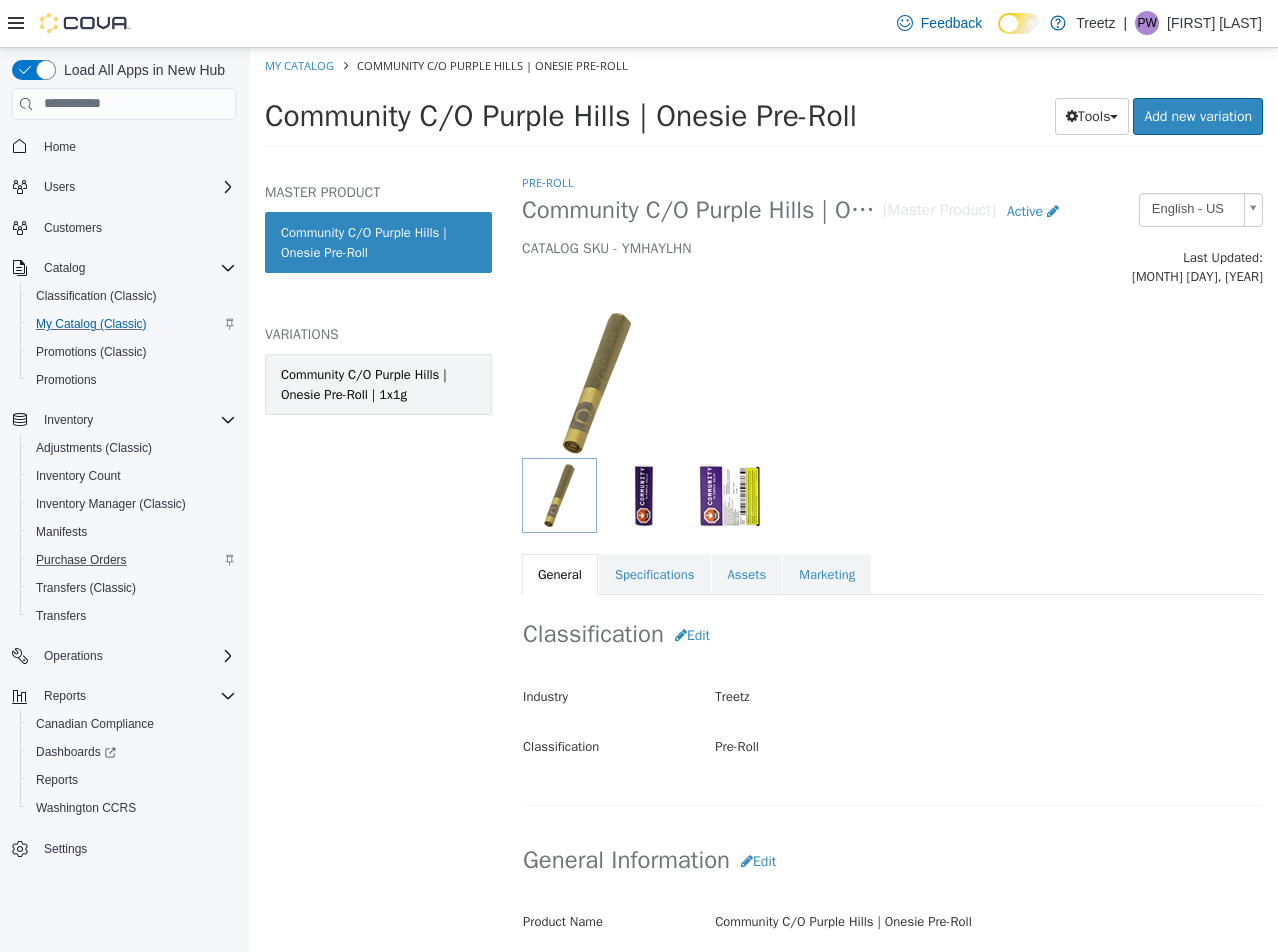 click on "Community C/O Purple Hills | Onesie Pre-Roll | 1x1g" at bounding box center [378, 383] 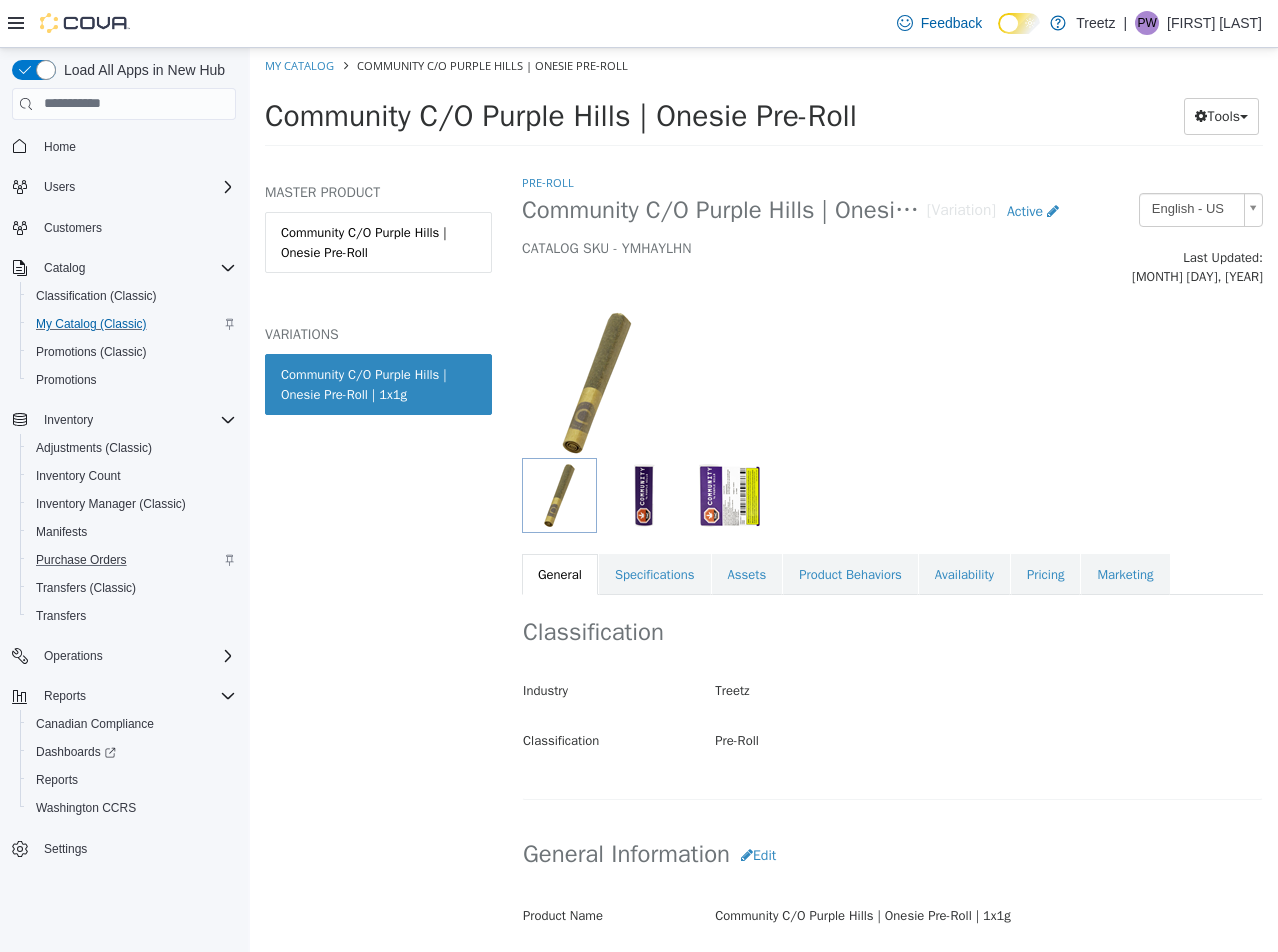 click on "Specifications" at bounding box center [655, 574] 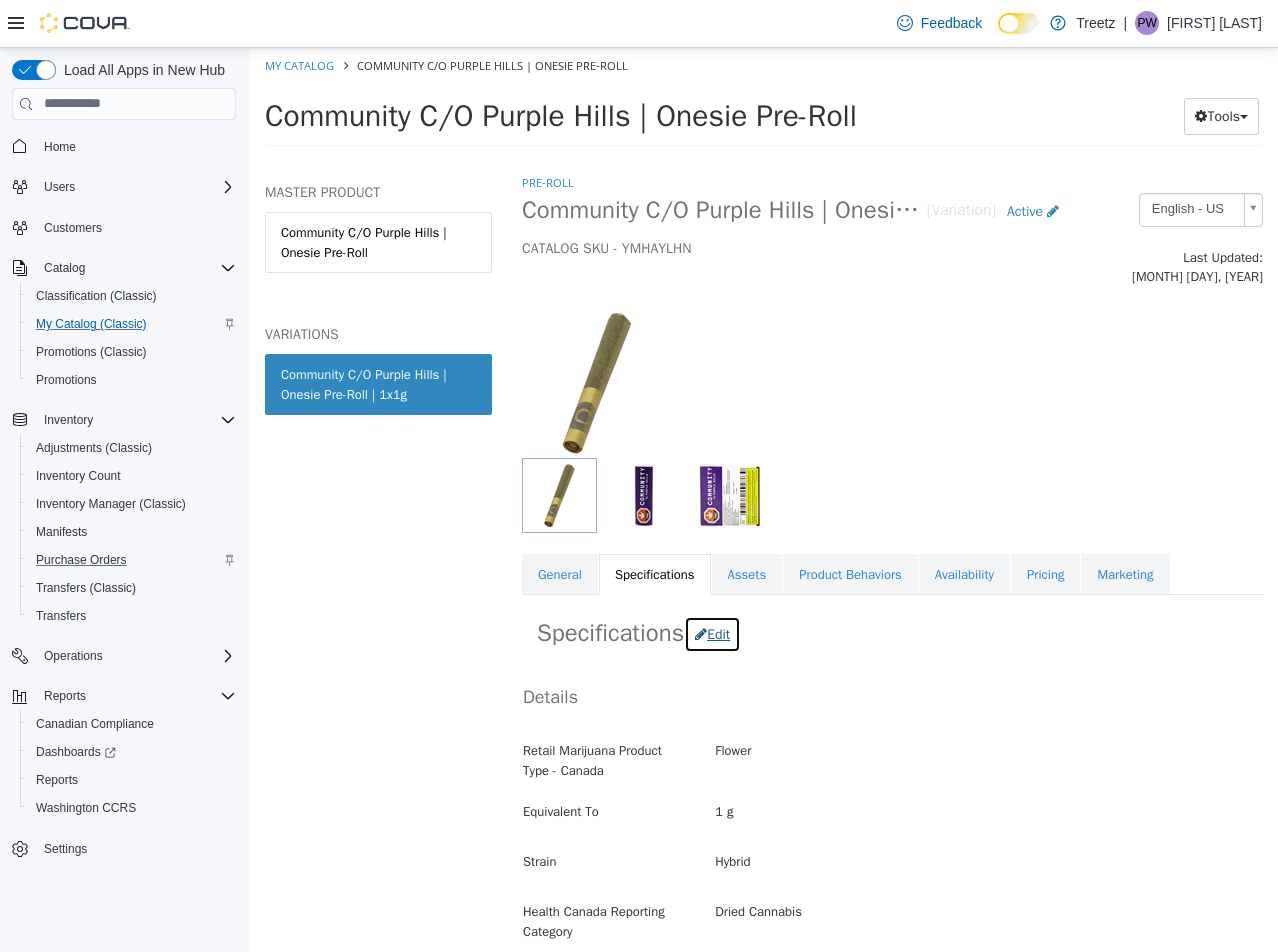 click on "Edit" at bounding box center [712, 633] 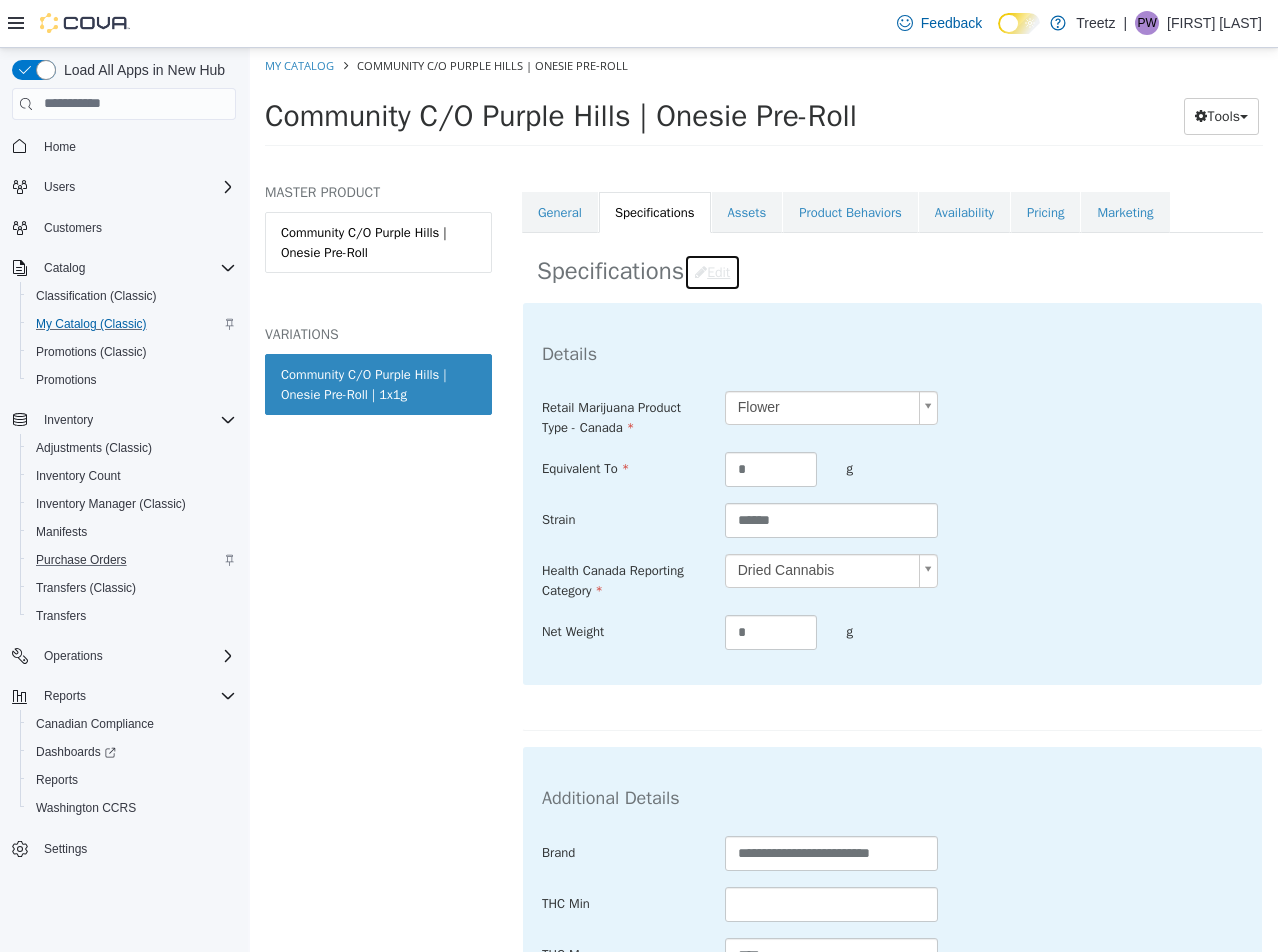 scroll, scrollTop: 600, scrollLeft: 0, axis: vertical 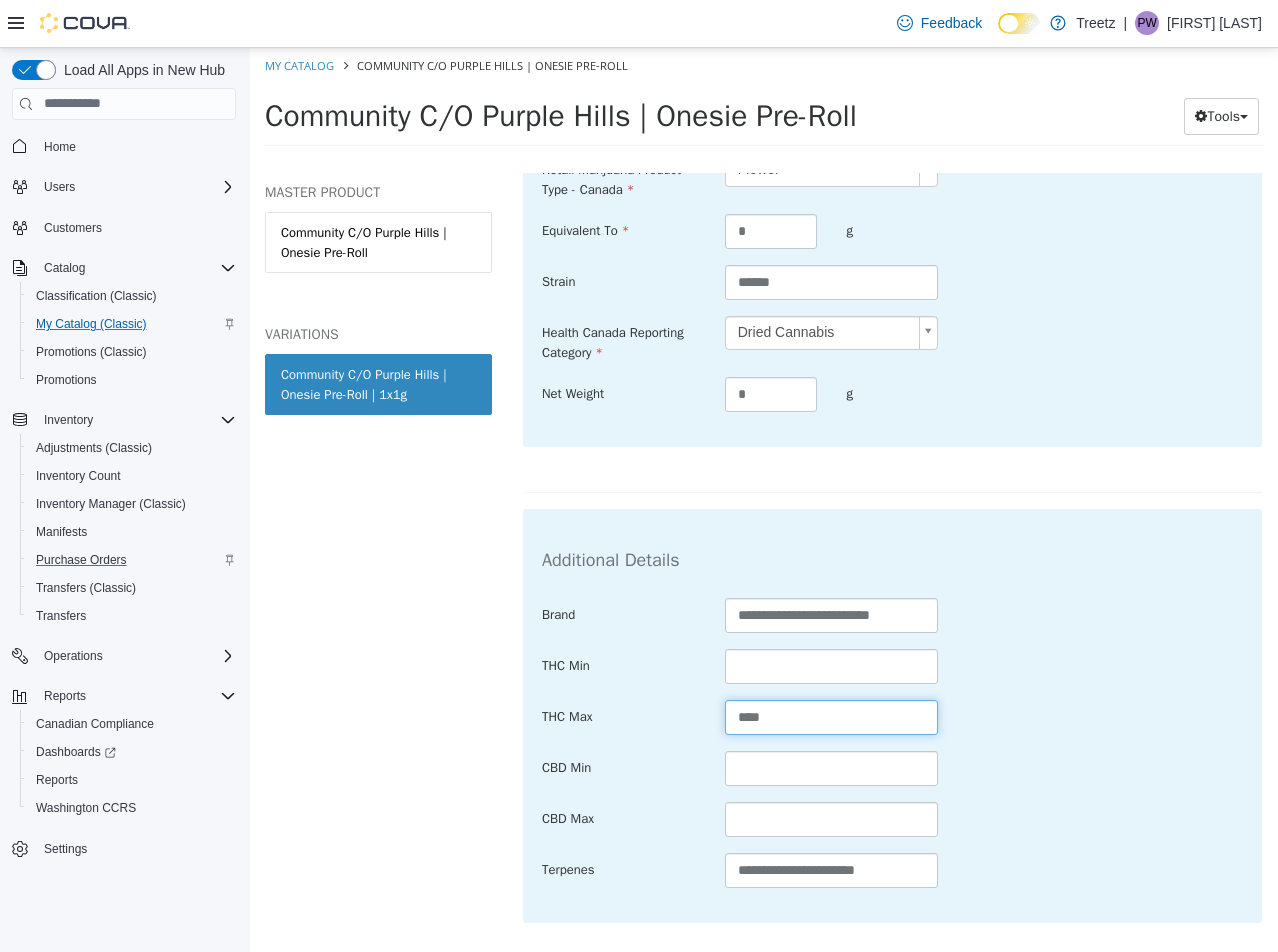 click on "****" at bounding box center (832, 716) 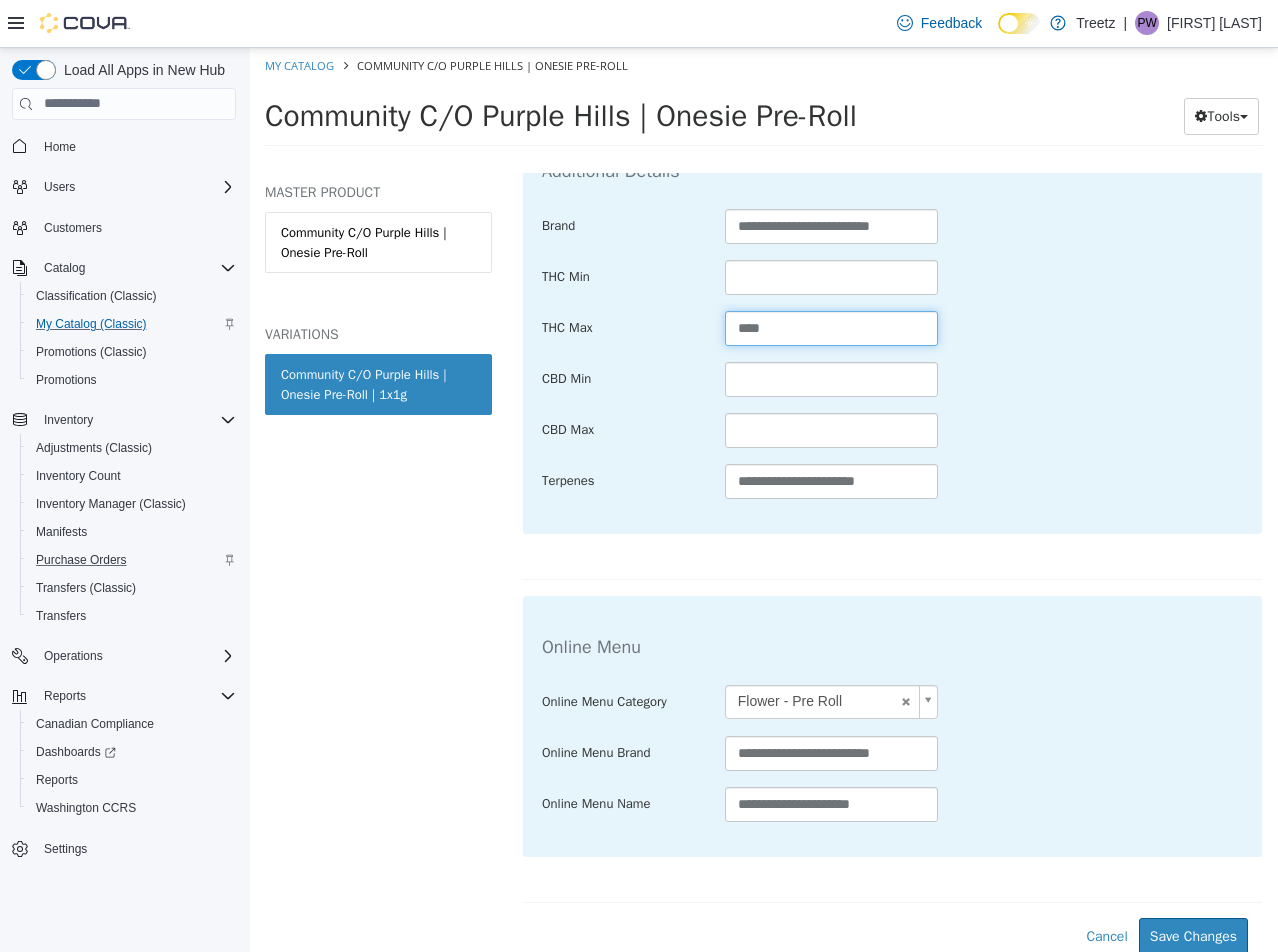 scroll, scrollTop: 990, scrollLeft: 0, axis: vertical 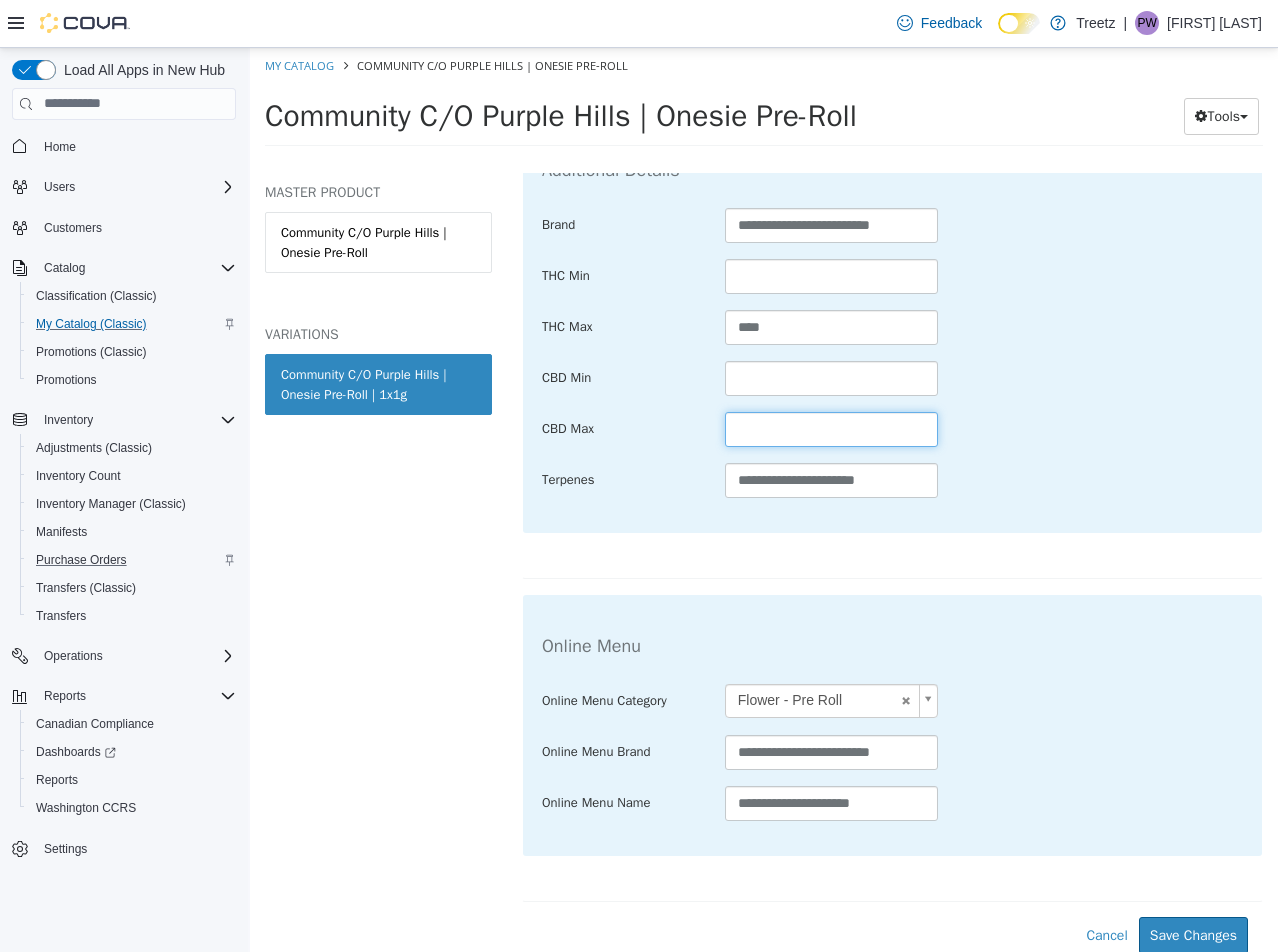 click at bounding box center [832, 428] 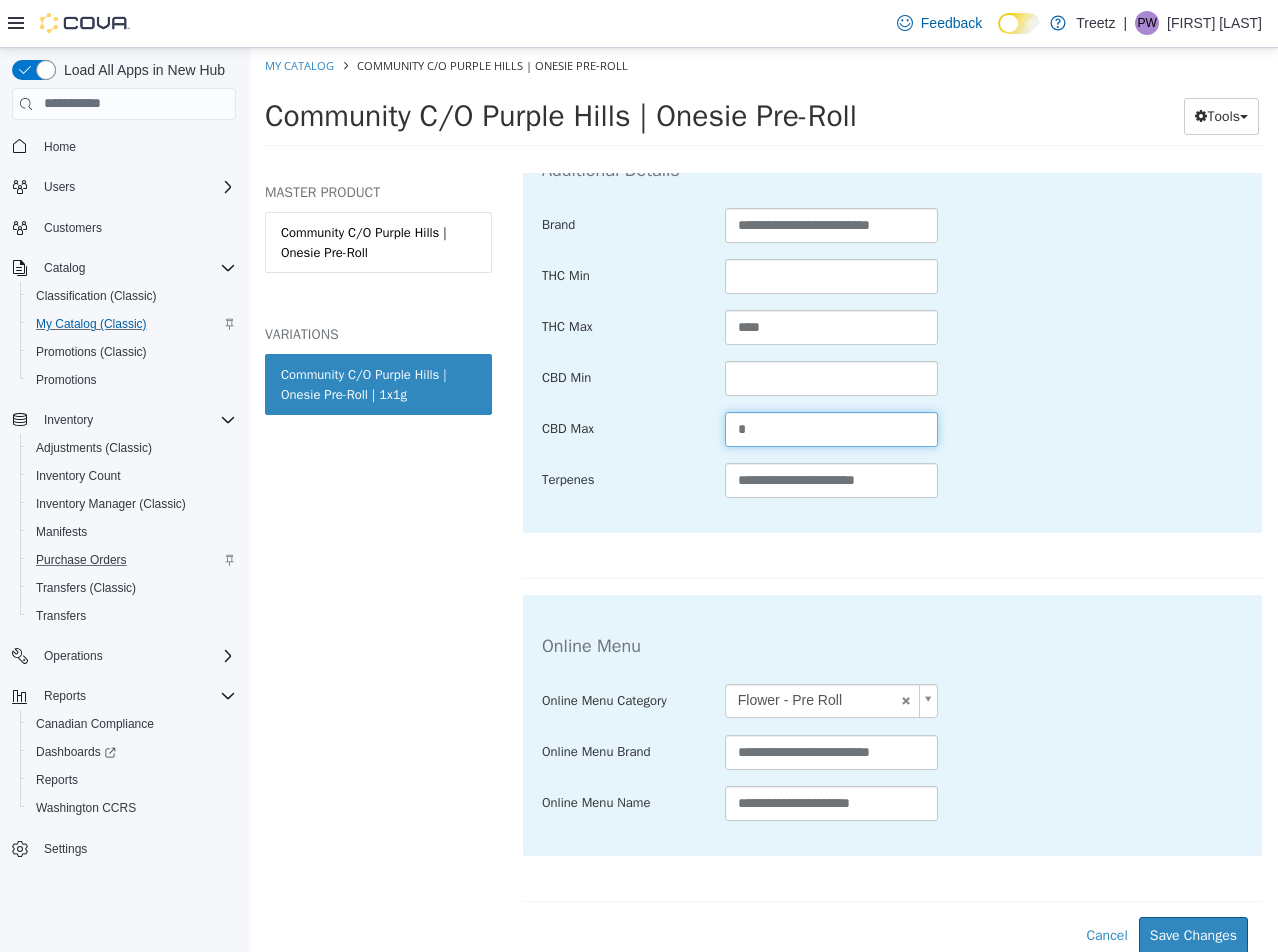 type on "*" 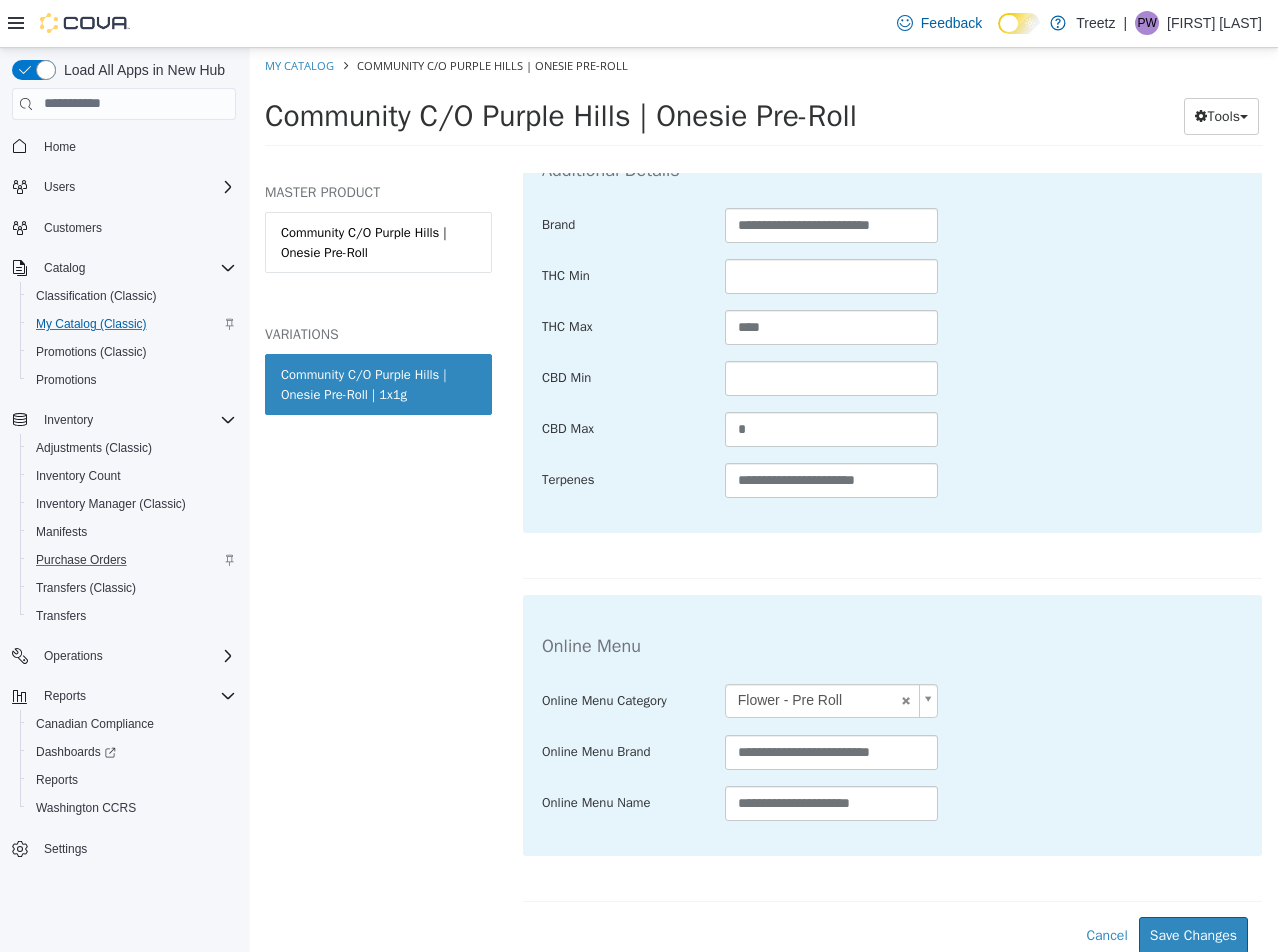 click on "CBD Min" at bounding box center (892, 378) 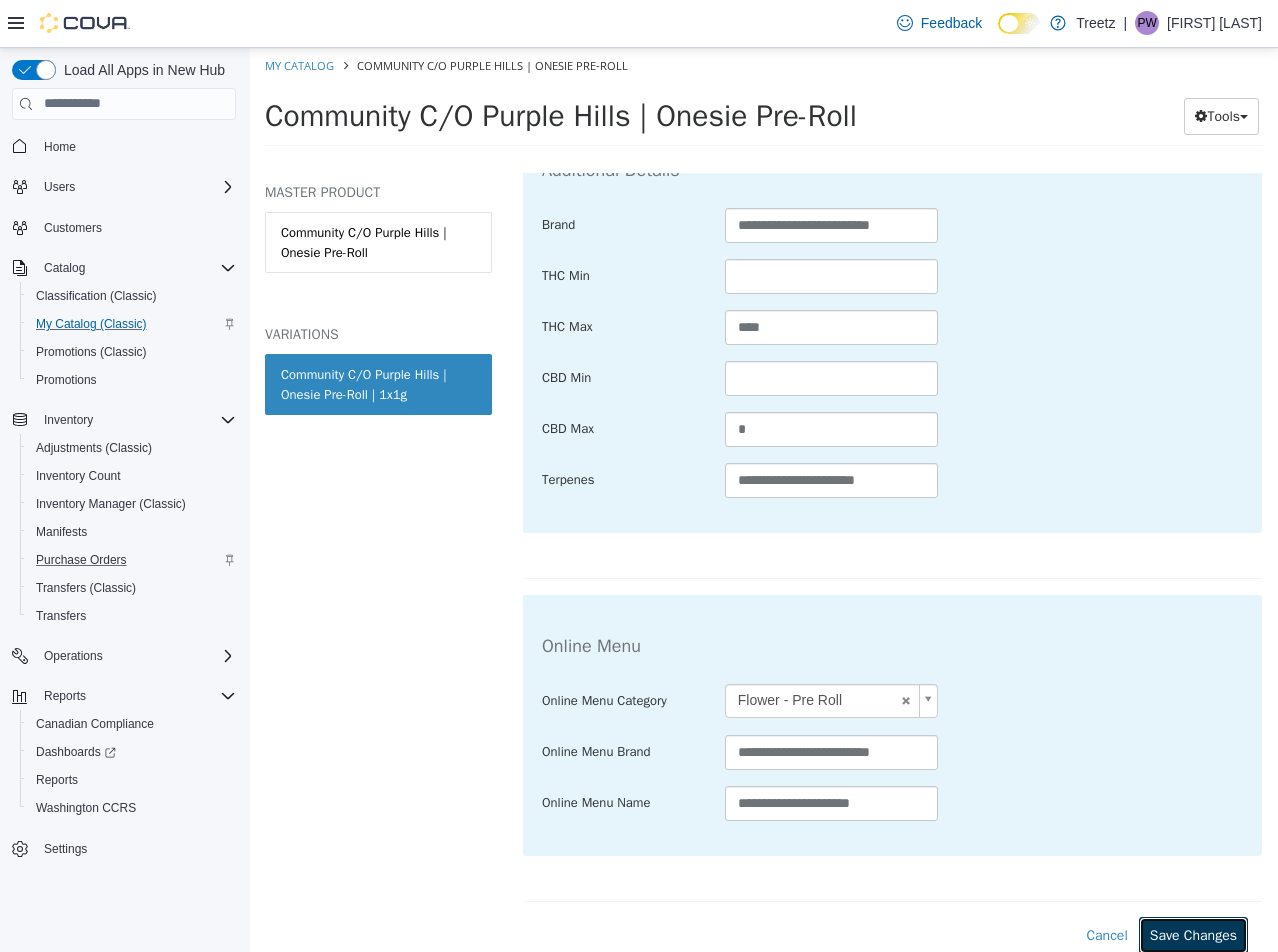 click on "Save Changes" at bounding box center (1193, 934) 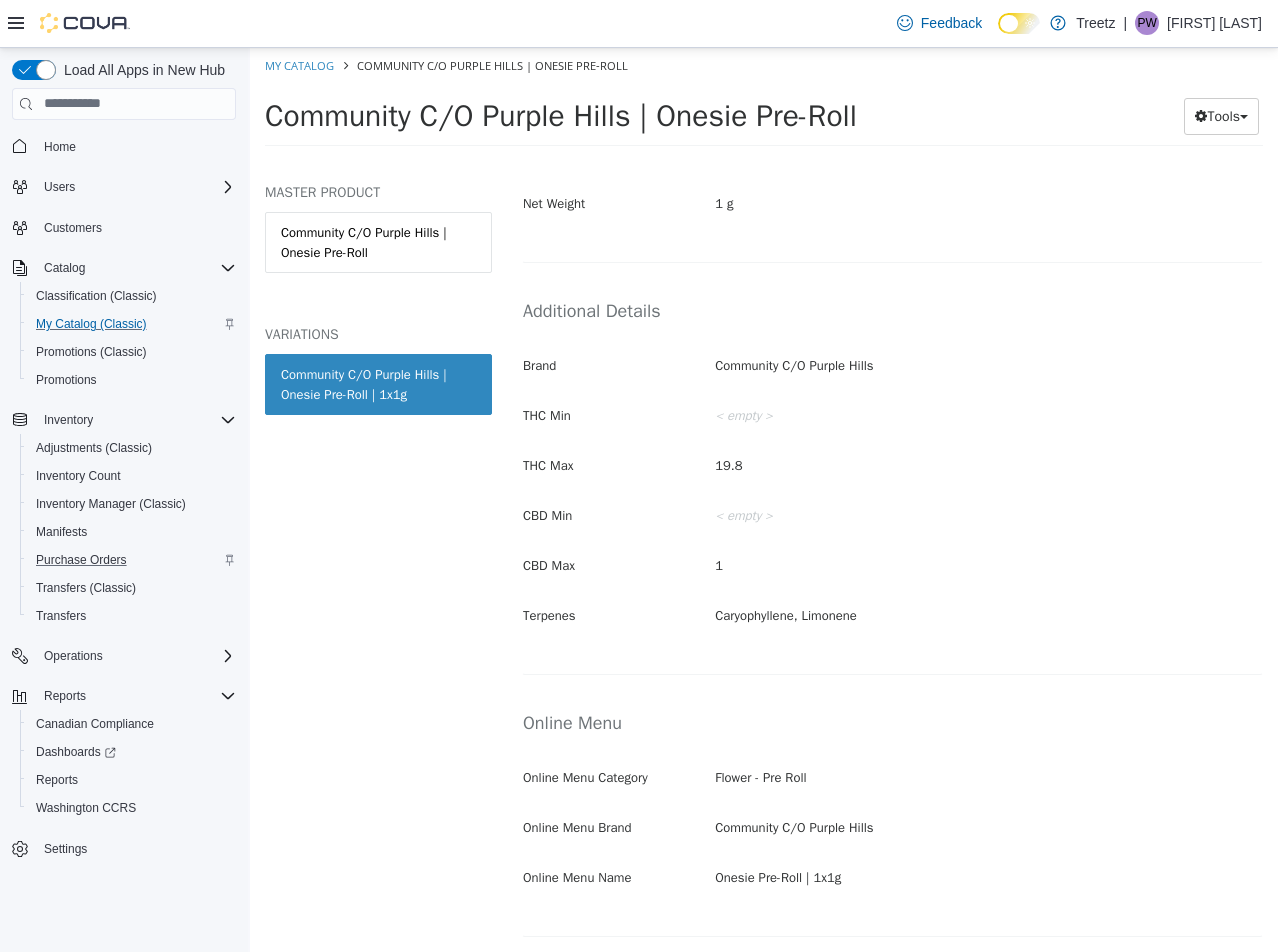 scroll, scrollTop: 767, scrollLeft: 0, axis: vertical 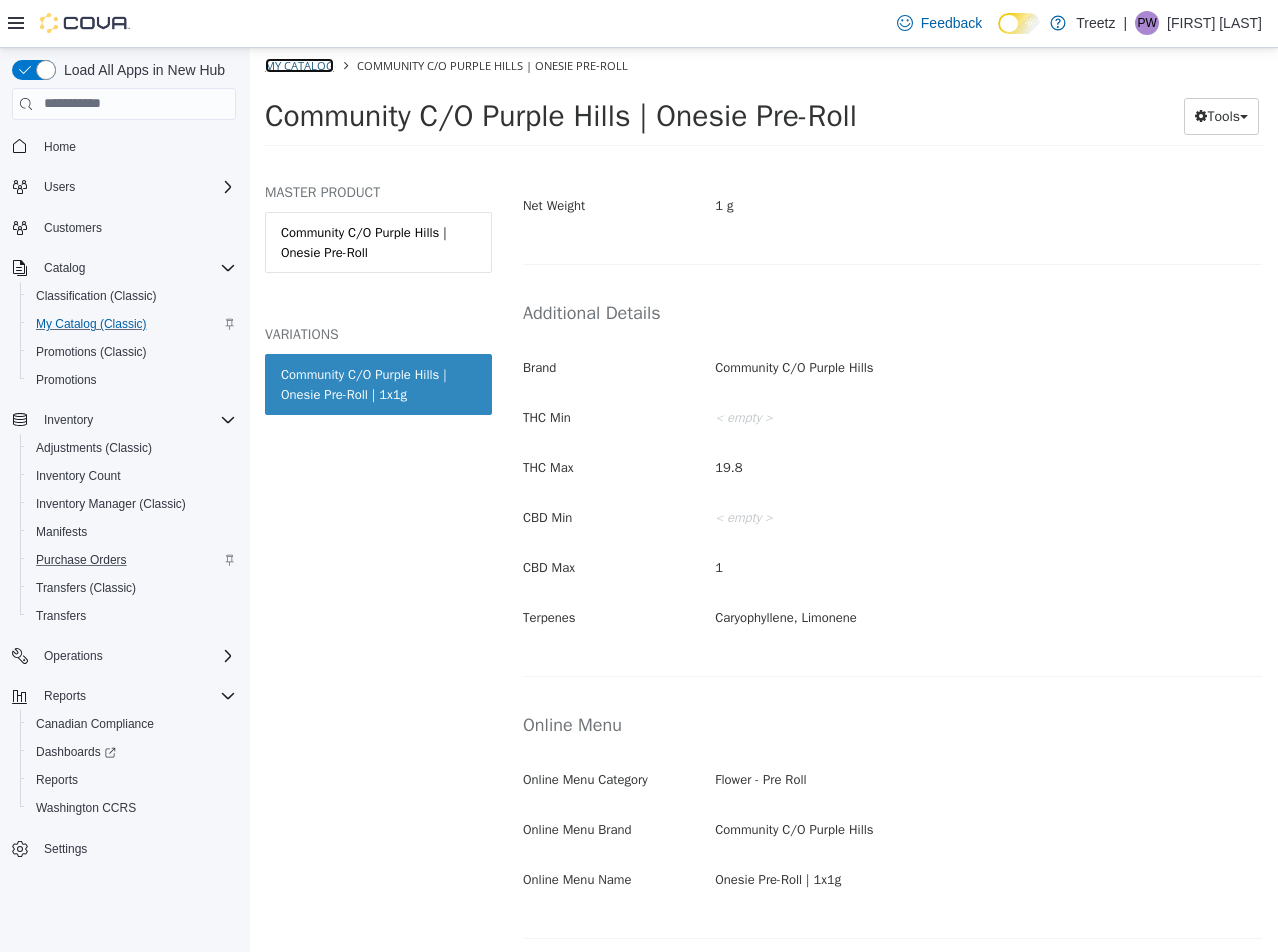 click on "My Catalog" at bounding box center (299, 64) 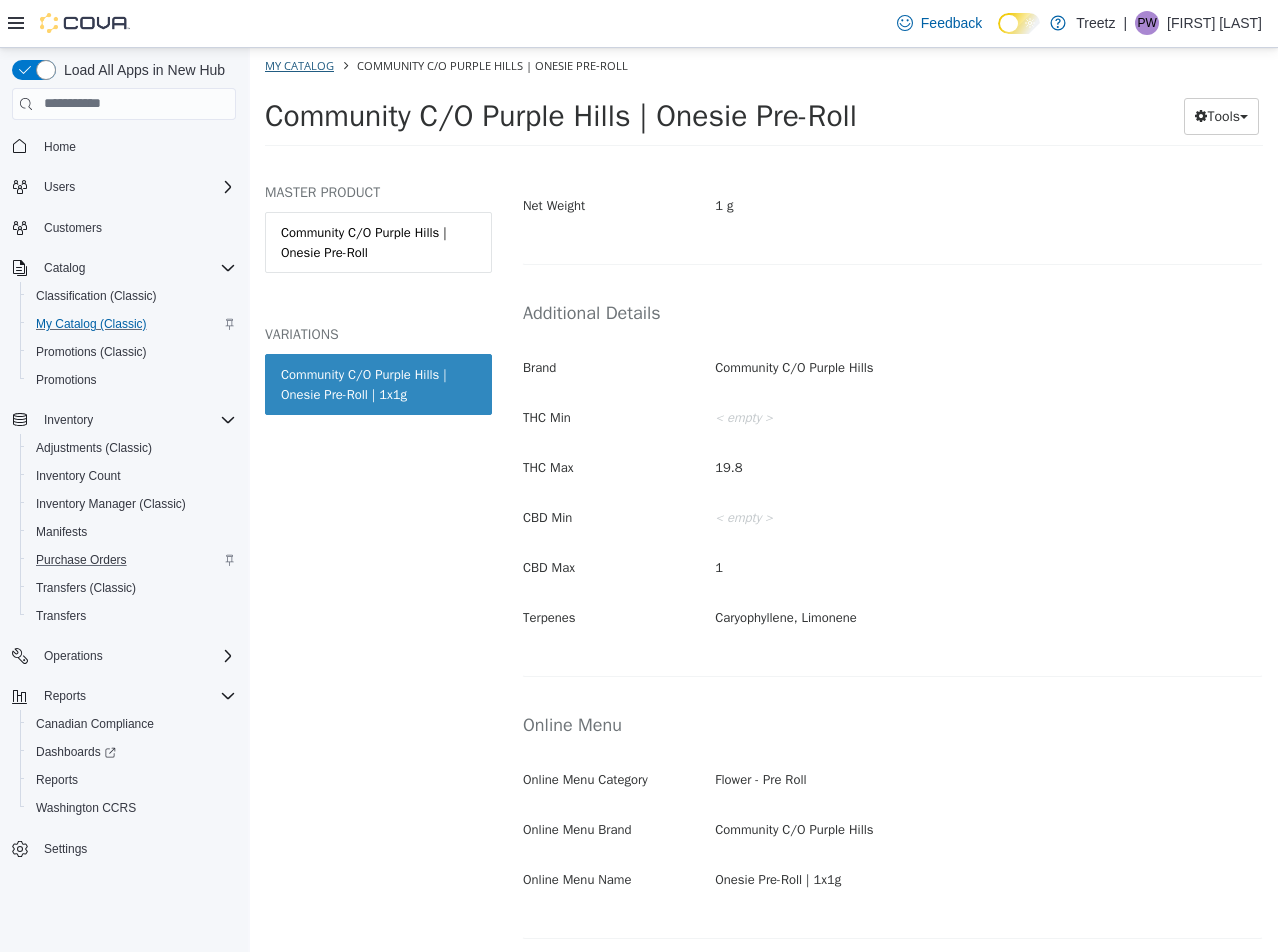 select on "**********" 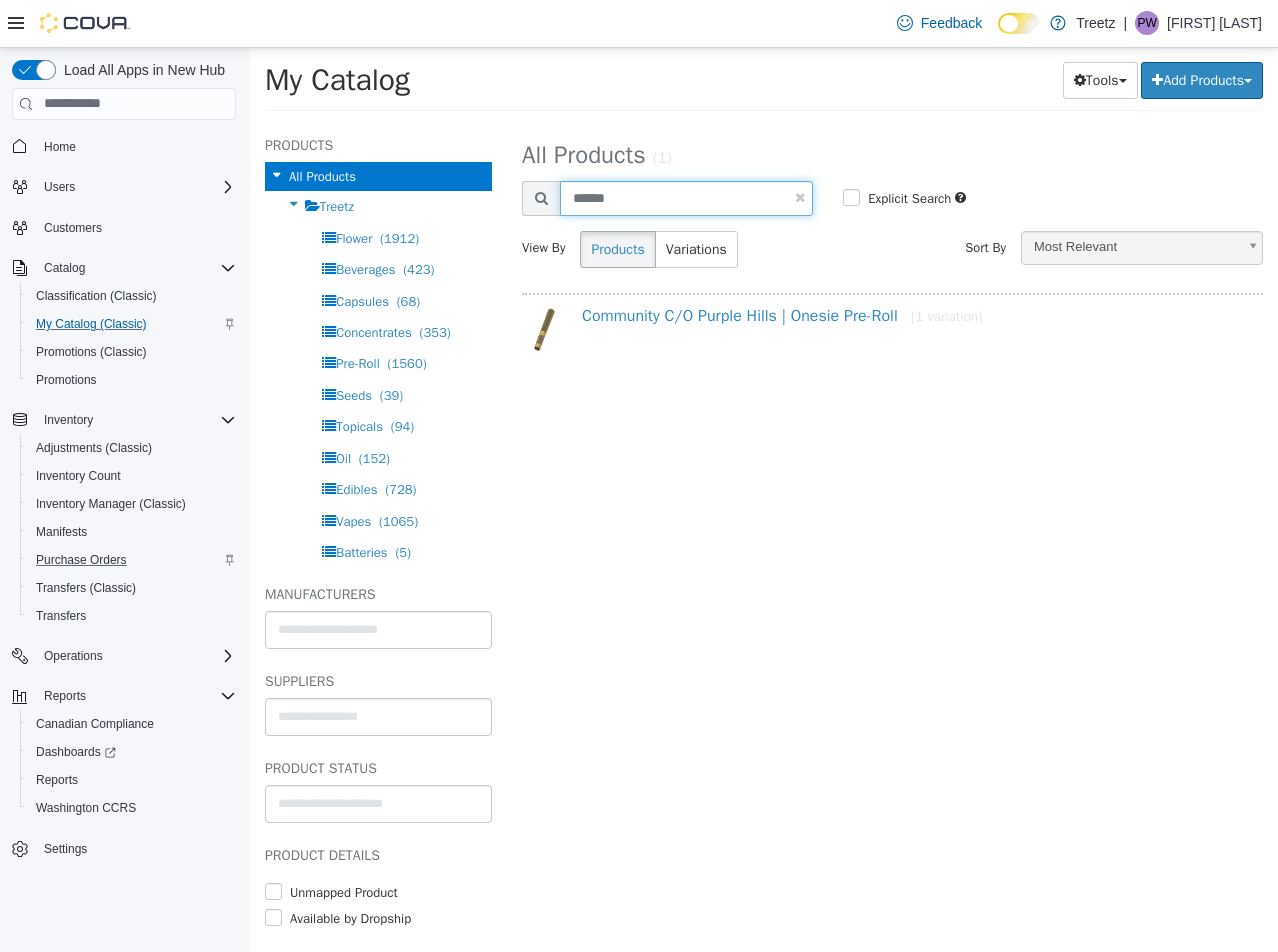 click on "******" at bounding box center [686, 197] 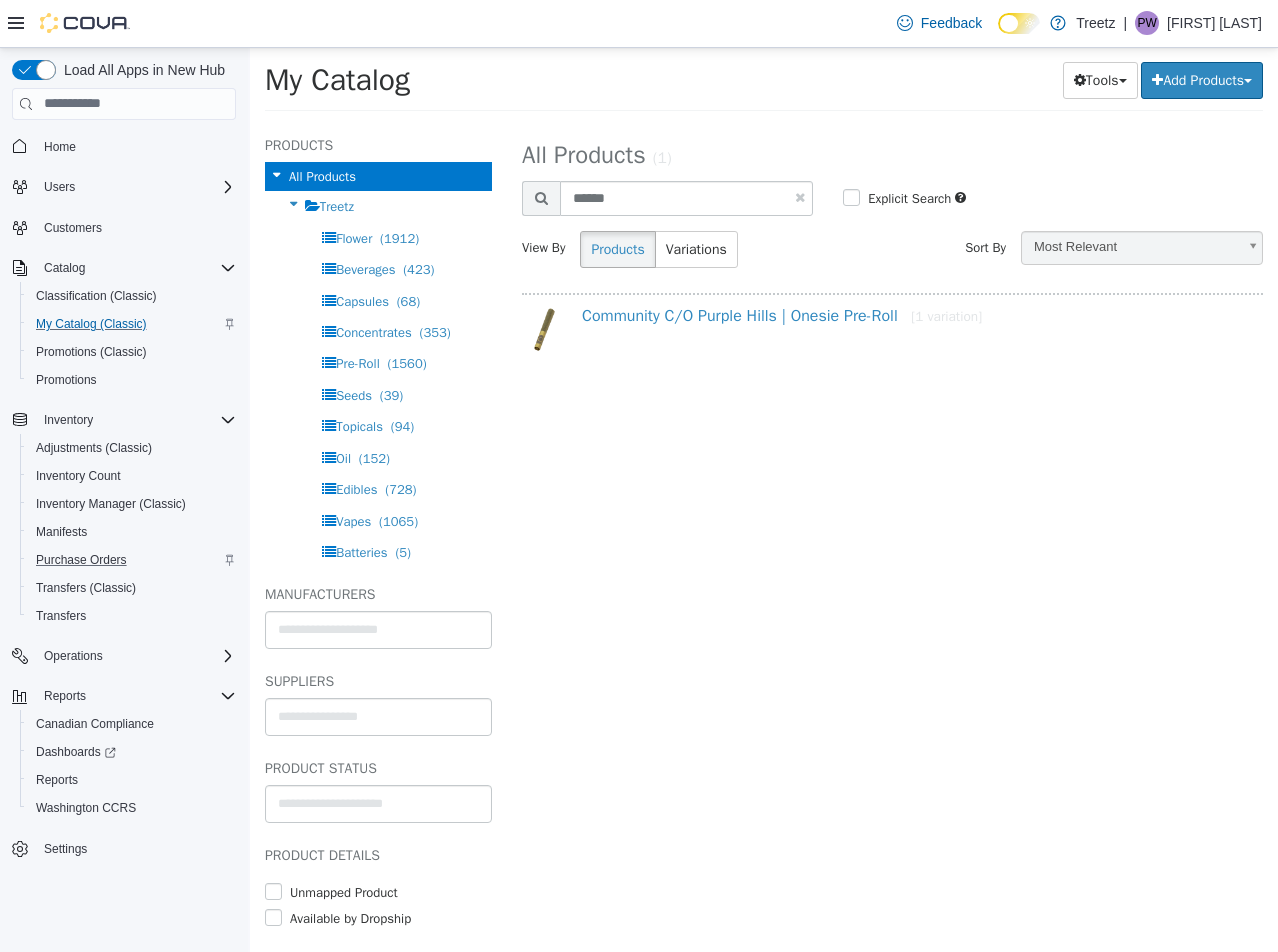 select on "**********" 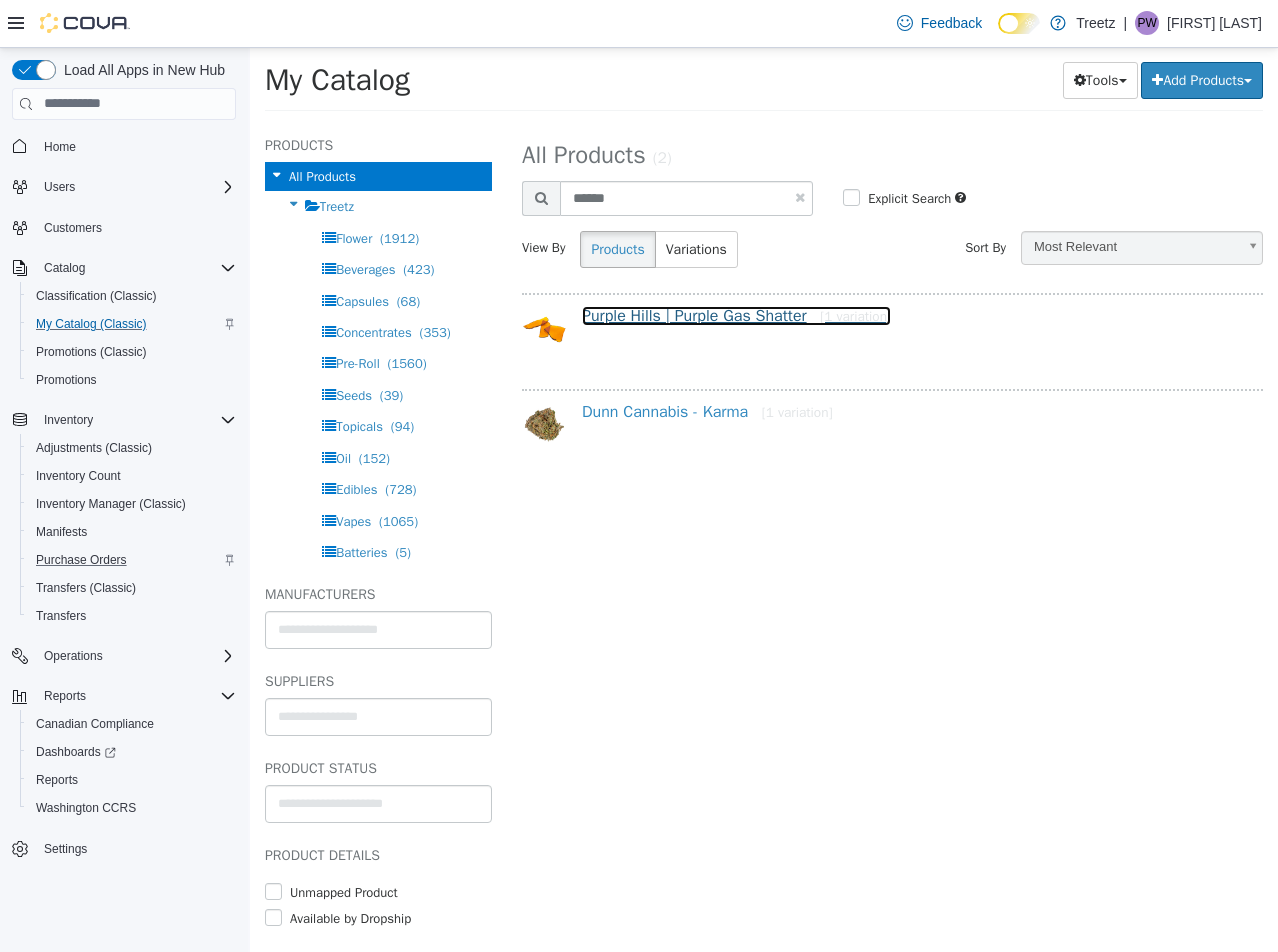 click on "Purple Hills | Purple Gas Shatter
[1 variation]" at bounding box center [736, 315] 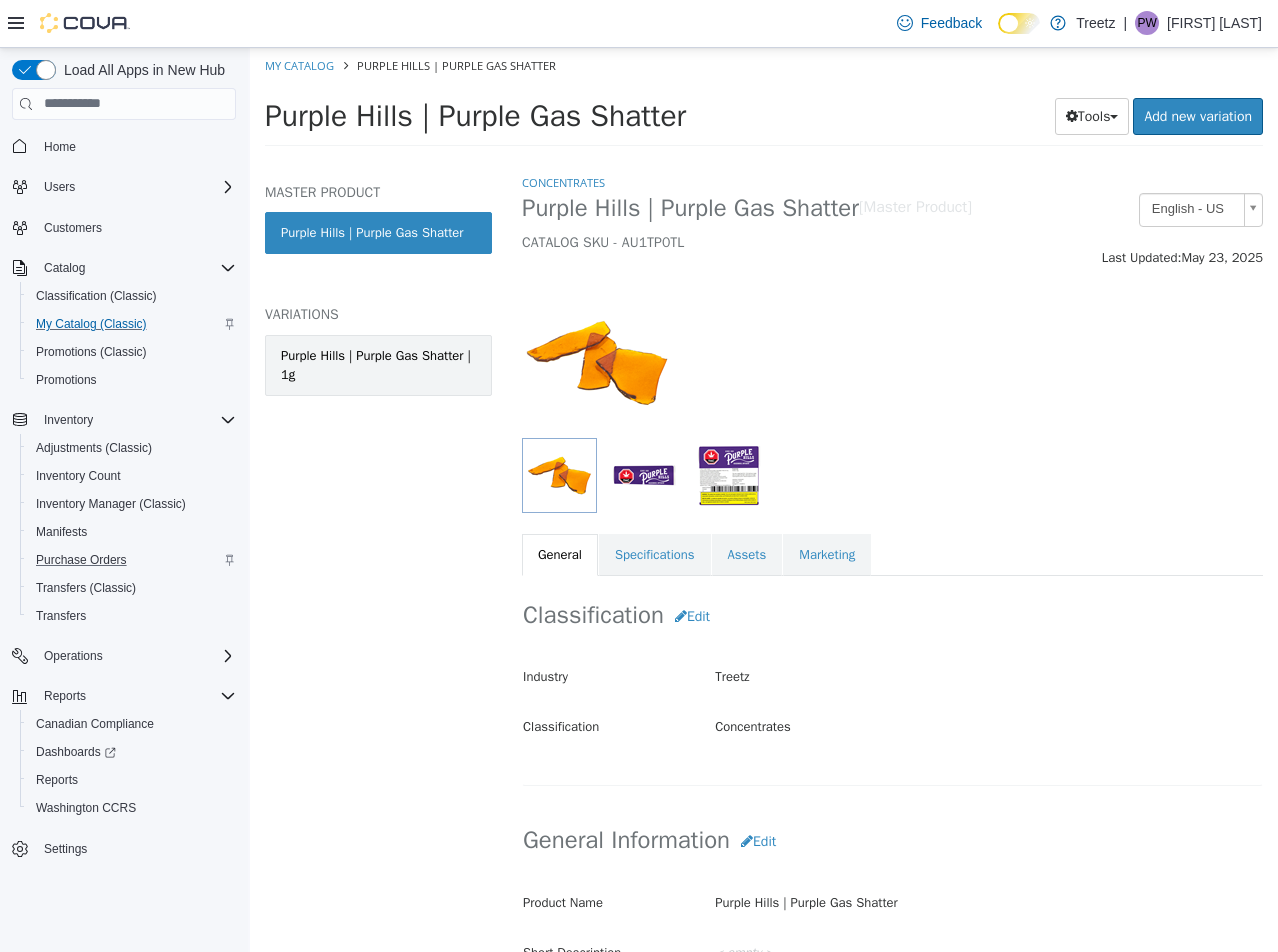 click on "Purple Hills | Purple Gas Shatter | 1g" at bounding box center (378, 364) 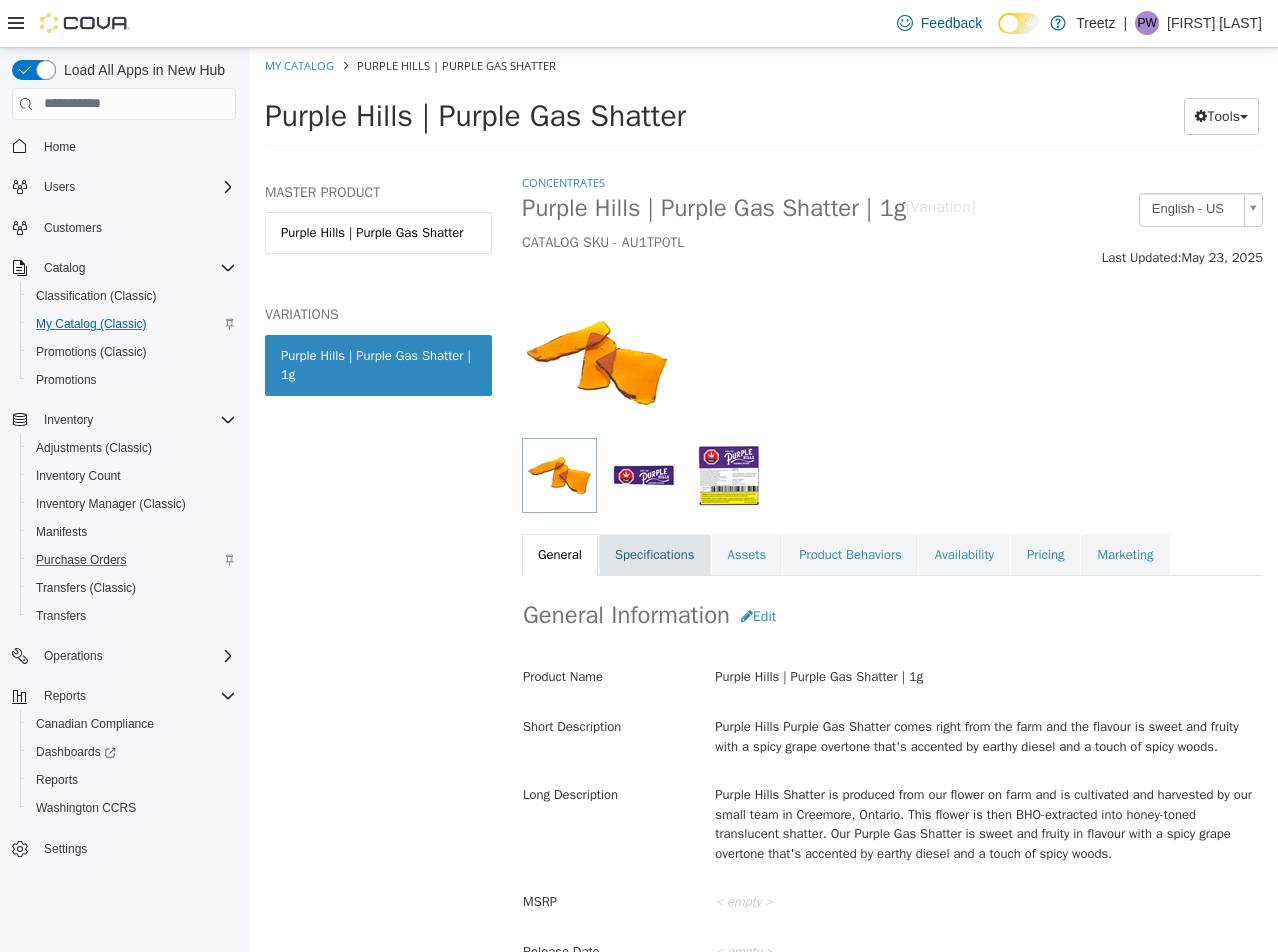 click on "Specifications" at bounding box center (655, 554) 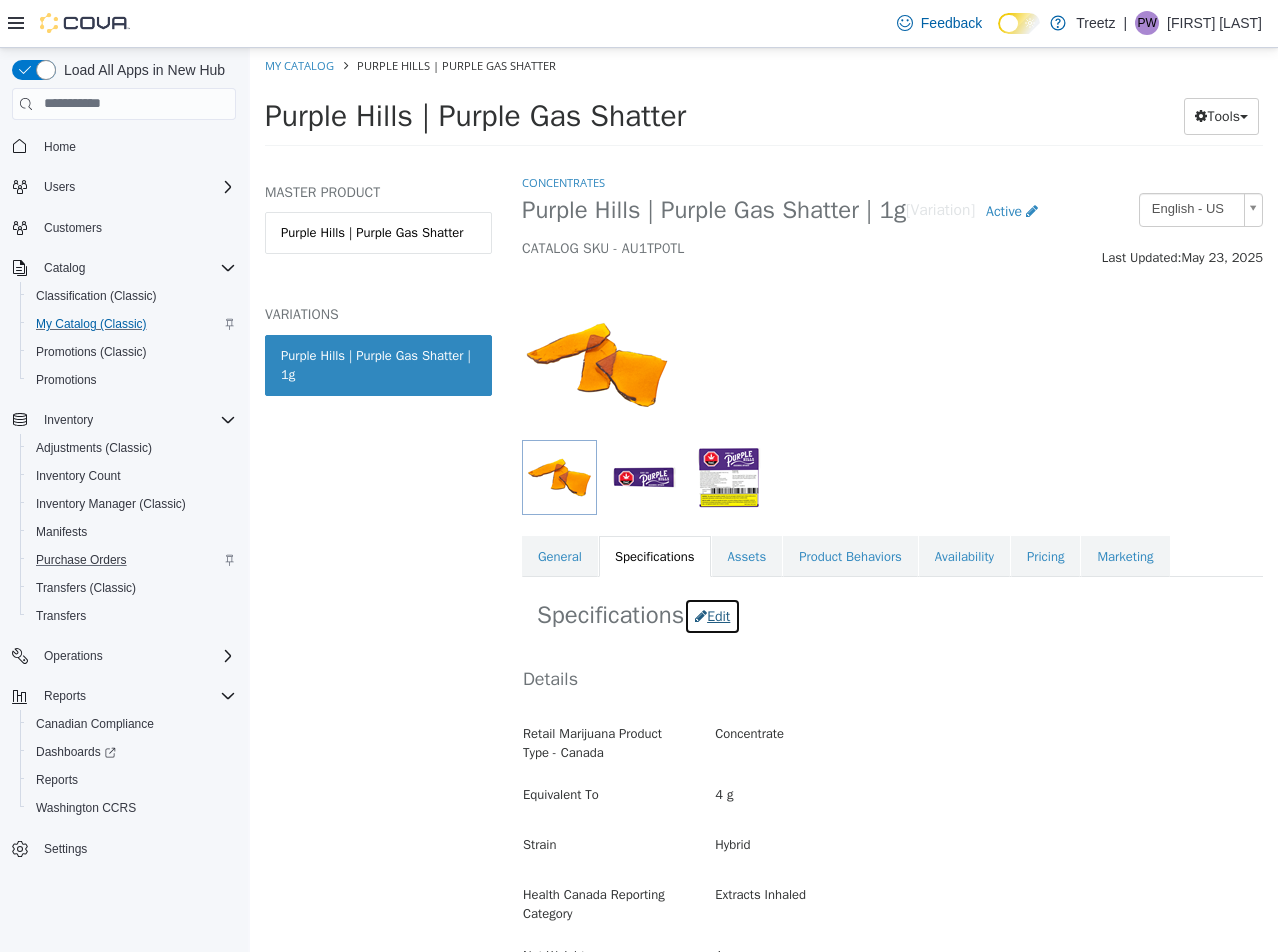 click on "Edit" at bounding box center (712, 615) 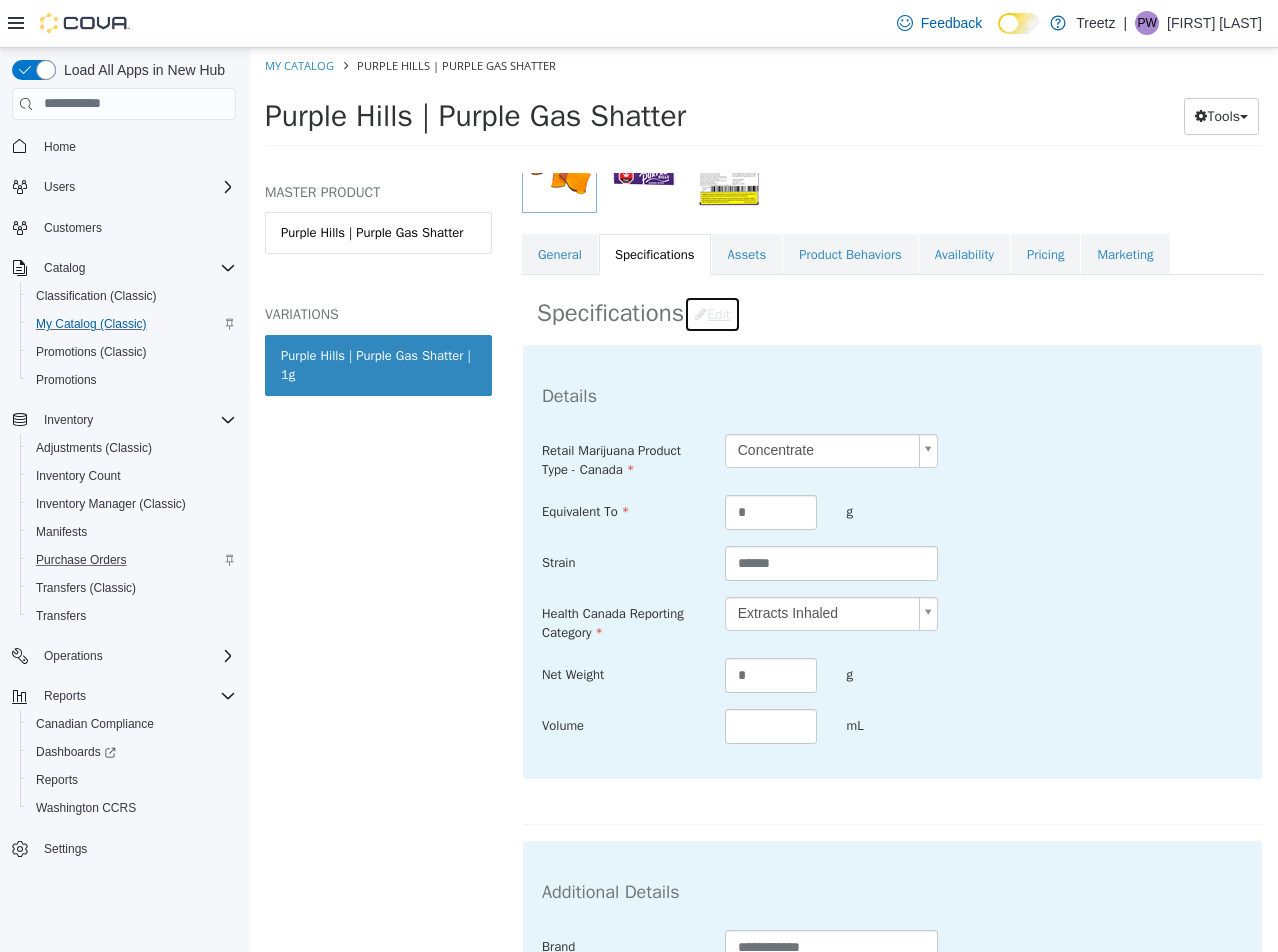scroll, scrollTop: 700, scrollLeft: 0, axis: vertical 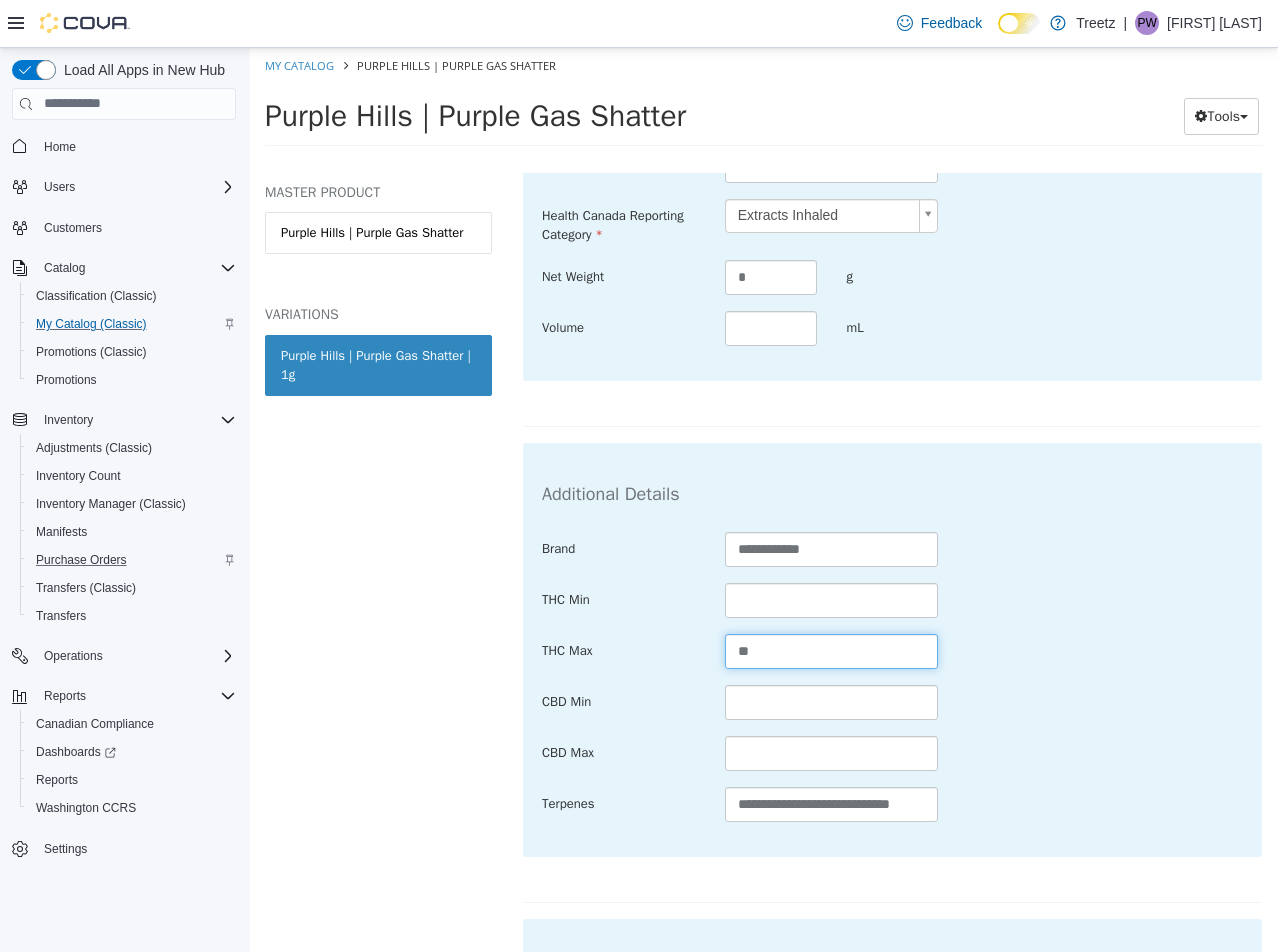 click on "**" at bounding box center (832, 650) 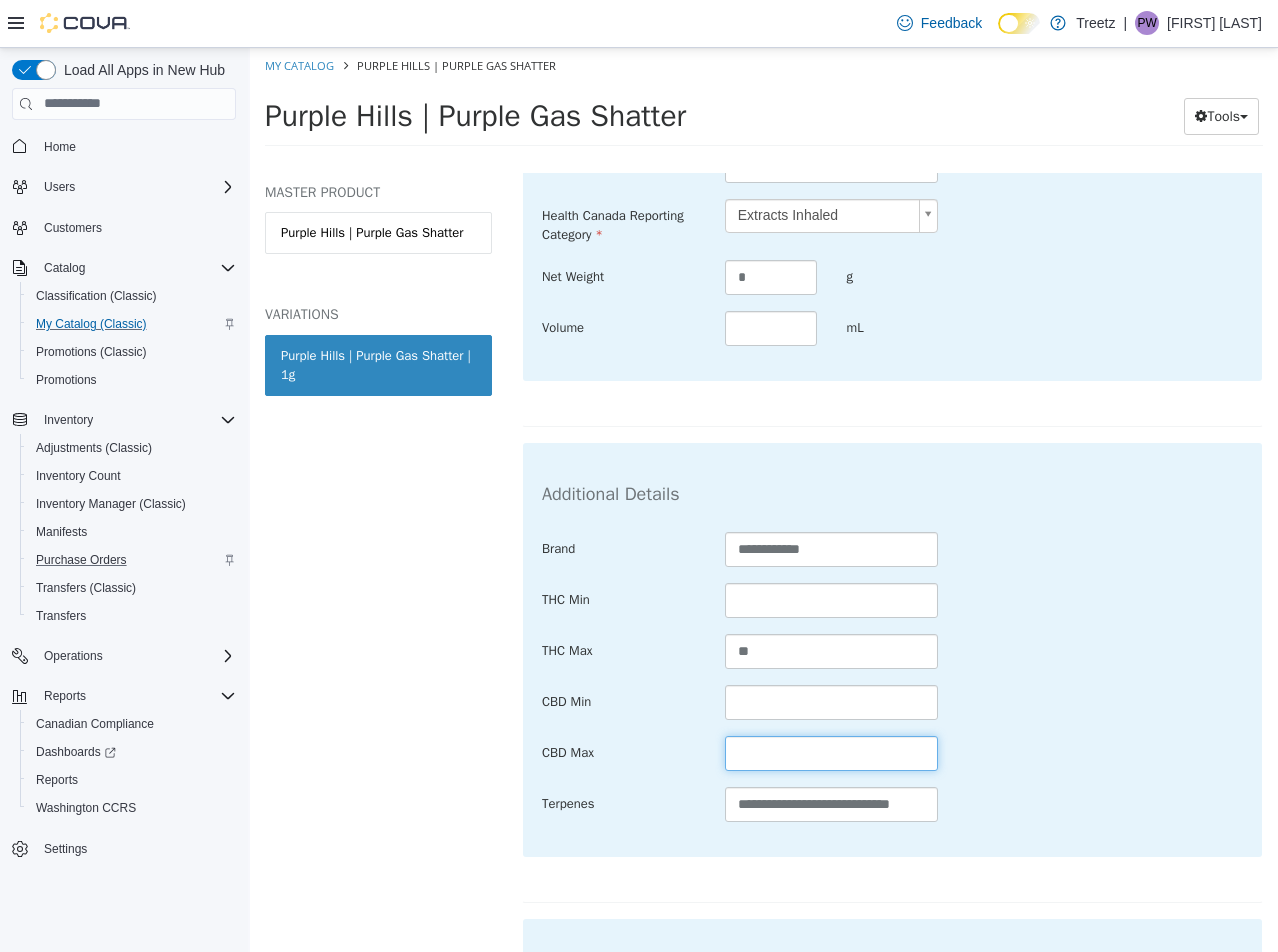 click at bounding box center (832, 752) 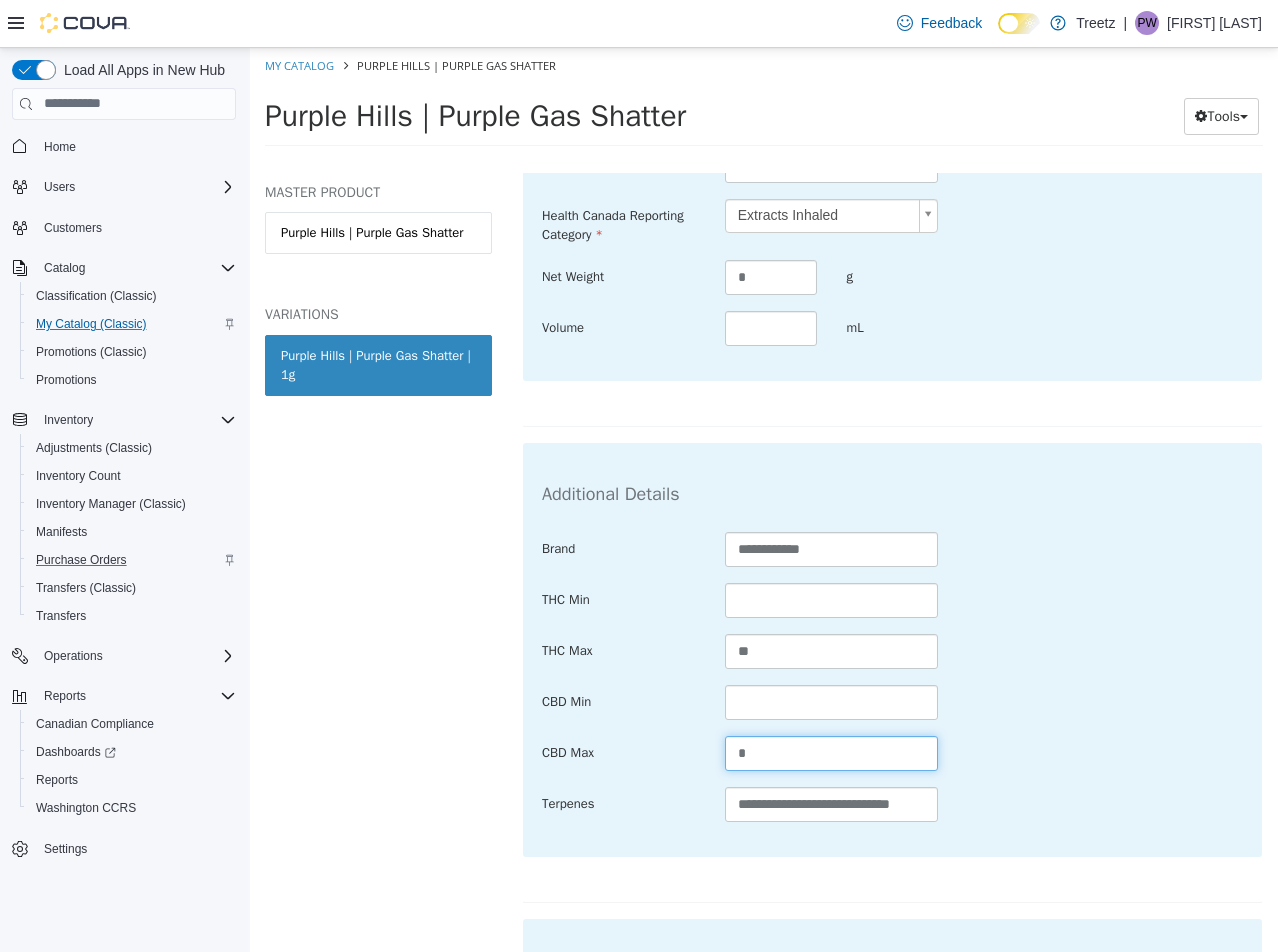 type on "*" 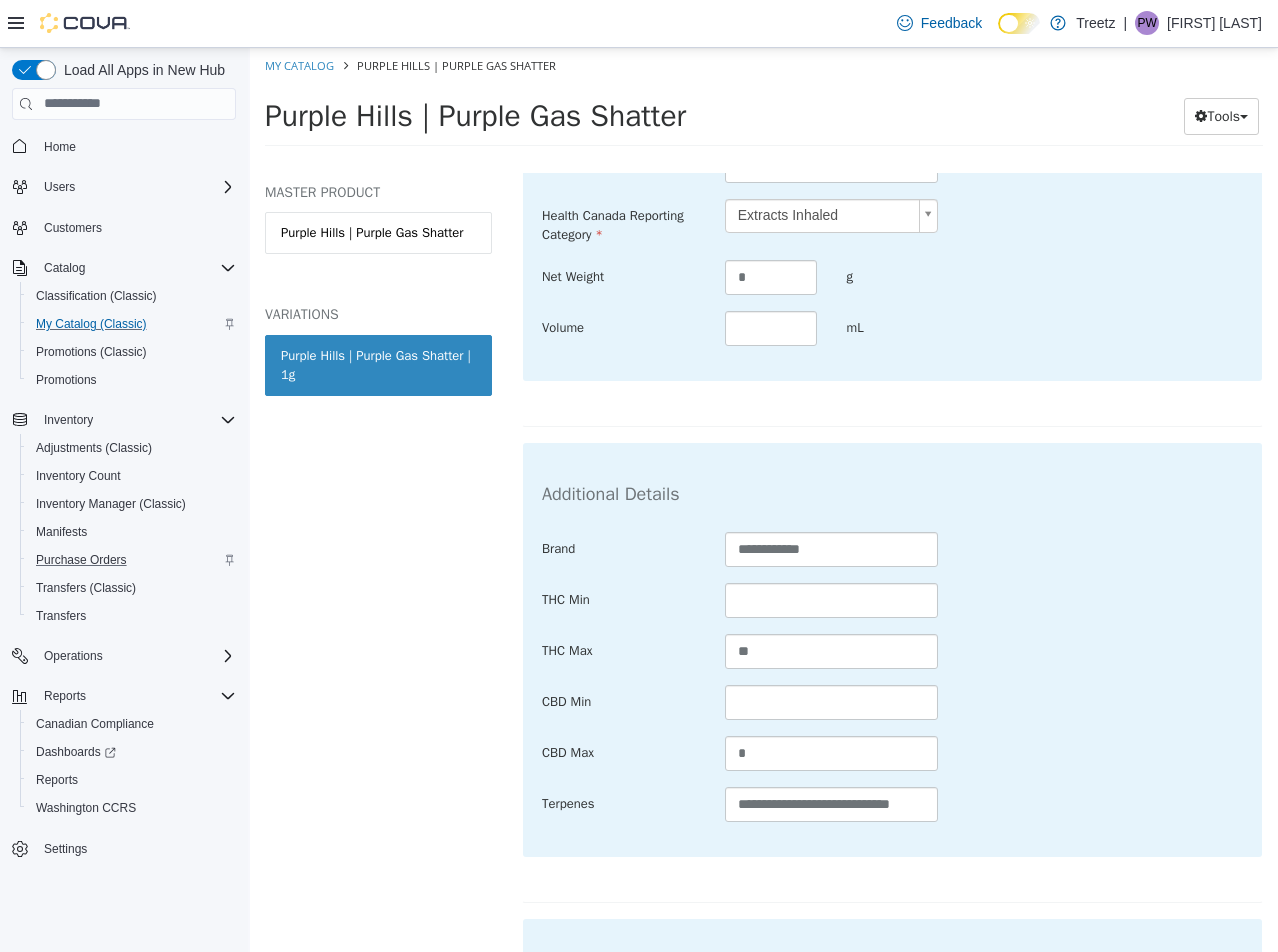 click on "THC Max
**" at bounding box center (892, 651) 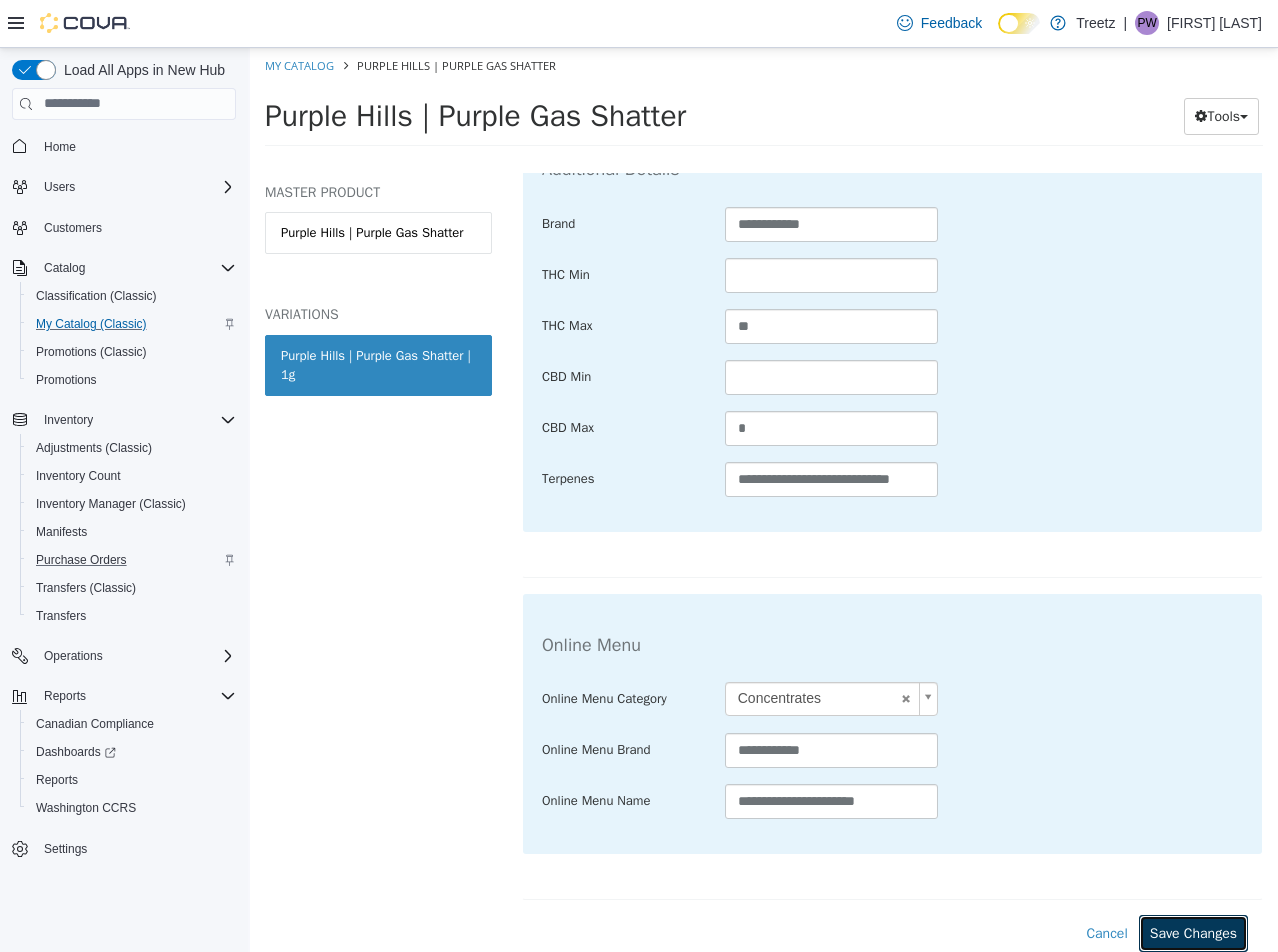 click on "Save Changes" at bounding box center [1193, 932] 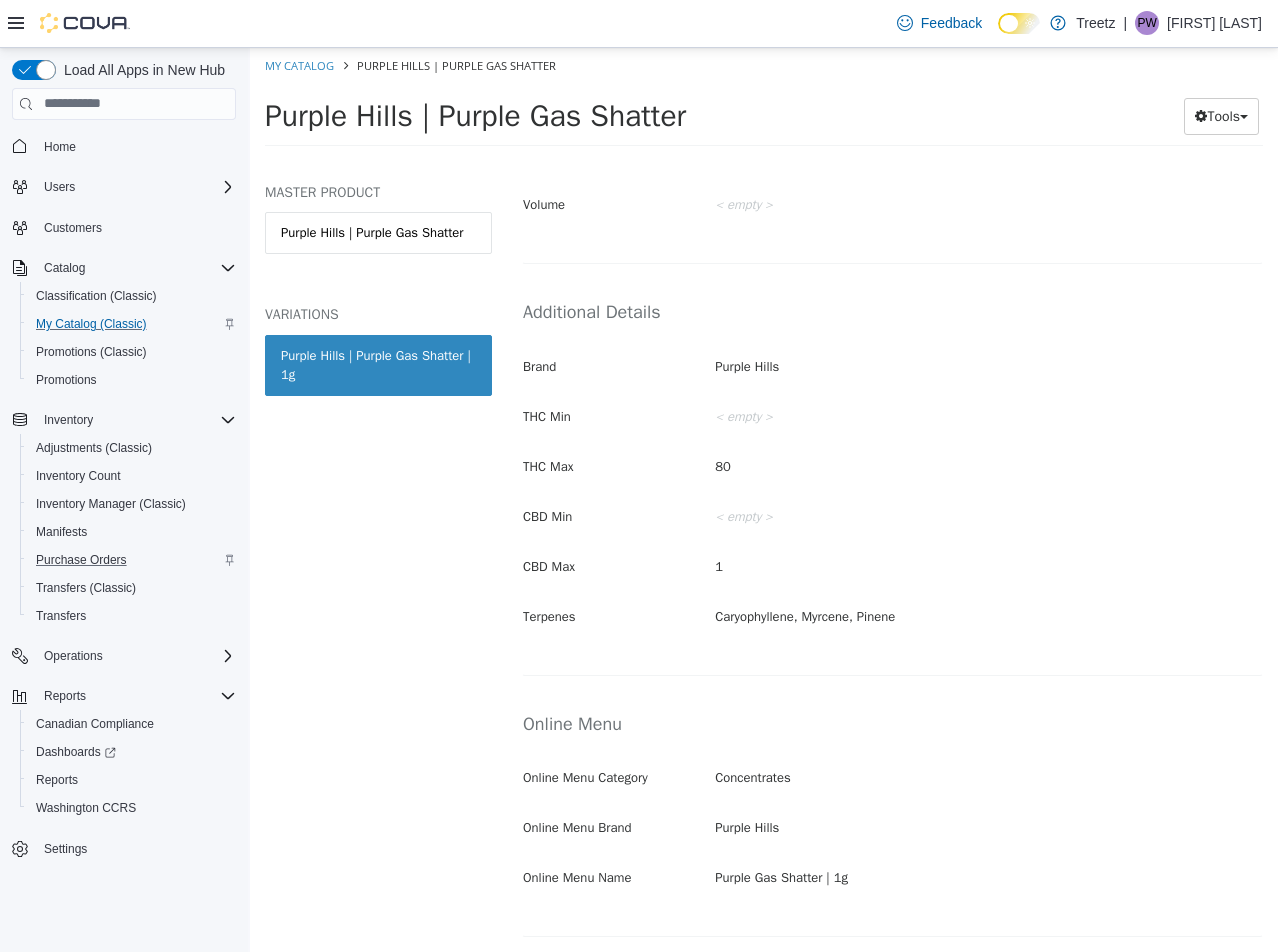 scroll, scrollTop: 802, scrollLeft: 0, axis: vertical 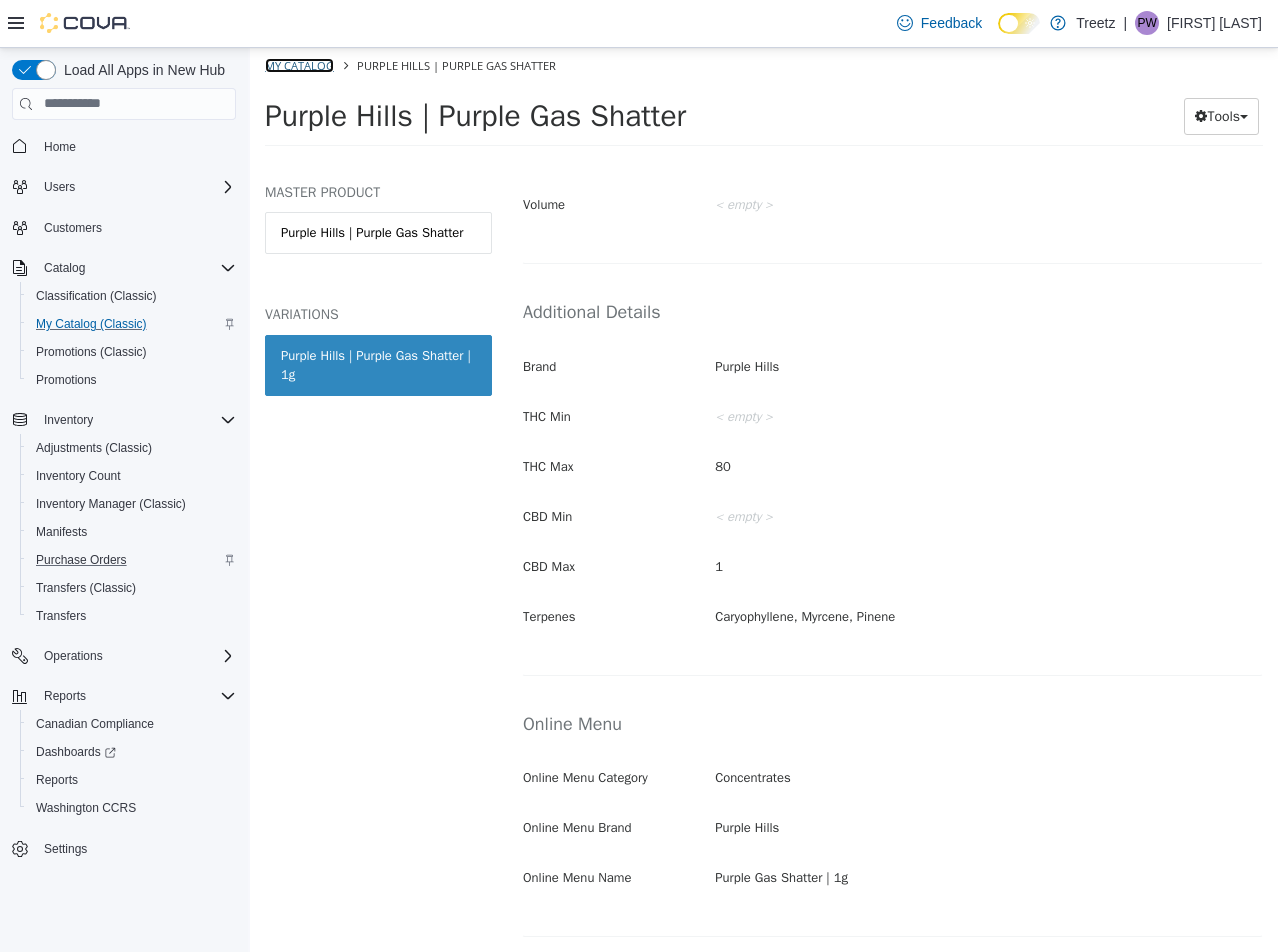 click on "My Catalog" at bounding box center (299, 64) 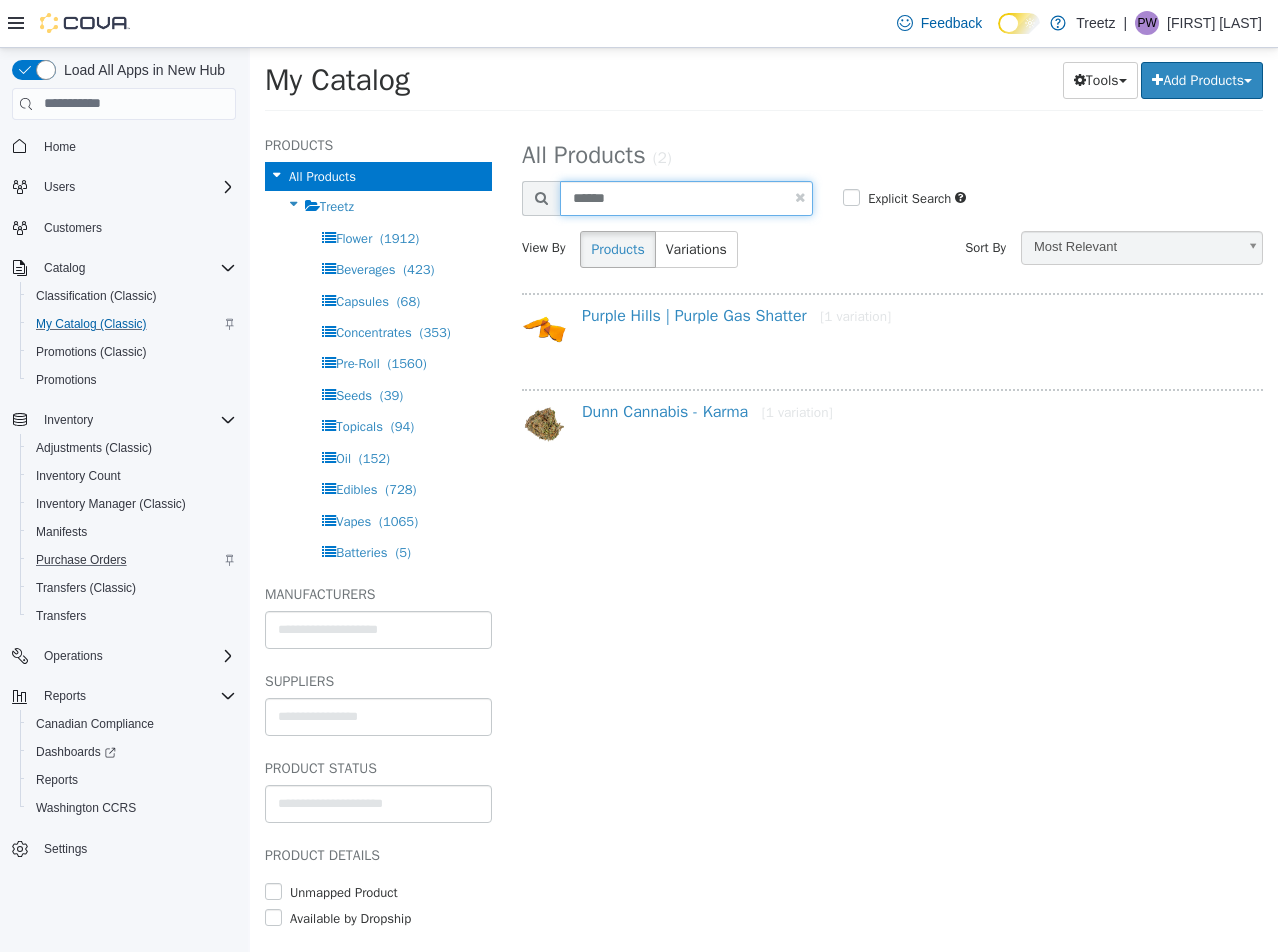 click on "******" at bounding box center [686, 197] 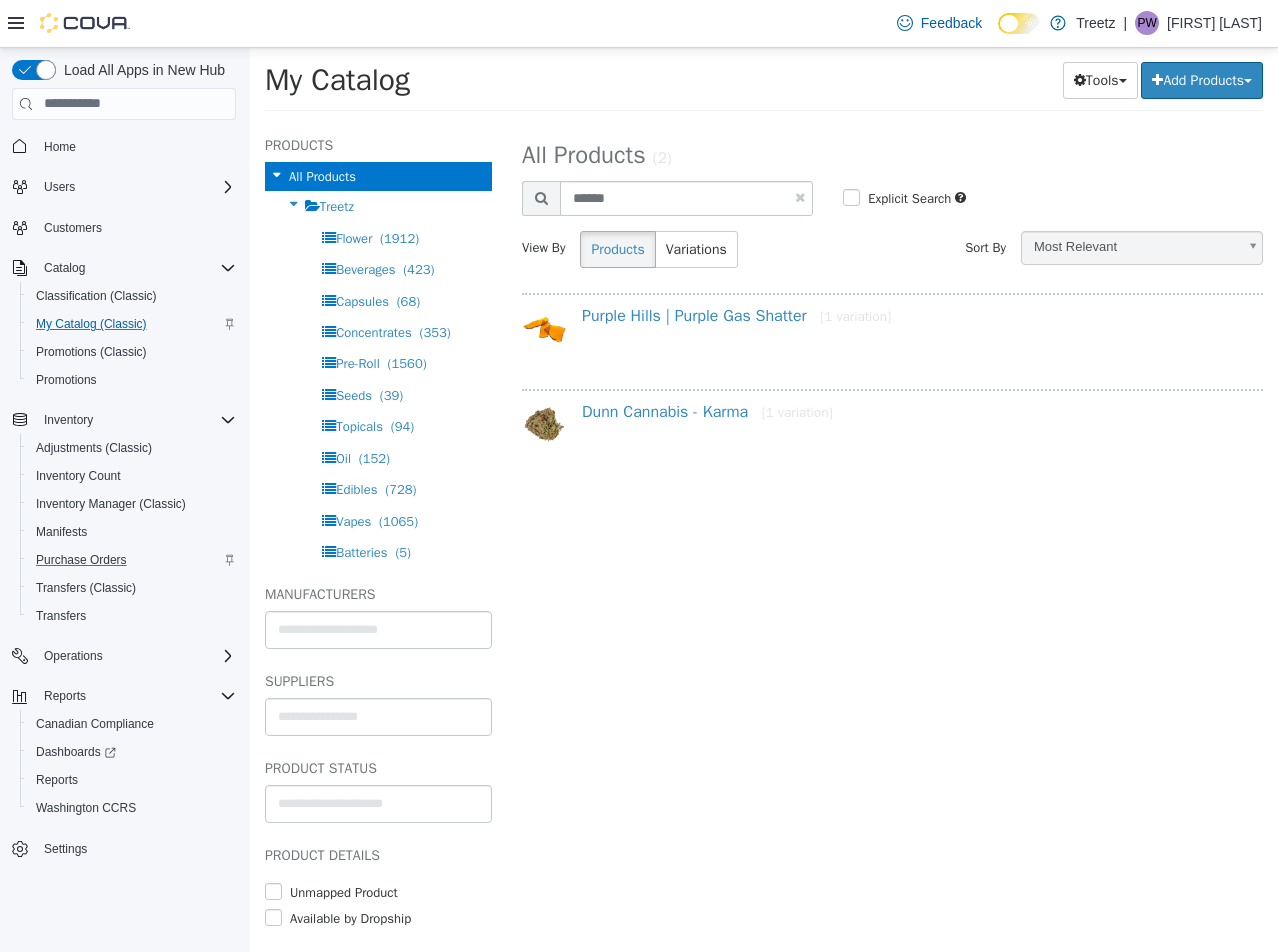 select on "**********" 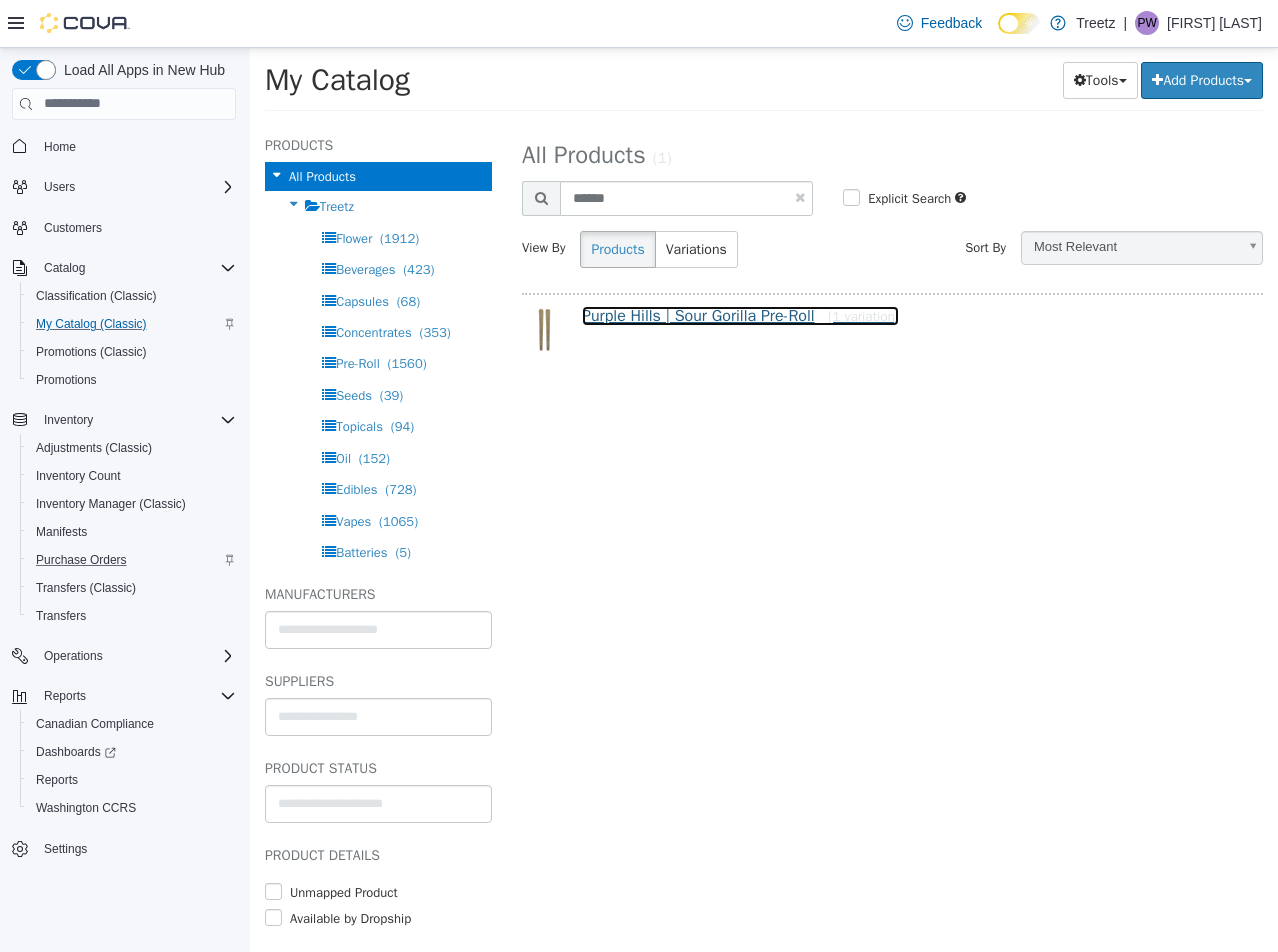 click on "Purple Hills | Sour Gorilla Pre-Roll
[1 variation]" at bounding box center (740, 315) 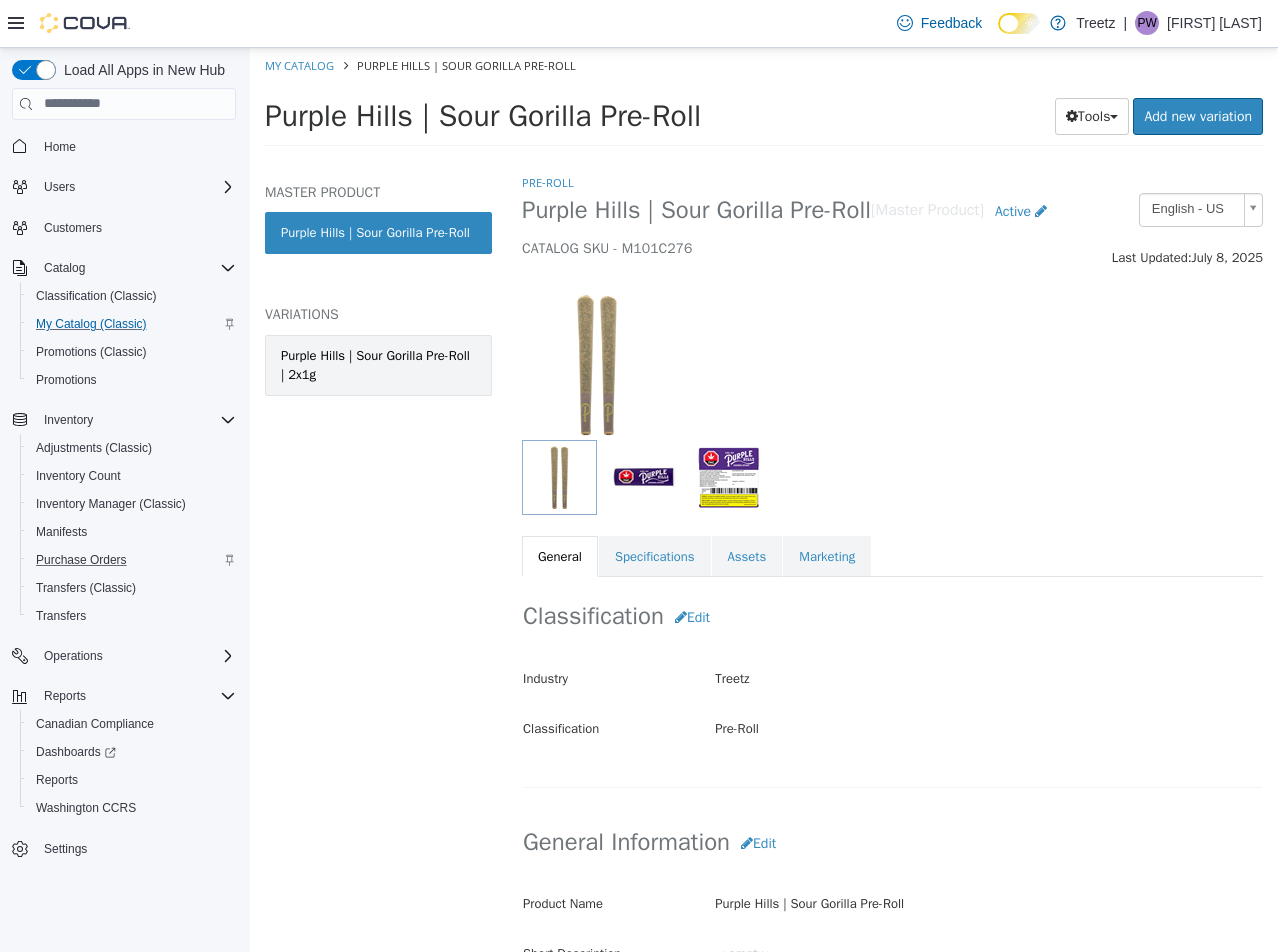 click on "Purple Hills | Sour Gorilla Pre-Roll | 2x1g" at bounding box center [378, 364] 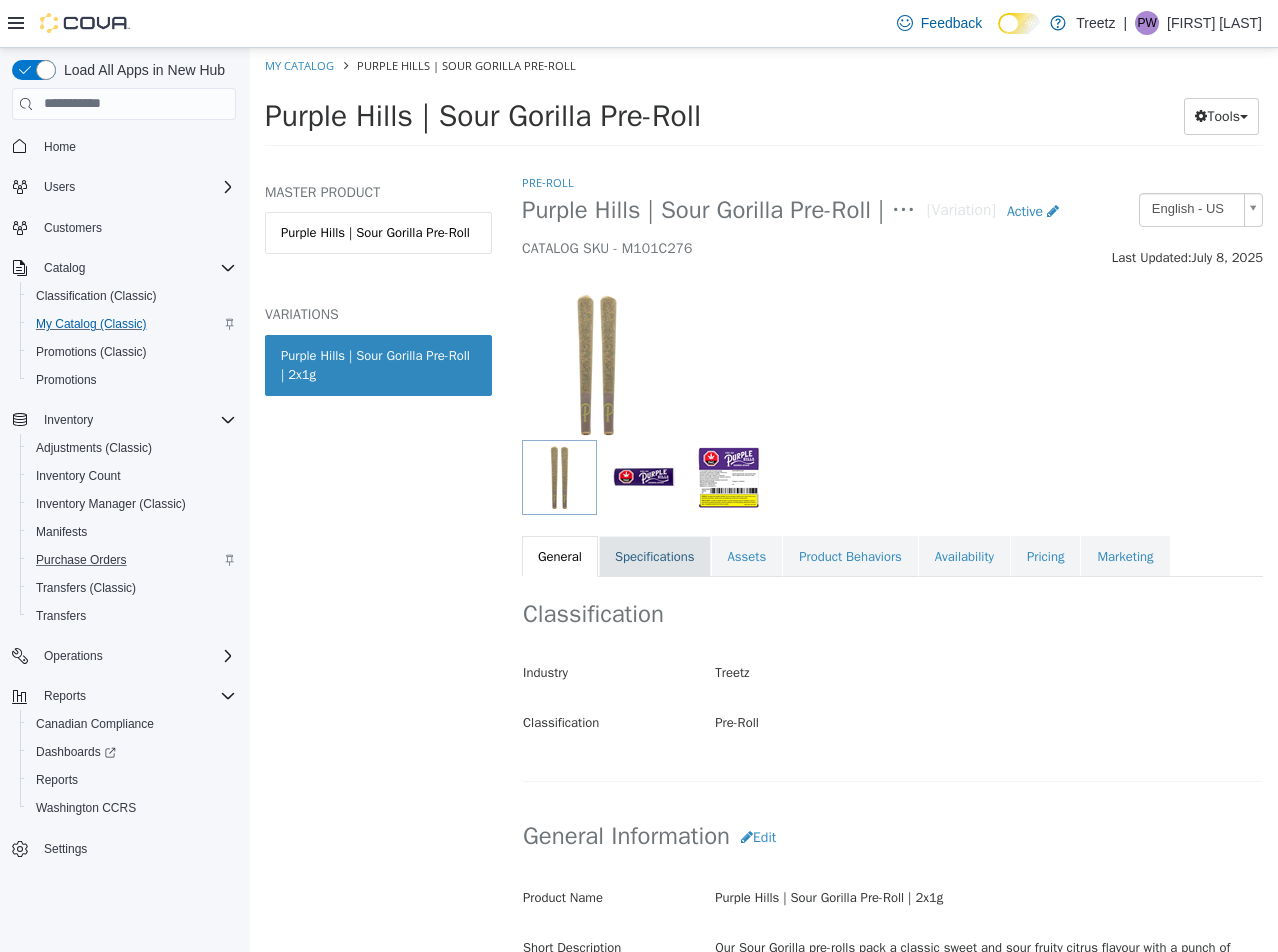 click on "Specifications" at bounding box center [655, 556] 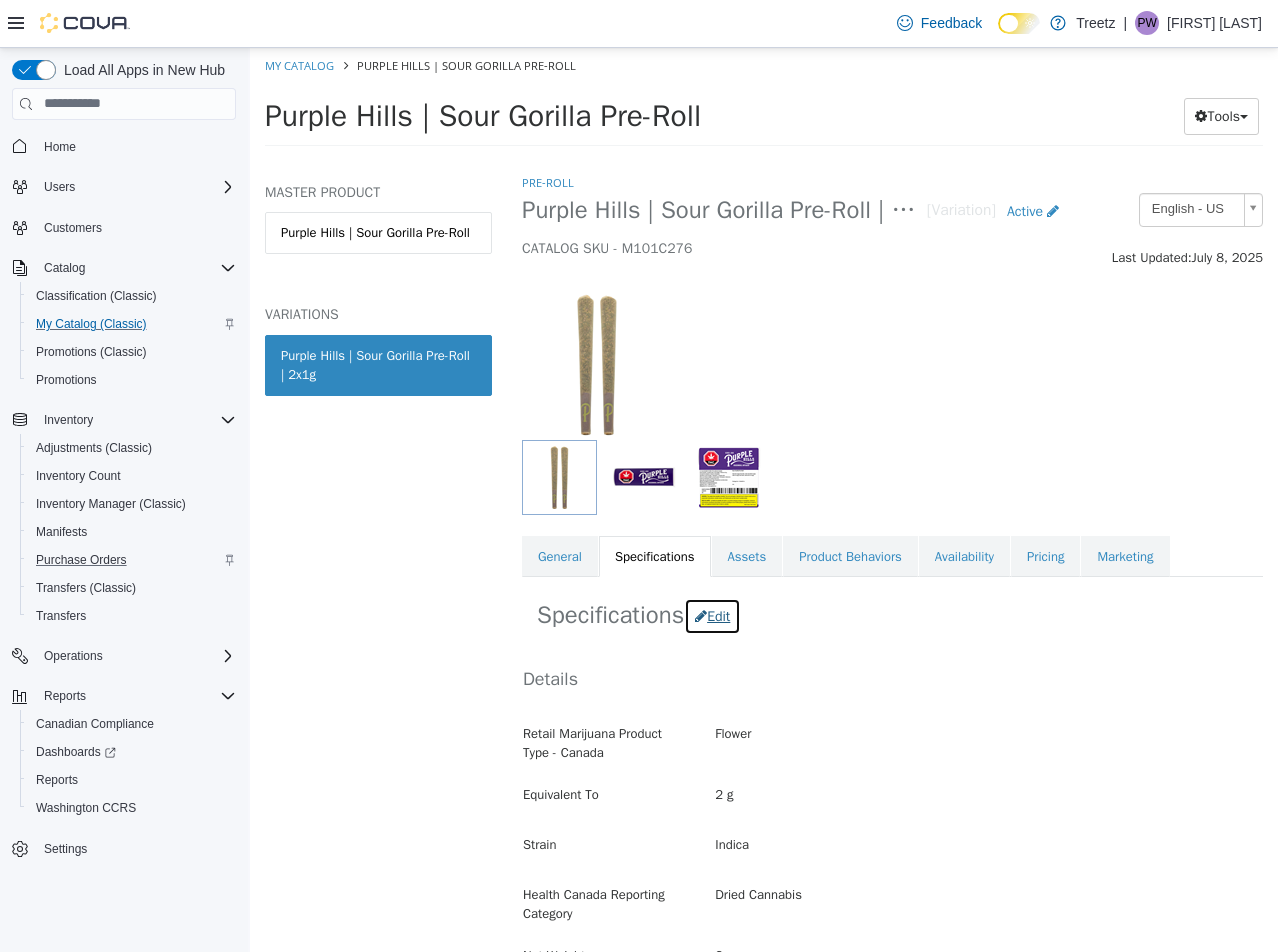 click on "Edit" at bounding box center [712, 615] 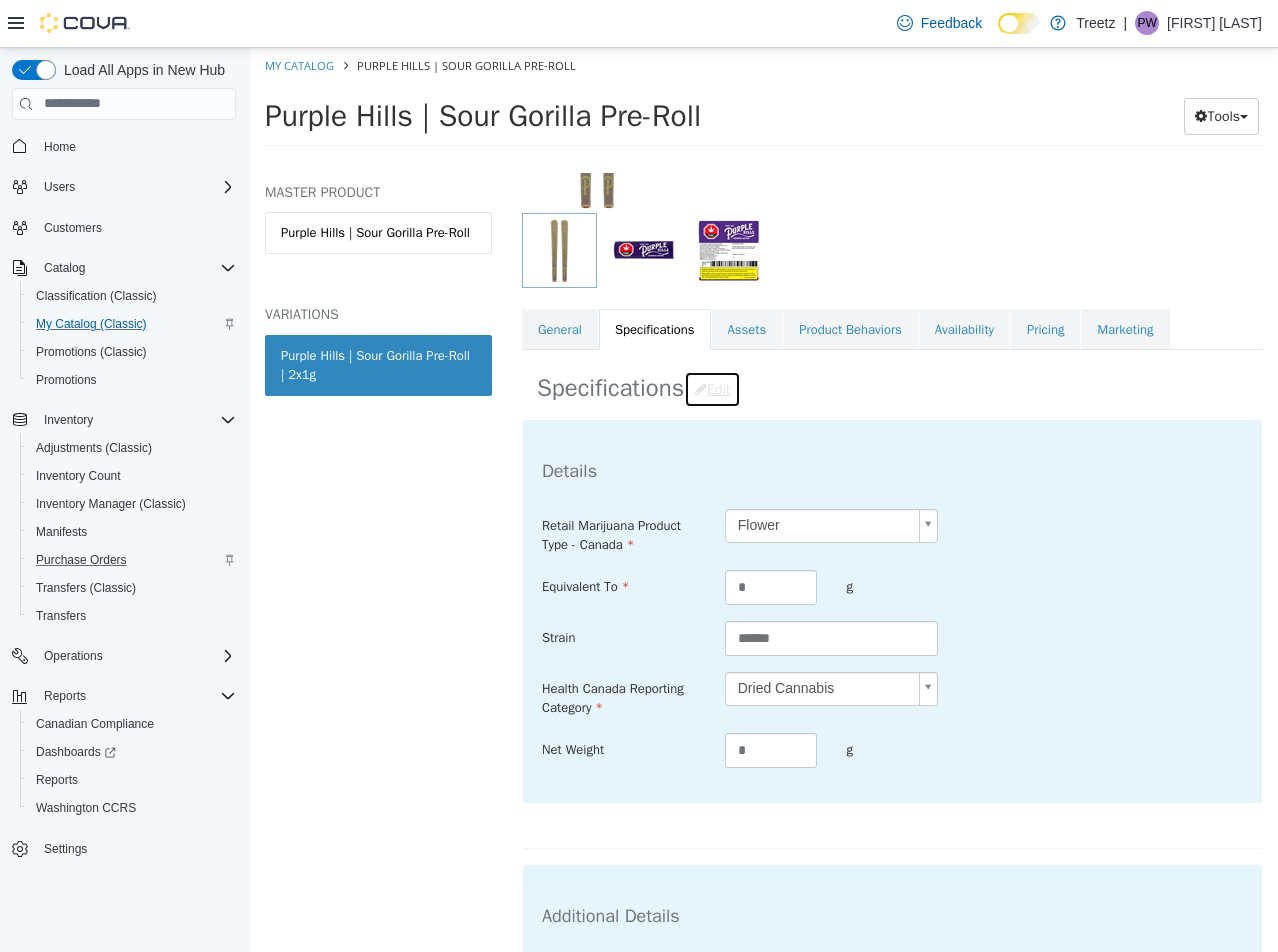 scroll, scrollTop: 500, scrollLeft: 0, axis: vertical 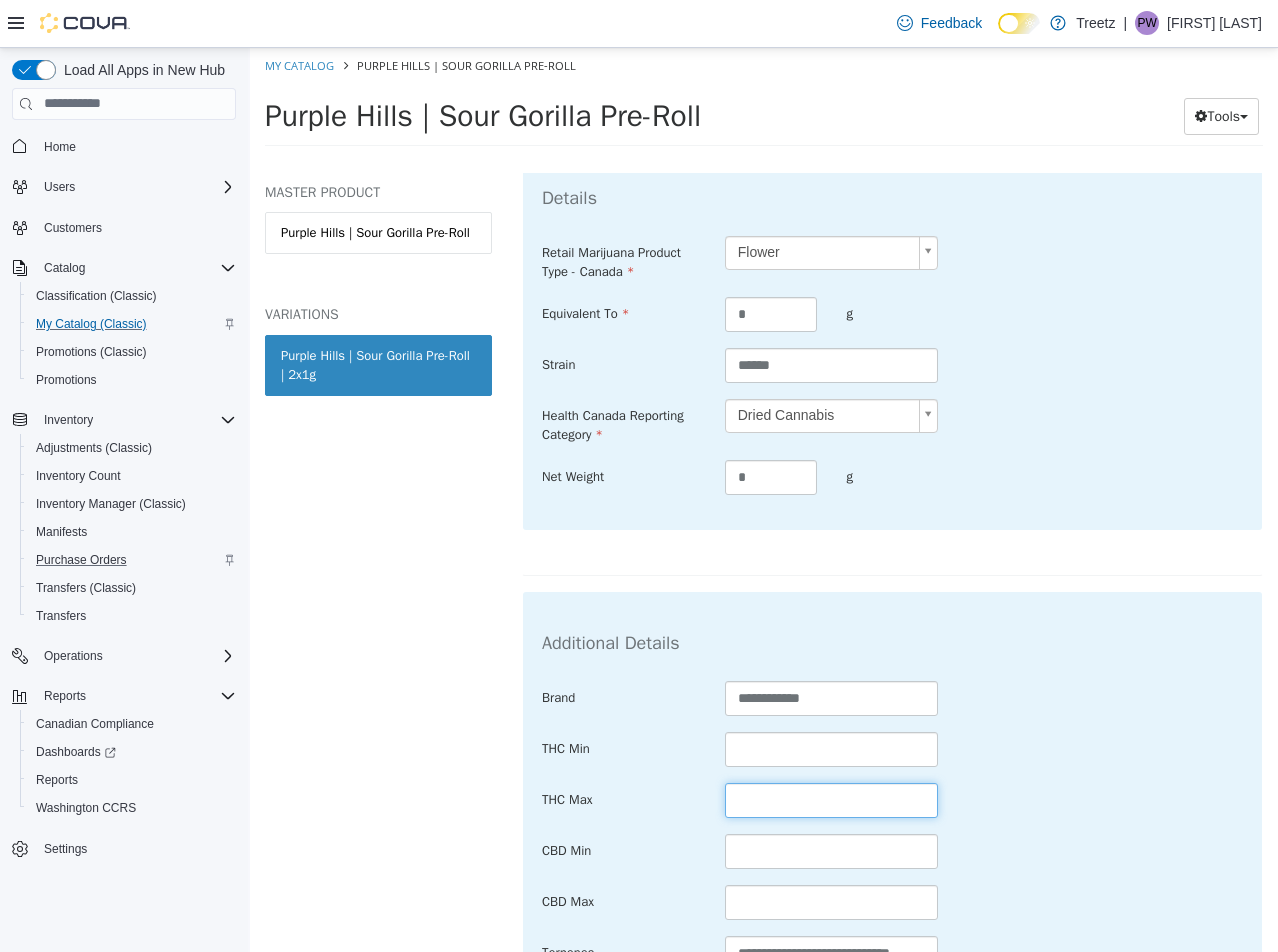 click at bounding box center (832, 799) 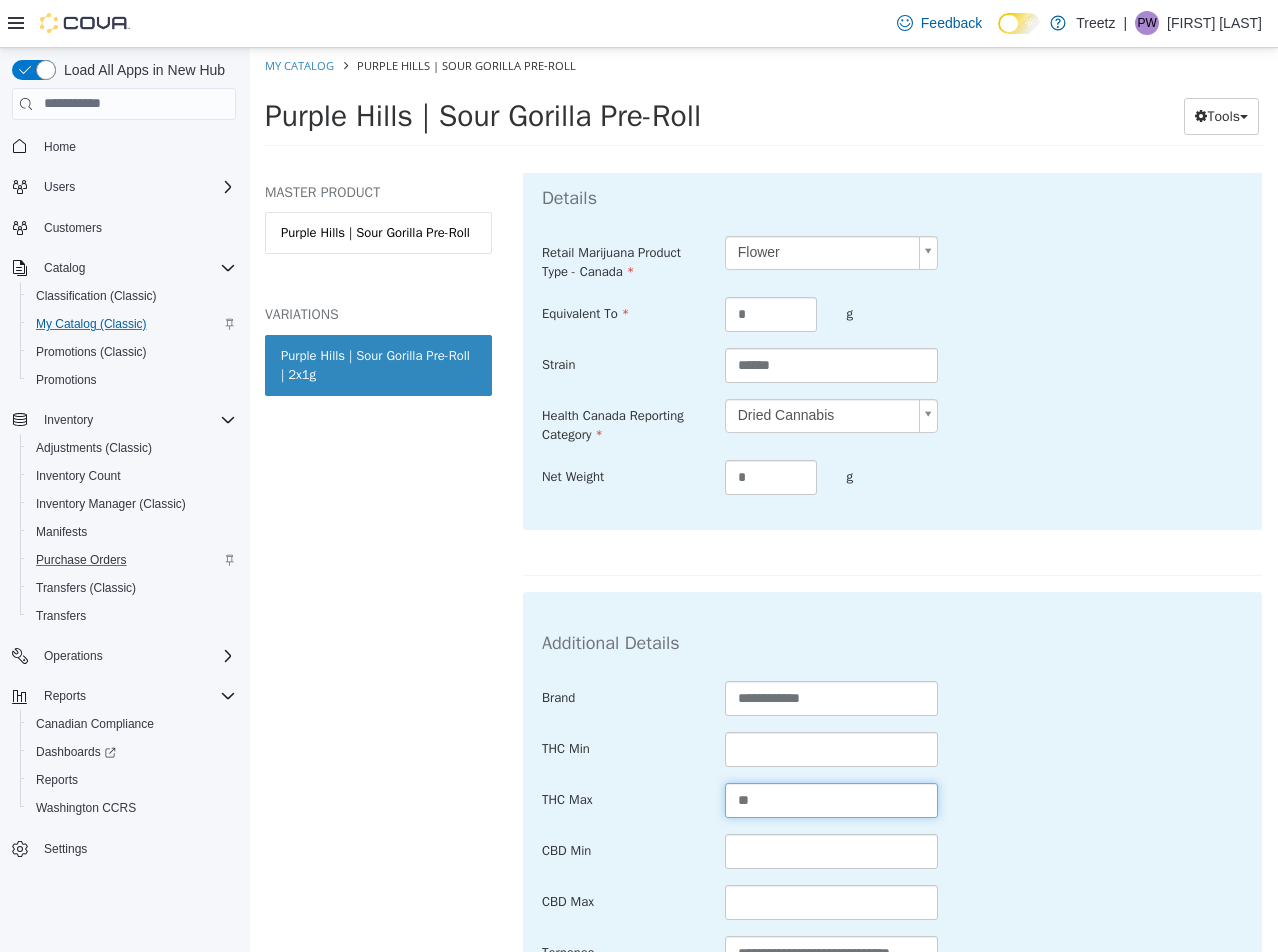 type on "**" 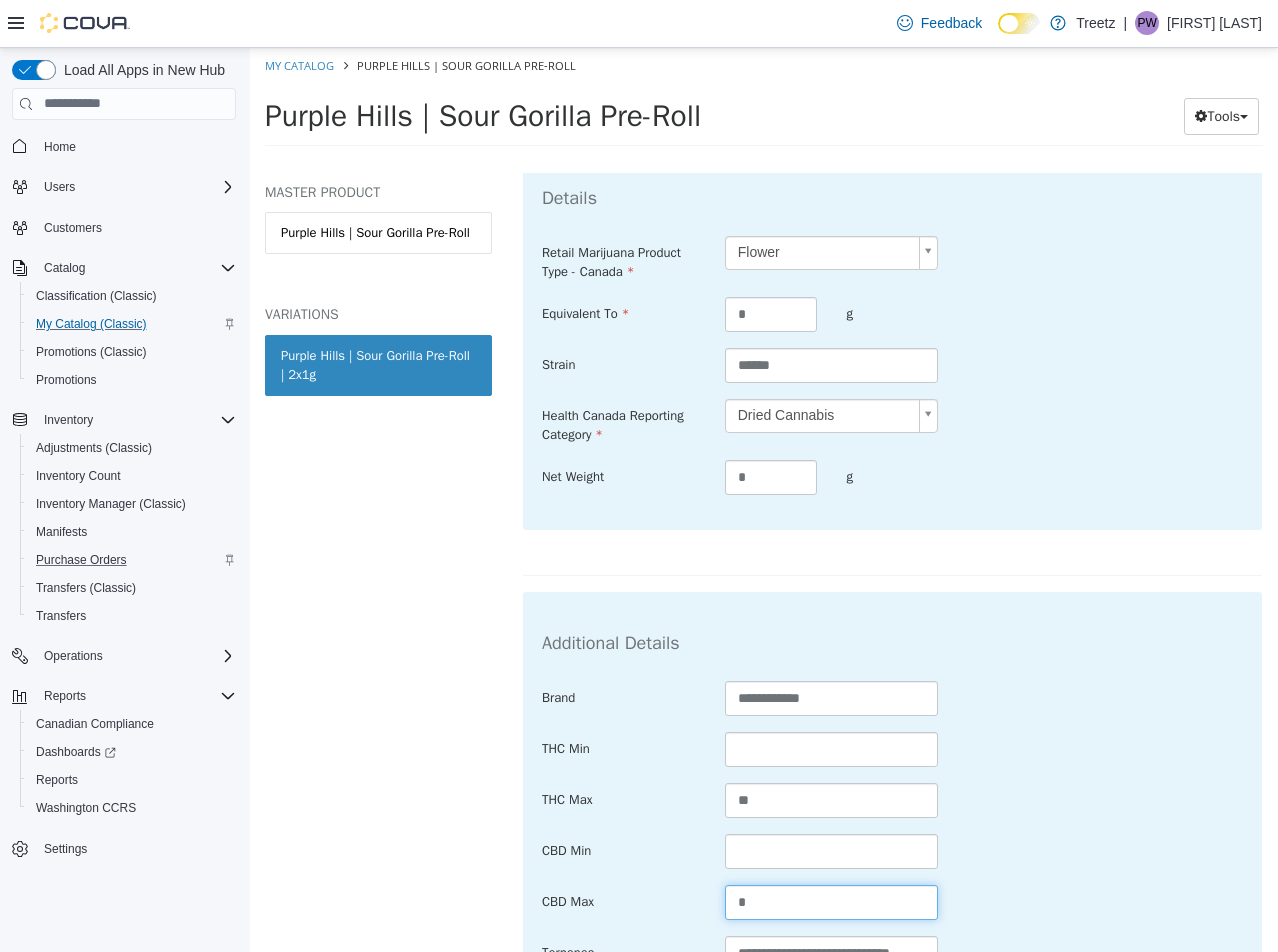 type on "*" 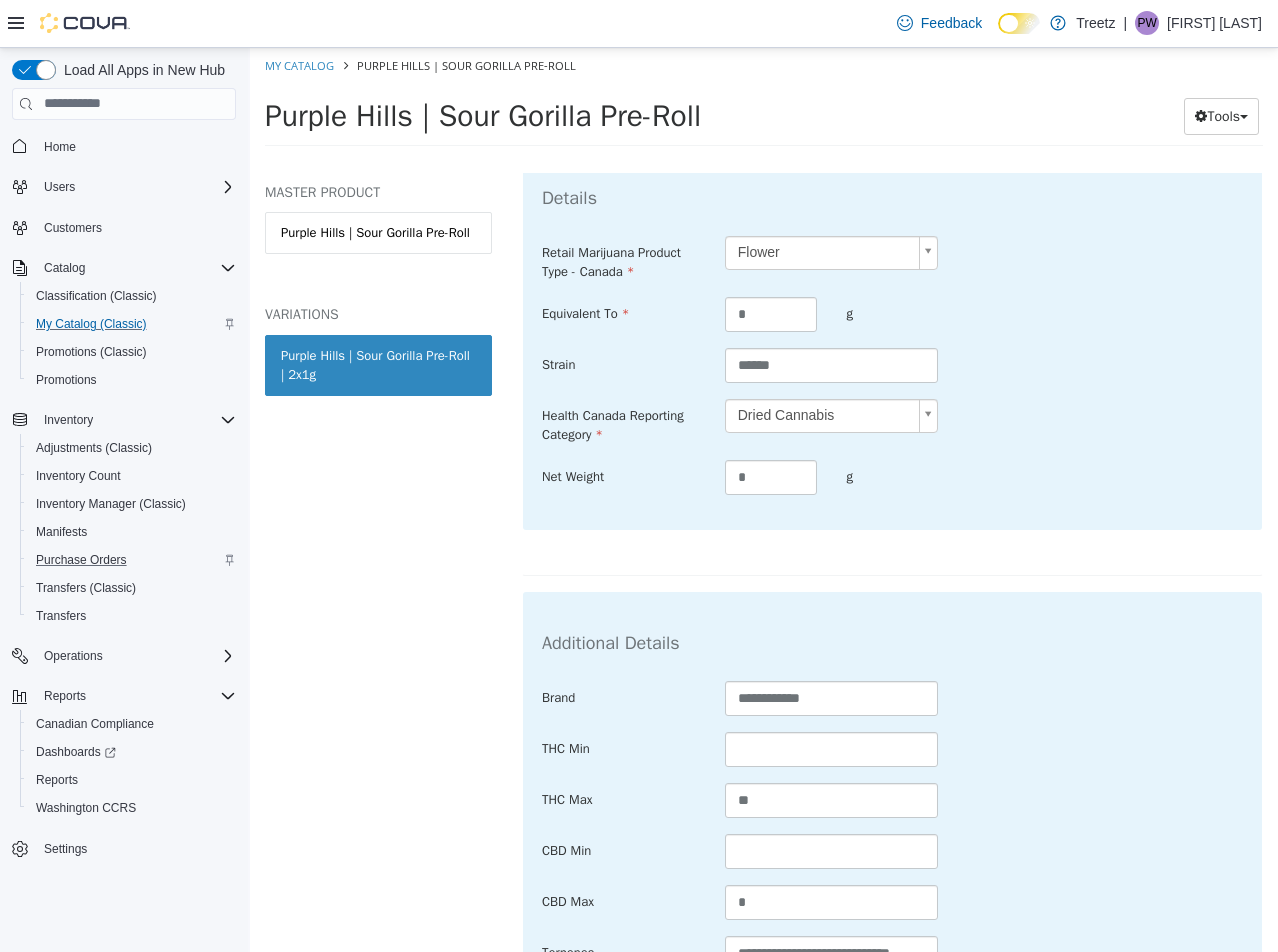 click on "**********" at bounding box center (892, 798) 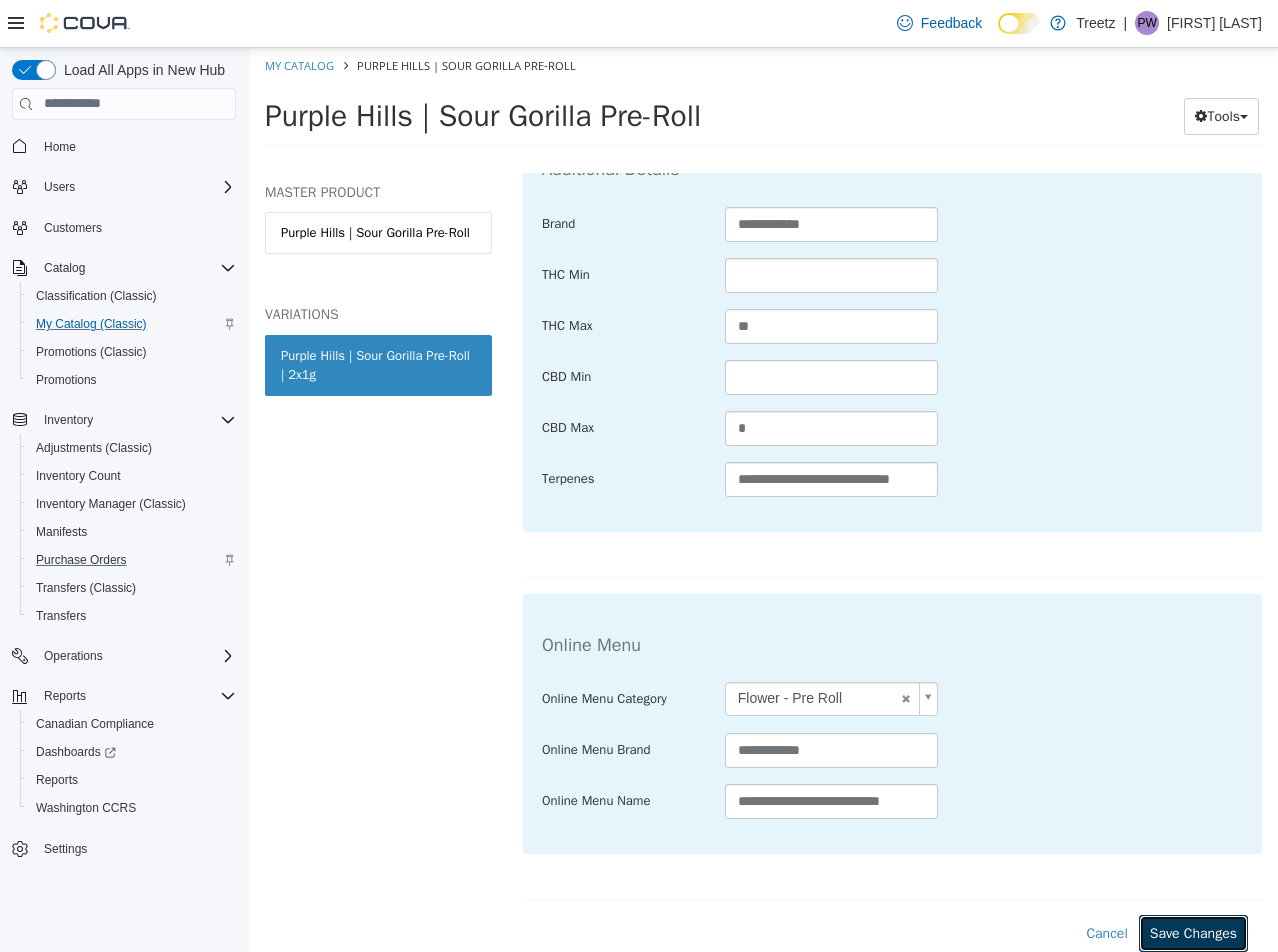 click on "Save Changes" at bounding box center [1193, 932] 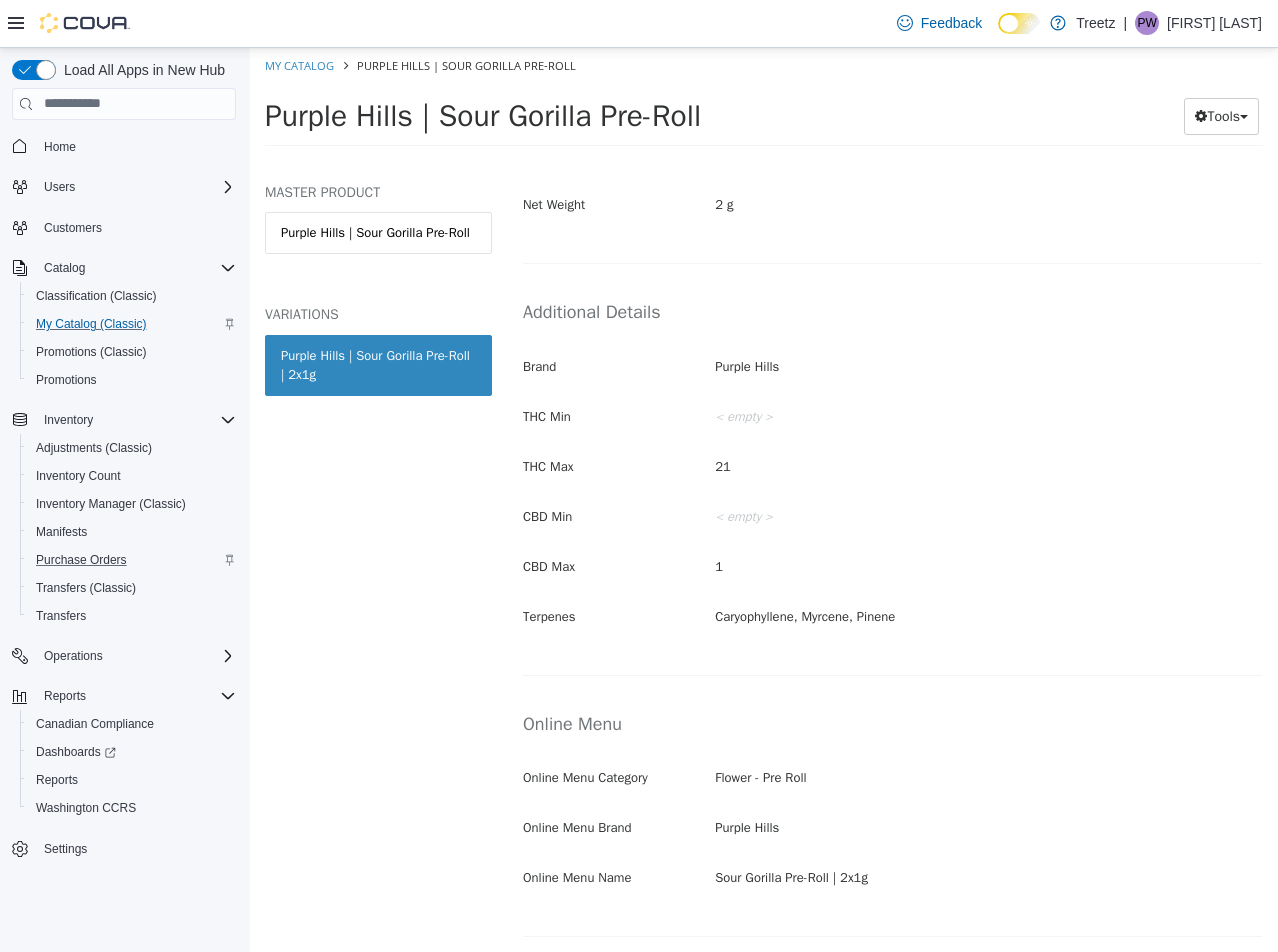 scroll, scrollTop: 752, scrollLeft: 0, axis: vertical 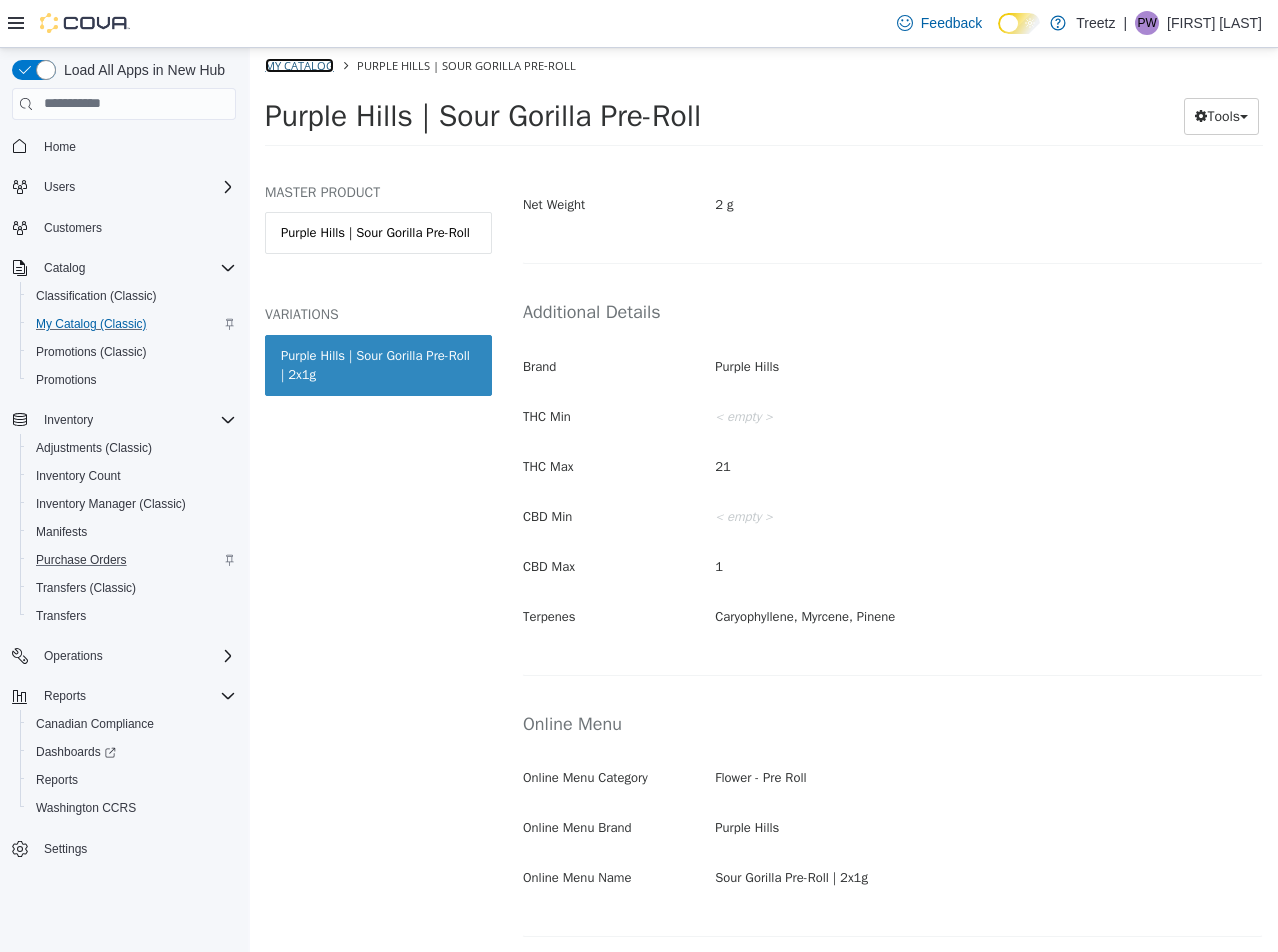 click on "My Catalog" at bounding box center (299, 64) 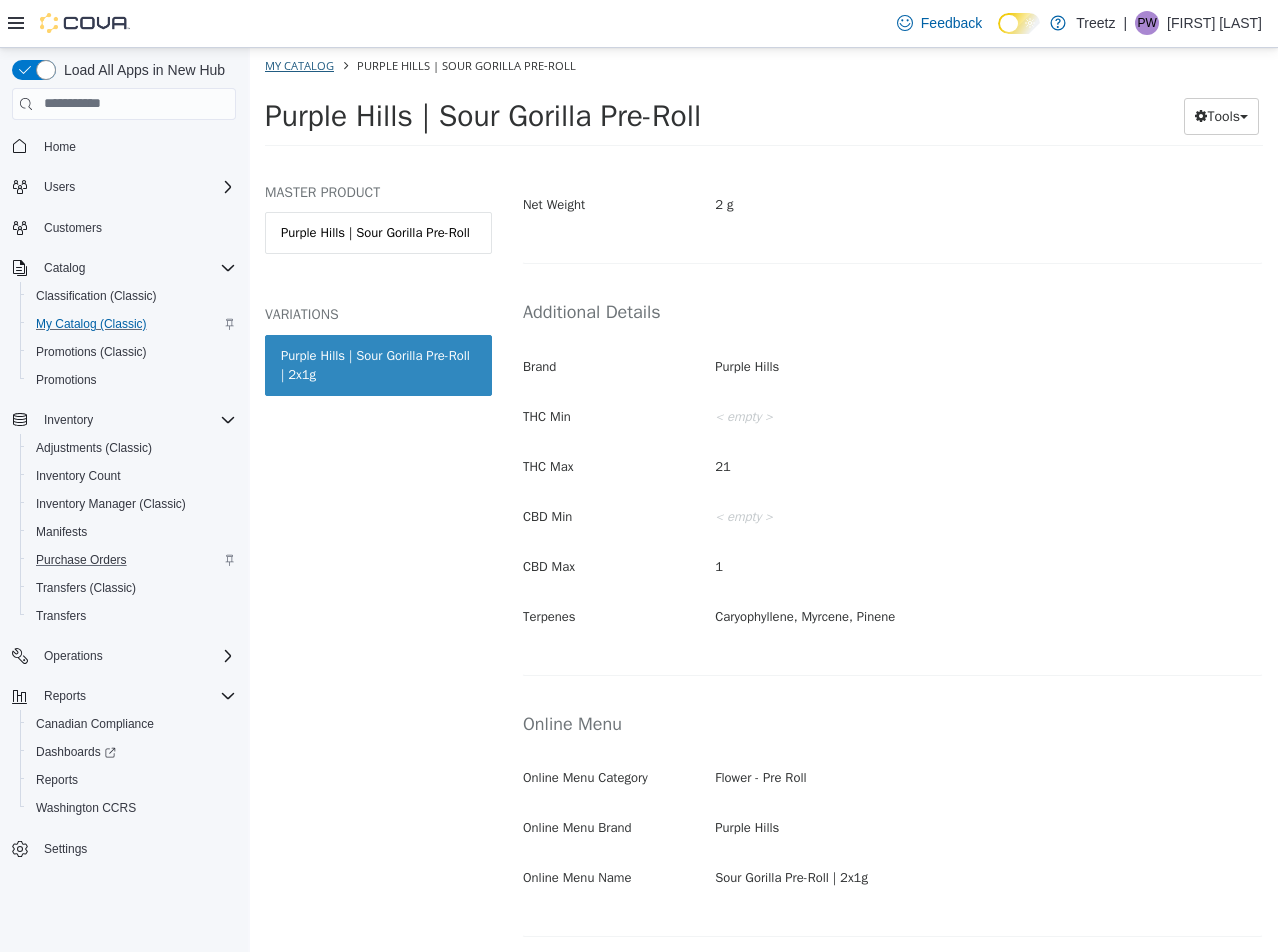 select on "**********" 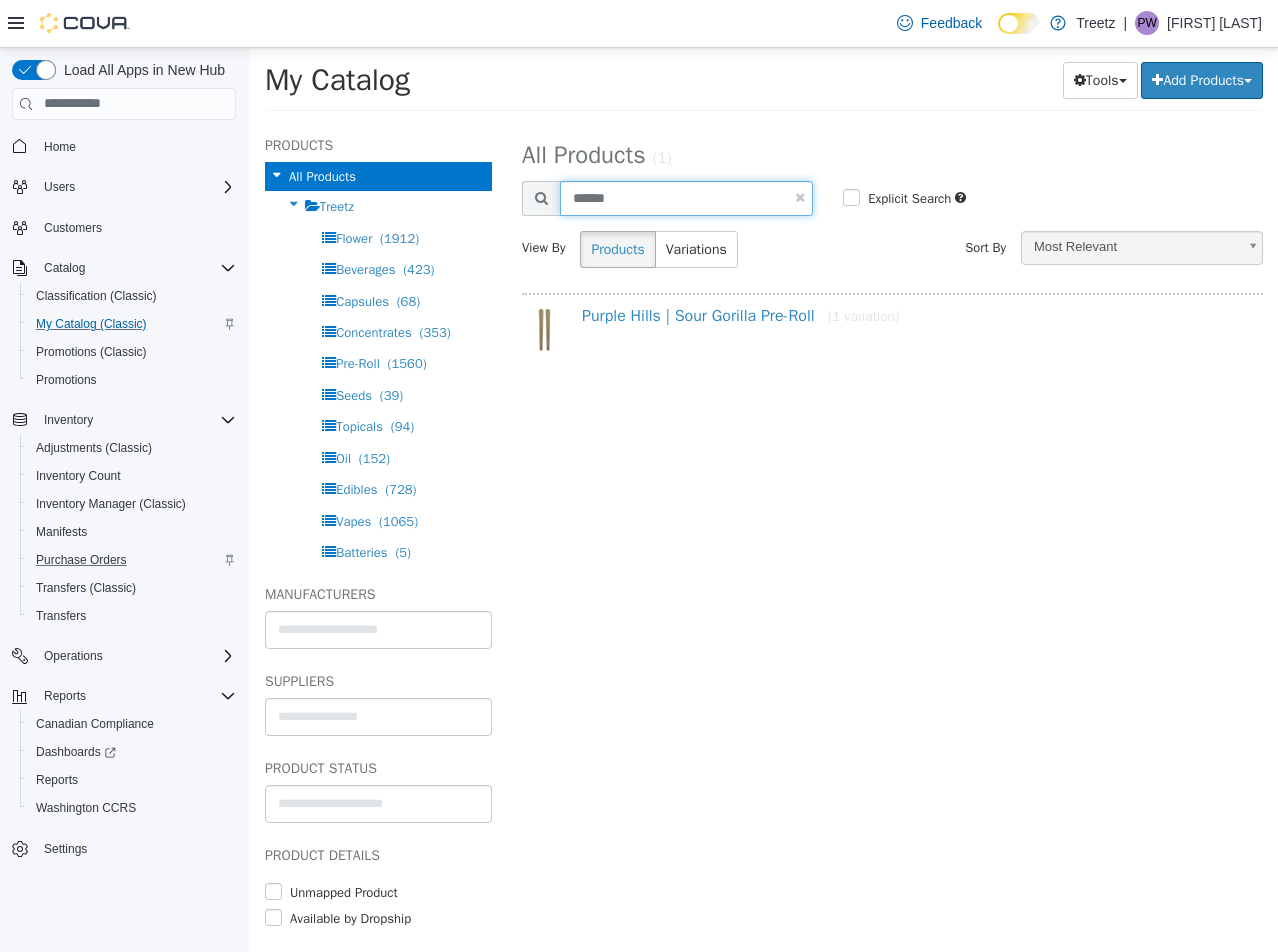 click on "******" at bounding box center (686, 197) 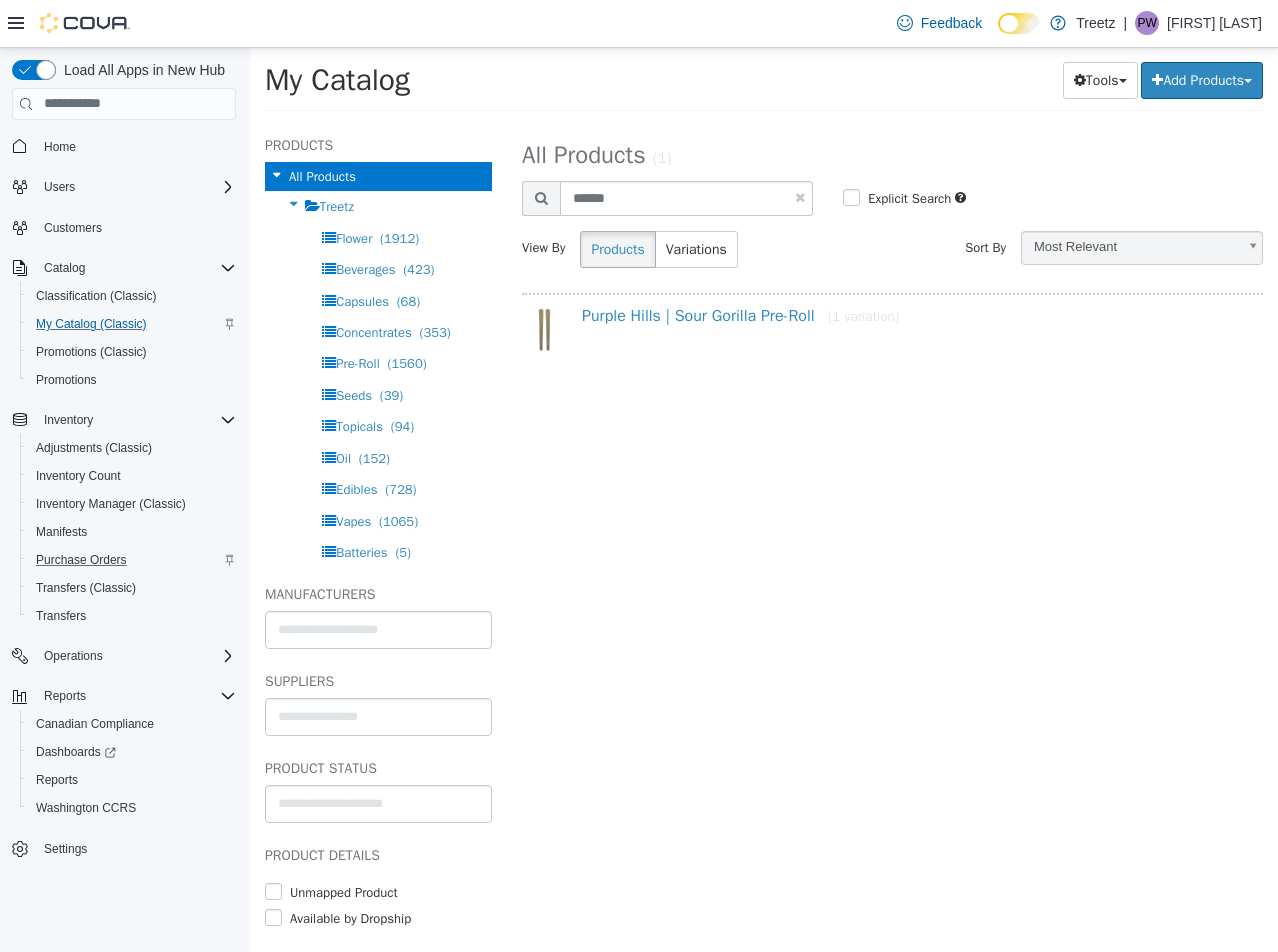 select on "**********" 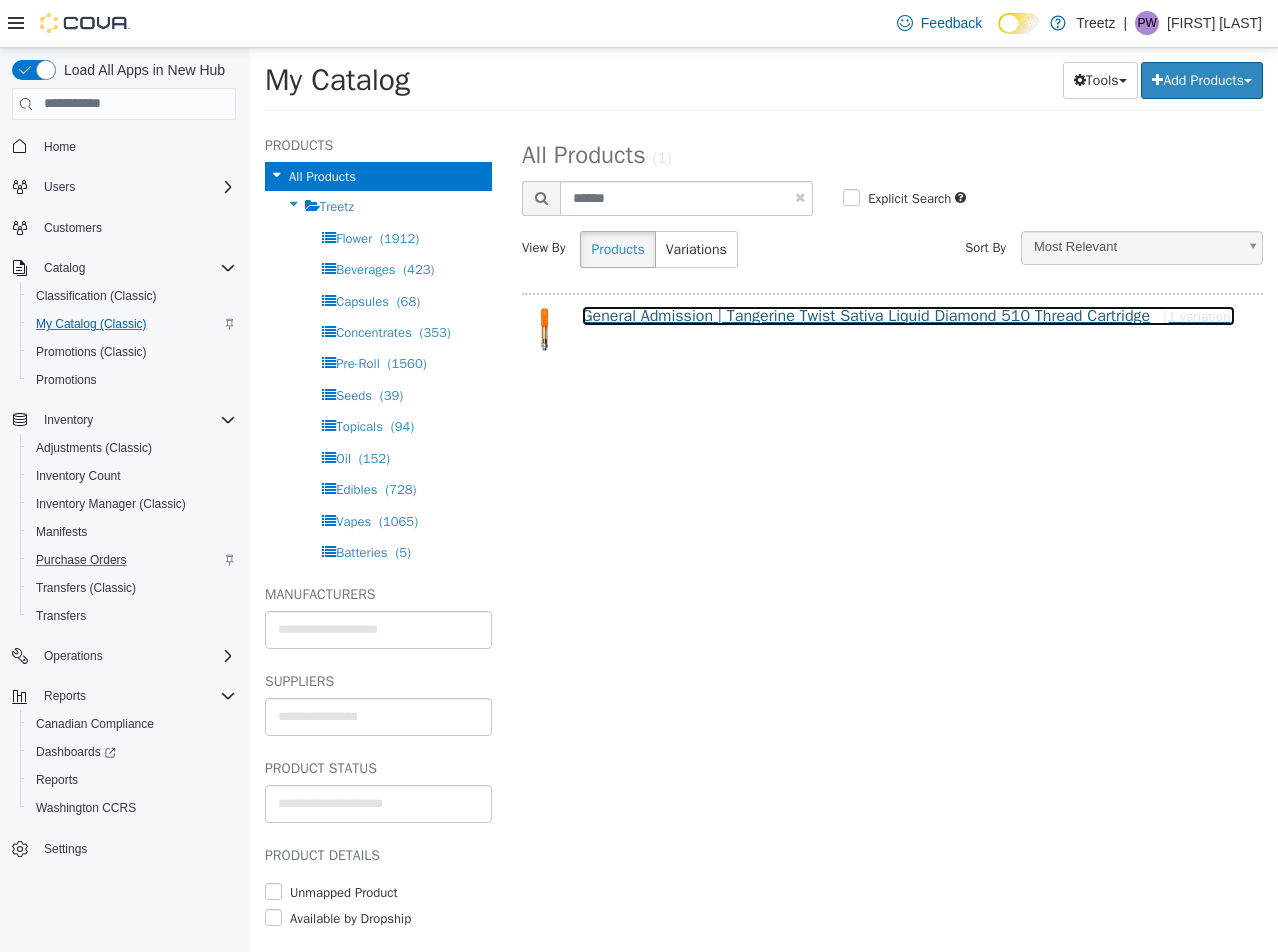 click on "General Admission | Tangerine Twist Sativa Liquid Diamond 510 Thread Cartridge
[1 variation]" at bounding box center (908, 315) 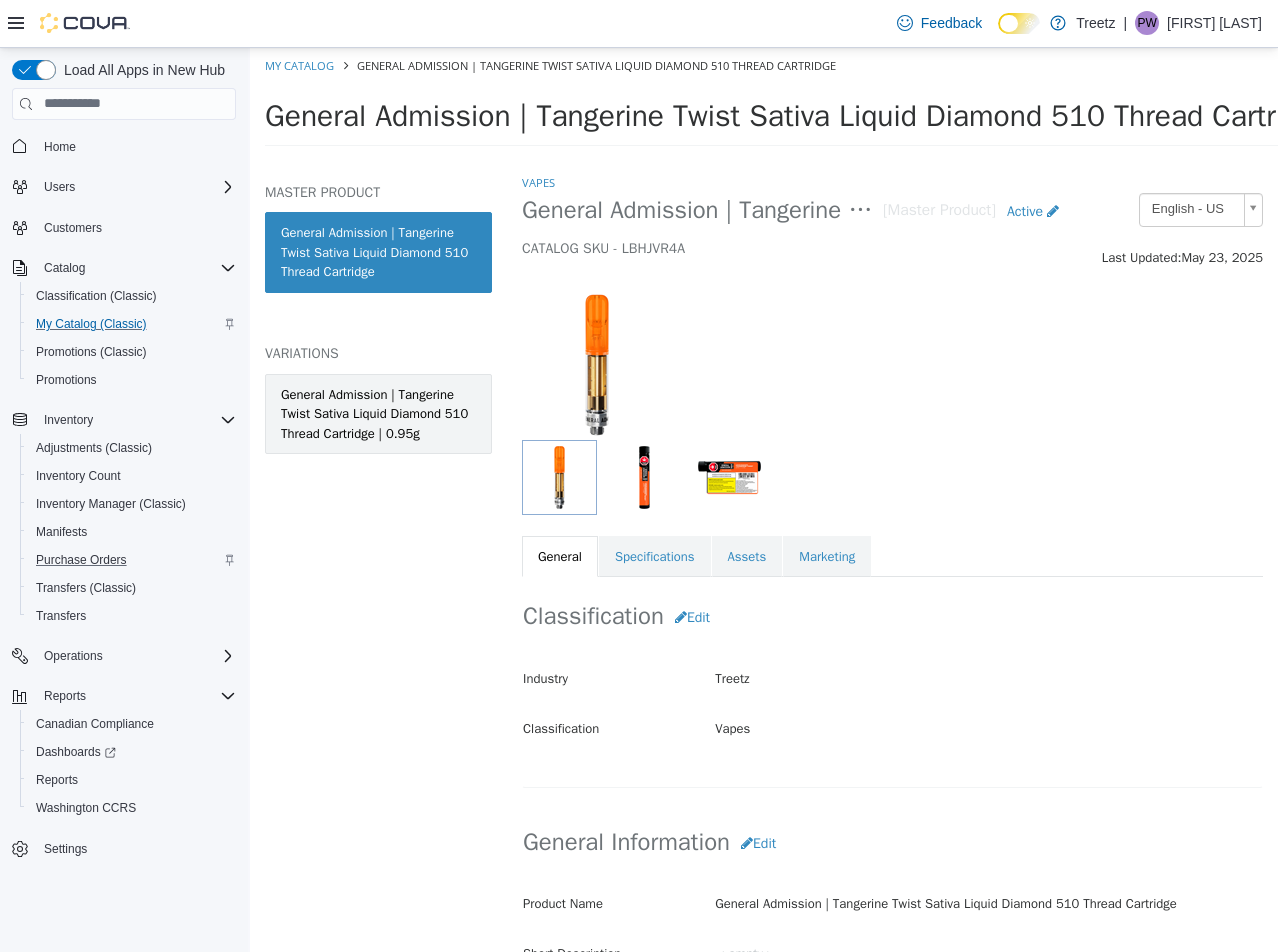click on "General Admission | Tangerine Twist Sativa Liquid Diamond 510 Thread Cartridge | 0.95g" at bounding box center (378, 413) 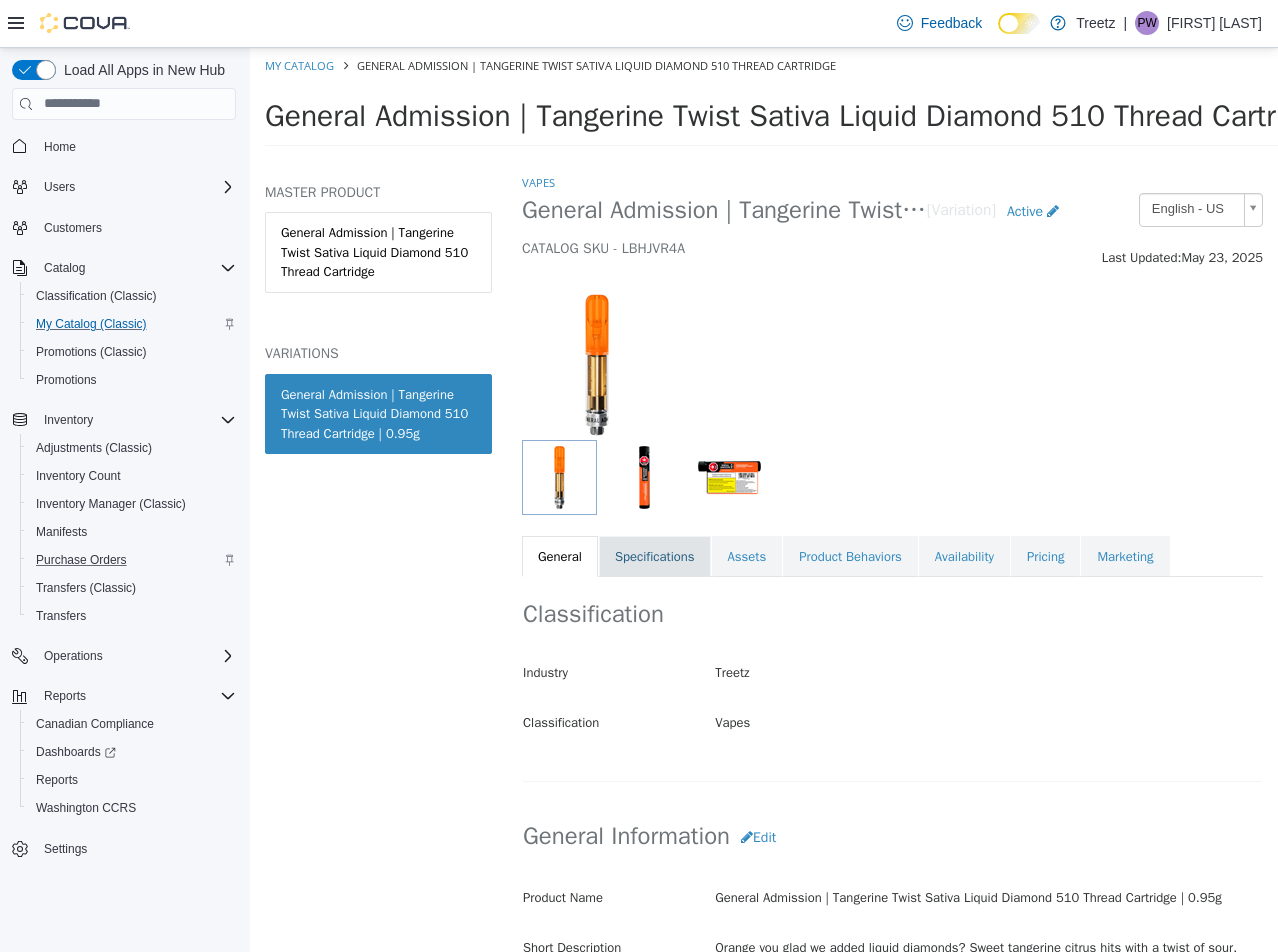 click on "Specifications" at bounding box center [655, 556] 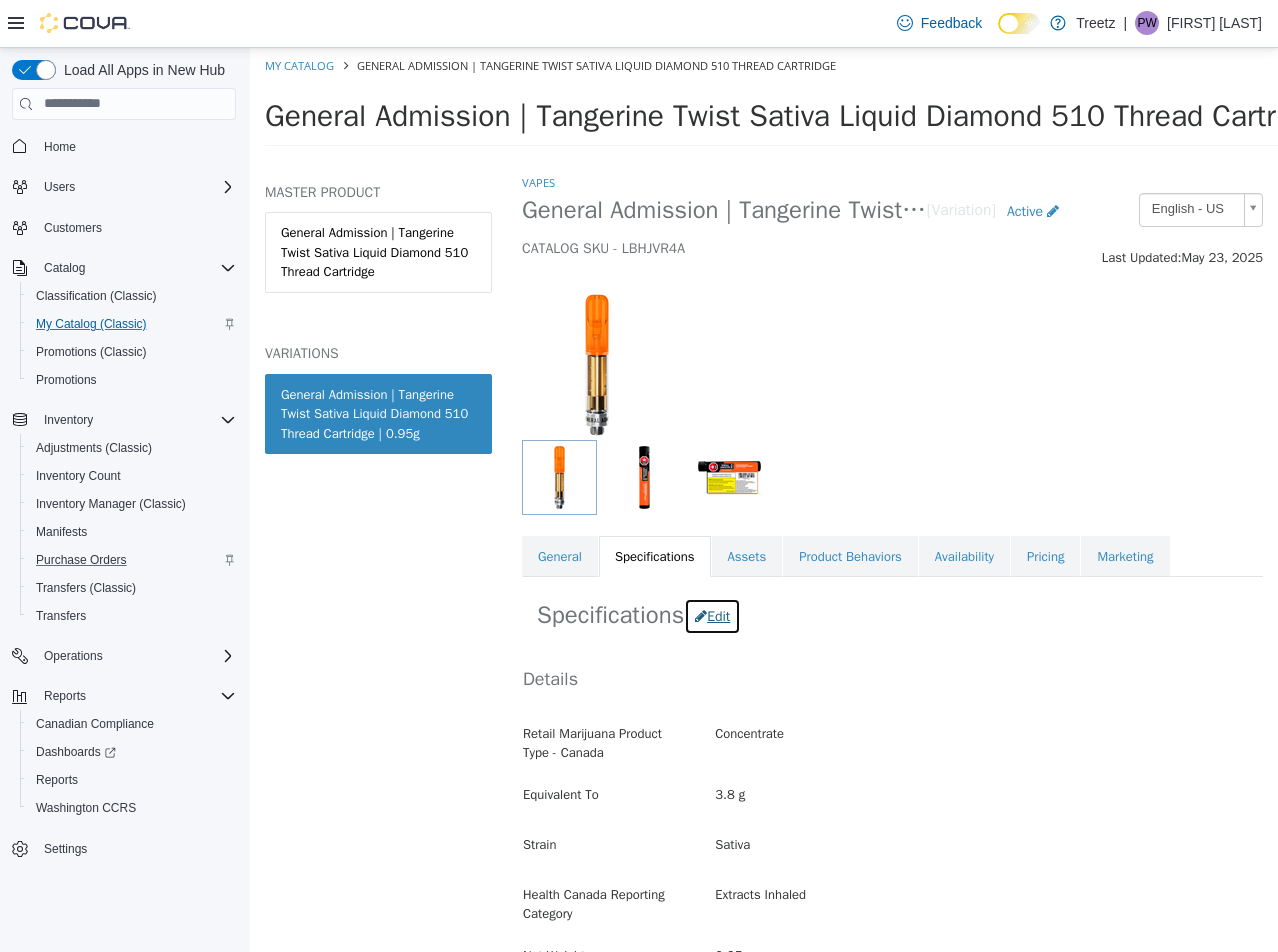 click on "Edit" at bounding box center [712, 615] 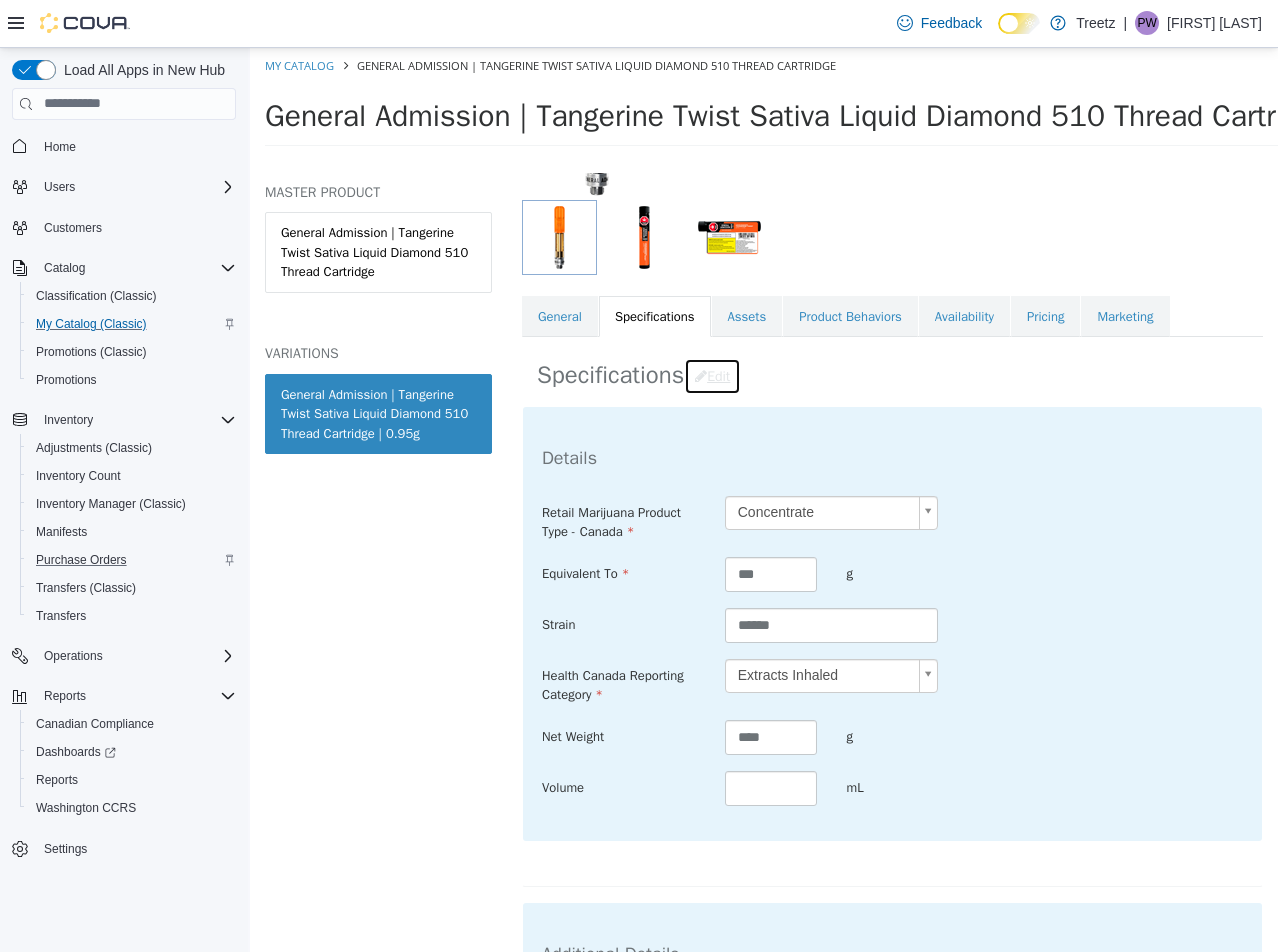 scroll, scrollTop: 600, scrollLeft: 0, axis: vertical 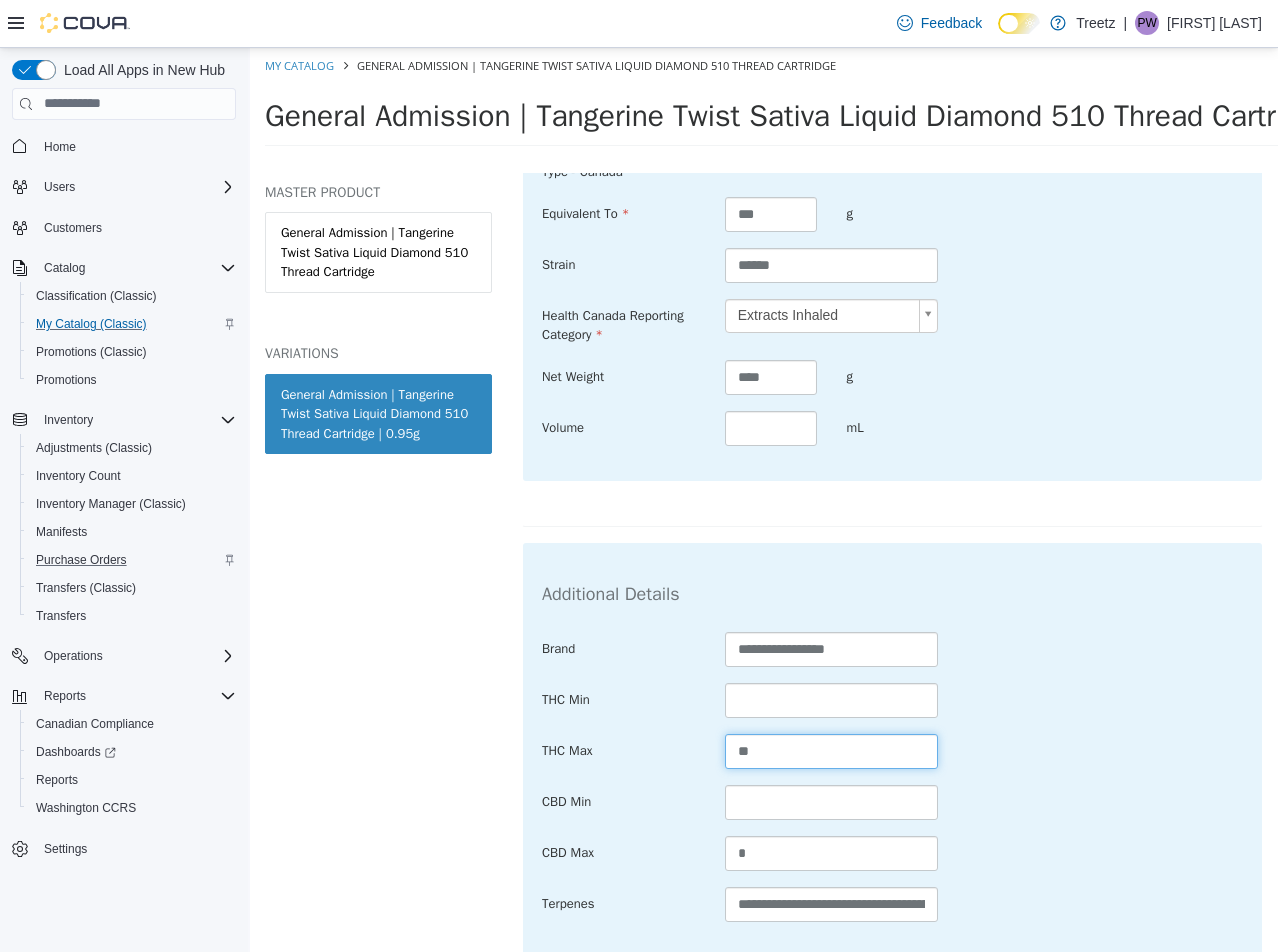 click on "**" at bounding box center [832, 750] 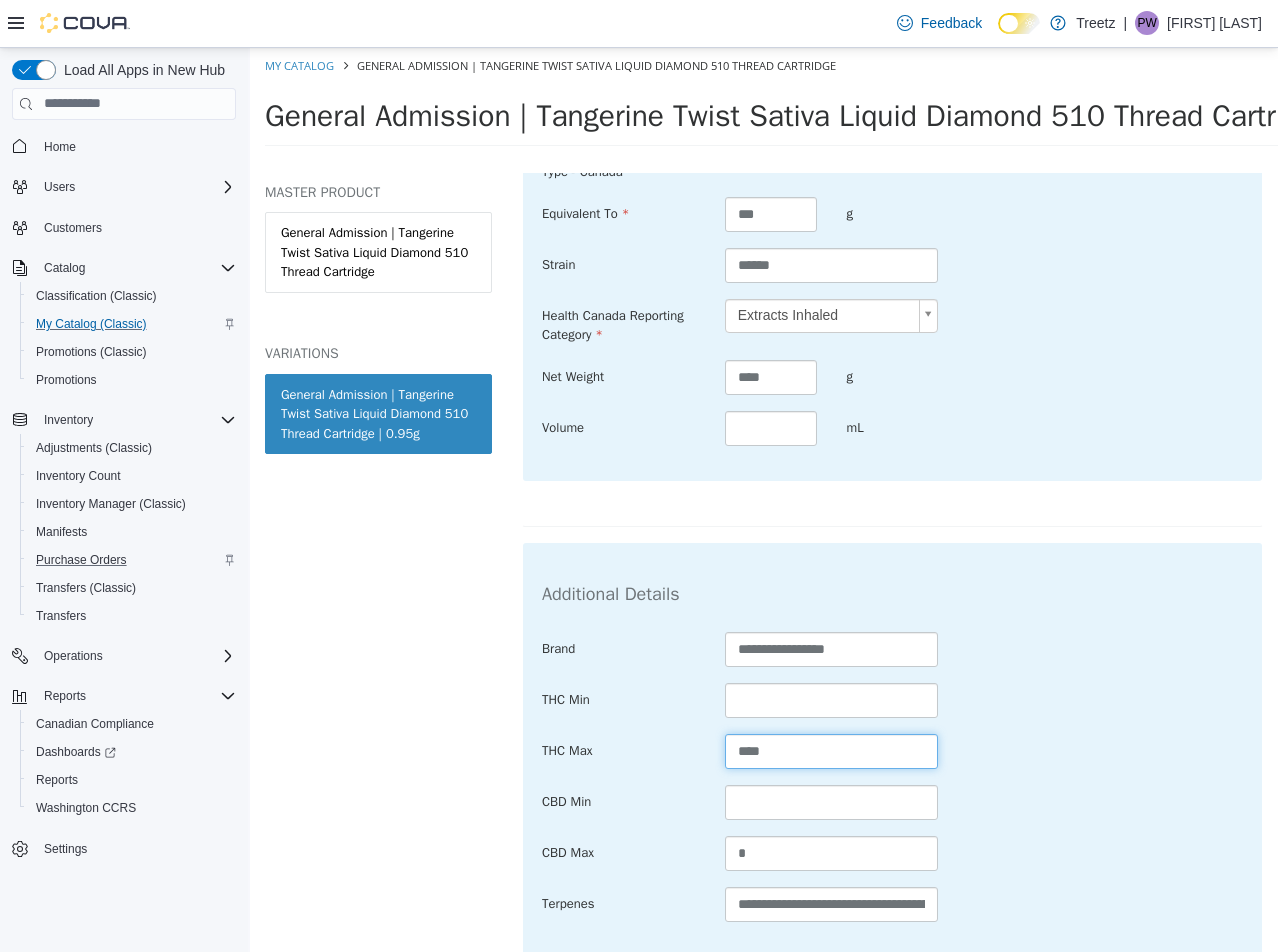 type on "****" 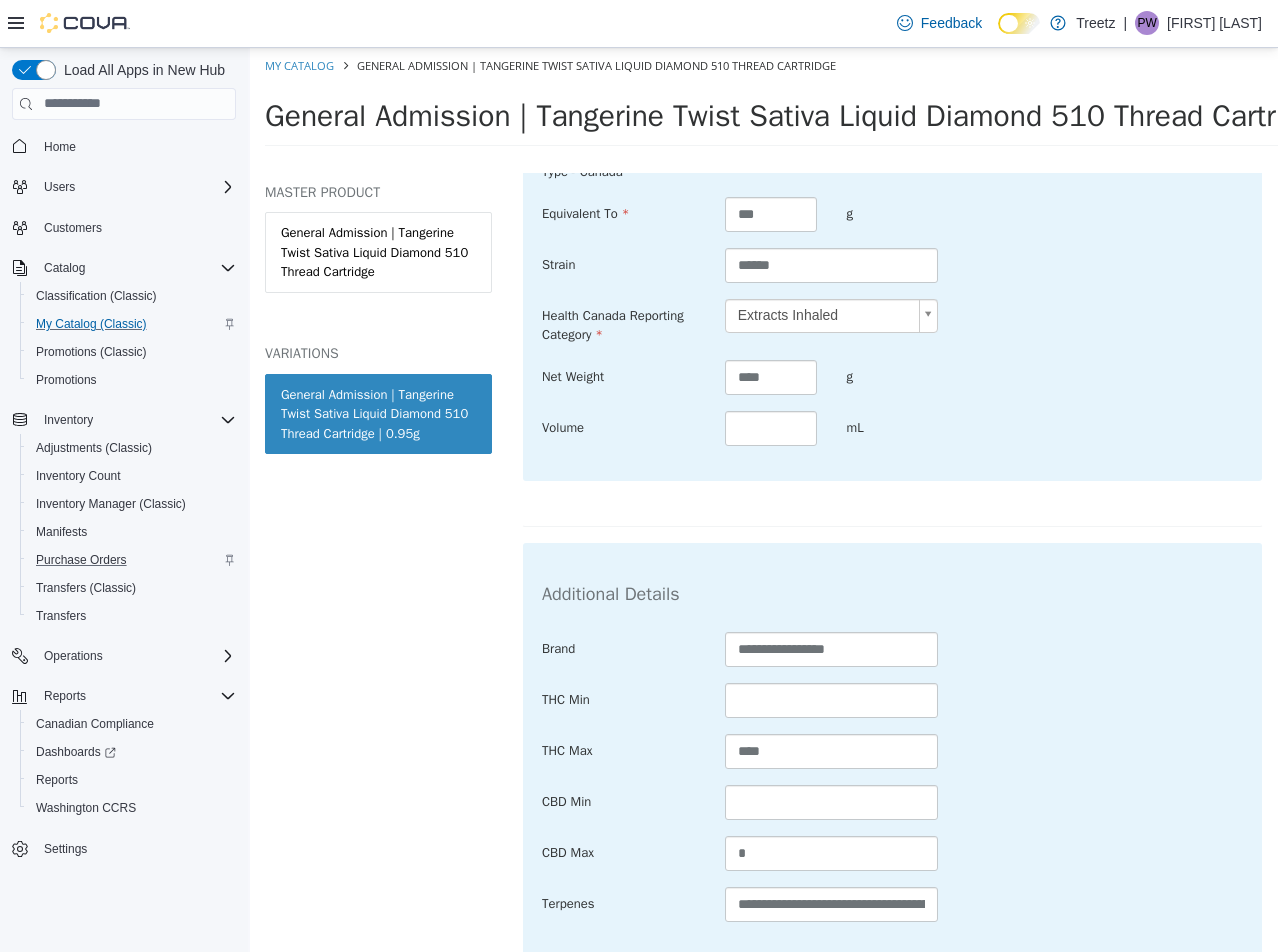 click on "**********" at bounding box center (892, 776) 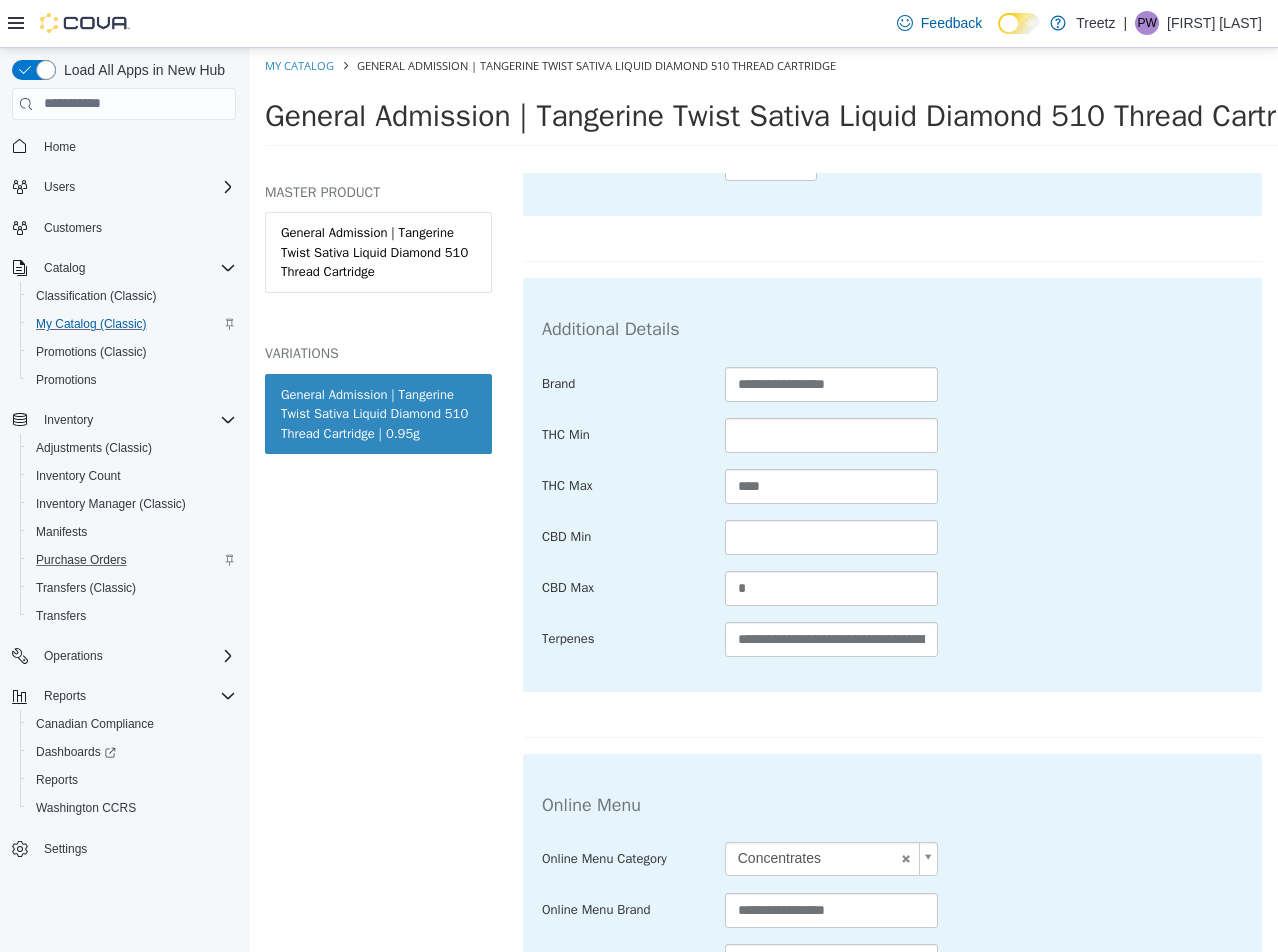 scroll, scrollTop: 1041, scrollLeft: 0, axis: vertical 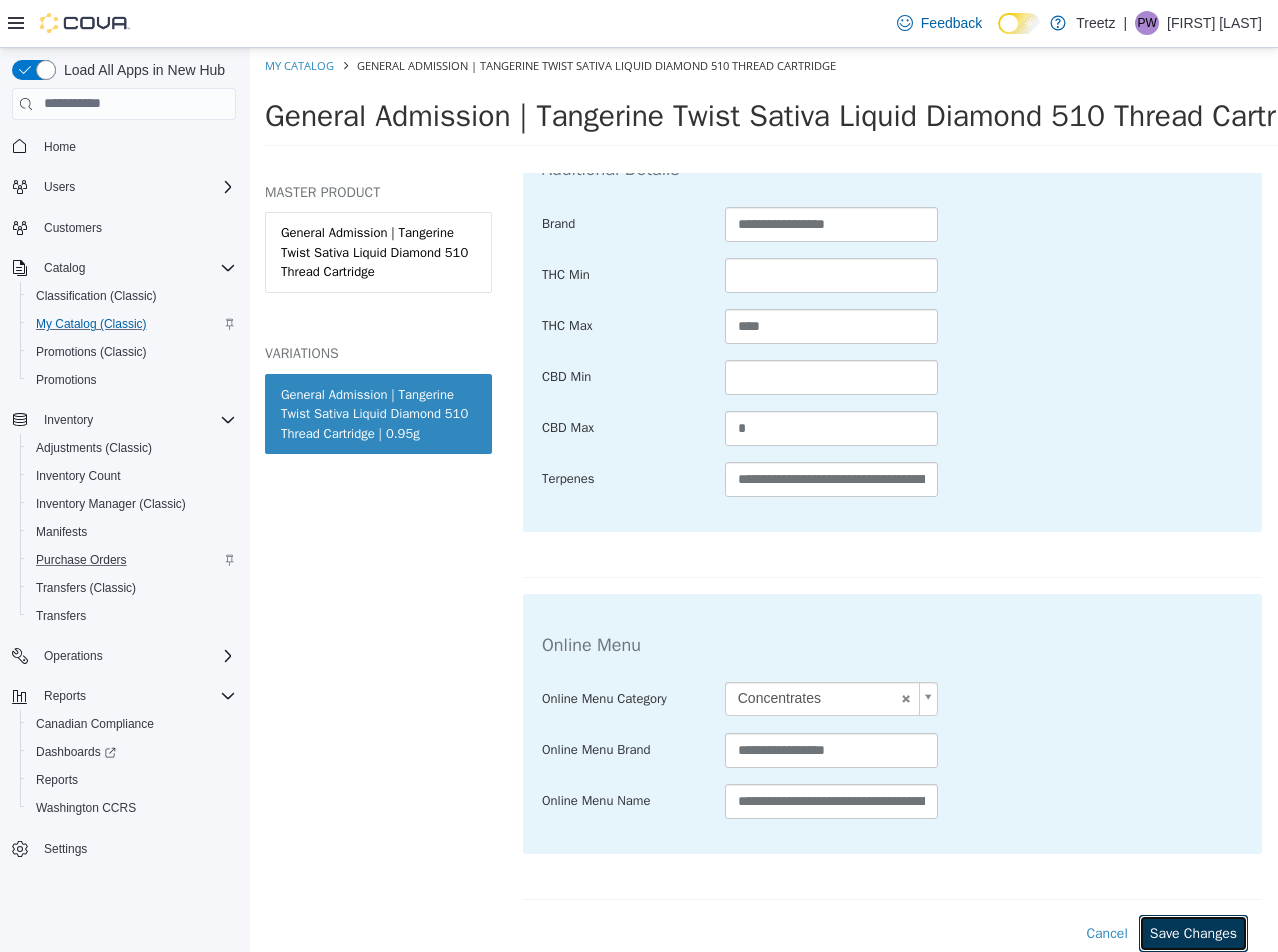 click on "Save Changes" at bounding box center [1193, 932] 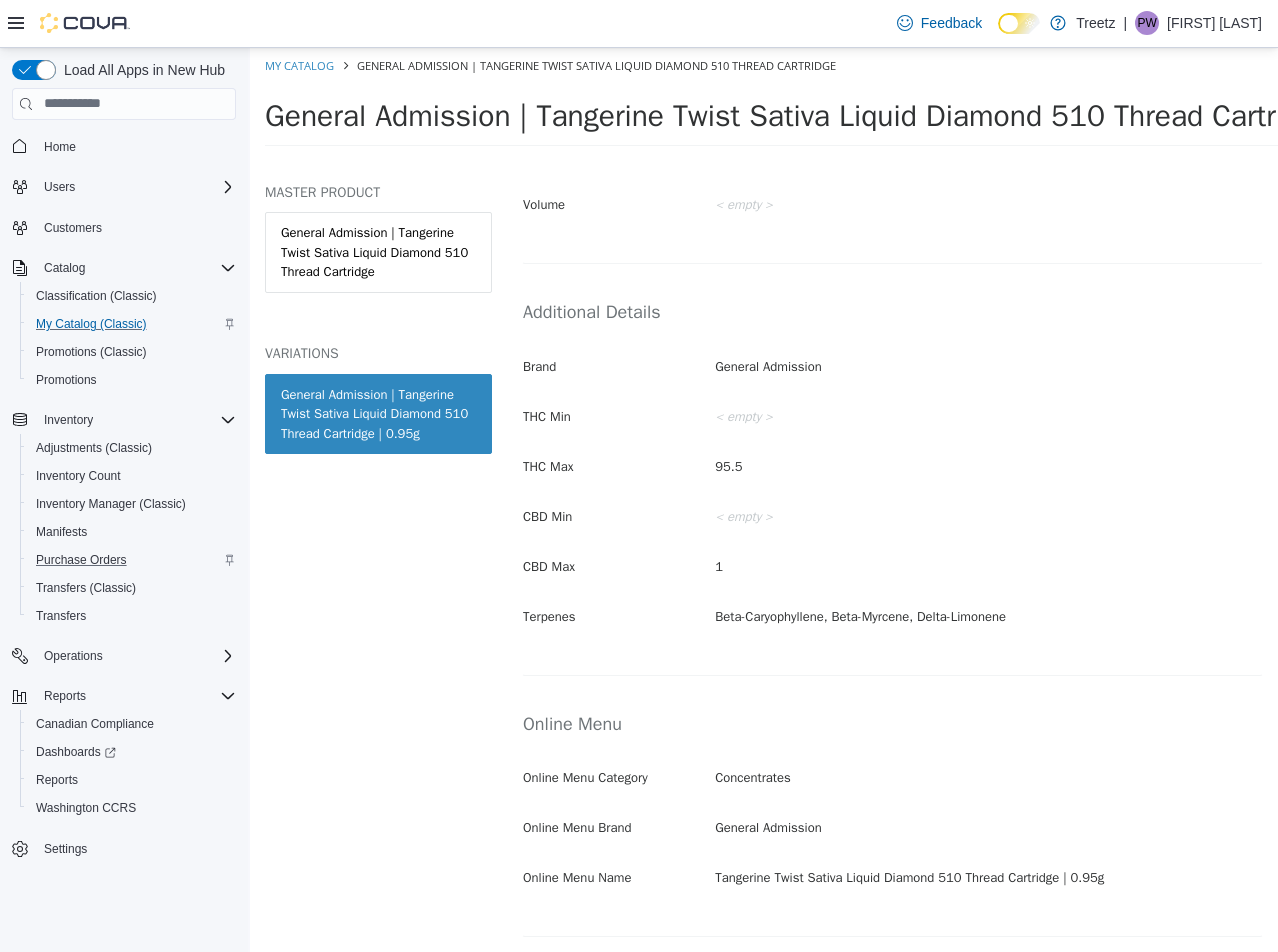 scroll, scrollTop: 817, scrollLeft: 0, axis: vertical 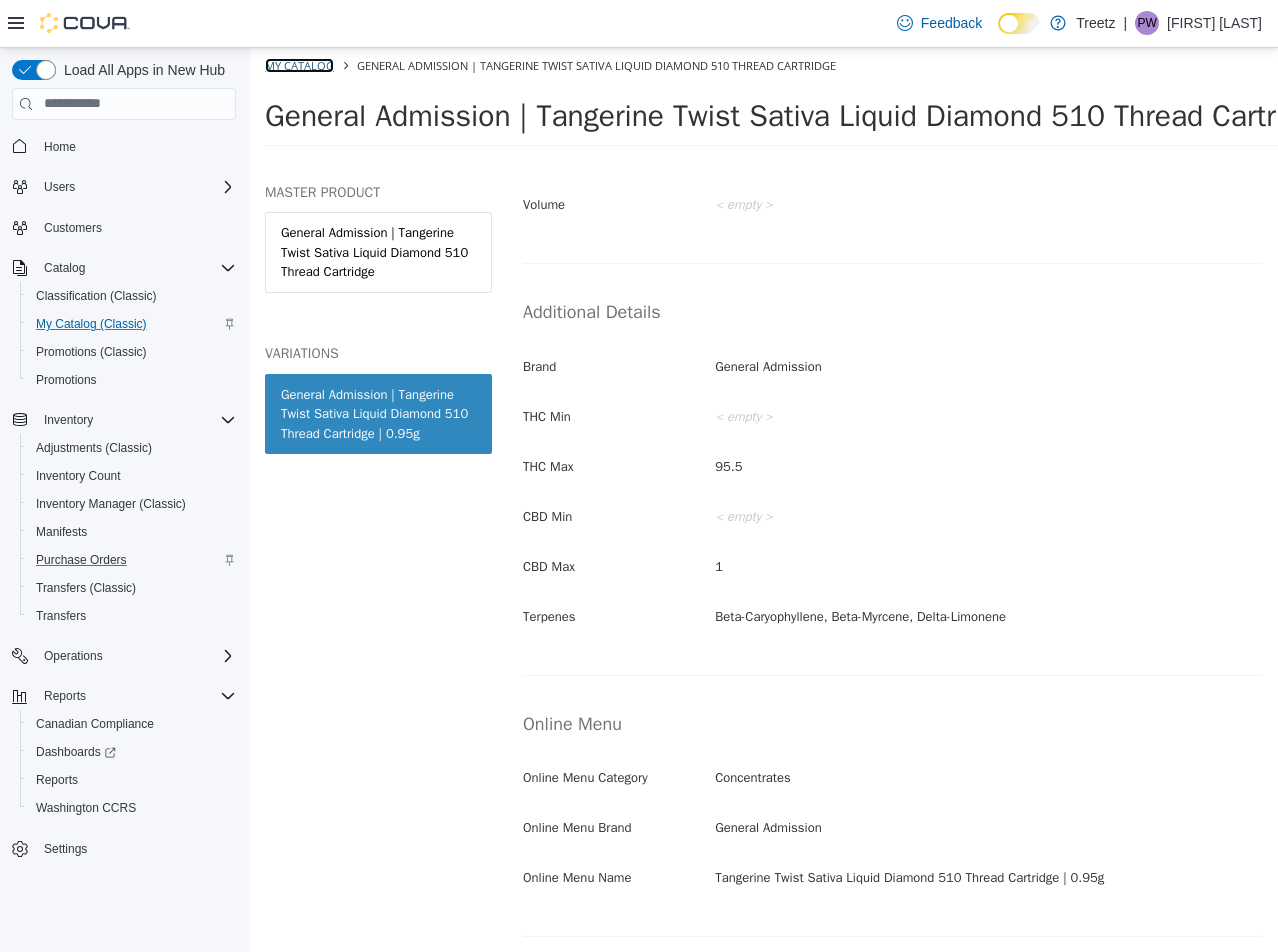 click on "My Catalog" at bounding box center (299, 64) 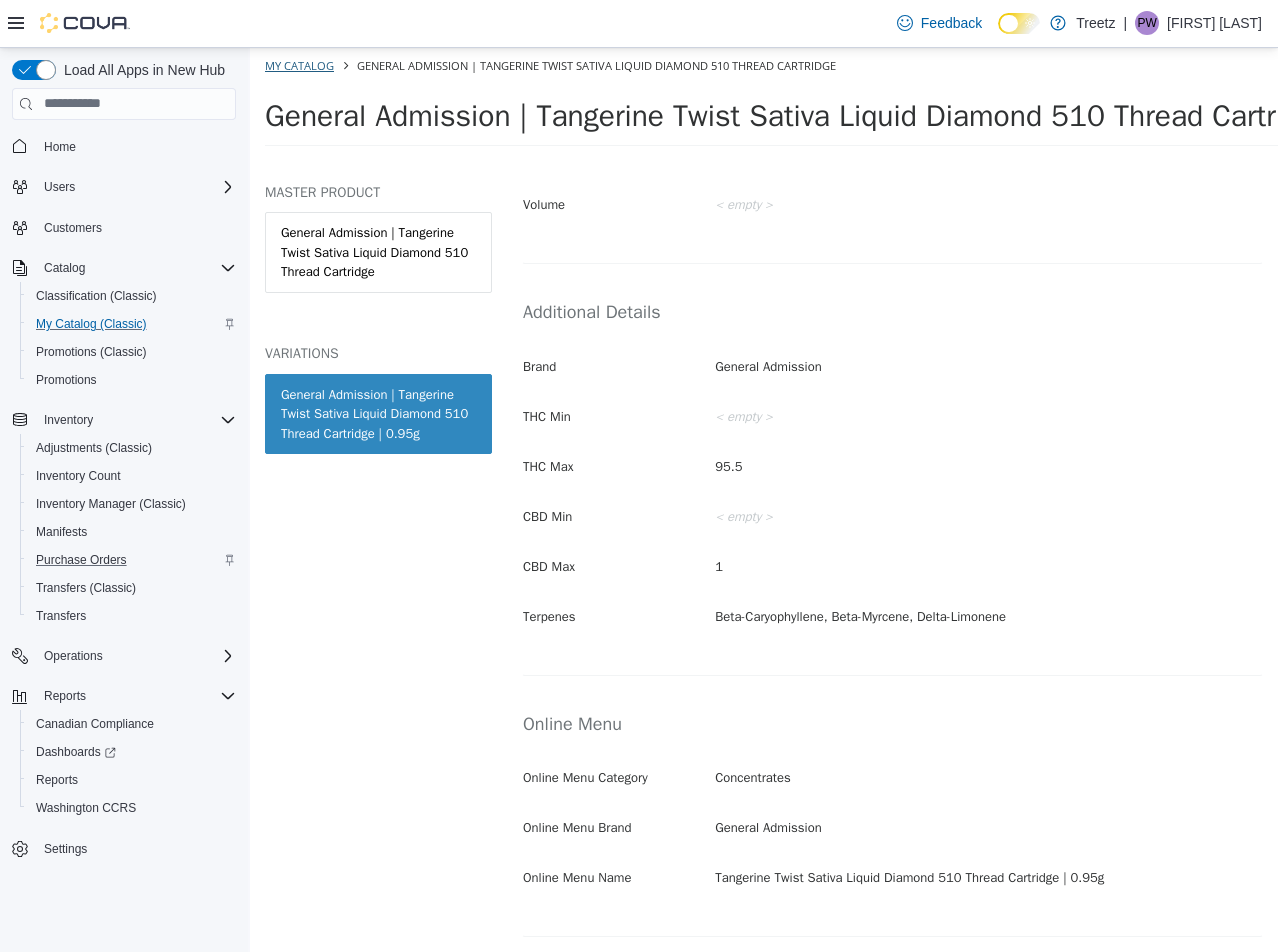select on "**********" 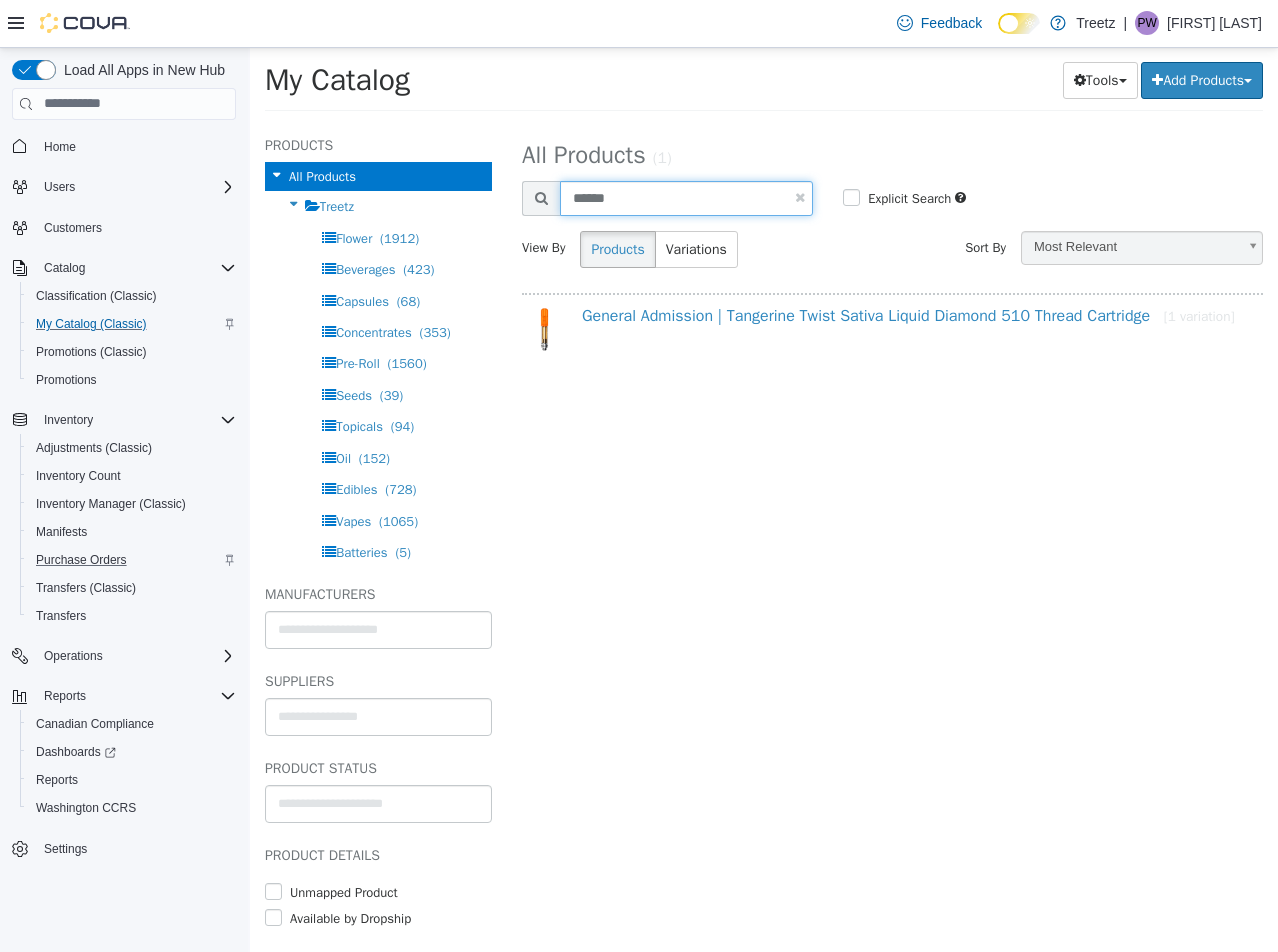 click on "******" at bounding box center [686, 197] 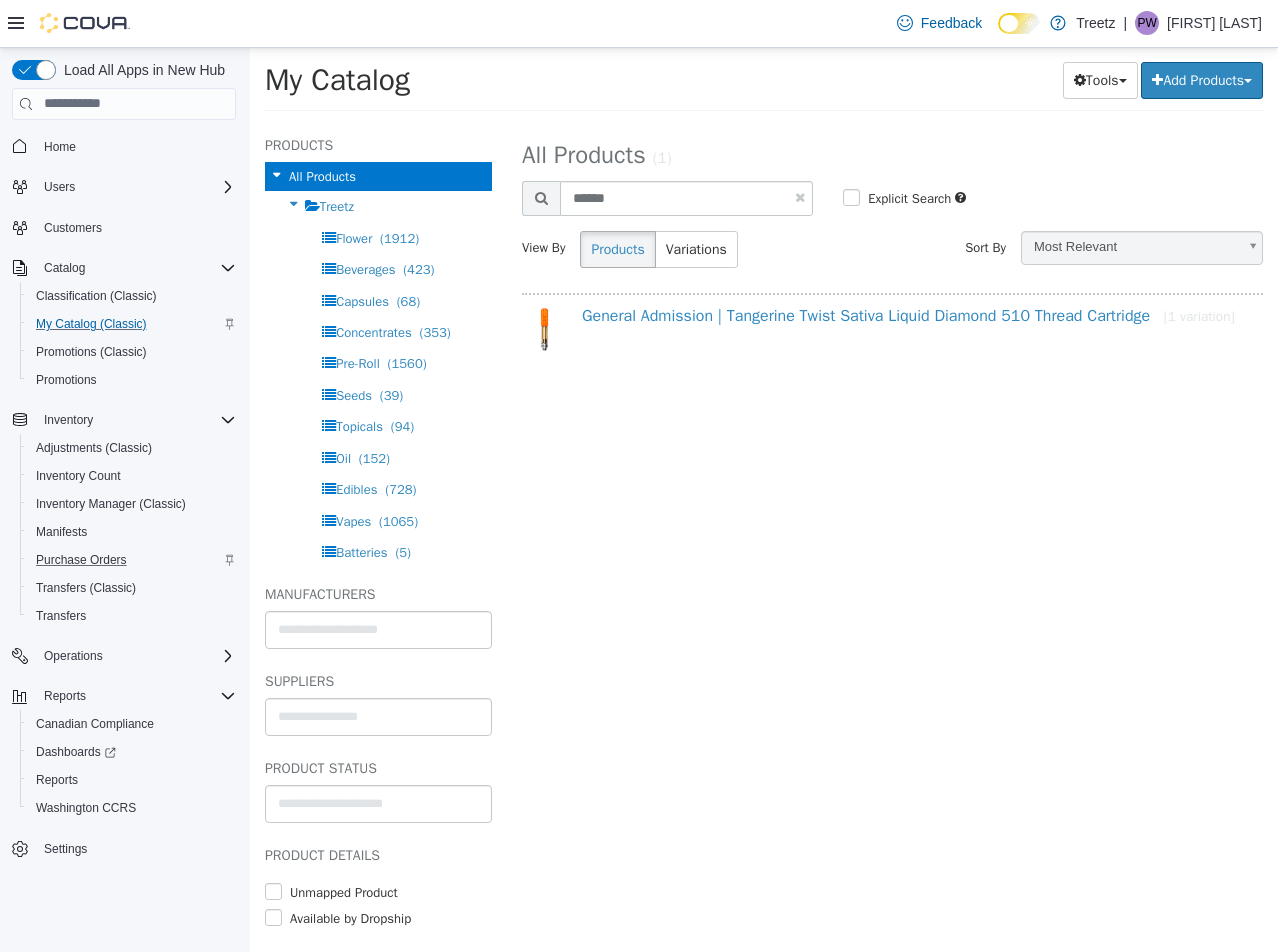 select on "**********" 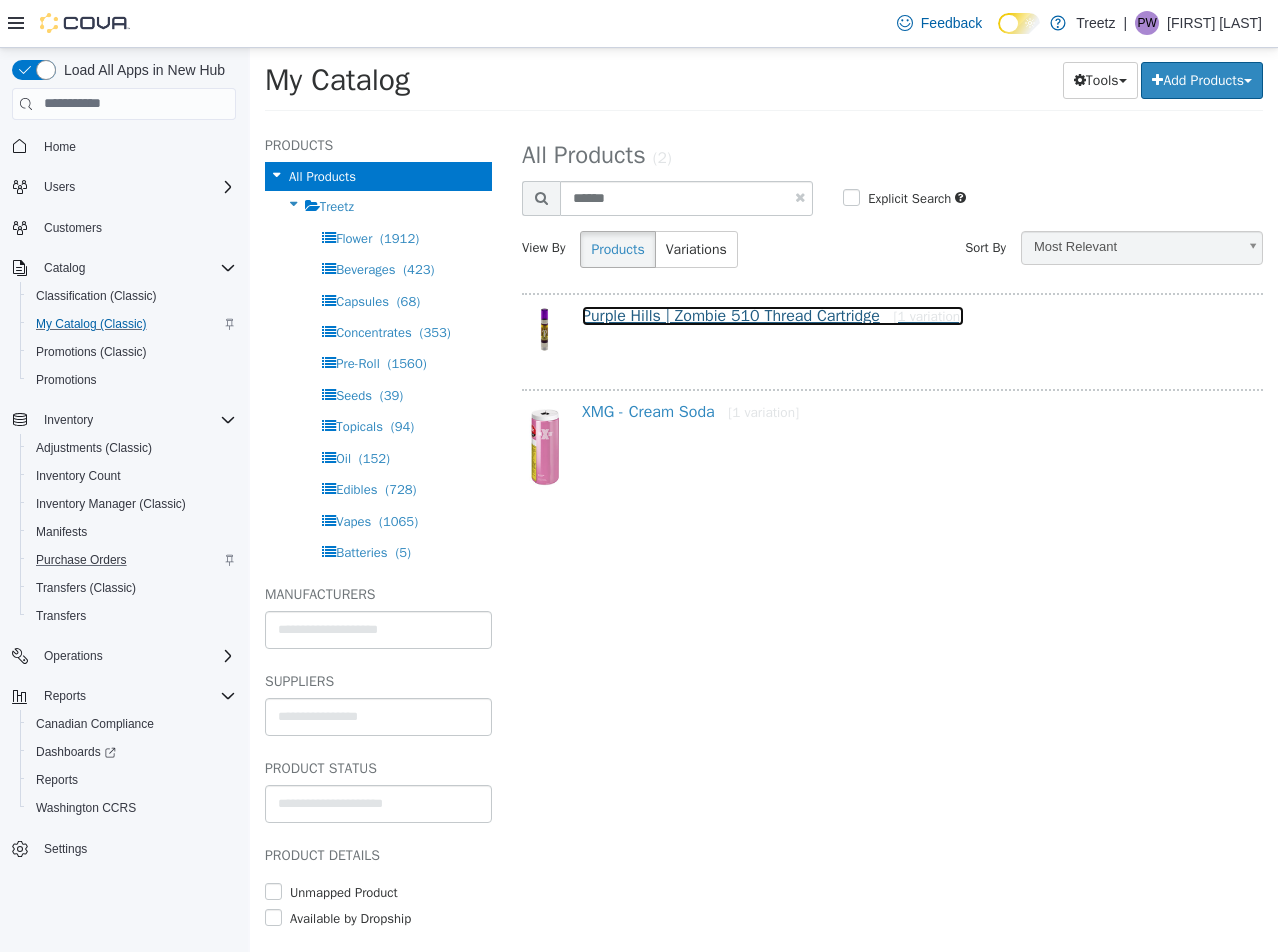 click on "Purple Hills | Zombie 510 Thread Cartridge
[1 variation]" at bounding box center [773, 315] 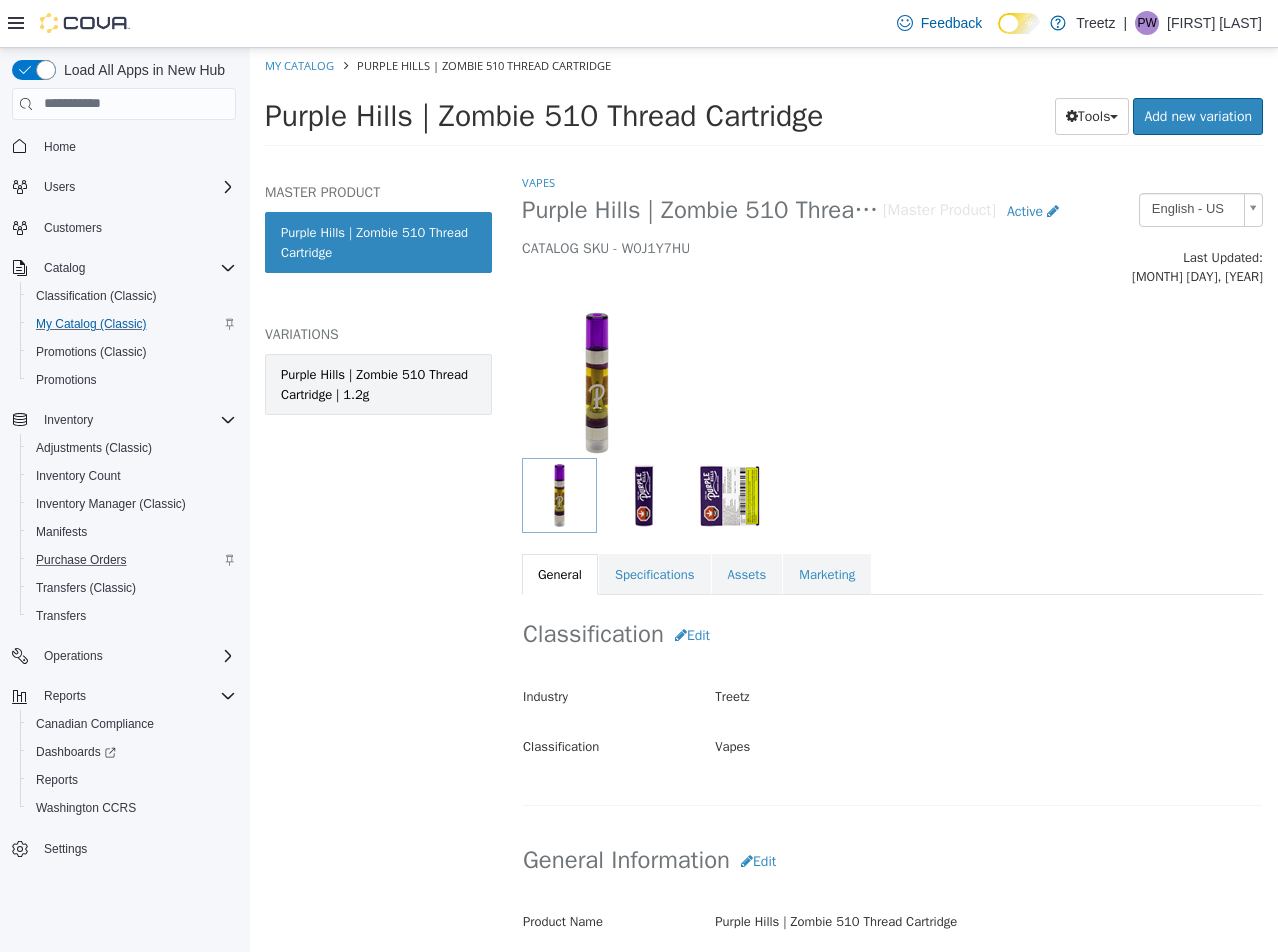 click on "Purple Hills | Zombie 510 Thread Cartridge | 1.2g" at bounding box center [378, 383] 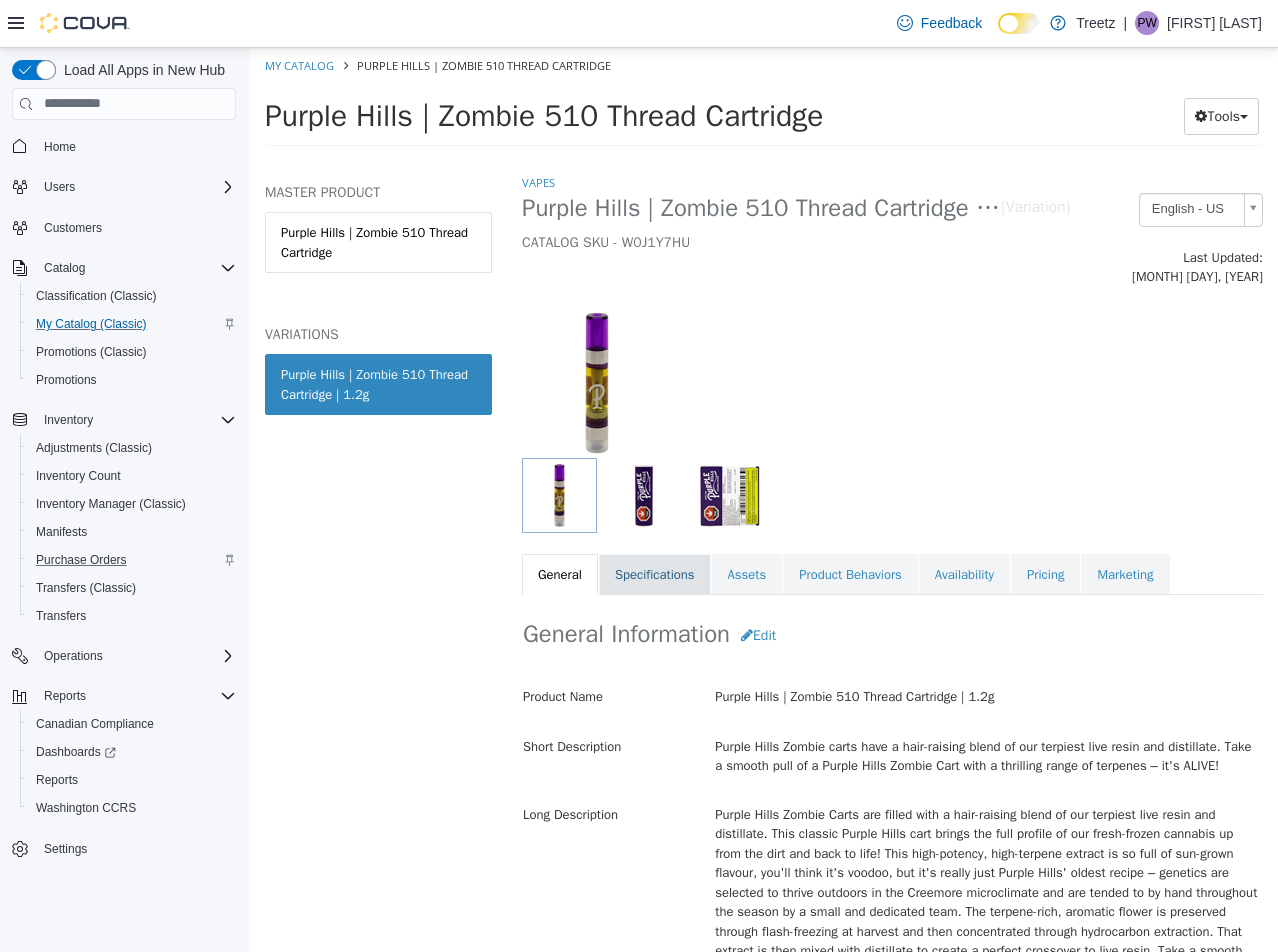 click on "Specifications" at bounding box center [655, 574] 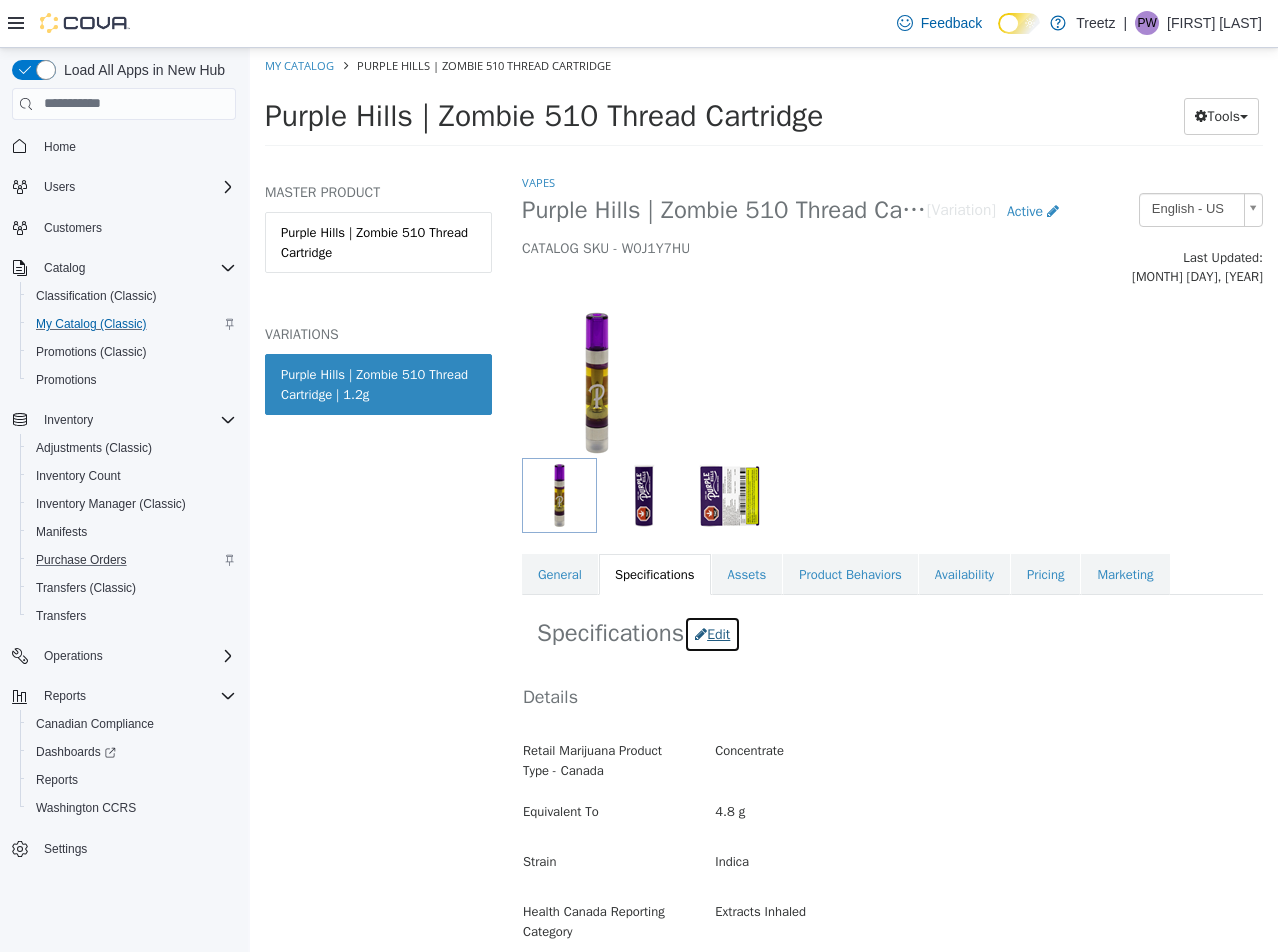 click on "Edit" at bounding box center [712, 633] 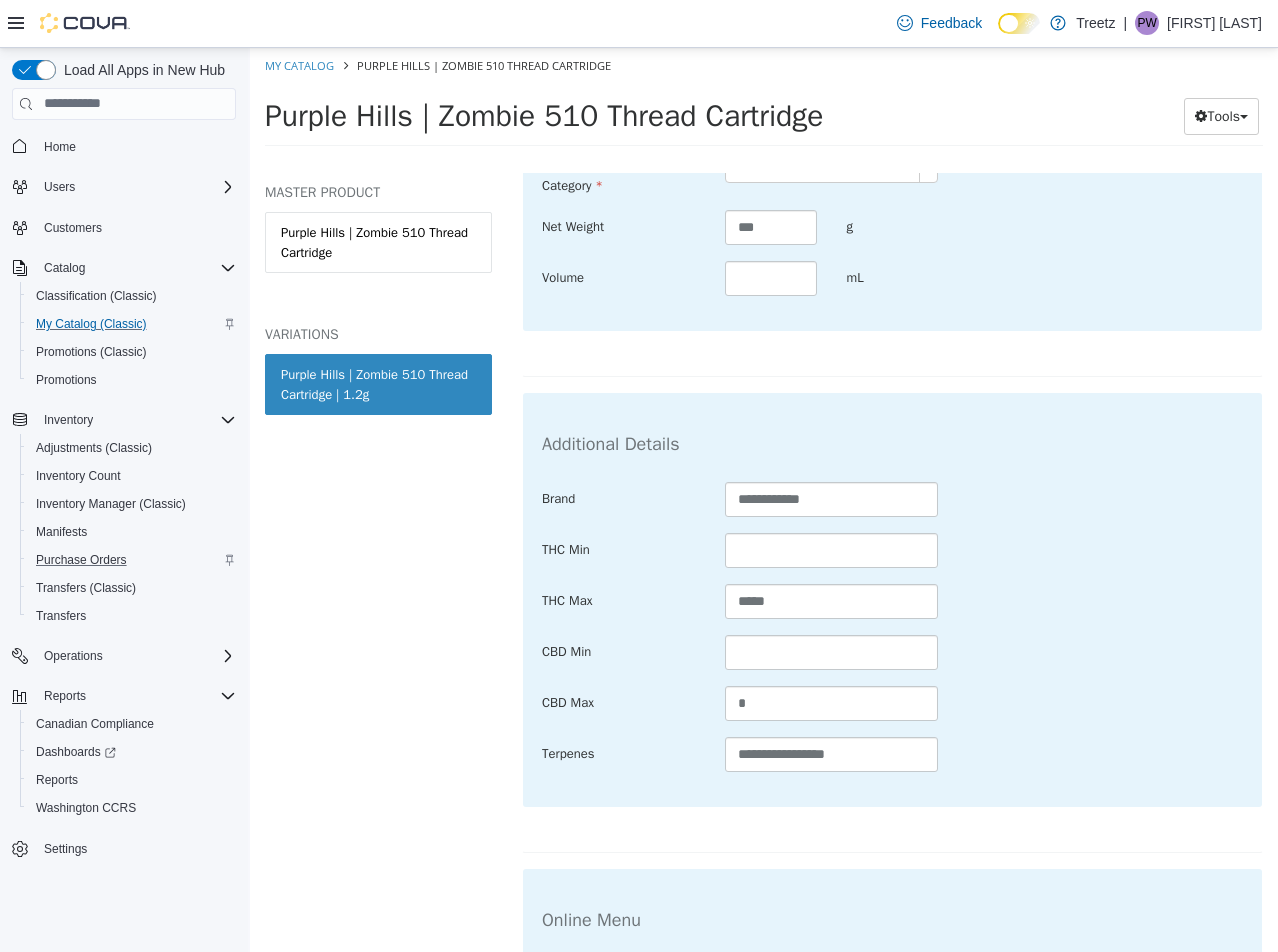 scroll, scrollTop: 800, scrollLeft: 0, axis: vertical 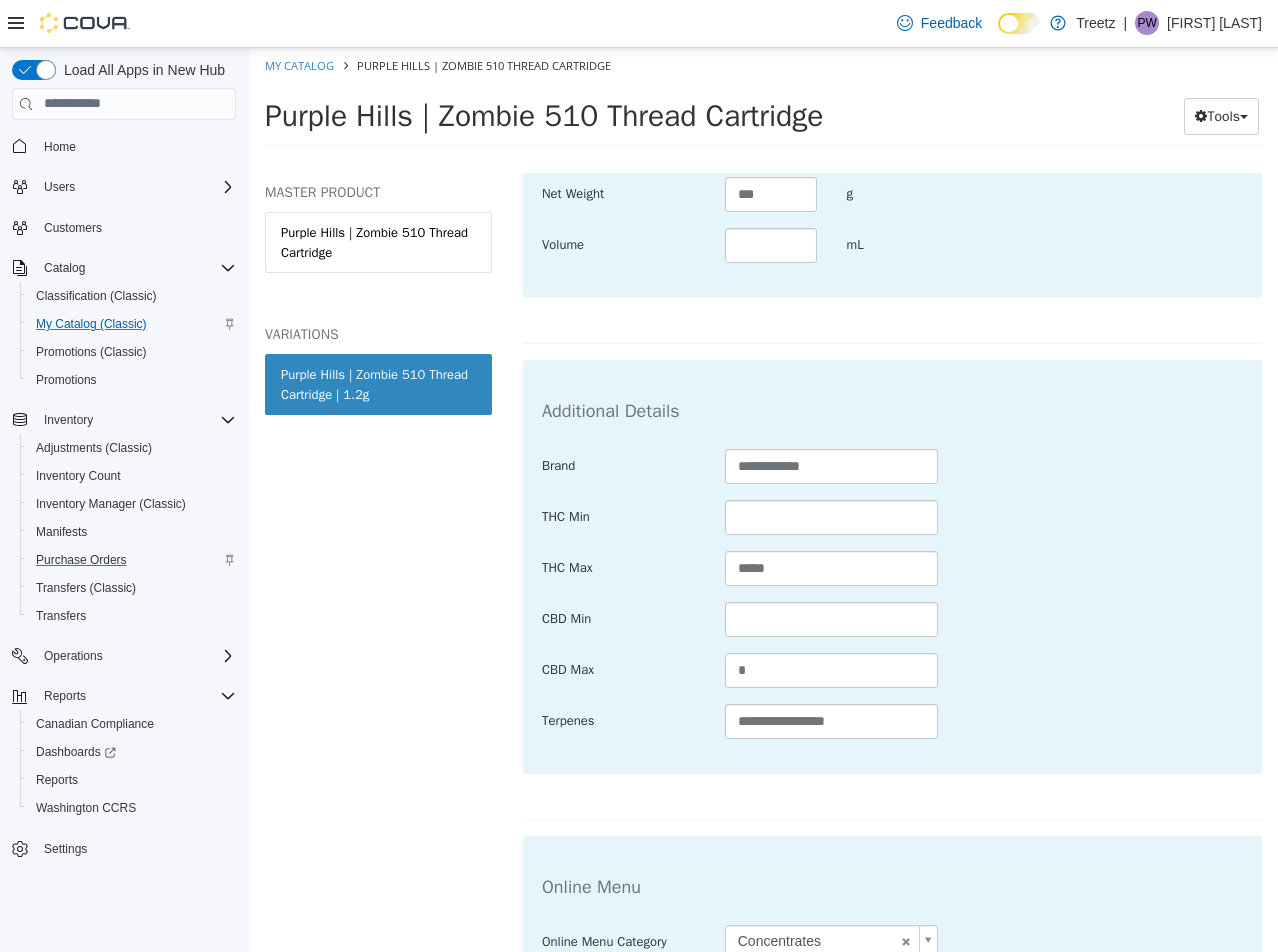click on "CBD Min" at bounding box center (892, 619) 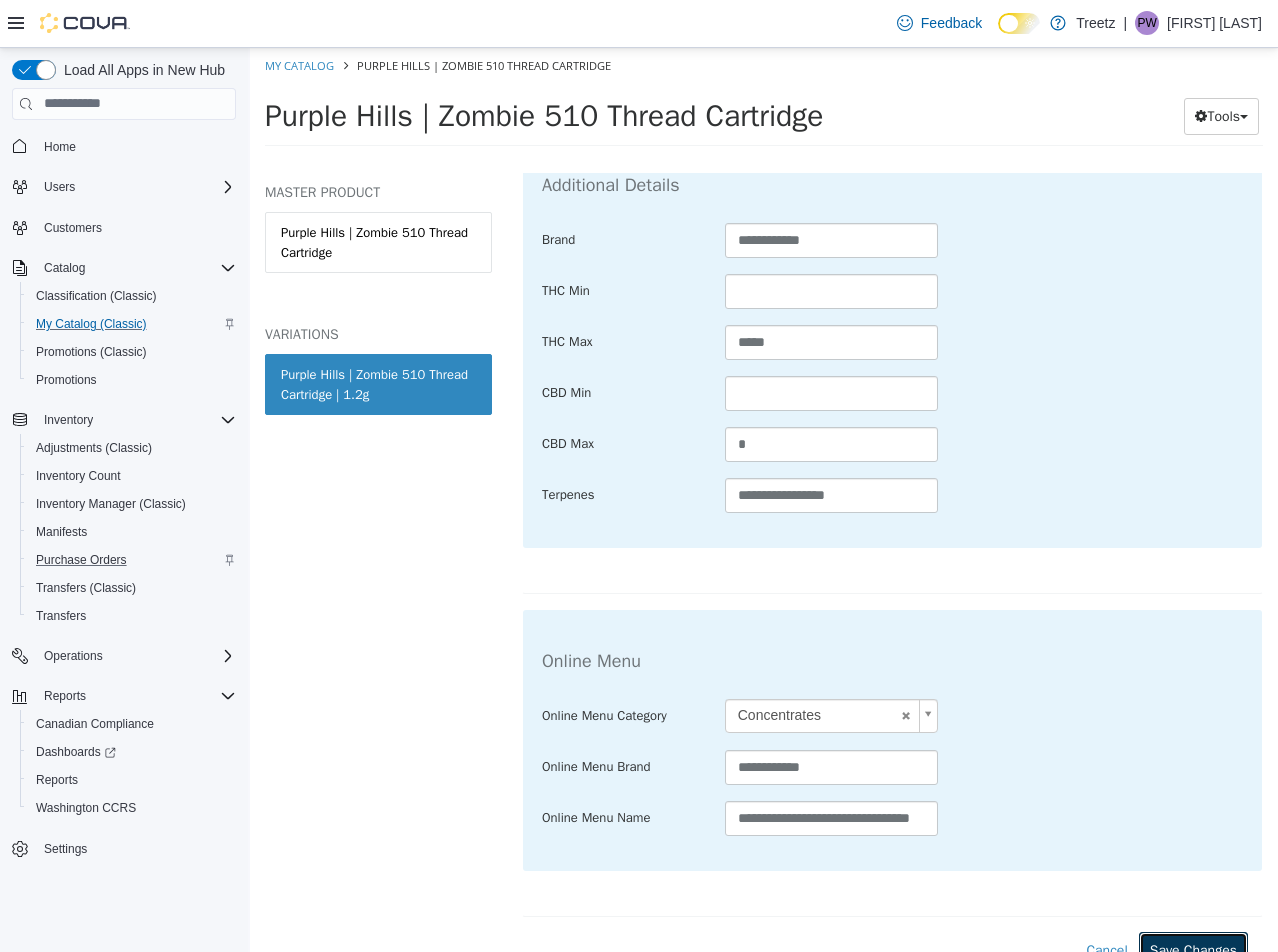 click on "Save Changes" at bounding box center (1193, 949) 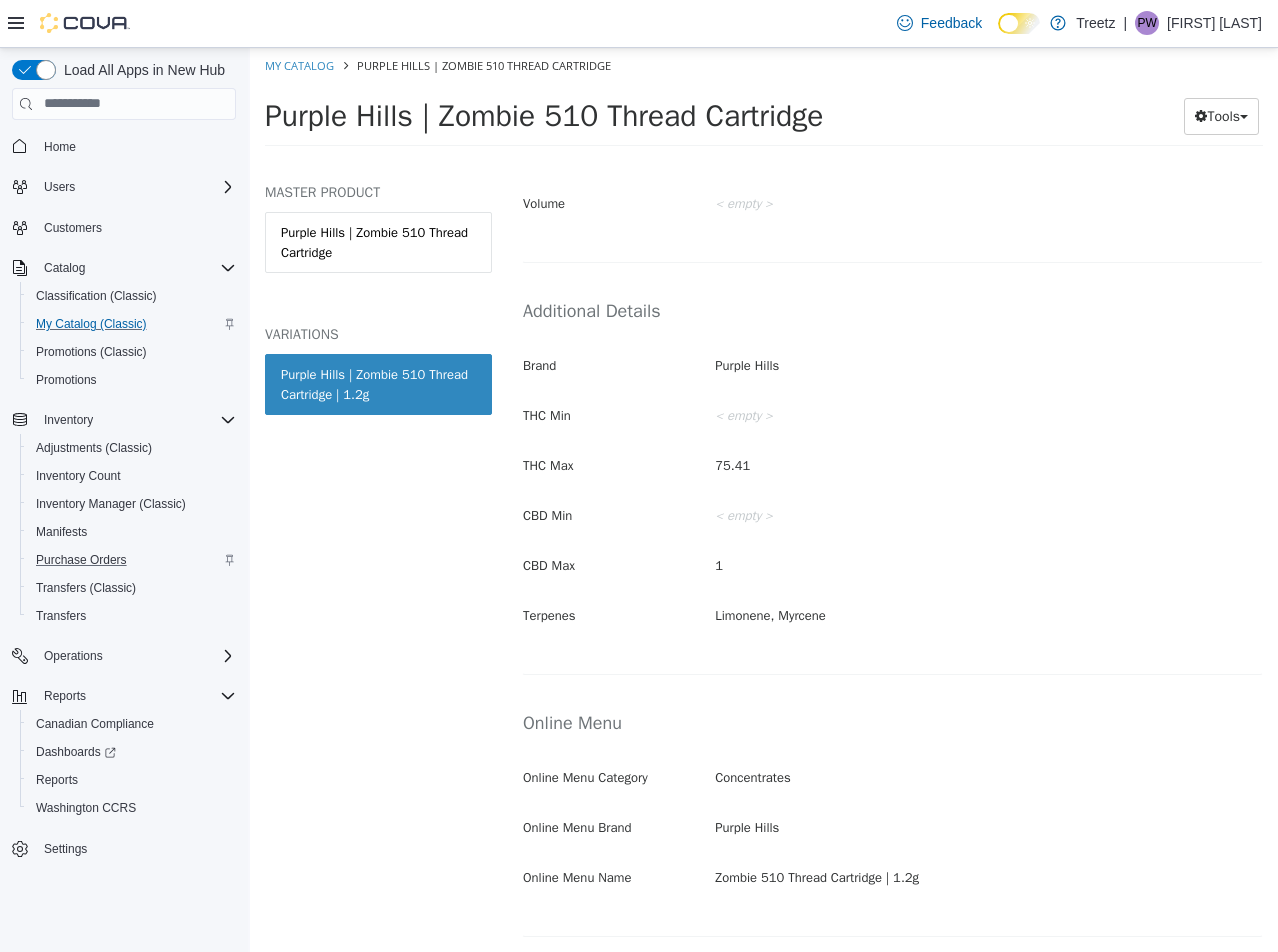 scroll, scrollTop: 802, scrollLeft: 0, axis: vertical 